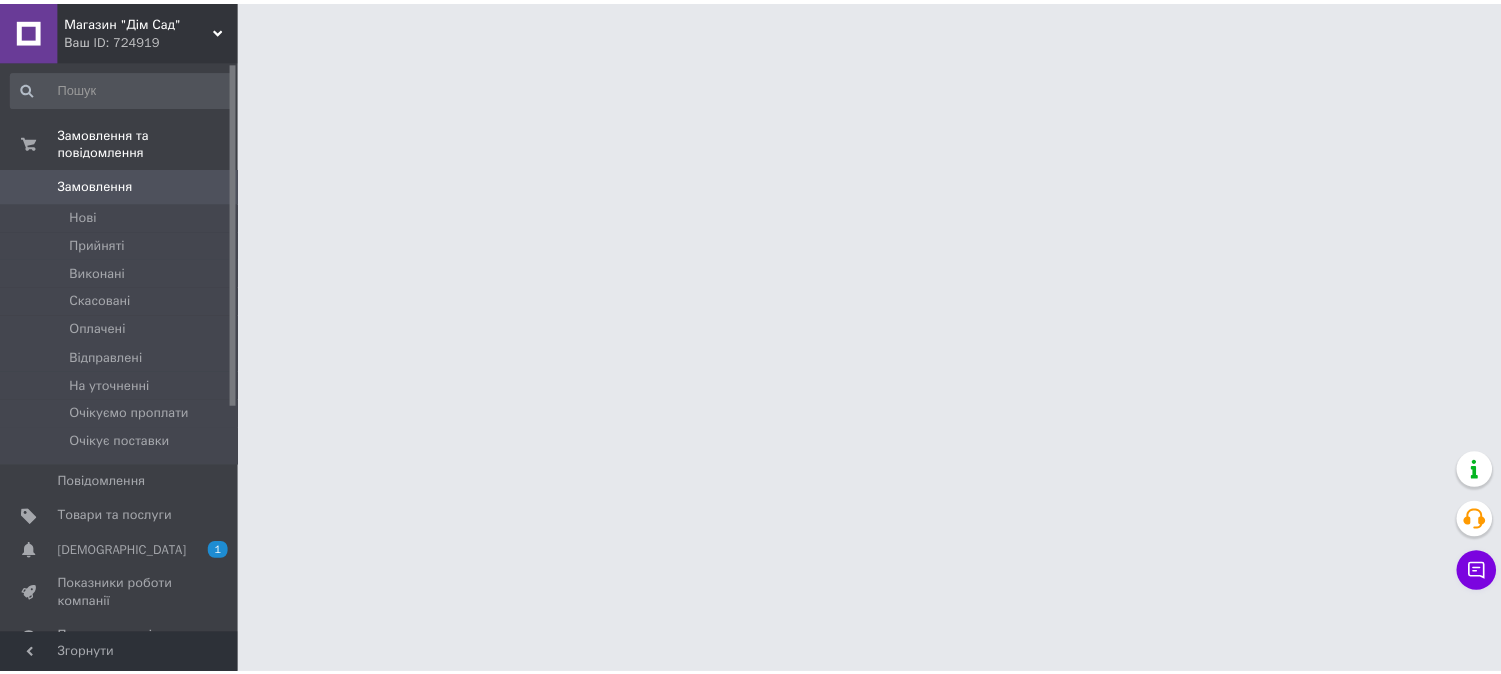 scroll, scrollTop: 0, scrollLeft: 0, axis: both 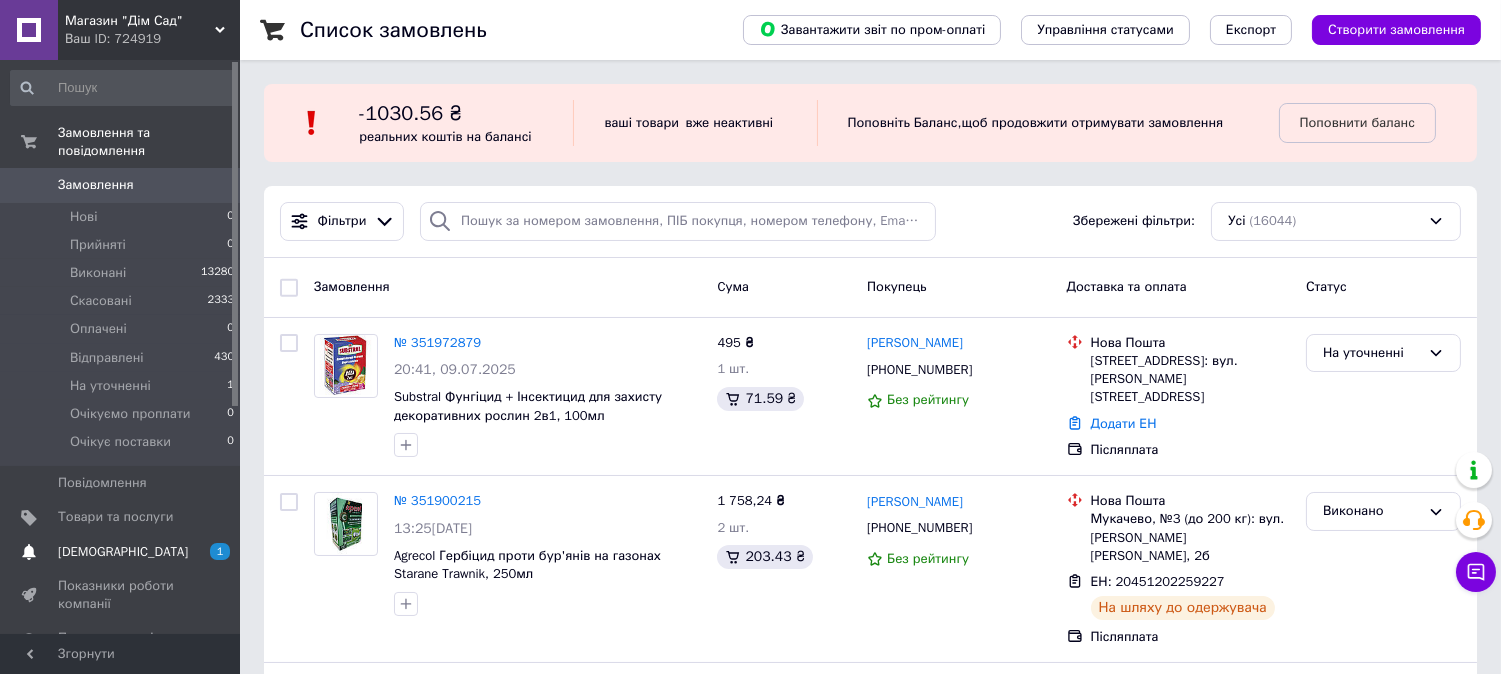click on "[DEMOGRAPHIC_DATA]" at bounding box center [123, 552] 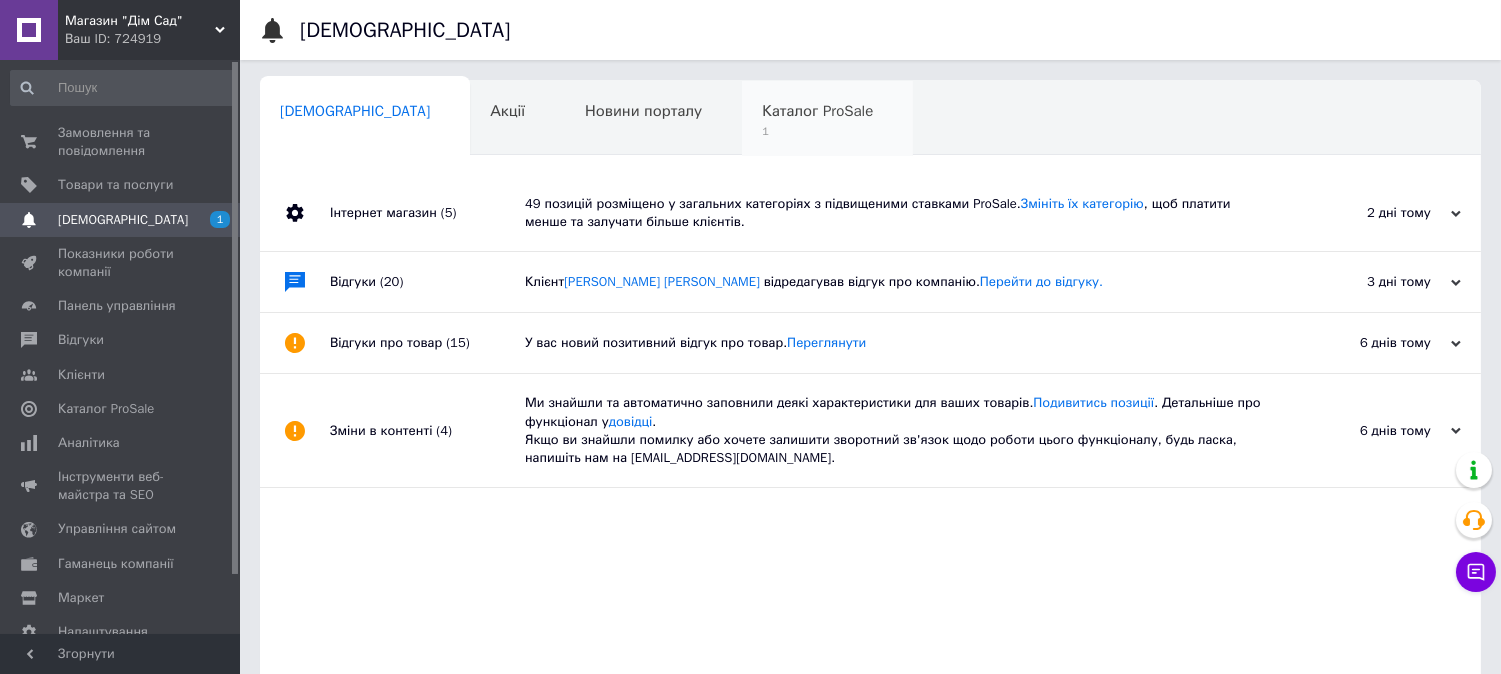 click on "Каталог ProSale" at bounding box center (817, 111) 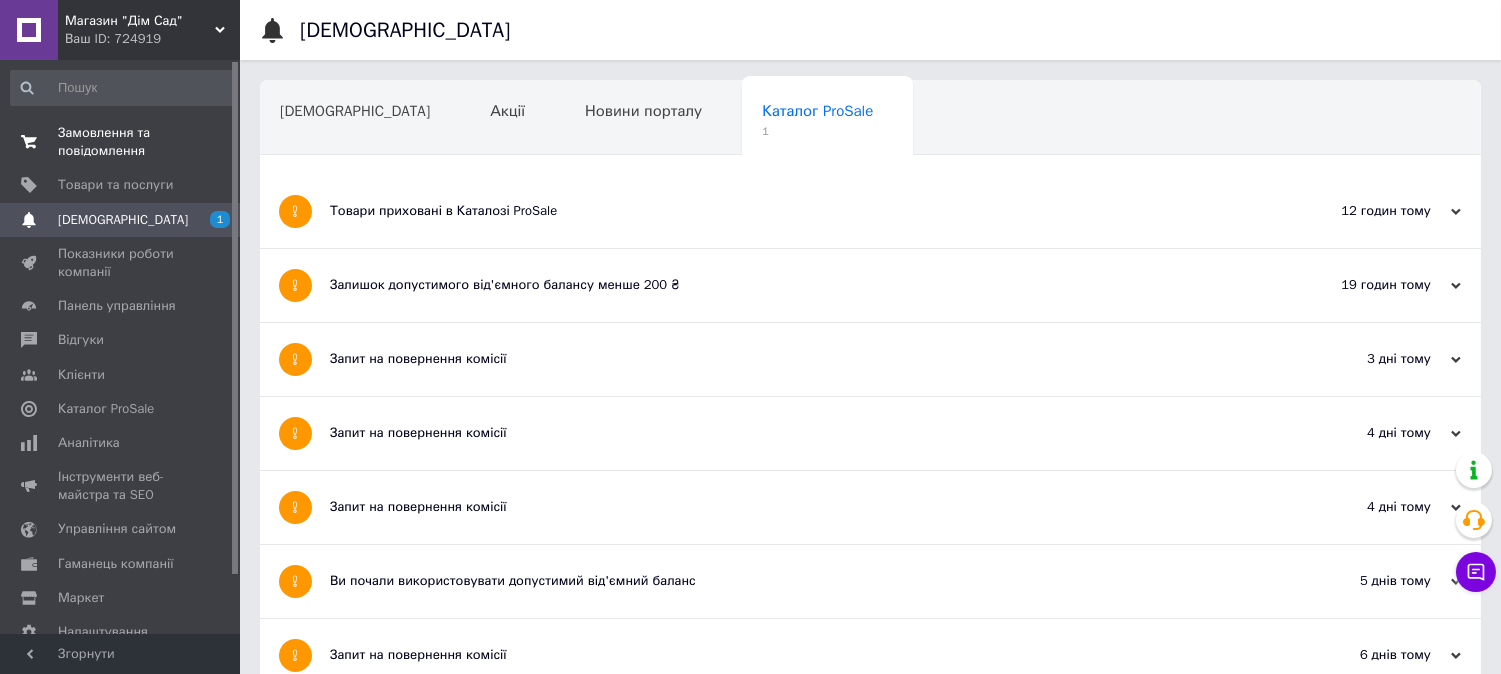click on "Замовлення та повідомлення" at bounding box center [121, 142] 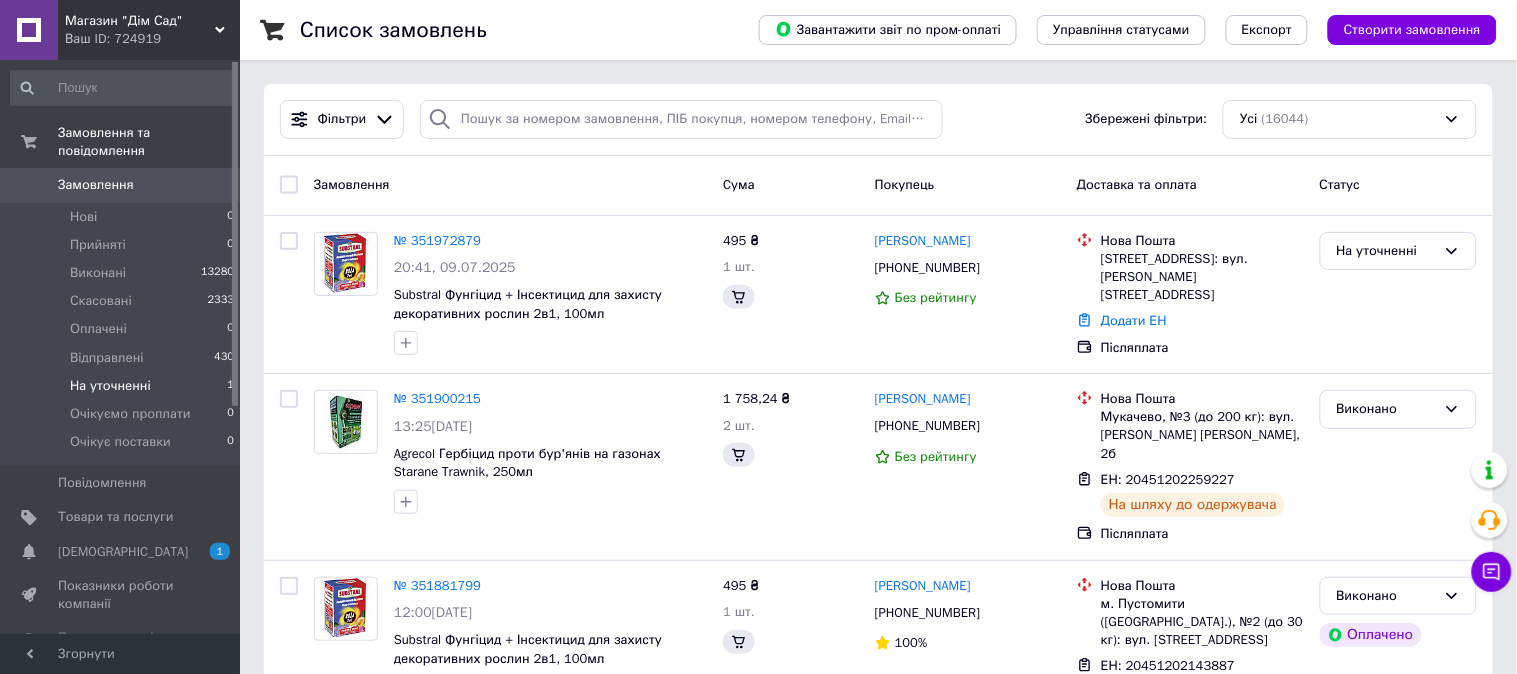click on "На уточненні" at bounding box center (110, 386) 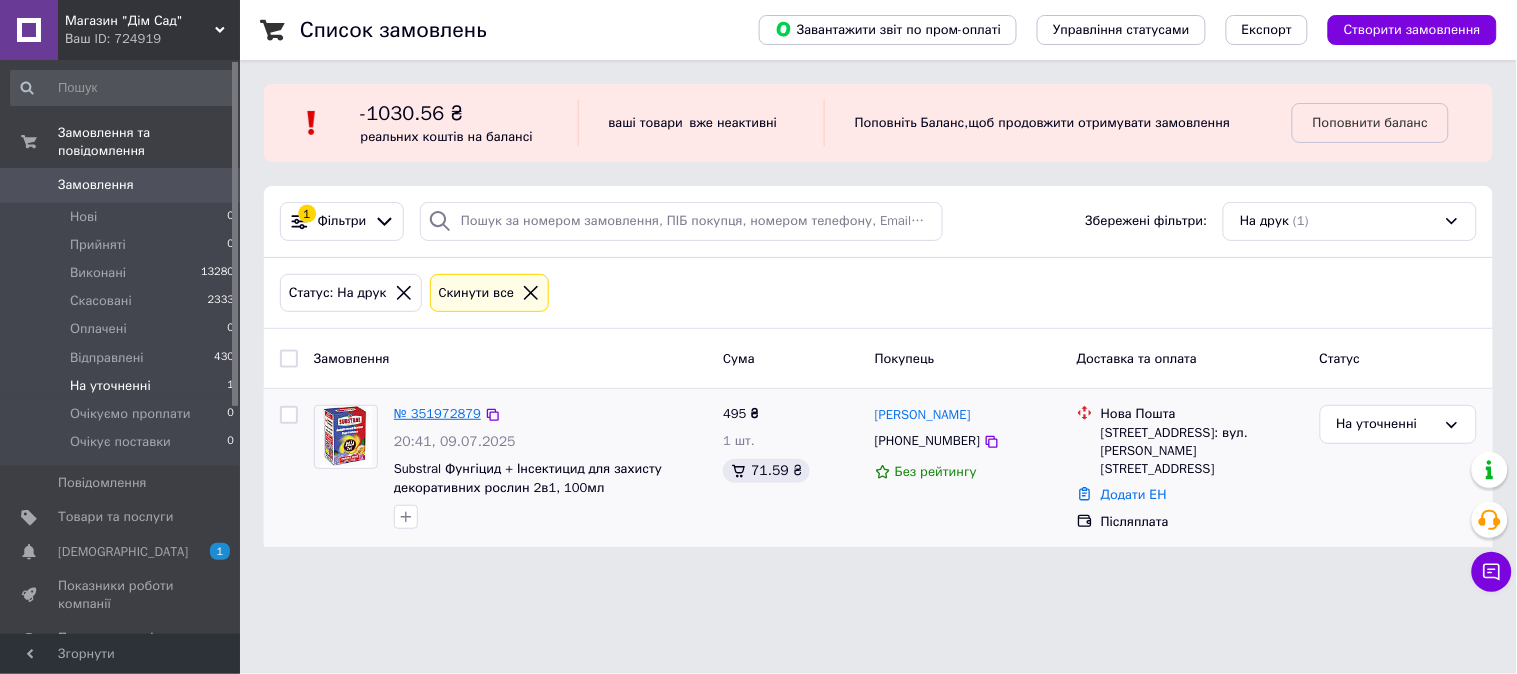click on "№ 351972879" at bounding box center [437, 413] 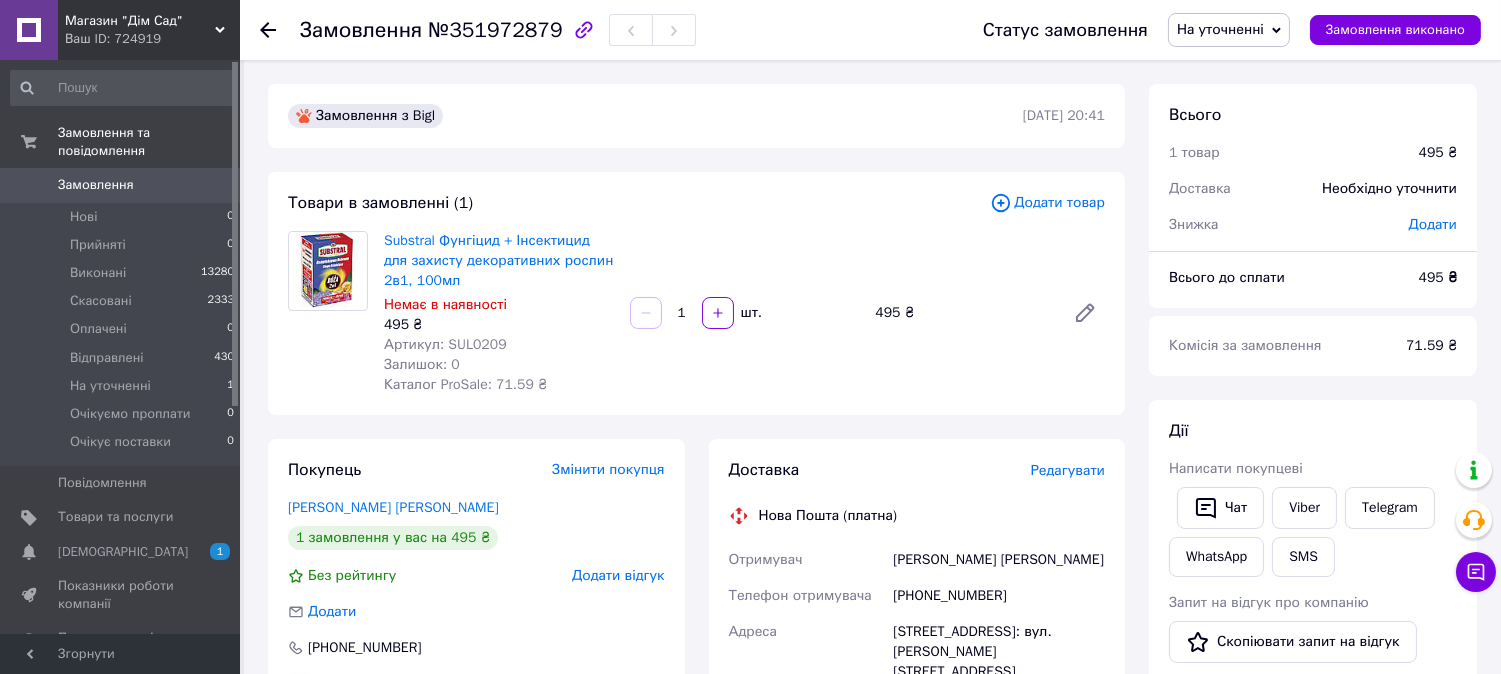click on "На уточненні" at bounding box center [1229, 30] 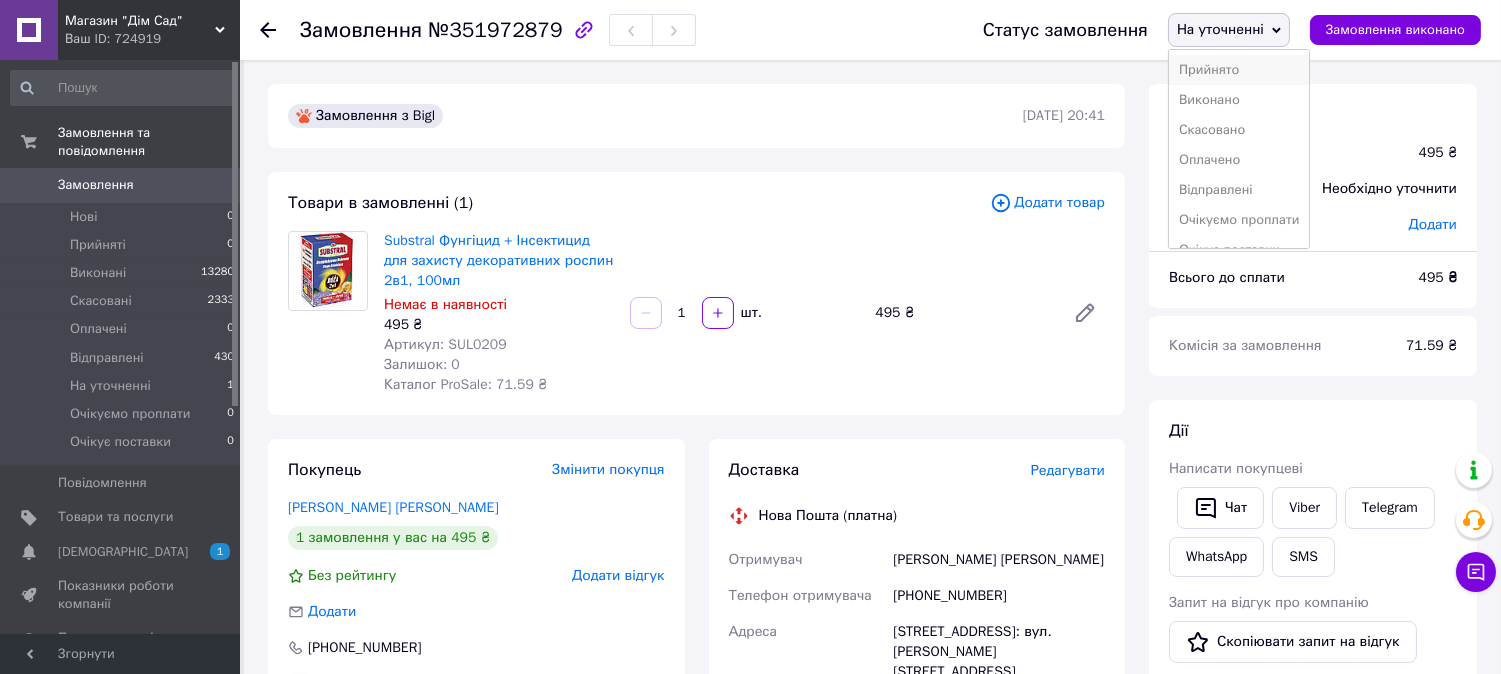 click on "Прийнято" at bounding box center (1239, 70) 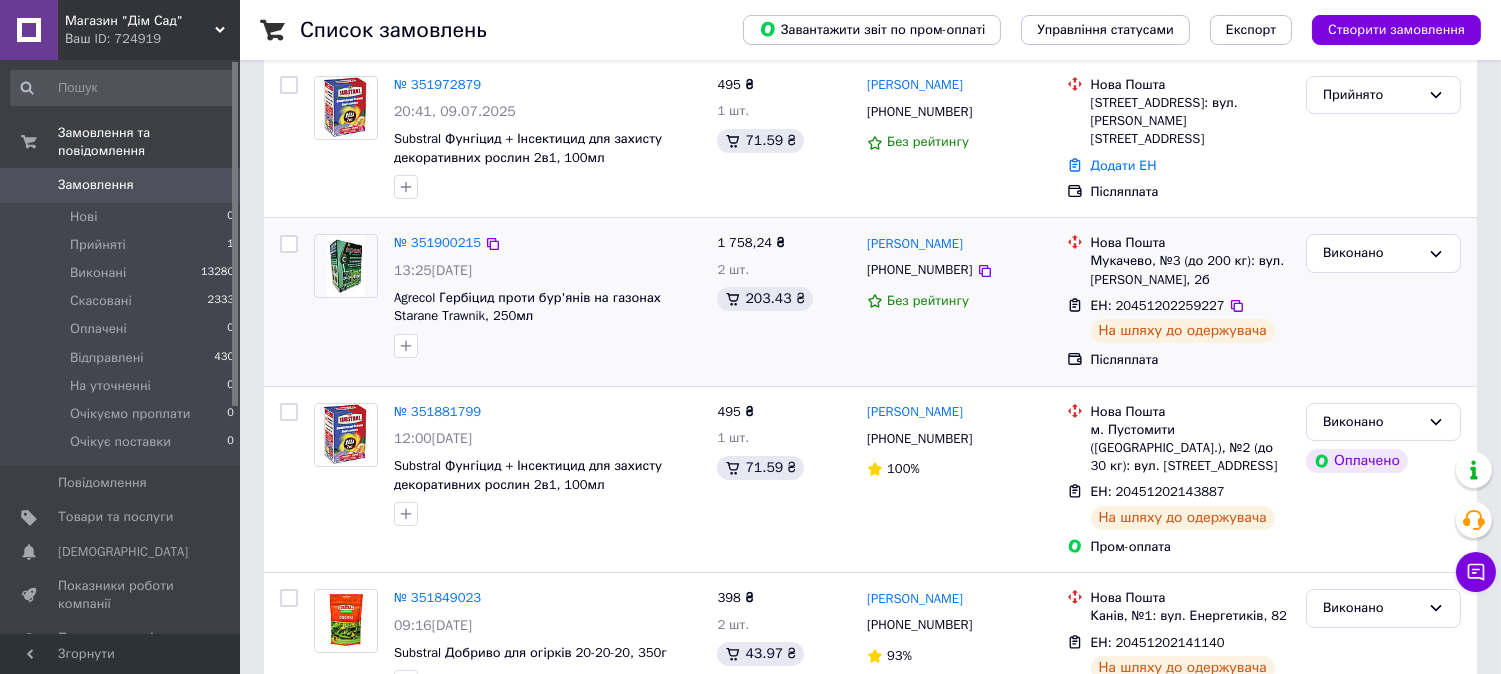 scroll, scrollTop: 0, scrollLeft: 0, axis: both 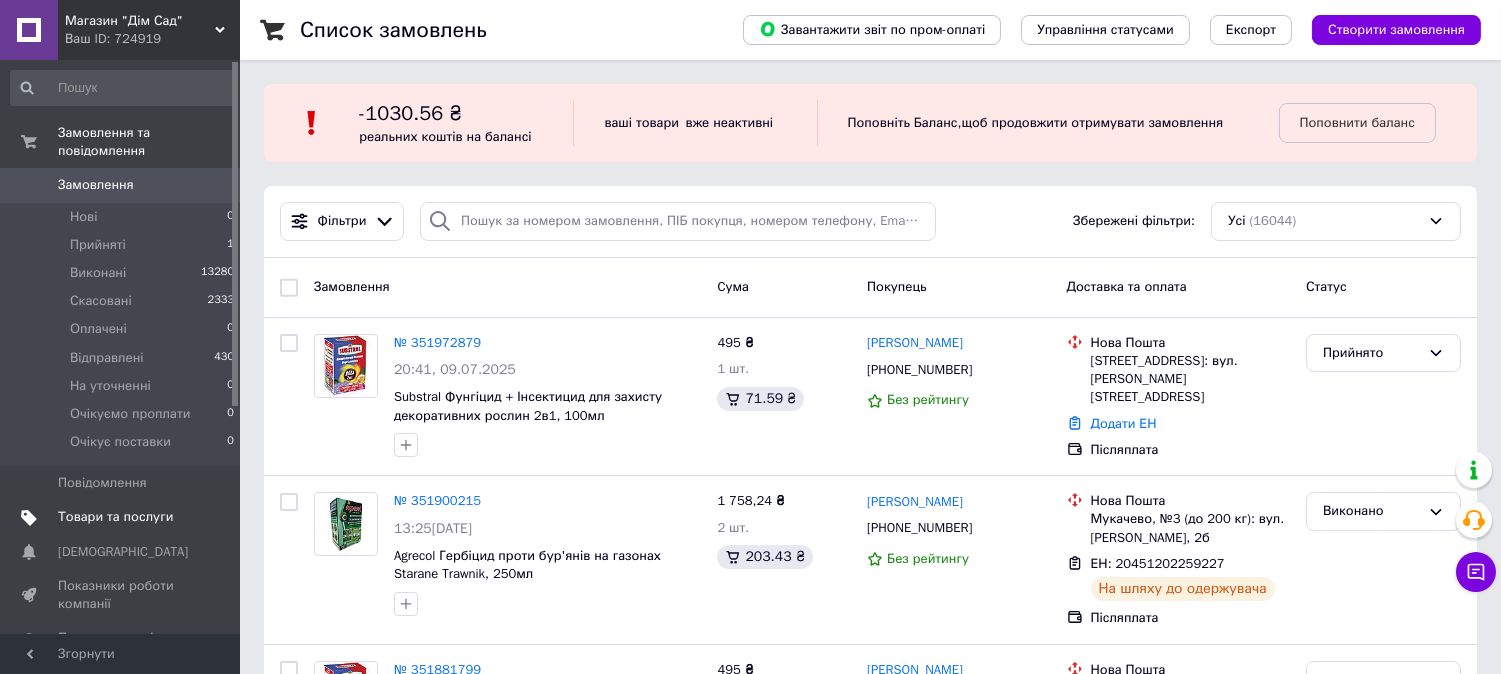 click on "Товари та послуги" at bounding box center [115, 517] 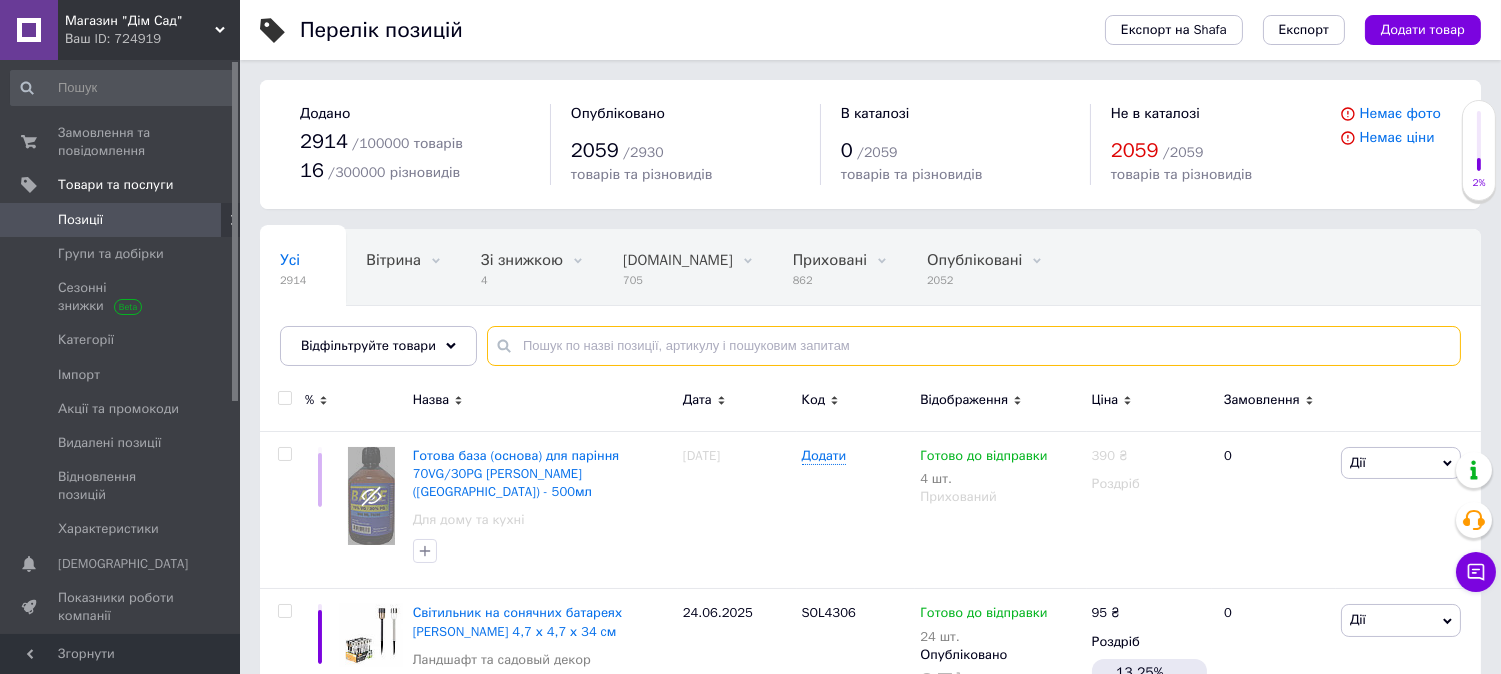 click at bounding box center [974, 346] 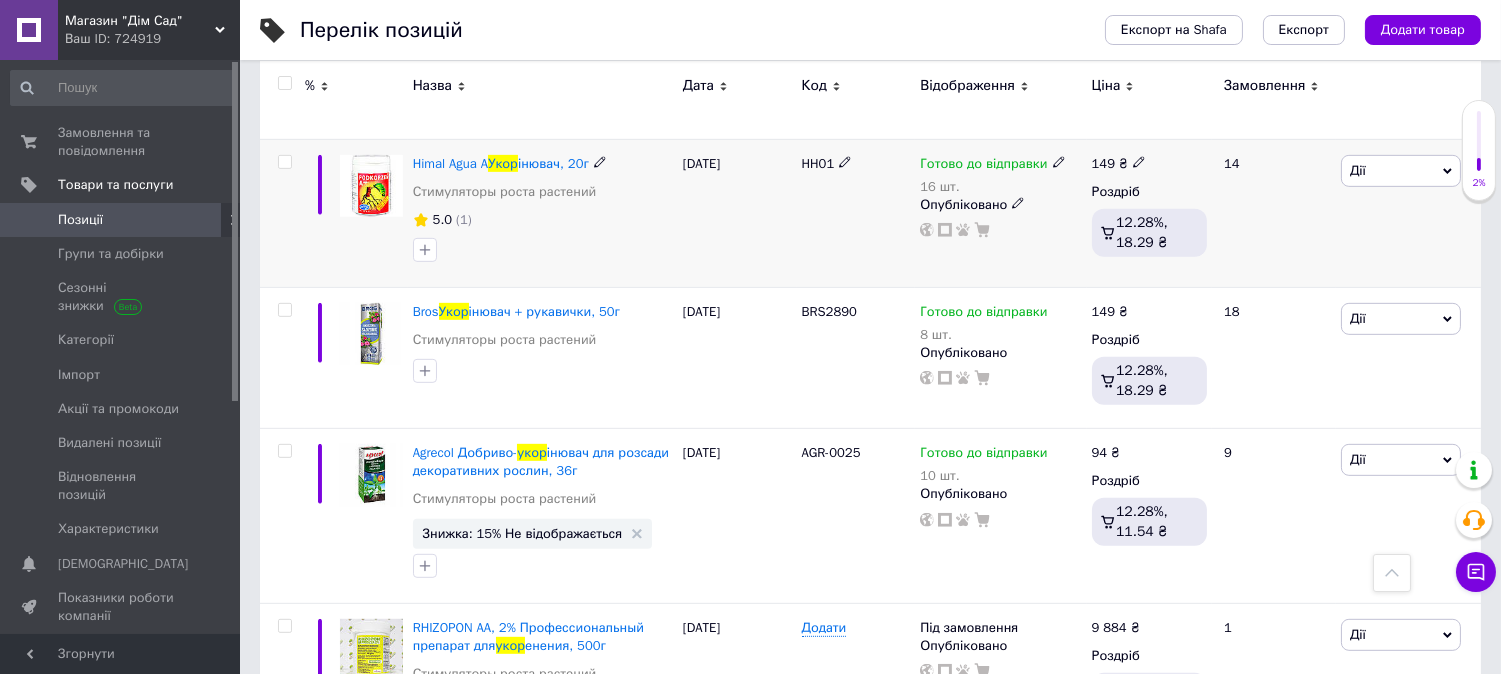 scroll, scrollTop: 1814, scrollLeft: 0, axis: vertical 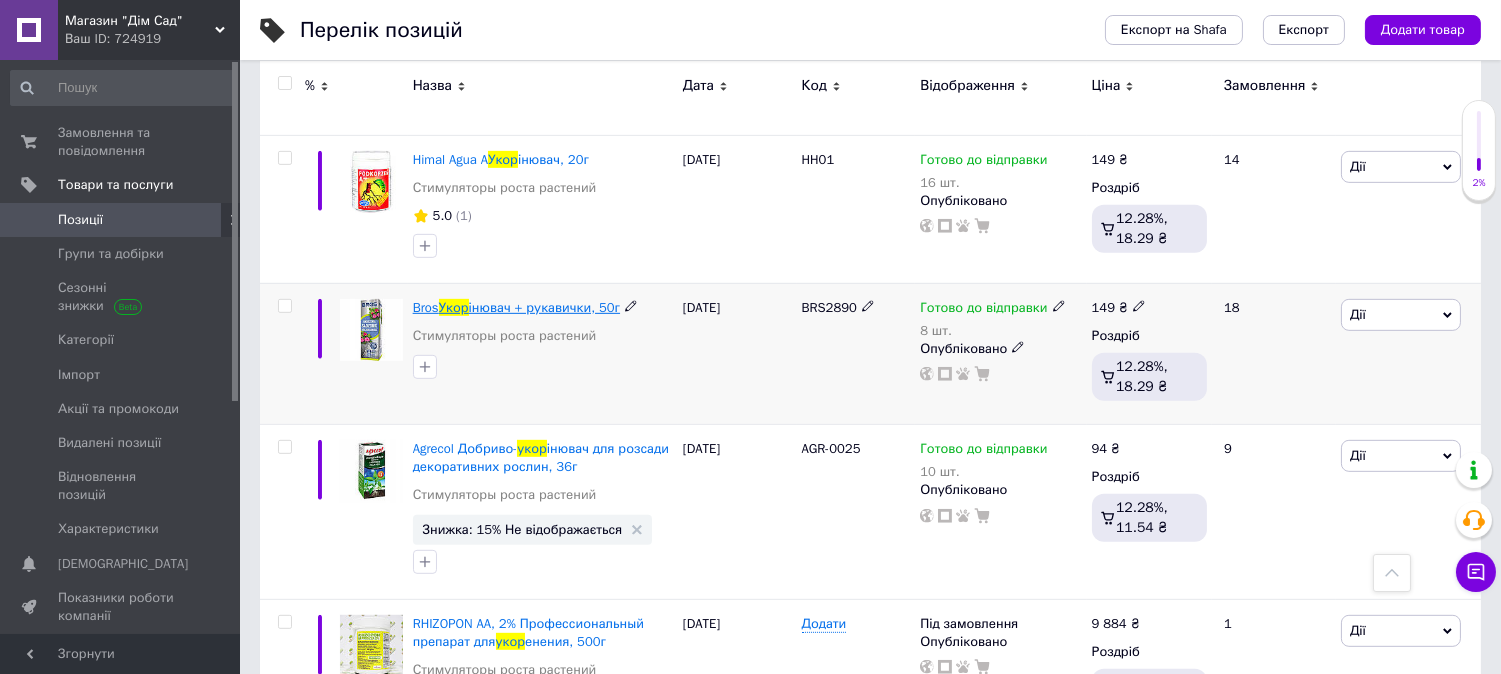 type on "укор" 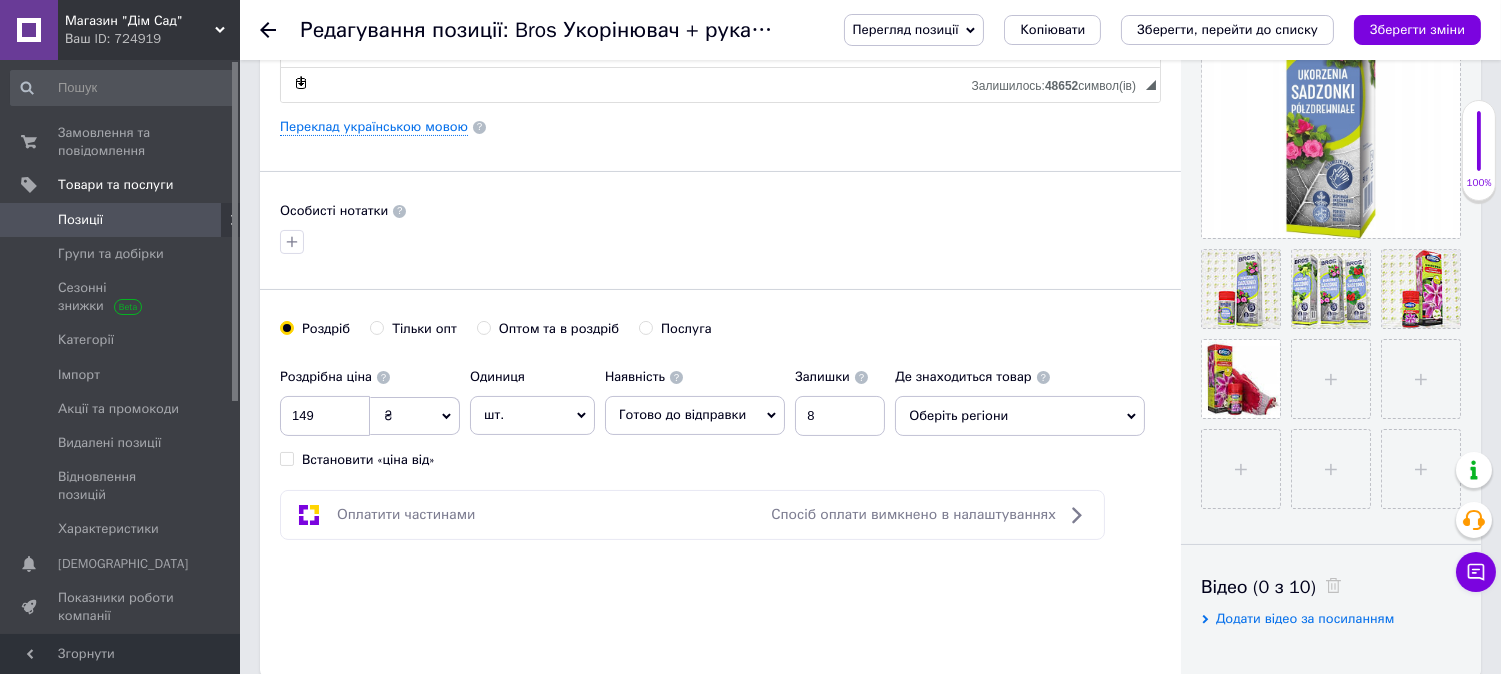 scroll, scrollTop: 0, scrollLeft: 0, axis: both 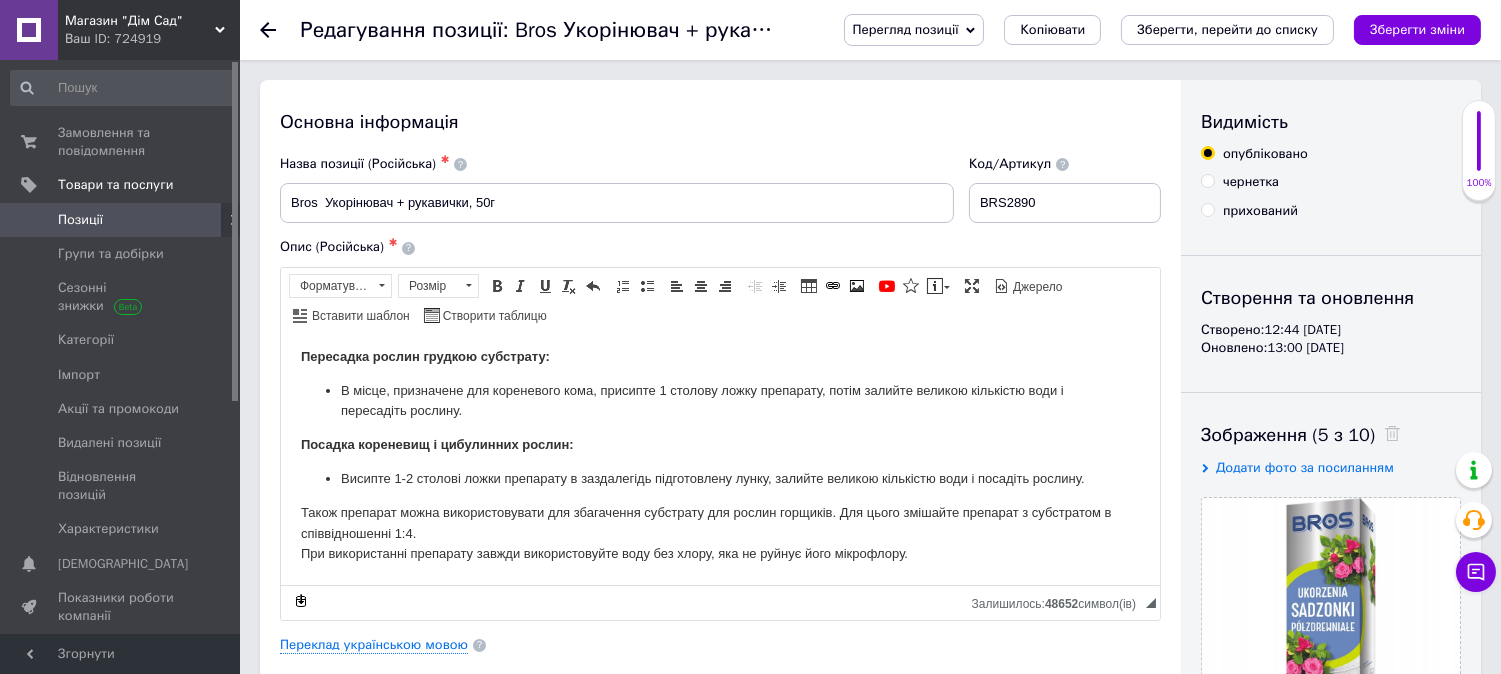 click 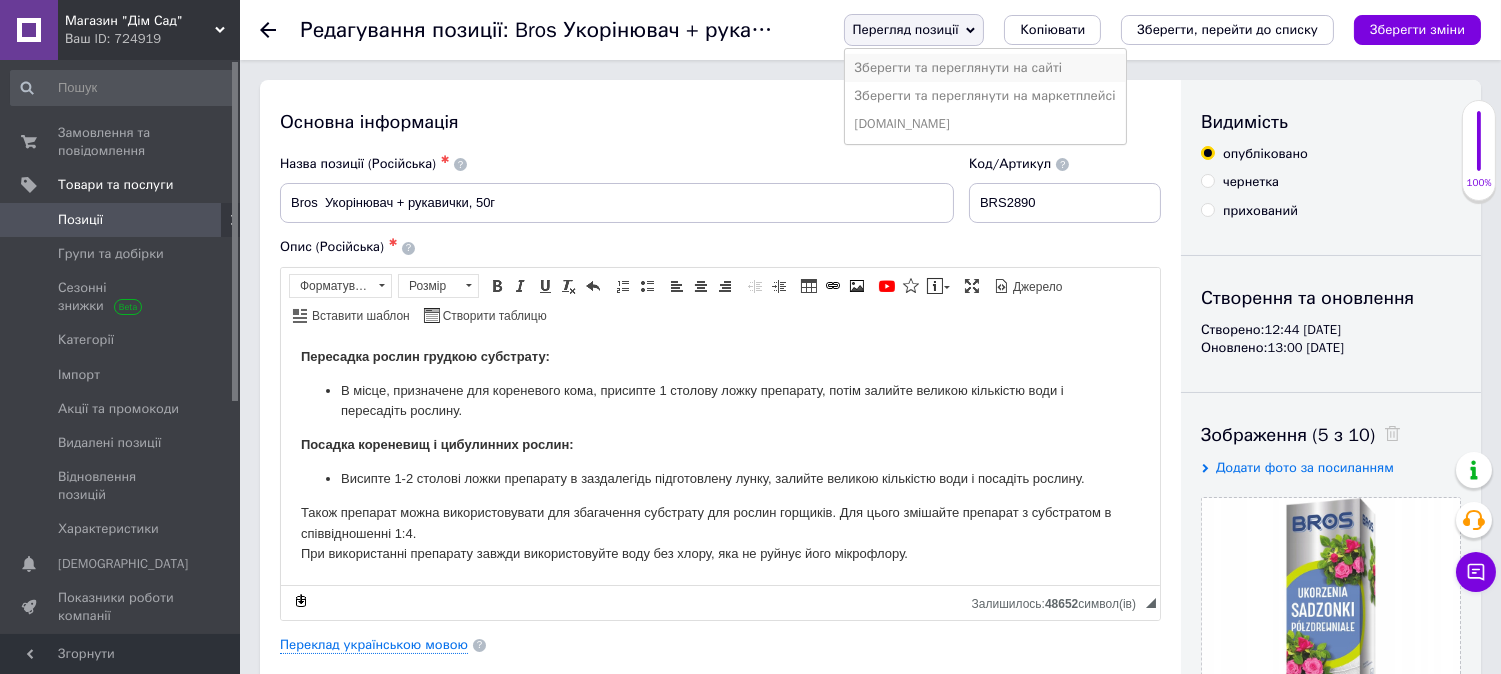 click on "Зберегти та переглянути на сайті" at bounding box center (985, 68) 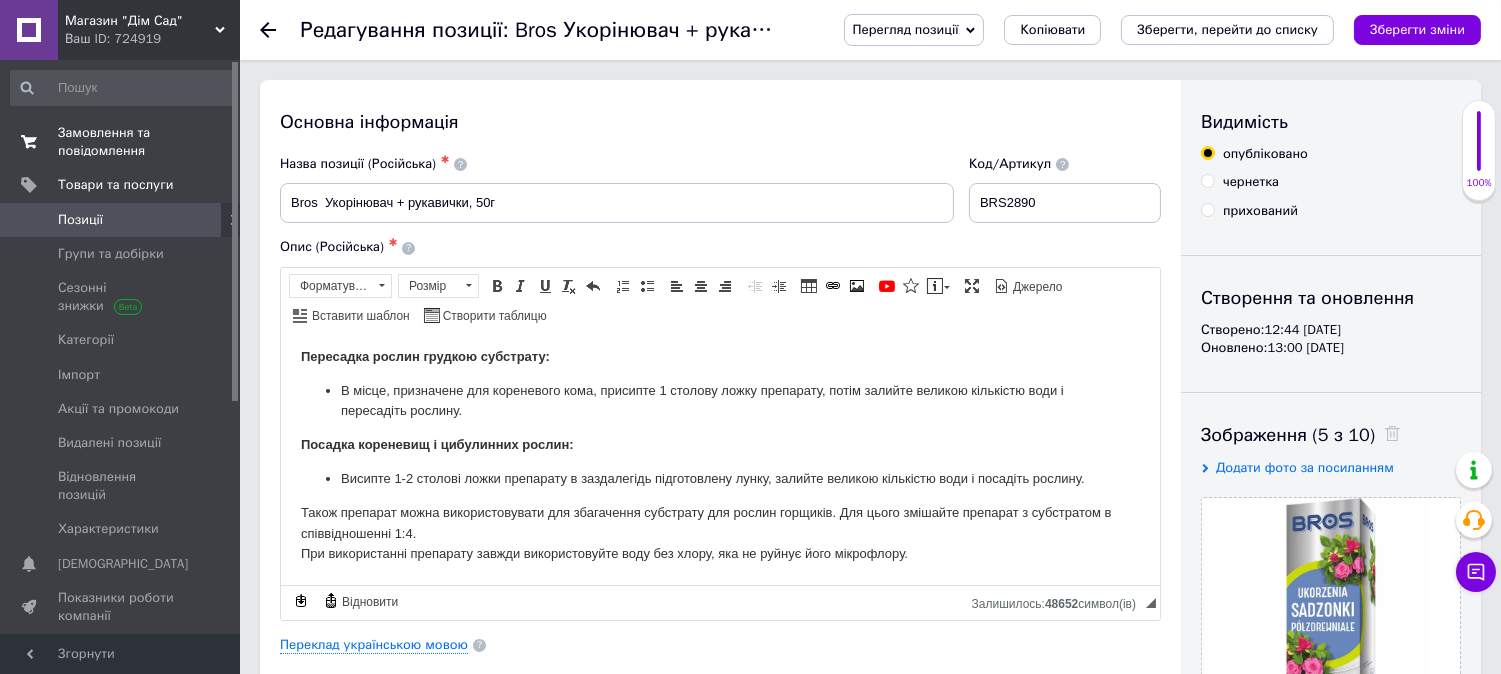 click on "Замовлення та повідомлення" at bounding box center (121, 142) 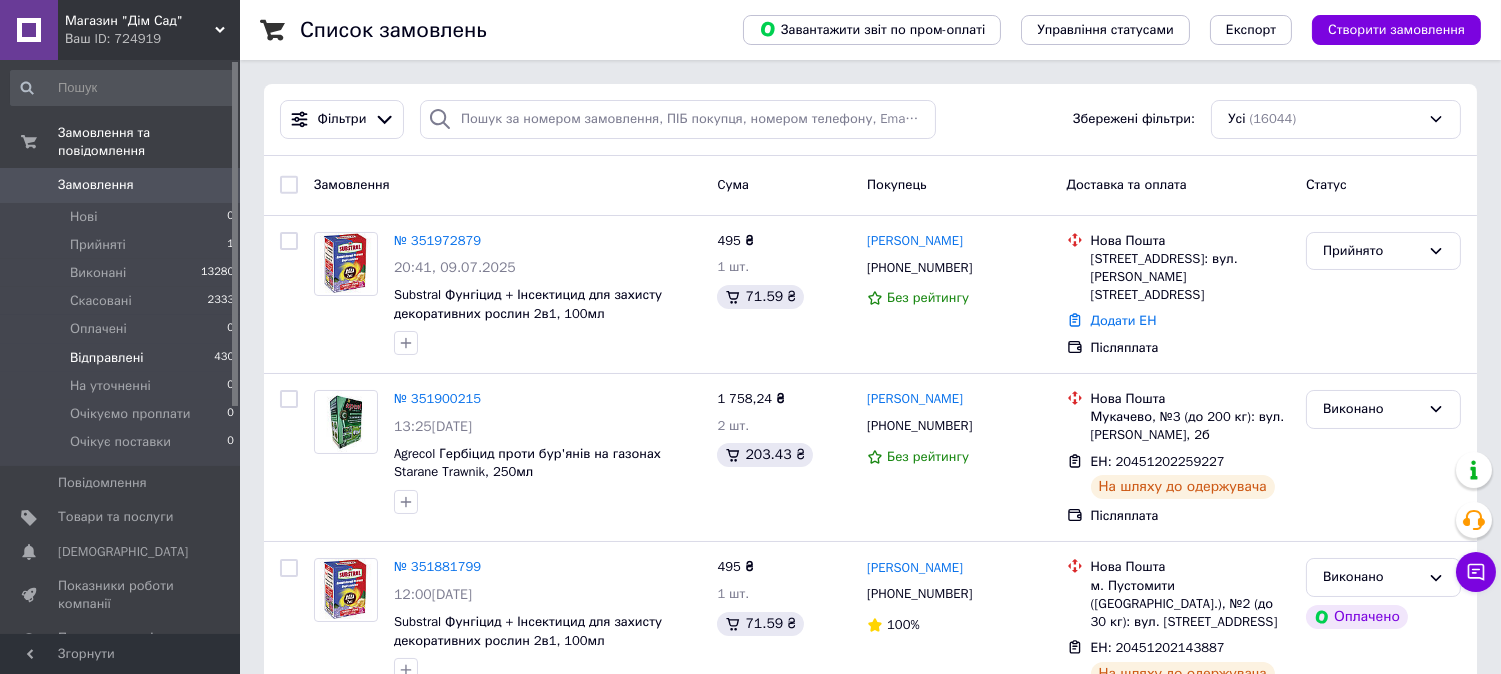 click on "Відправлені" at bounding box center [107, 358] 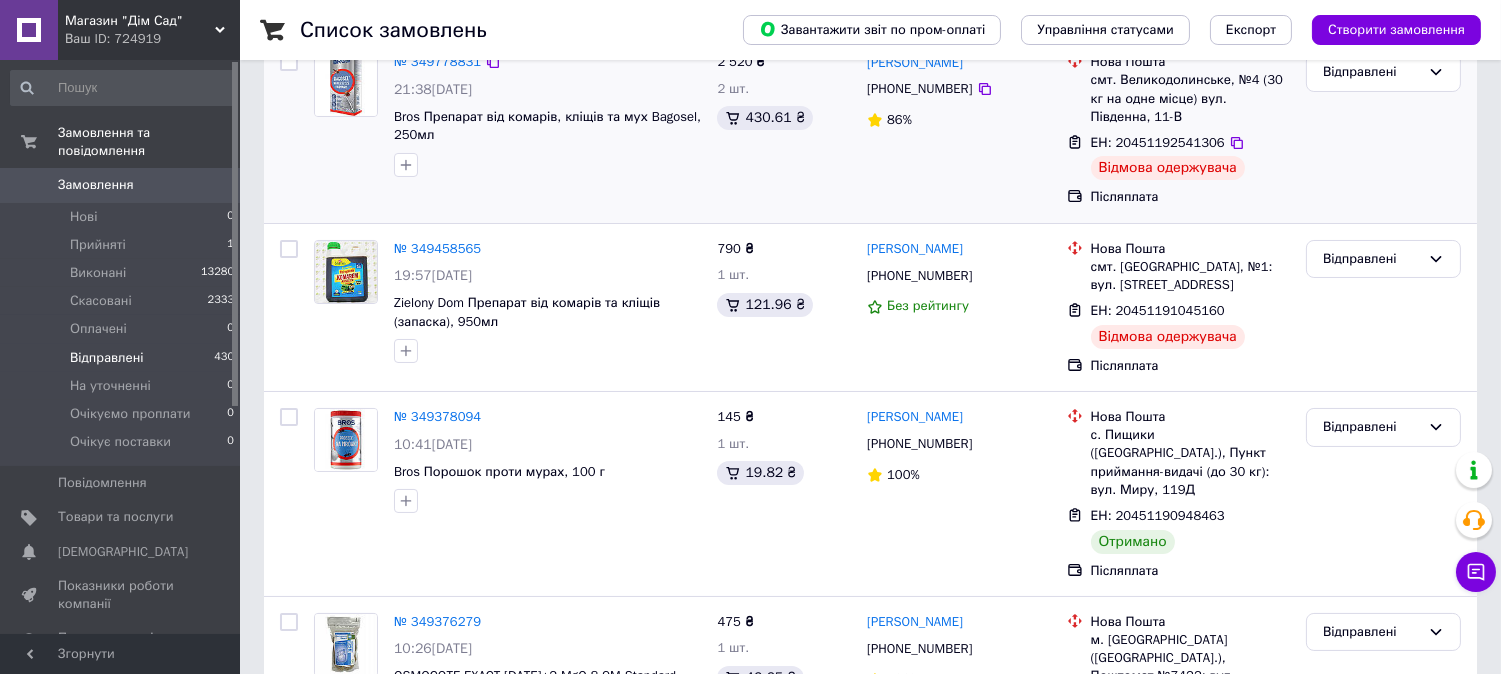 scroll, scrollTop: 258, scrollLeft: 0, axis: vertical 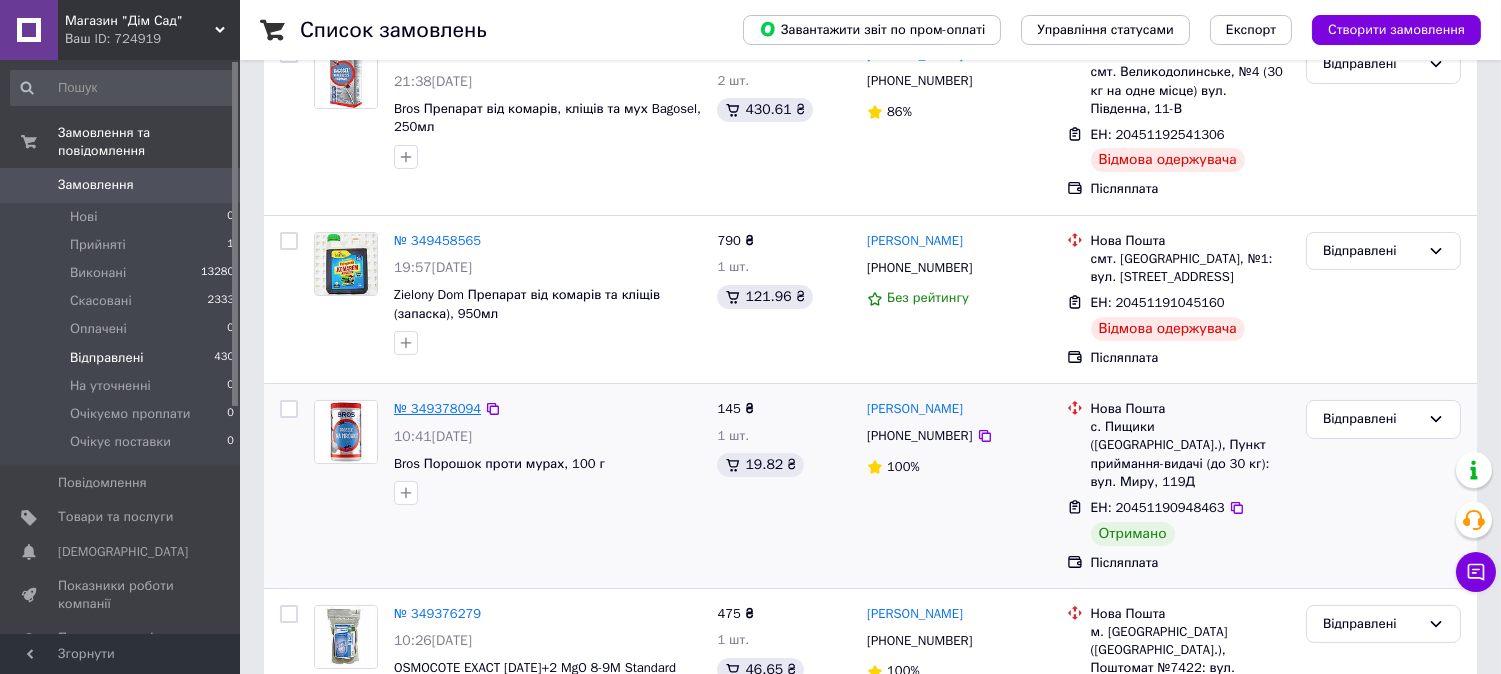 click on "№ 349378094" at bounding box center [437, 408] 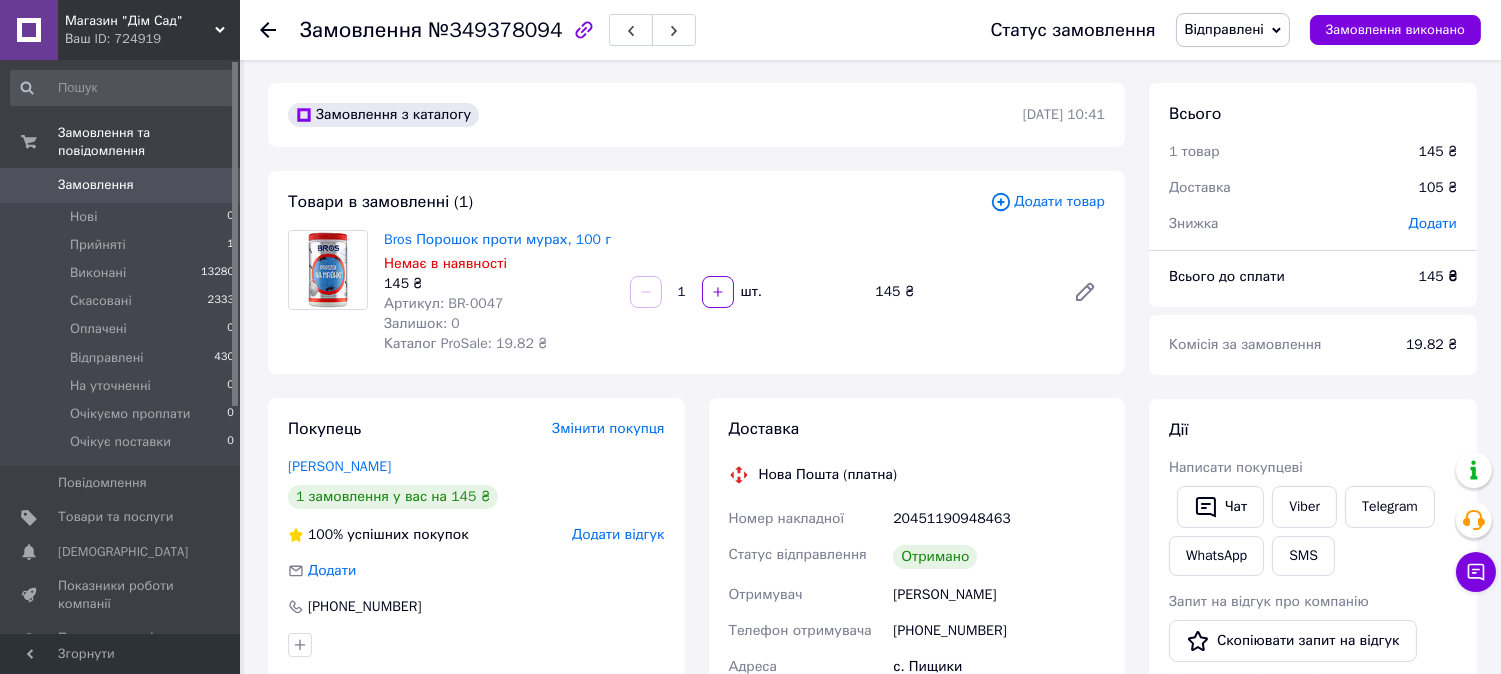 scroll, scrollTop: 0, scrollLeft: 0, axis: both 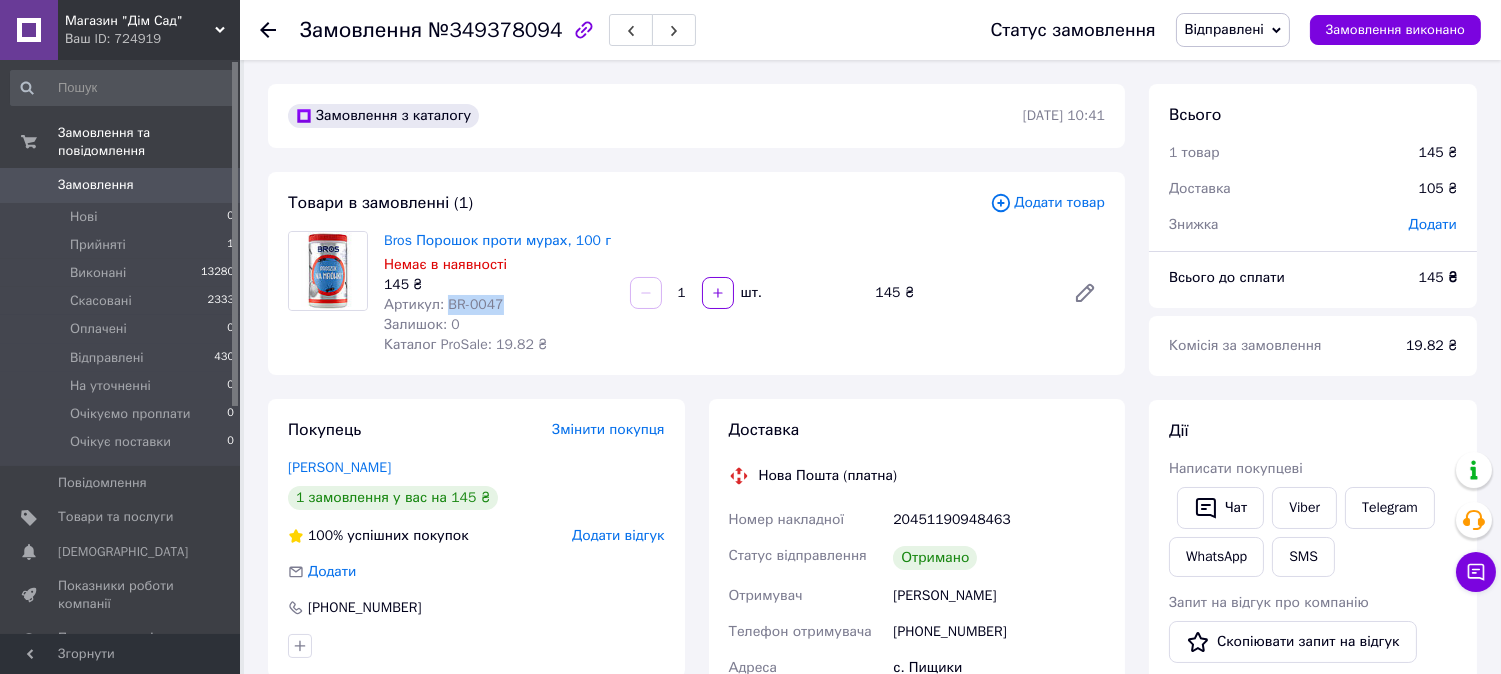 drag, startPoint x: 496, startPoint y: 303, endPoint x: 443, endPoint y: 304, distance: 53.009434 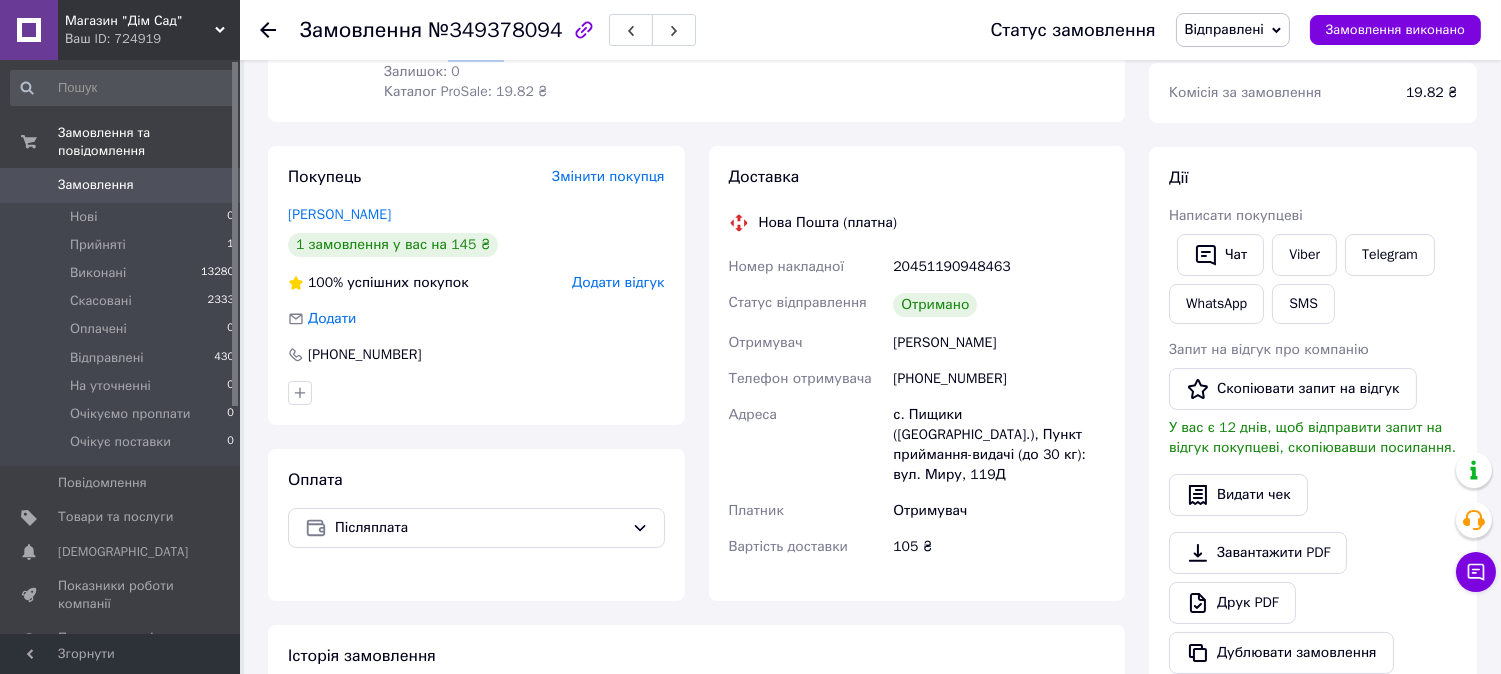scroll, scrollTop: 258, scrollLeft: 0, axis: vertical 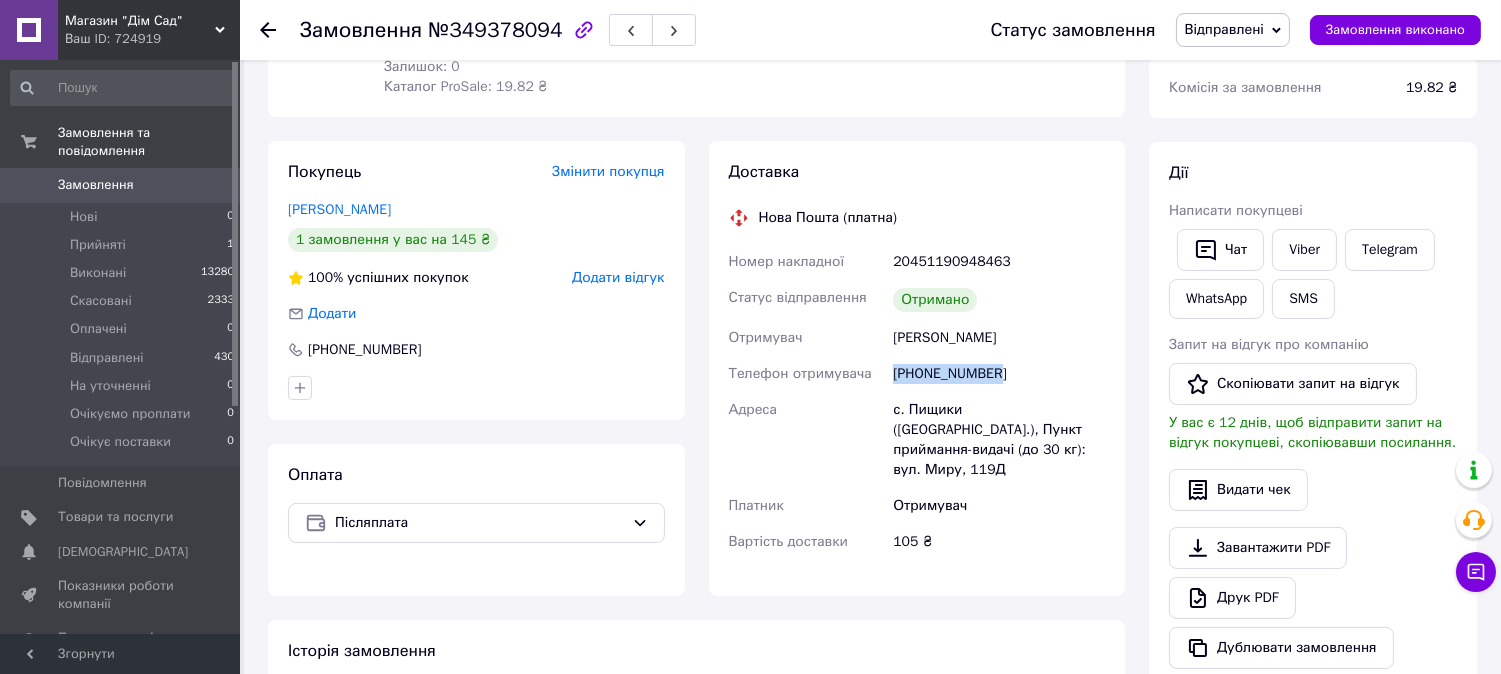 drag, startPoint x: 994, startPoint y: 367, endPoint x: 896, endPoint y: 367, distance: 98 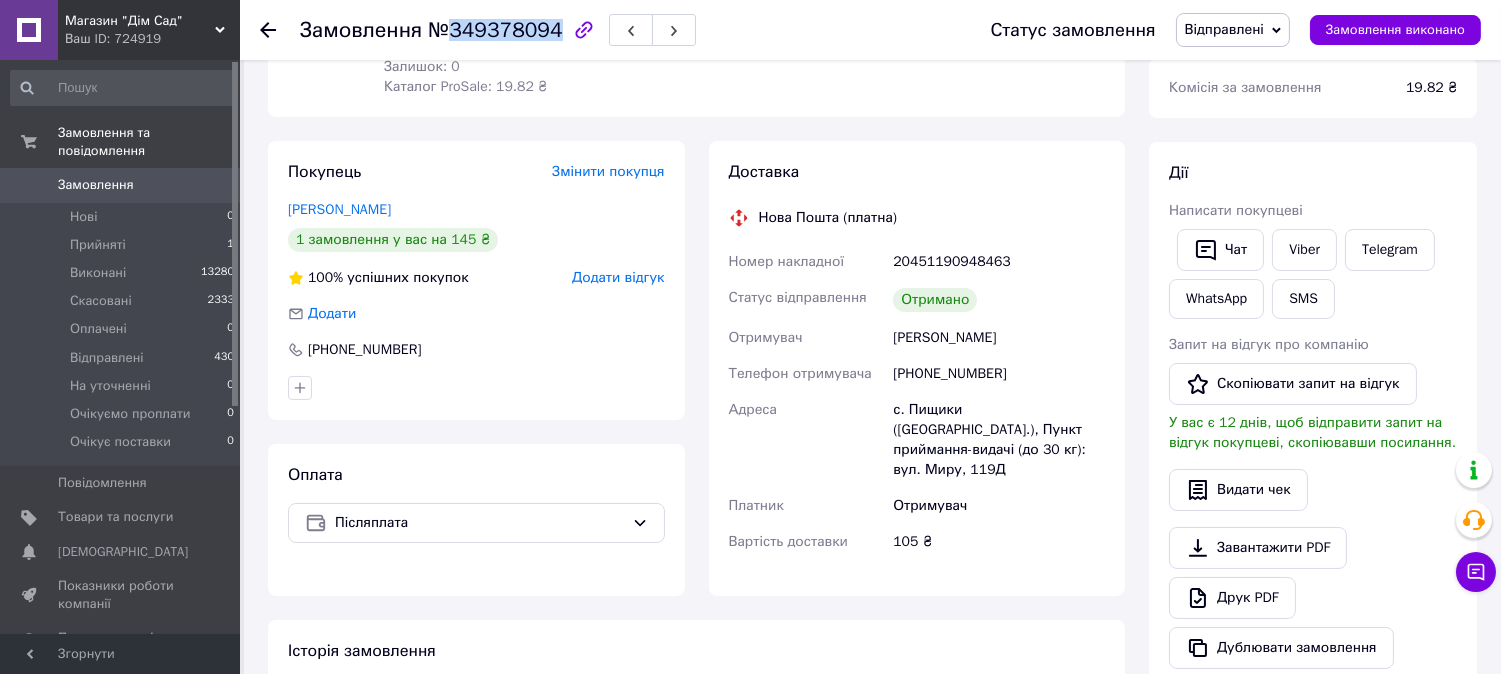 drag, startPoint x: 445, startPoint y: 22, endPoint x: 543, endPoint y: 37, distance: 99.14131 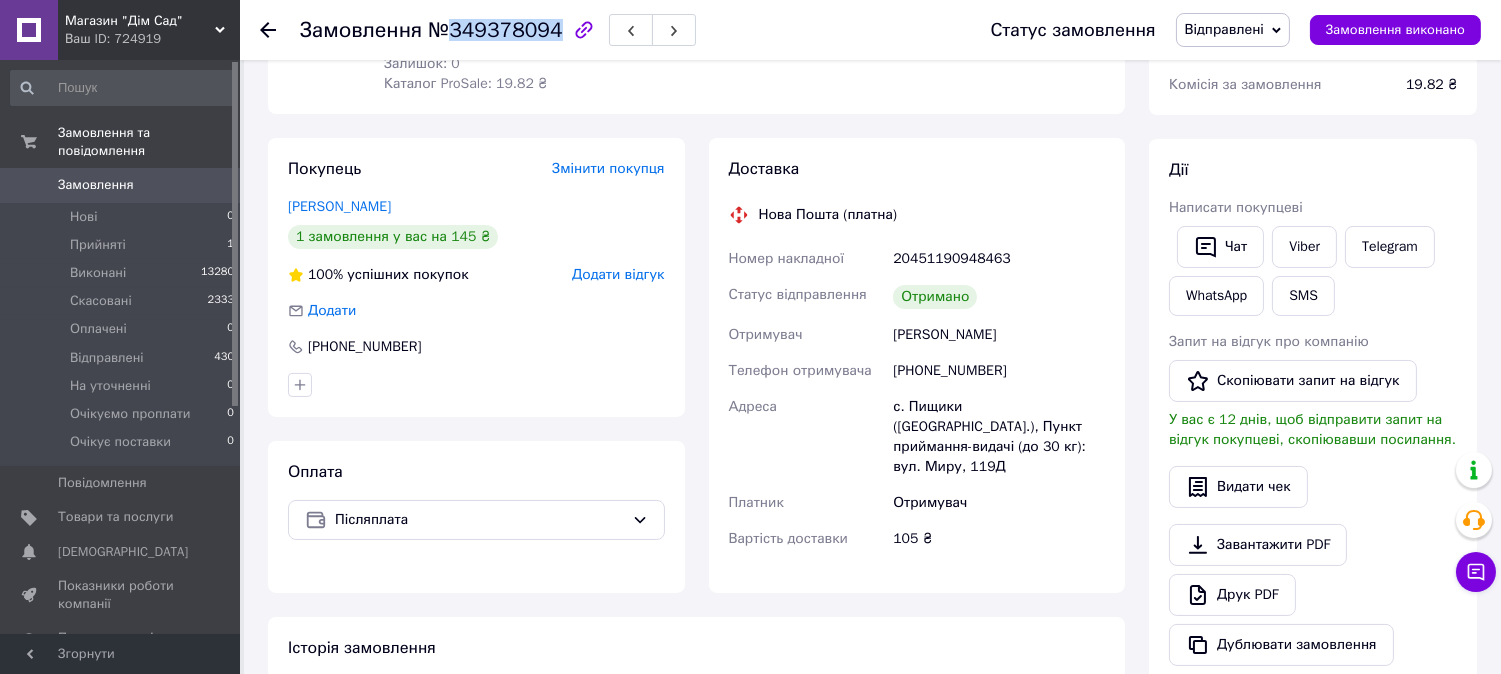scroll, scrollTop: 258, scrollLeft: 0, axis: vertical 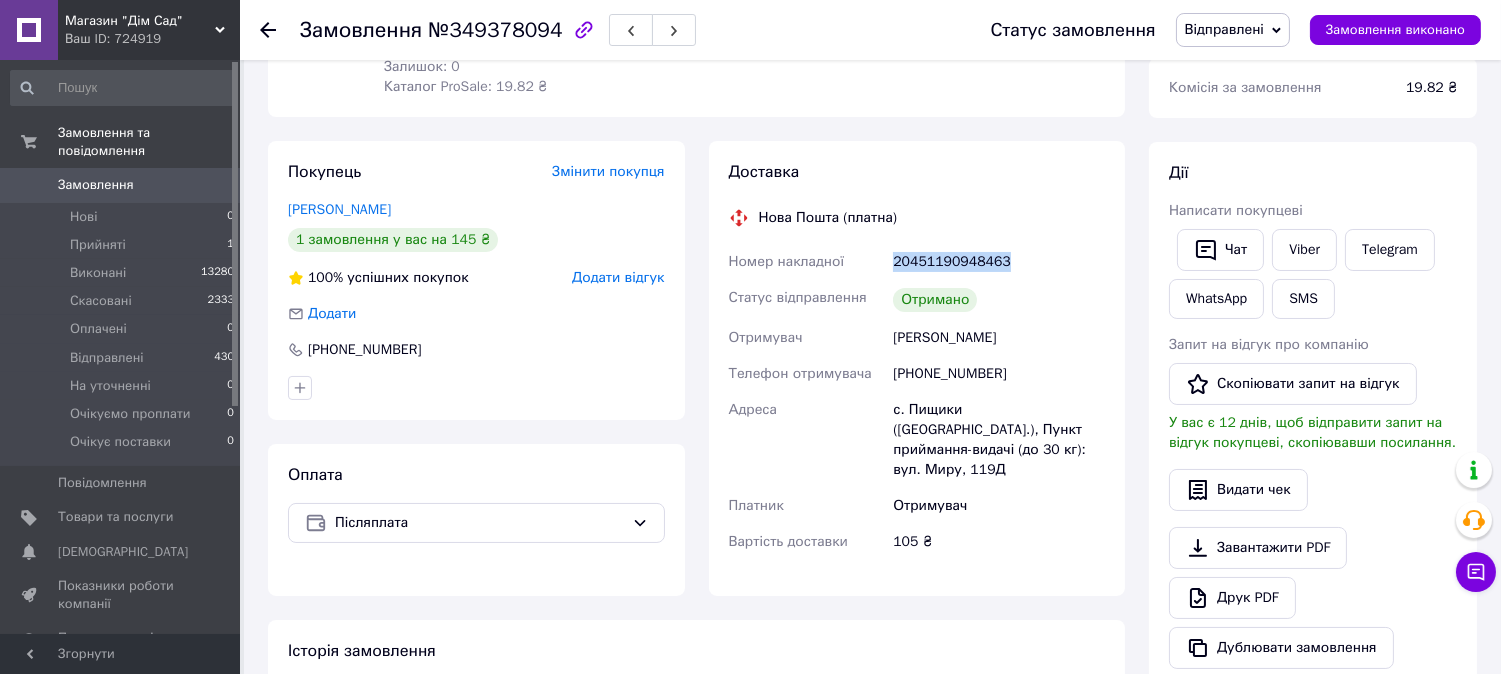 drag, startPoint x: 894, startPoint y: 256, endPoint x: 1001, endPoint y: 261, distance: 107.11676 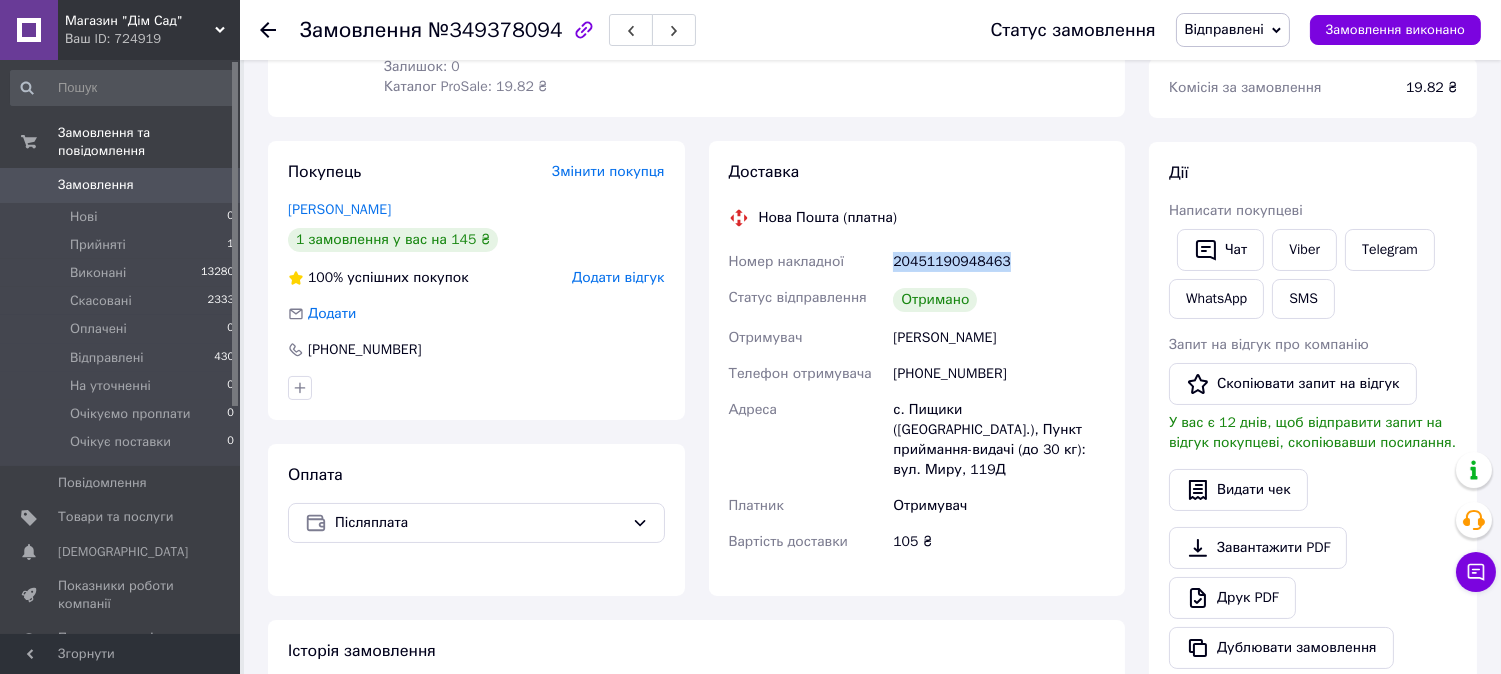 scroll, scrollTop: 518, scrollLeft: 0, axis: vertical 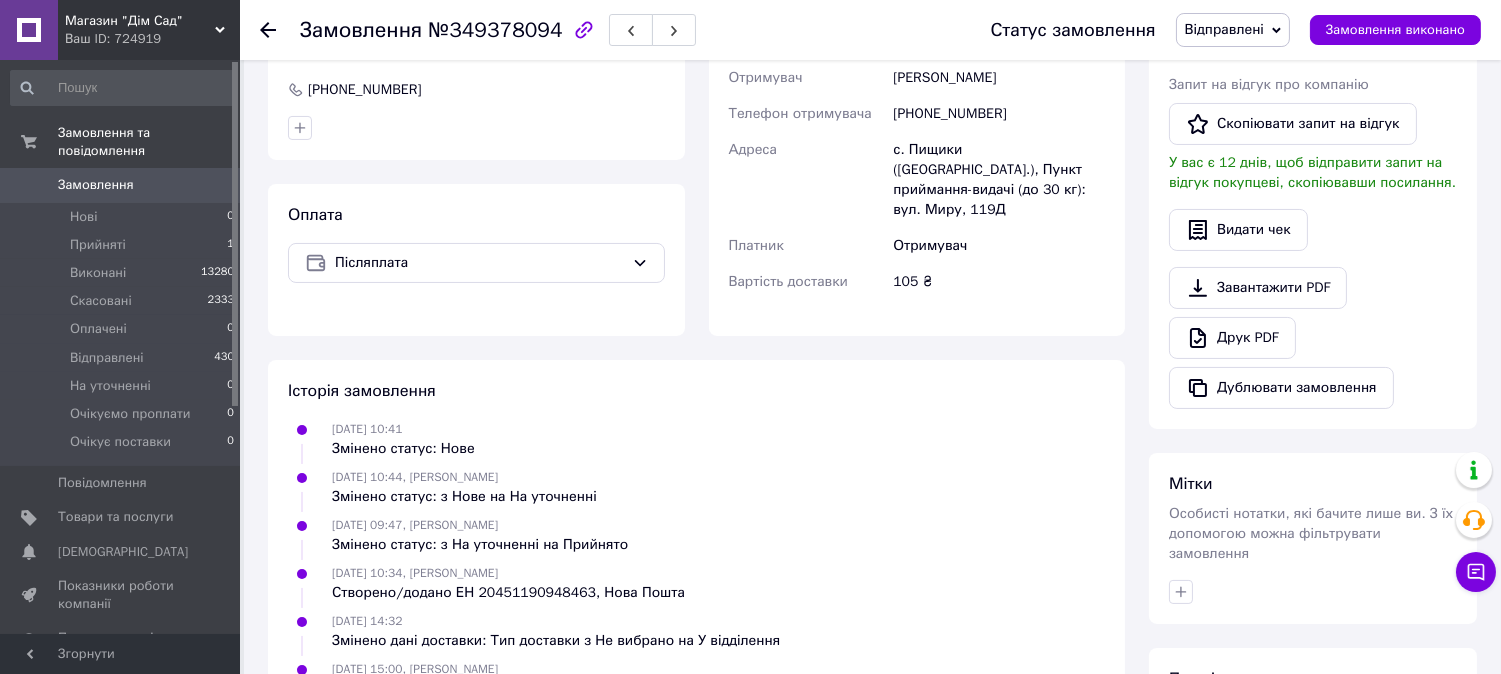 click on "Відправлені" at bounding box center [1233, 30] 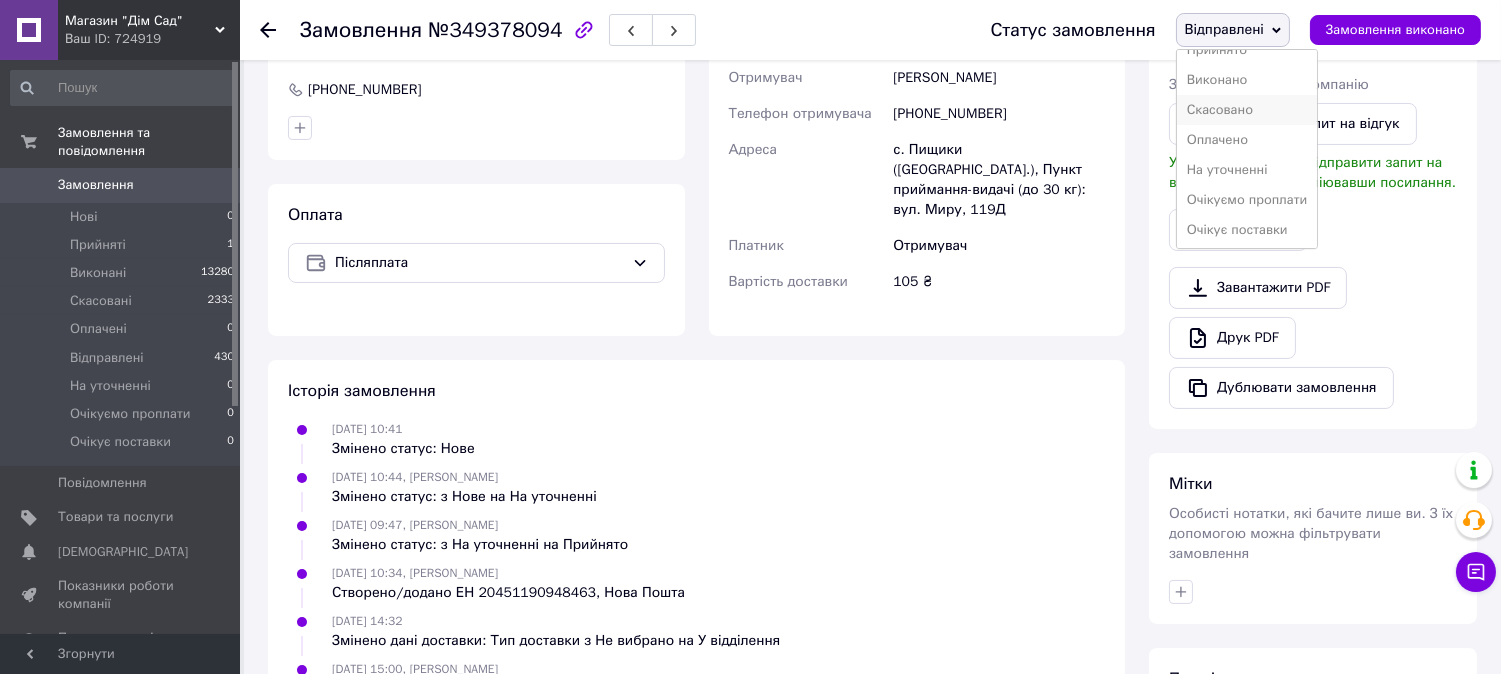 scroll, scrollTop: 22, scrollLeft: 0, axis: vertical 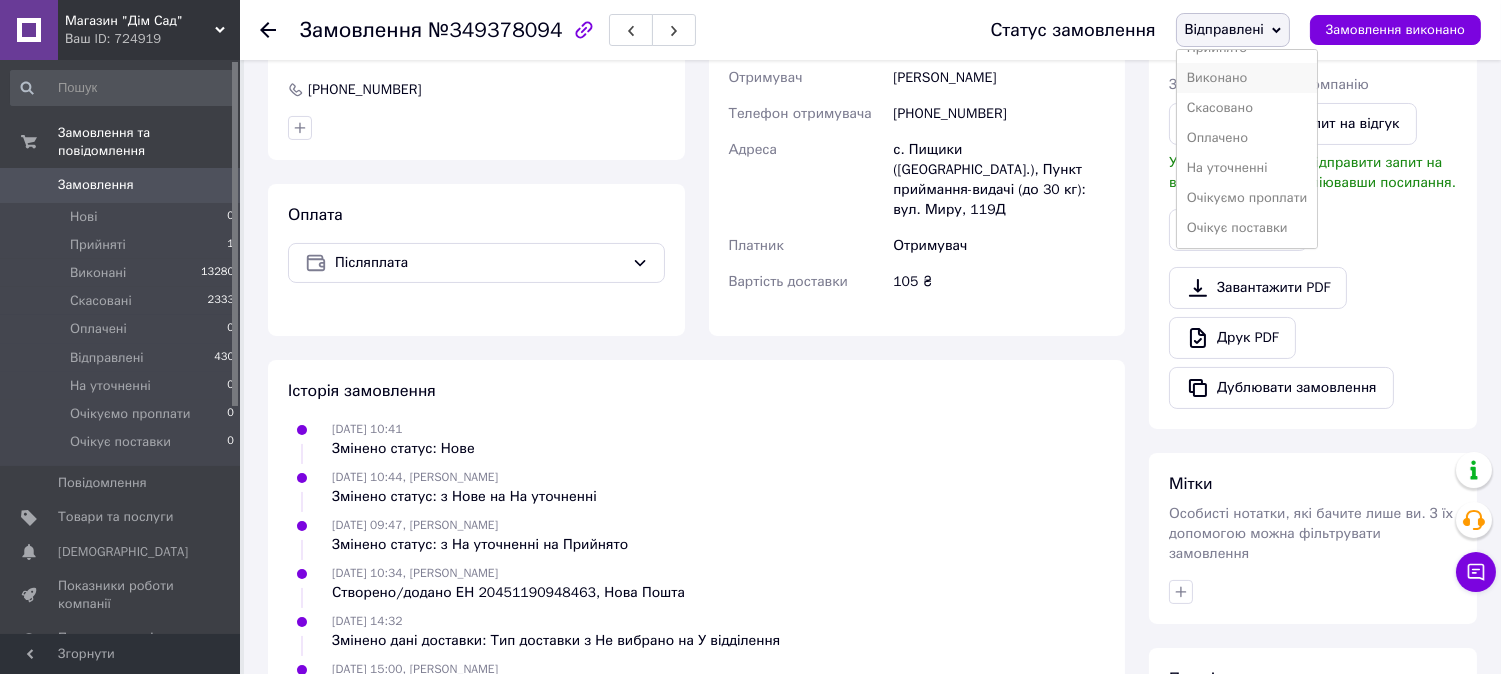 click on "Виконано" at bounding box center [1247, 78] 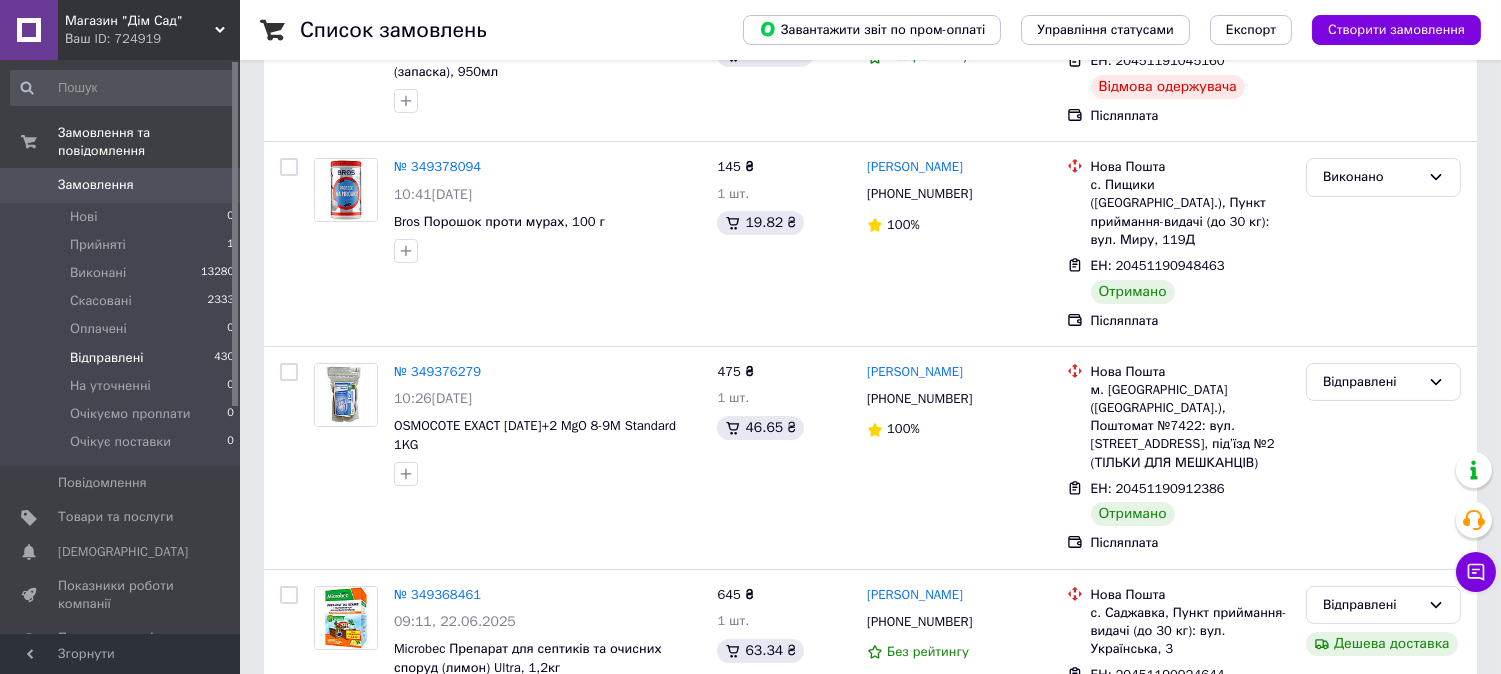 scroll, scrollTop: 518, scrollLeft: 0, axis: vertical 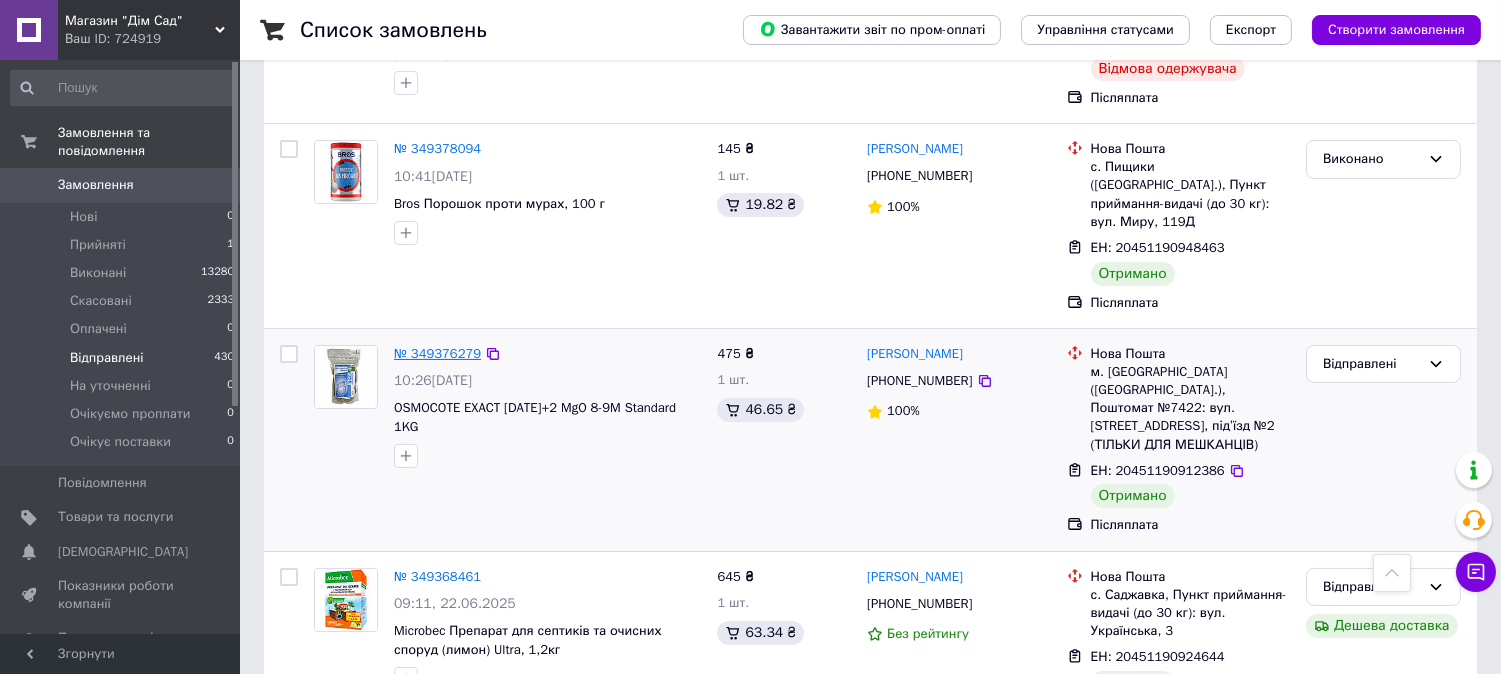 click on "№ 349376279" at bounding box center [437, 353] 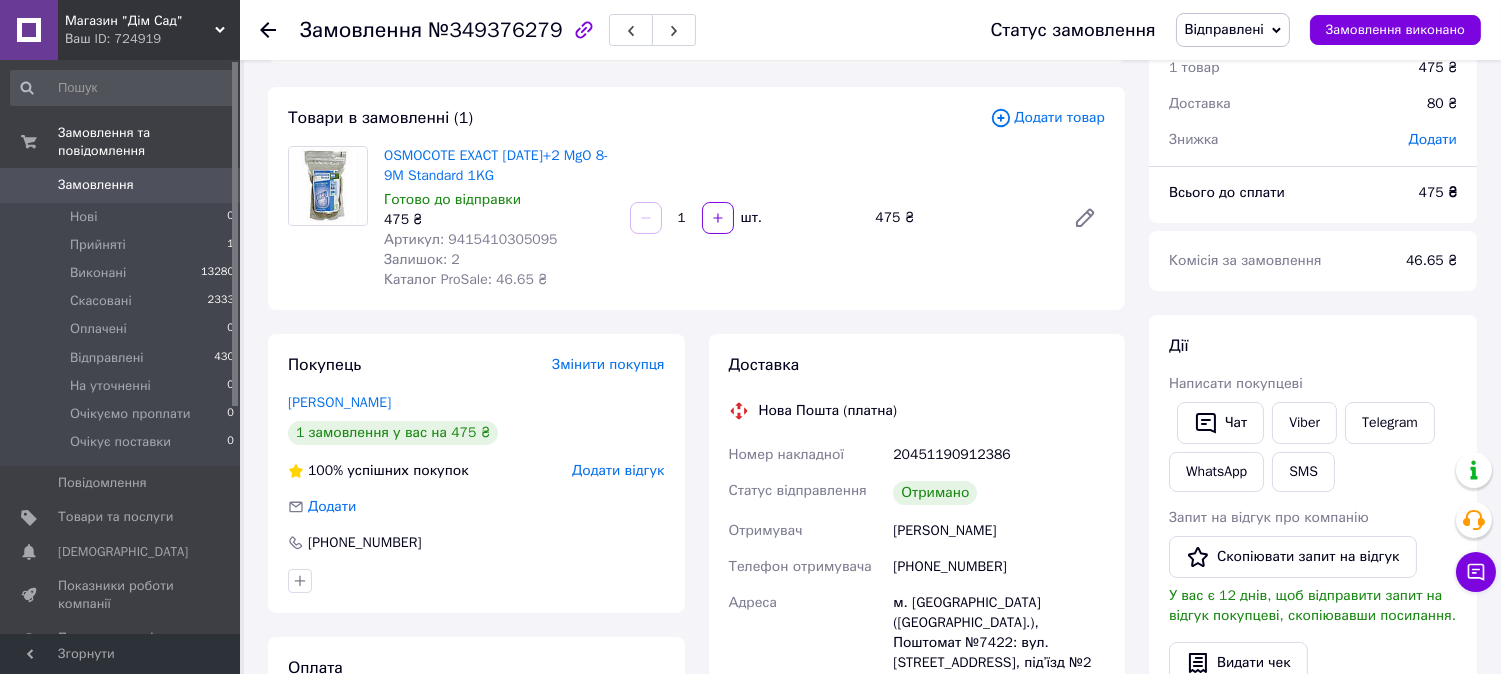 scroll, scrollTop: 0, scrollLeft: 0, axis: both 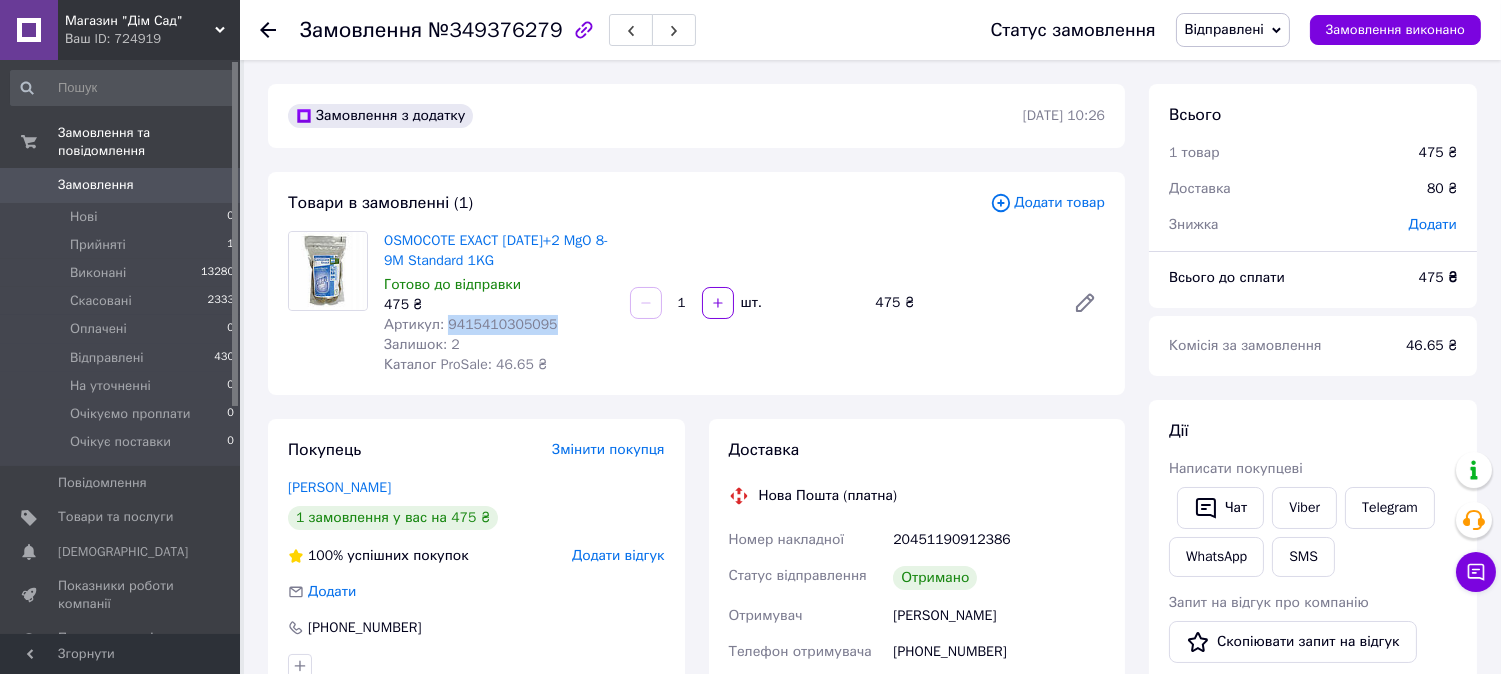 drag, startPoint x: 542, startPoint y: 328, endPoint x: 444, endPoint y: 323, distance: 98.12747 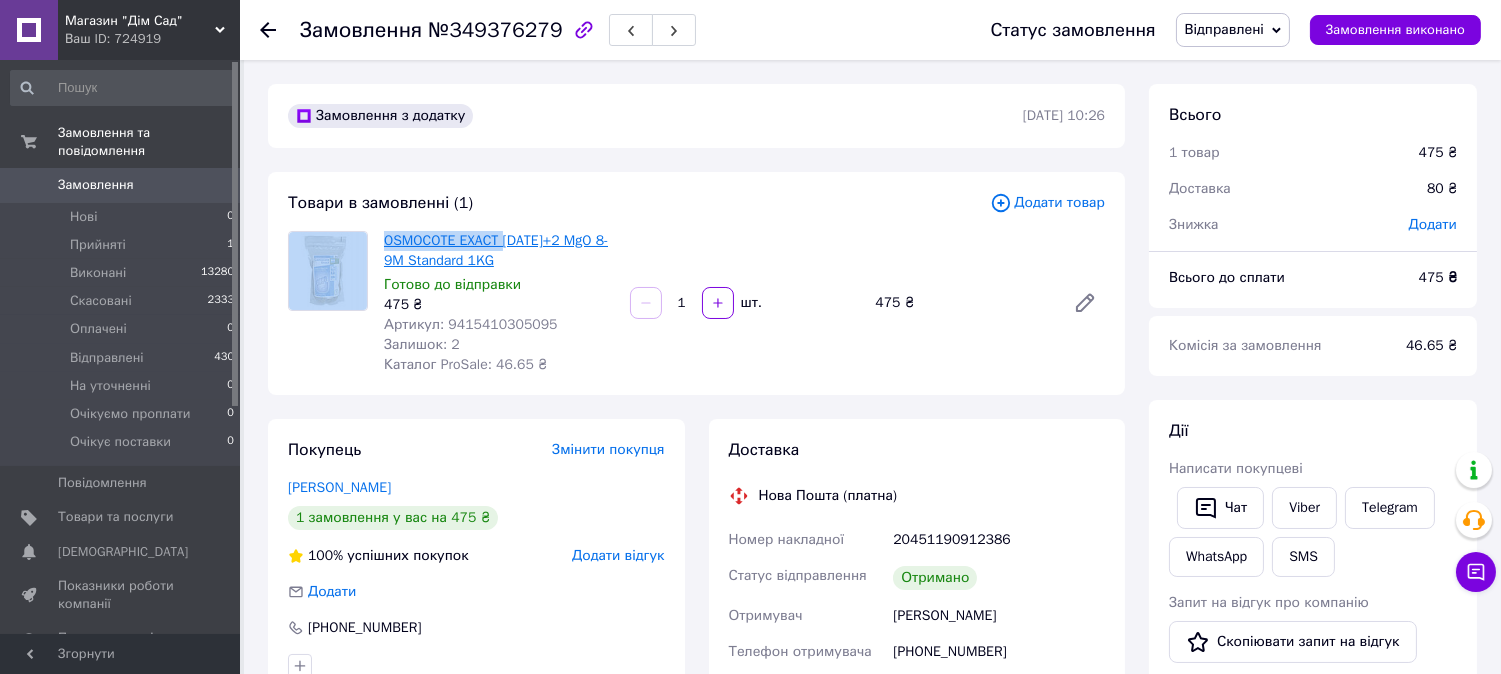drag, startPoint x: 397, startPoint y: 243, endPoint x: 505, endPoint y: 243, distance: 108 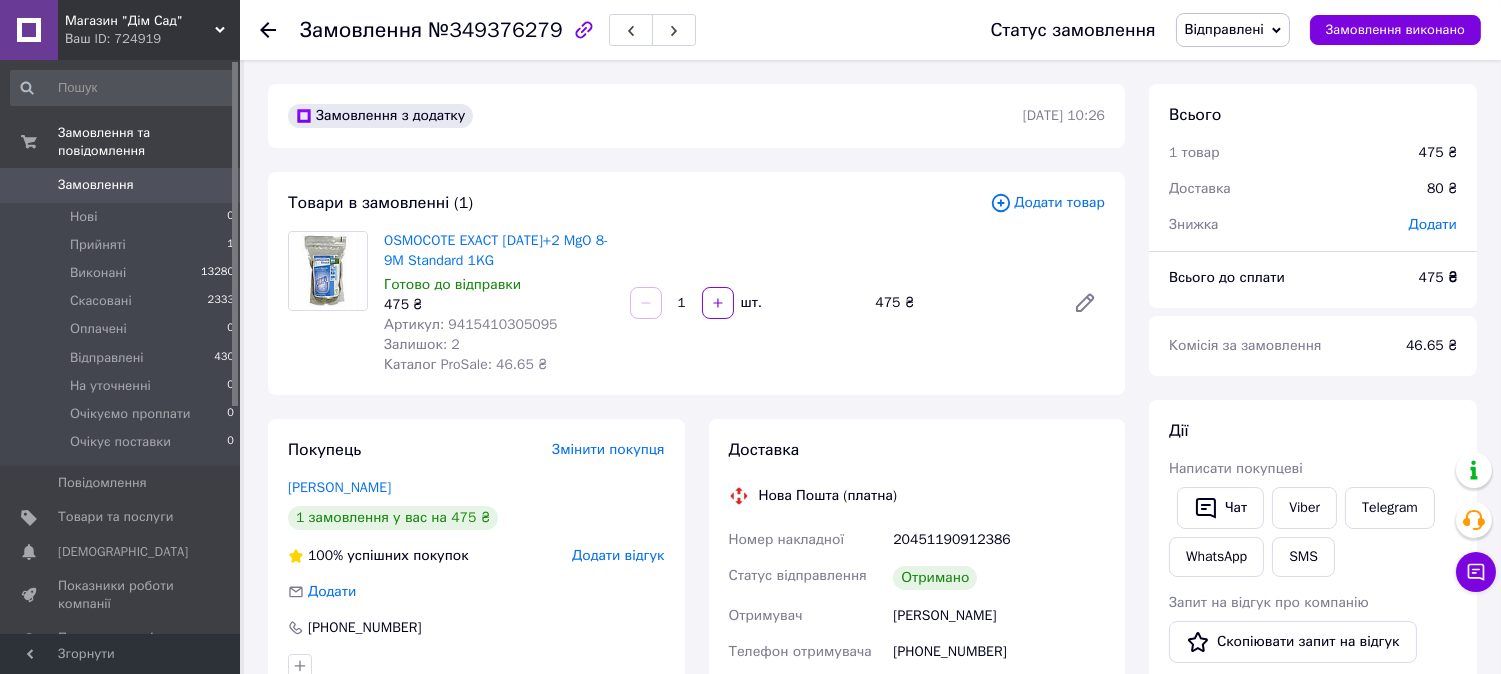 click on "Готово до відправки" at bounding box center (499, 285) 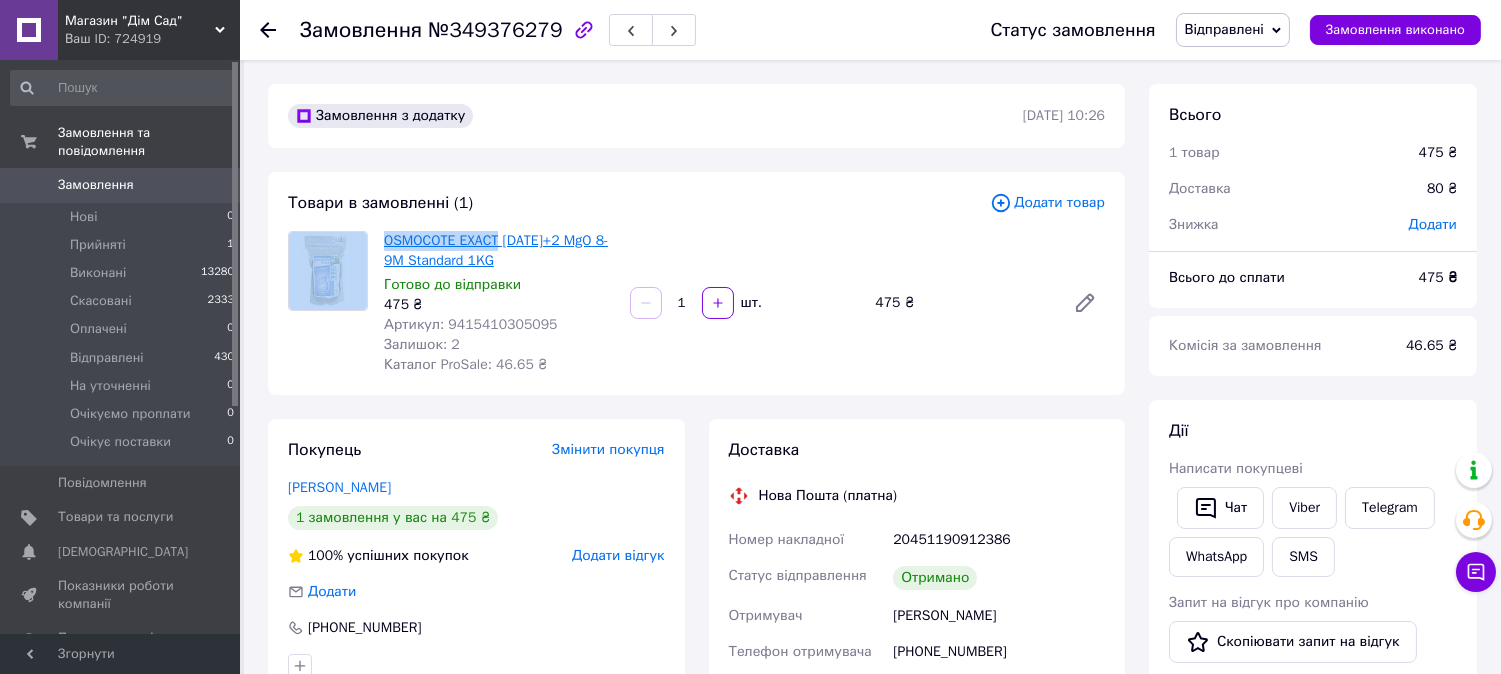 drag, startPoint x: 374, startPoint y: 236, endPoint x: 558, endPoint y: 286, distance: 190.6725 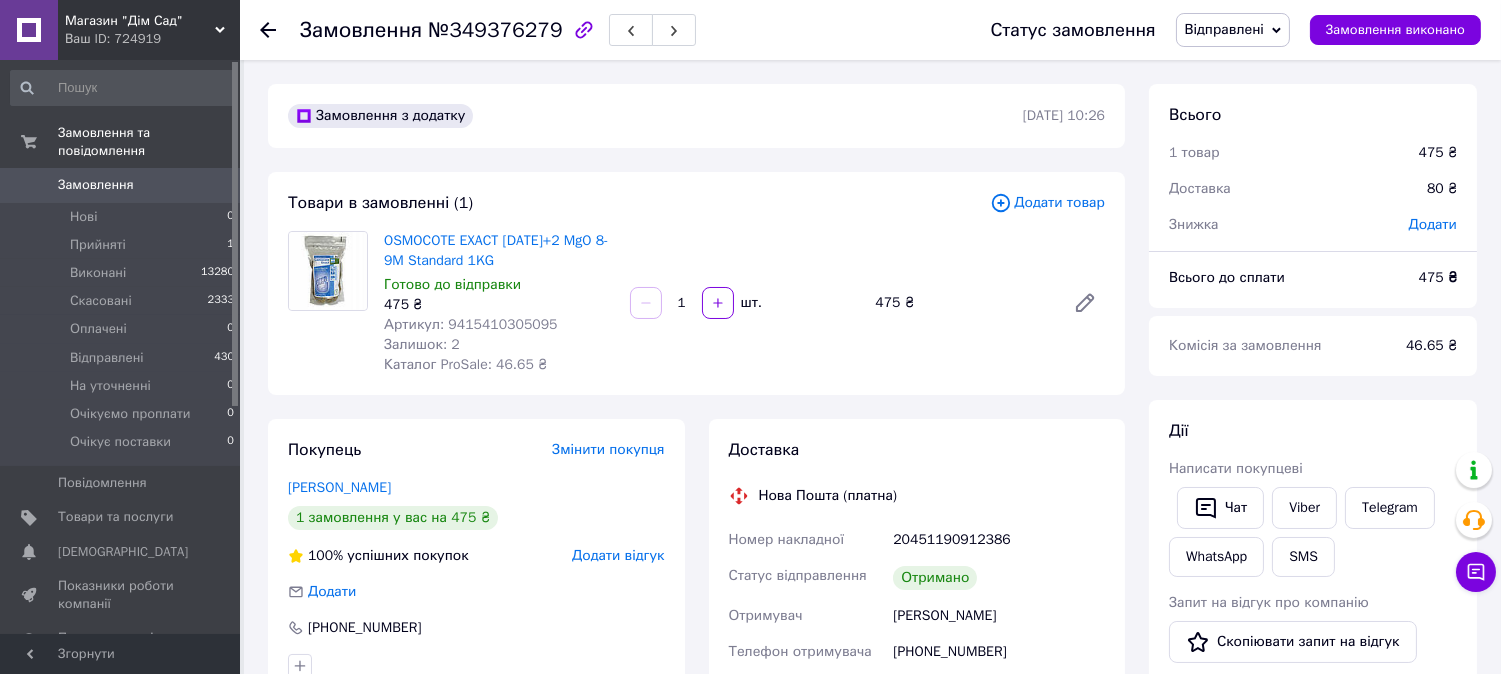 click on "Готово до відправки" at bounding box center (499, 285) 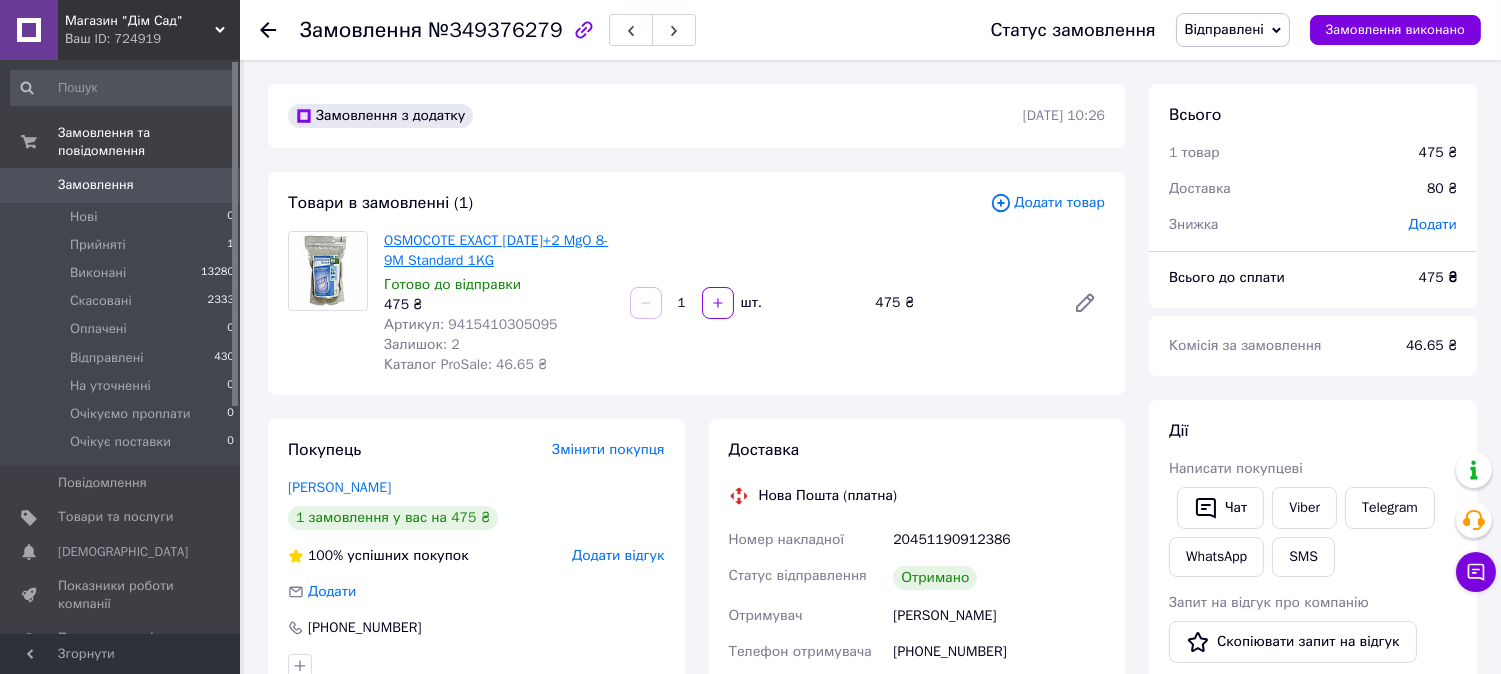 drag, startPoint x: 512, startPoint y: 255, endPoint x: 402, endPoint y: 245, distance: 110.45361 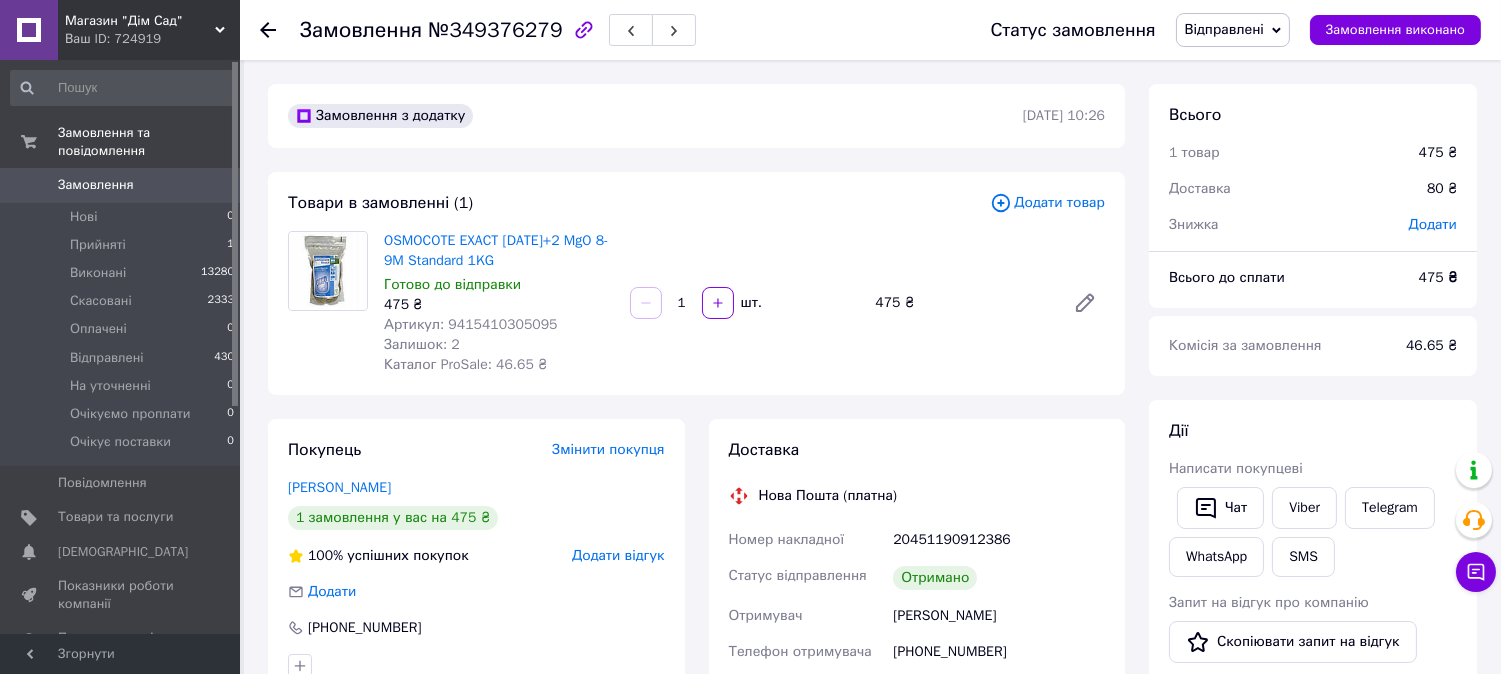 click on "OSMOCOTE EXACT [DATE]+2 MgO 8-9M Standard 1KG" at bounding box center [499, 251] 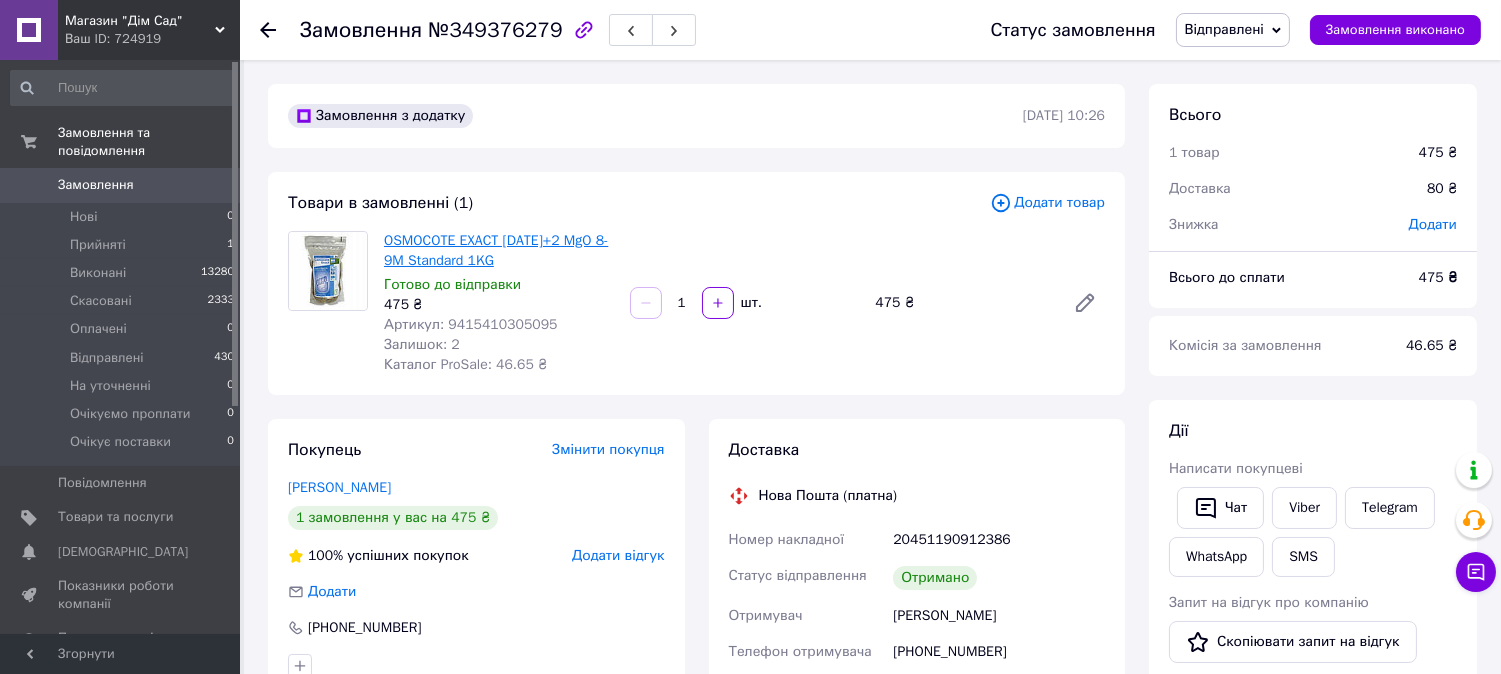 drag, startPoint x: 514, startPoint y: 252, endPoint x: 383, endPoint y: 237, distance: 131.85599 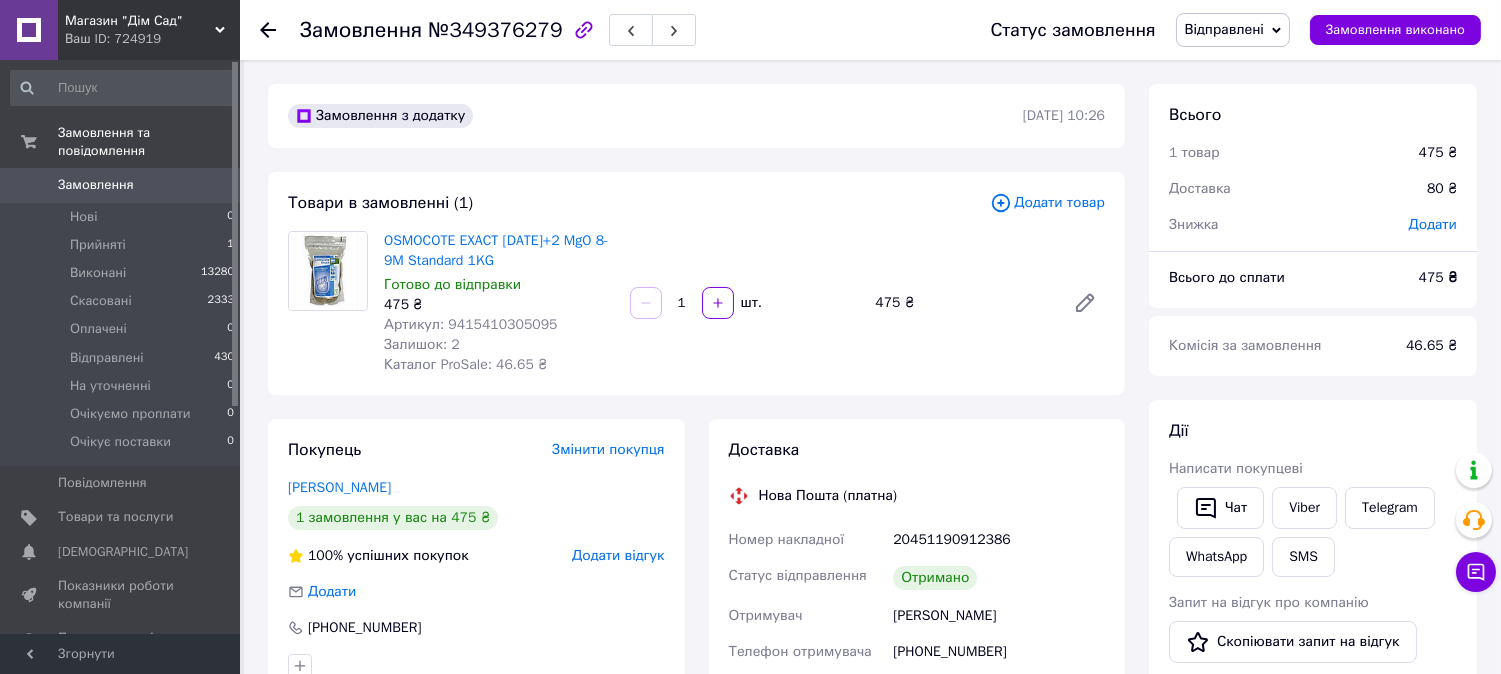 copy on "OSMOCOTE EXACT [DATE]+2 MgO 8-9M Standard 1KG" 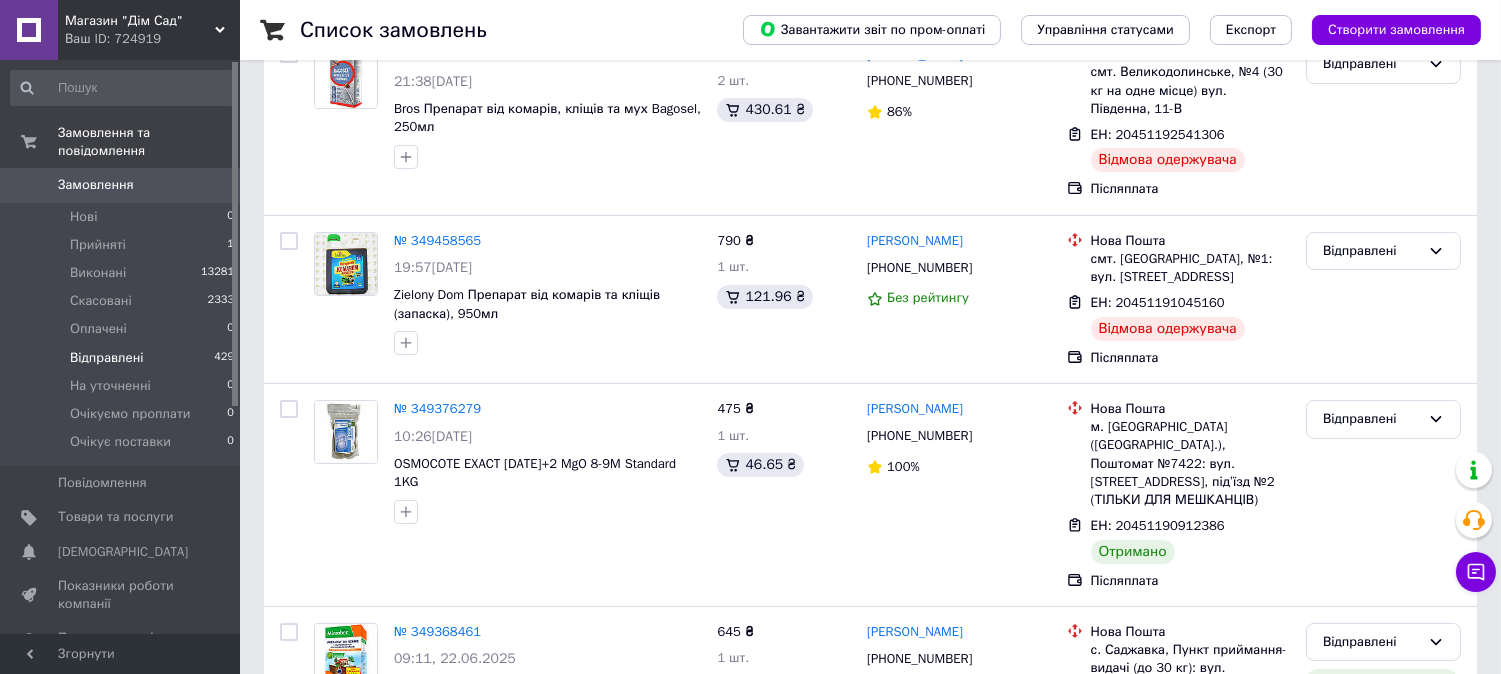 scroll, scrollTop: 518, scrollLeft: 0, axis: vertical 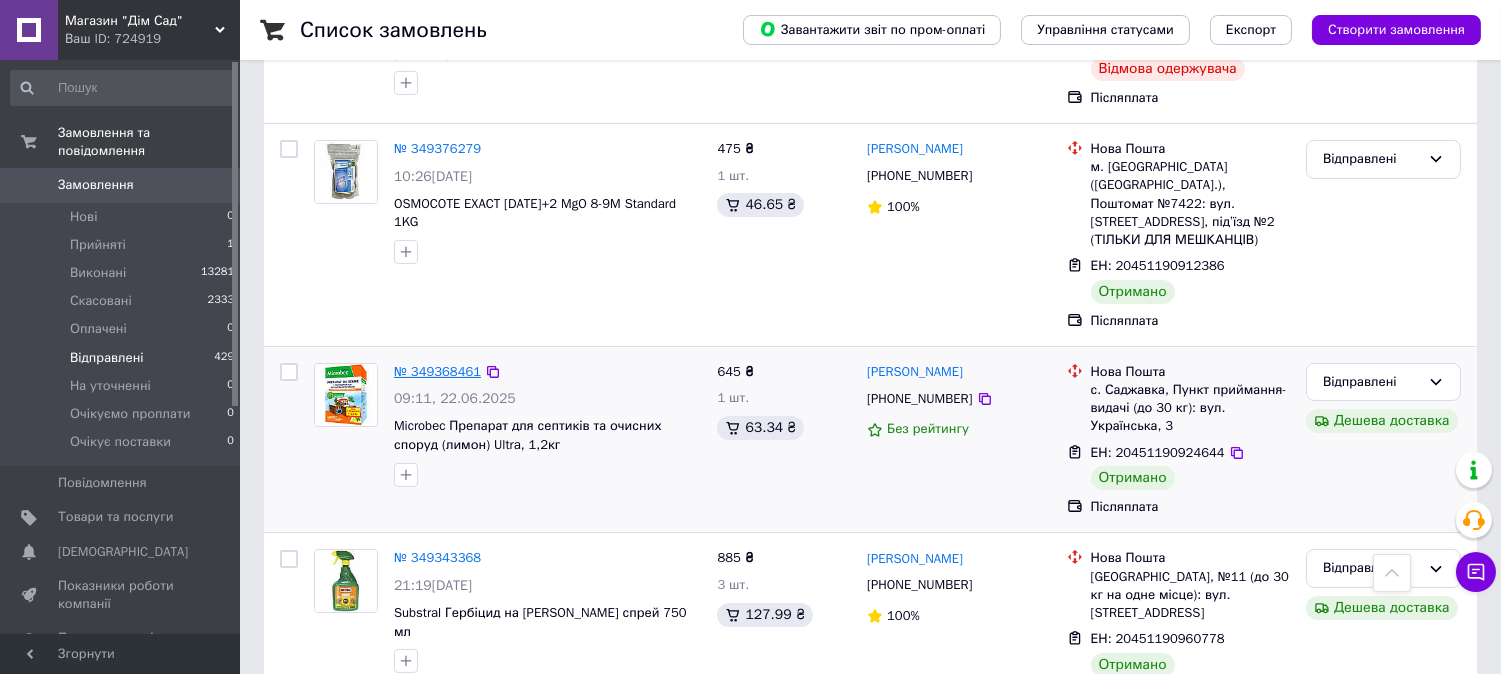 click on "№ 349368461" at bounding box center (437, 371) 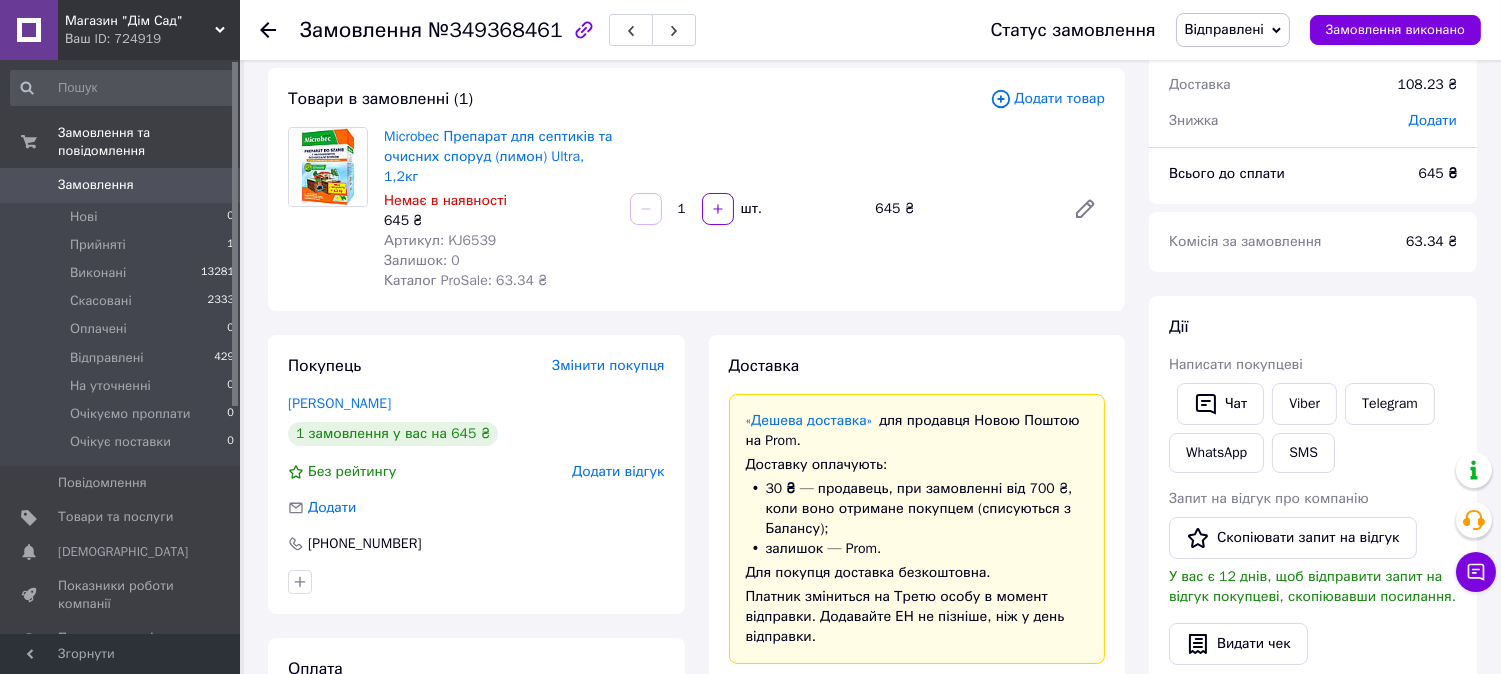 scroll, scrollTop: 0, scrollLeft: 0, axis: both 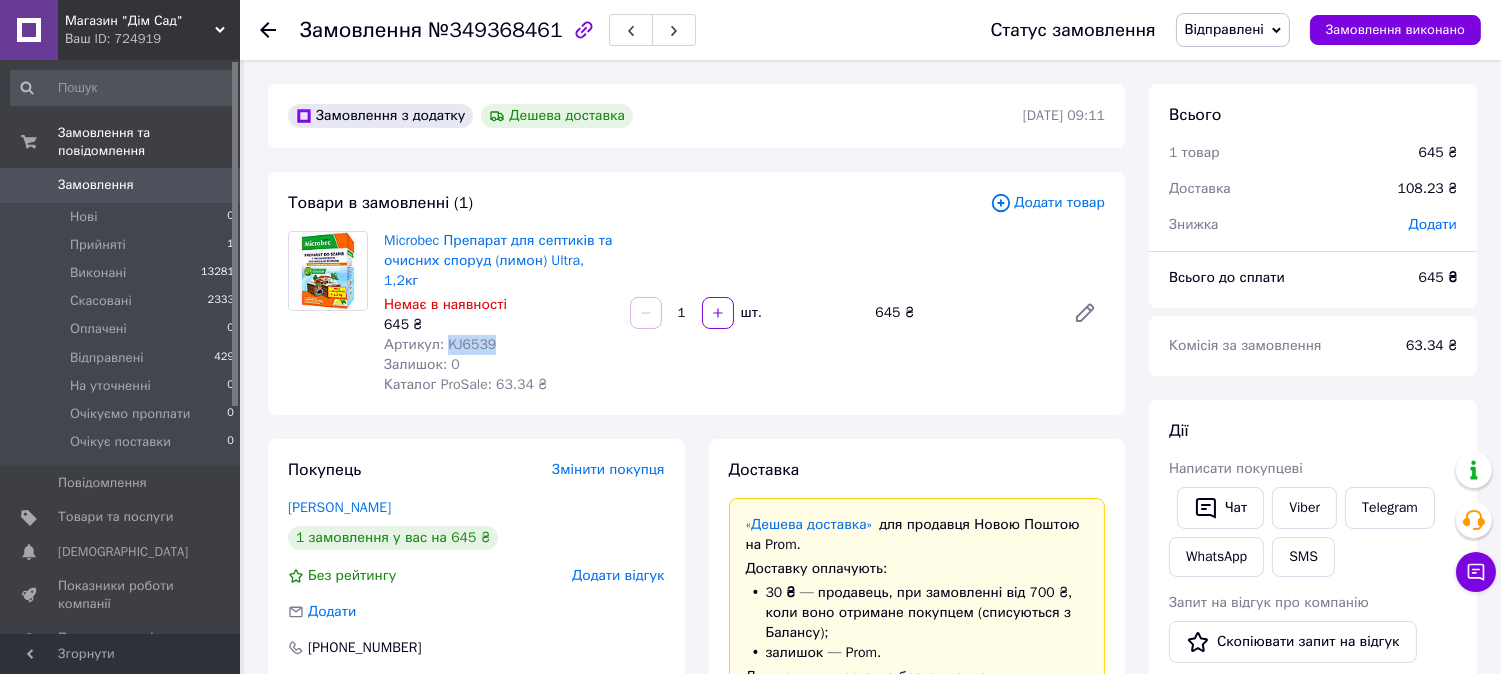 drag, startPoint x: 487, startPoint y: 325, endPoint x: 446, endPoint y: 323, distance: 41.04875 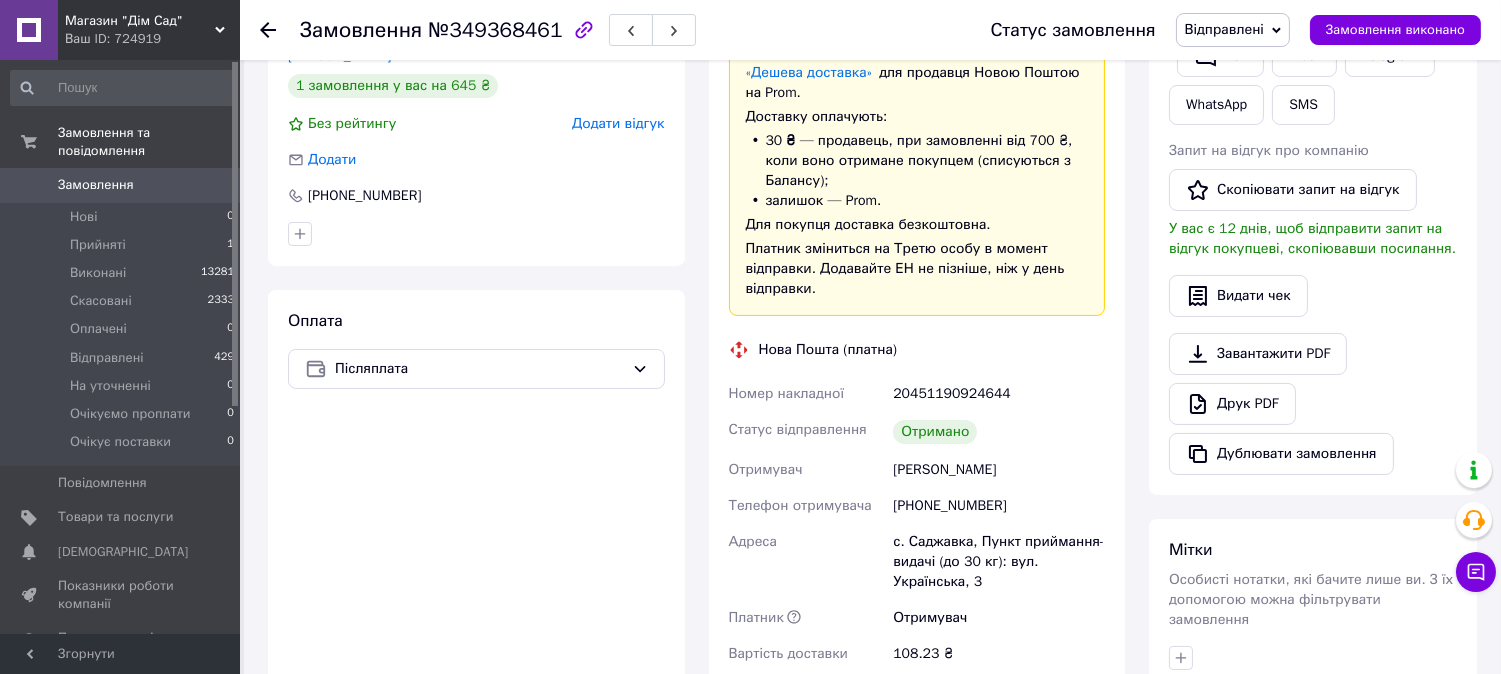 scroll, scrollTop: 518, scrollLeft: 0, axis: vertical 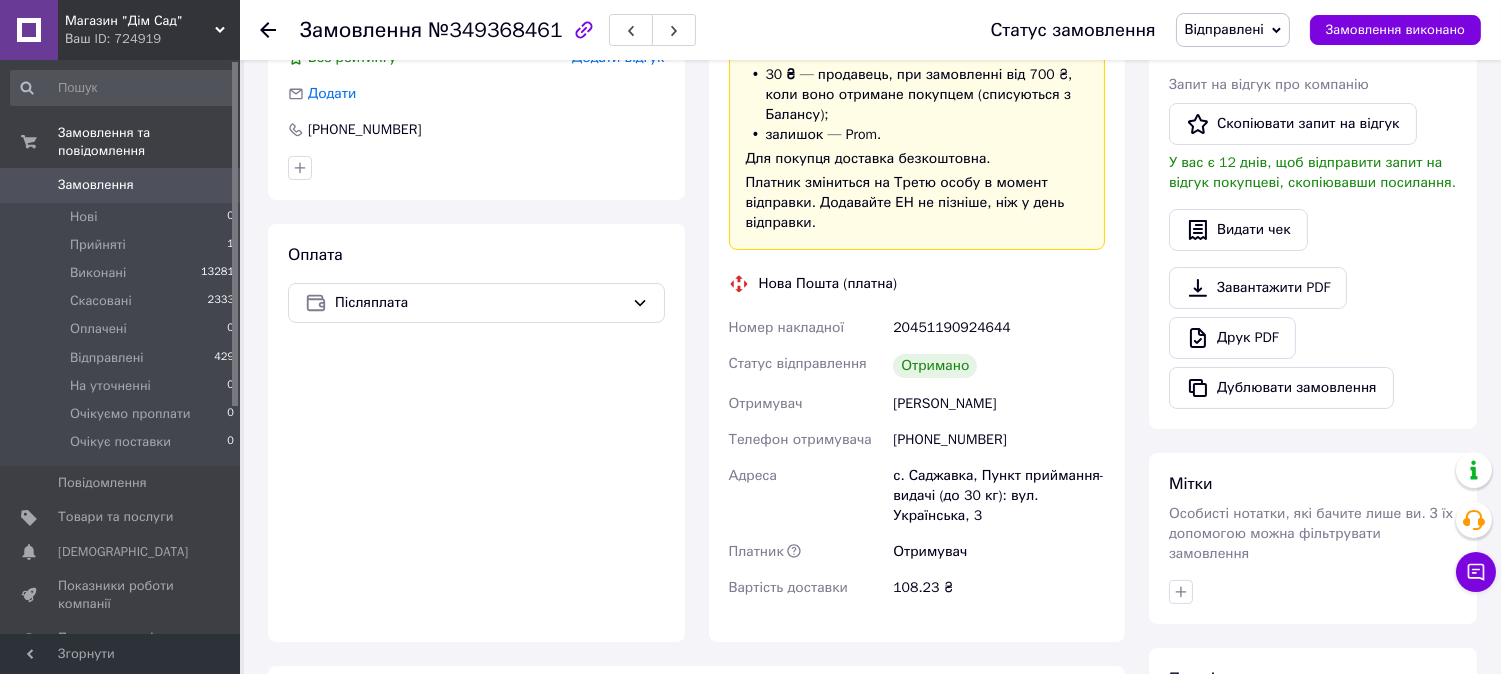 drag, startPoint x: 1021, startPoint y: 386, endPoint x: 867, endPoint y: 393, distance: 154.15901 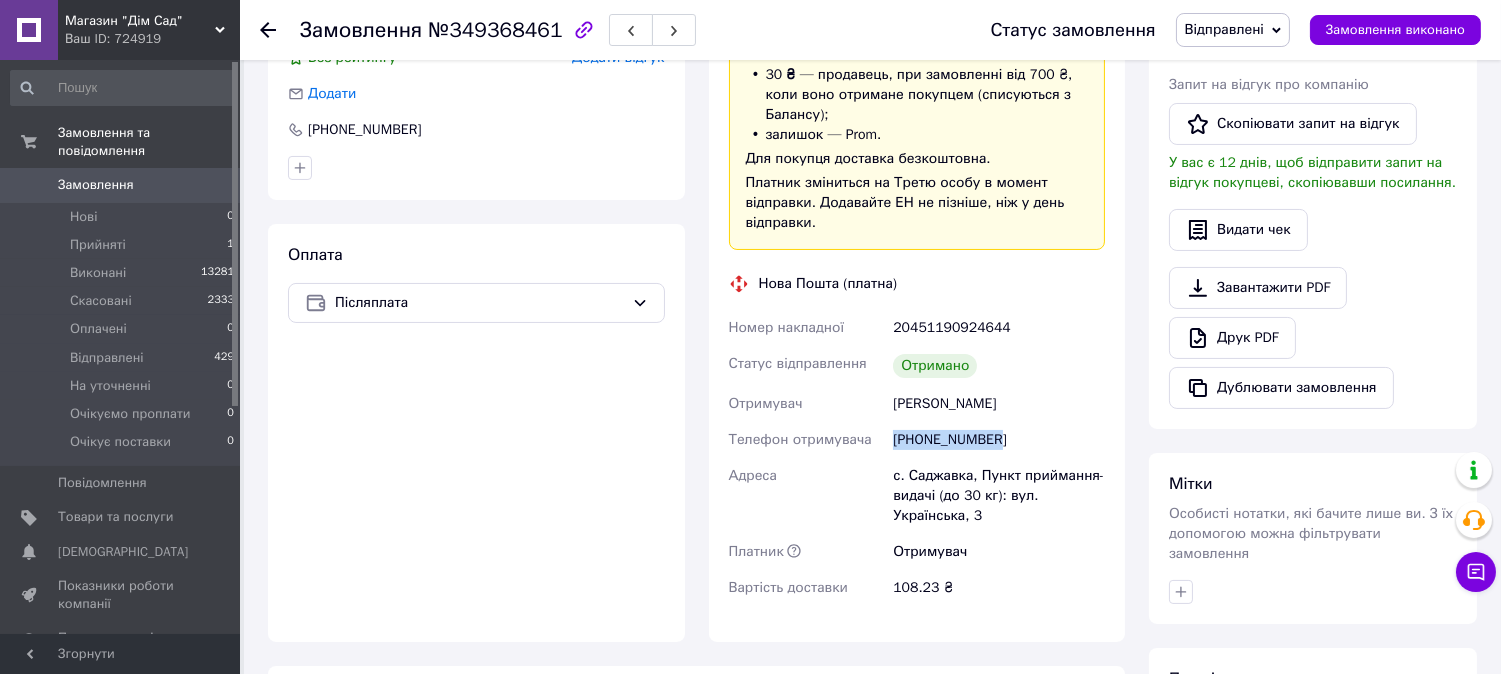 drag, startPoint x: 1000, startPoint y: 425, endPoint x: 894, endPoint y: 426, distance: 106.004715 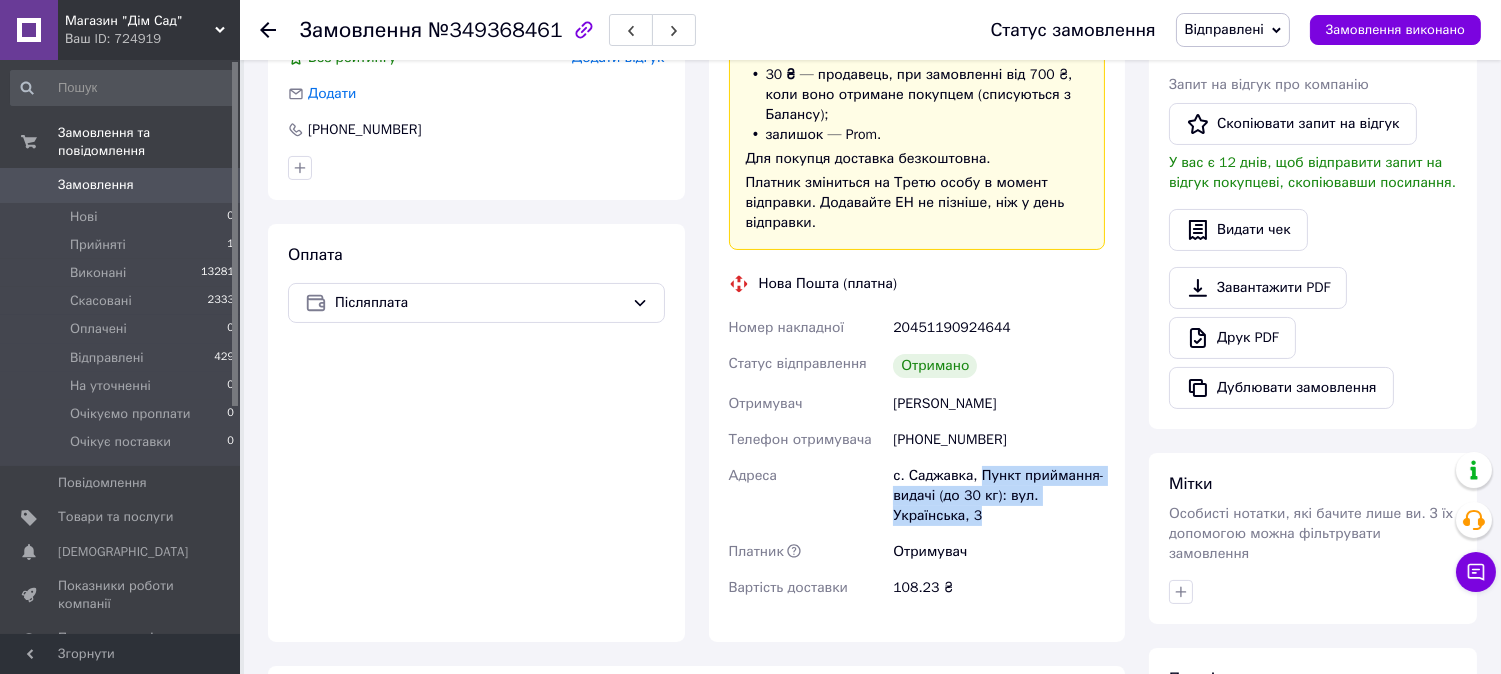 drag, startPoint x: 975, startPoint y: 451, endPoint x: 1026, endPoint y: 501, distance: 71.42129 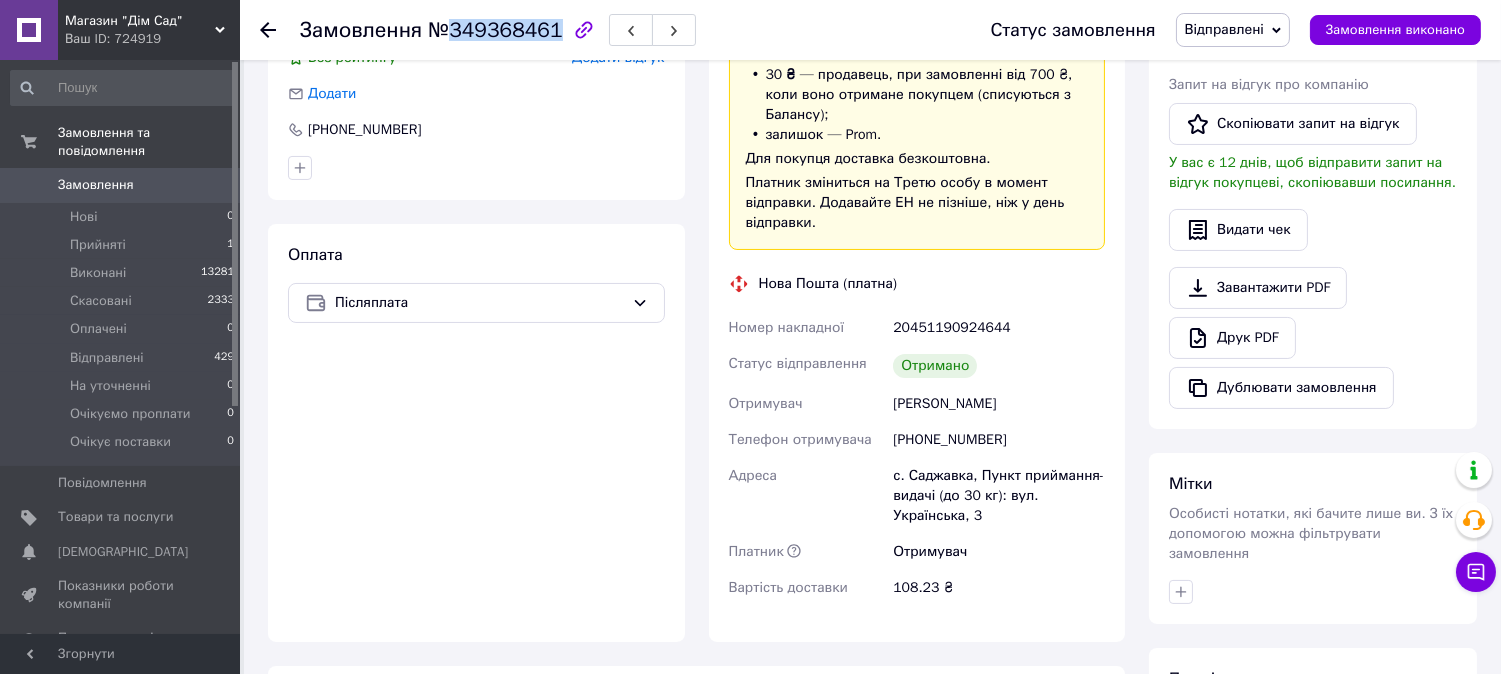 drag, startPoint x: 446, startPoint y: 32, endPoint x: 543, endPoint y: 40, distance: 97.32934 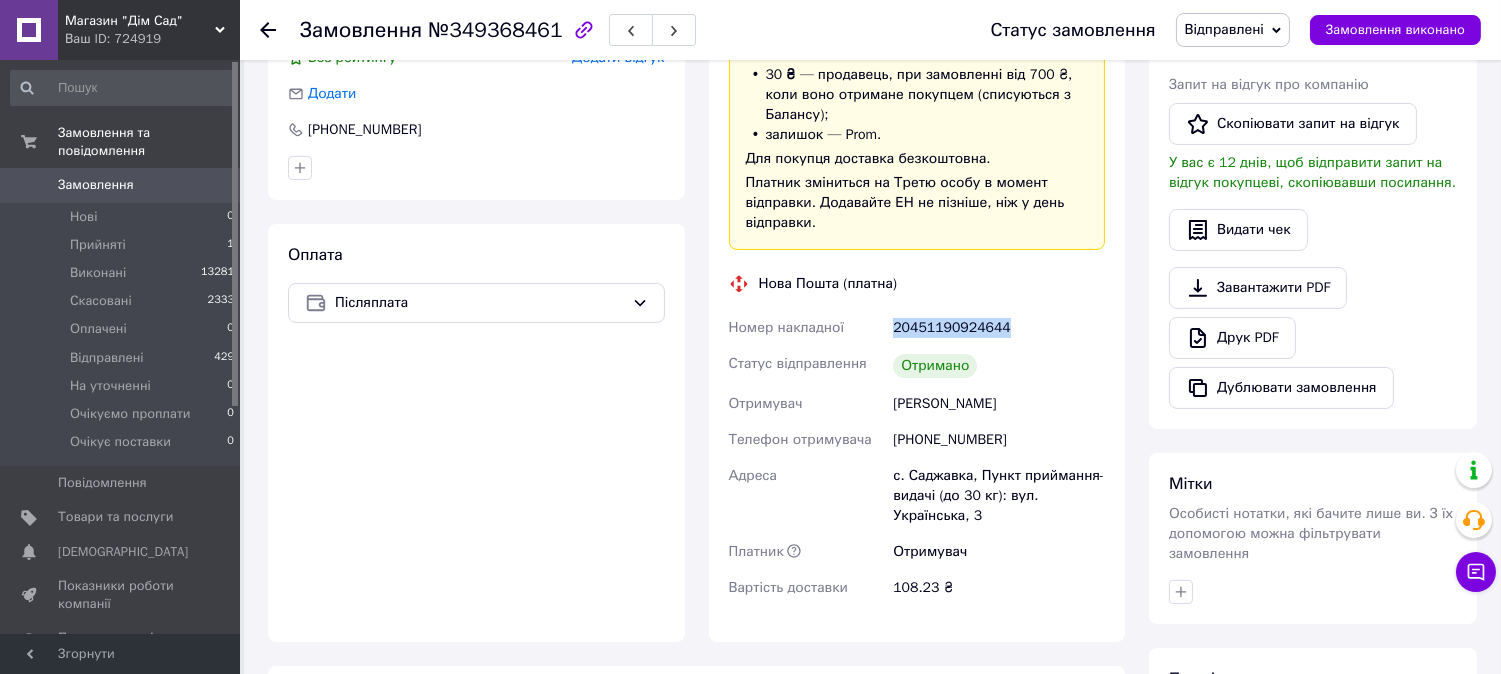 drag, startPoint x: 894, startPoint y: 305, endPoint x: 1000, endPoint y: 292, distance: 106.7942 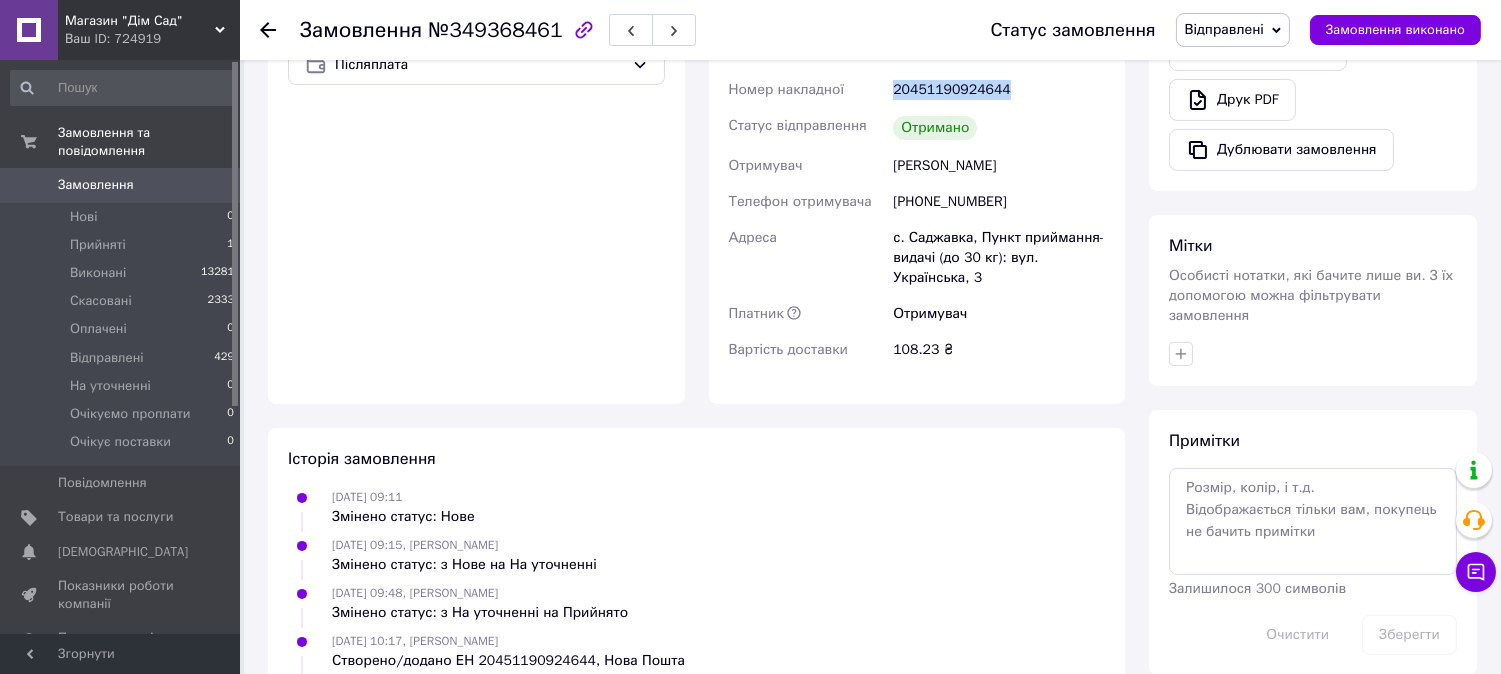 scroll, scrollTop: 0, scrollLeft: 0, axis: both 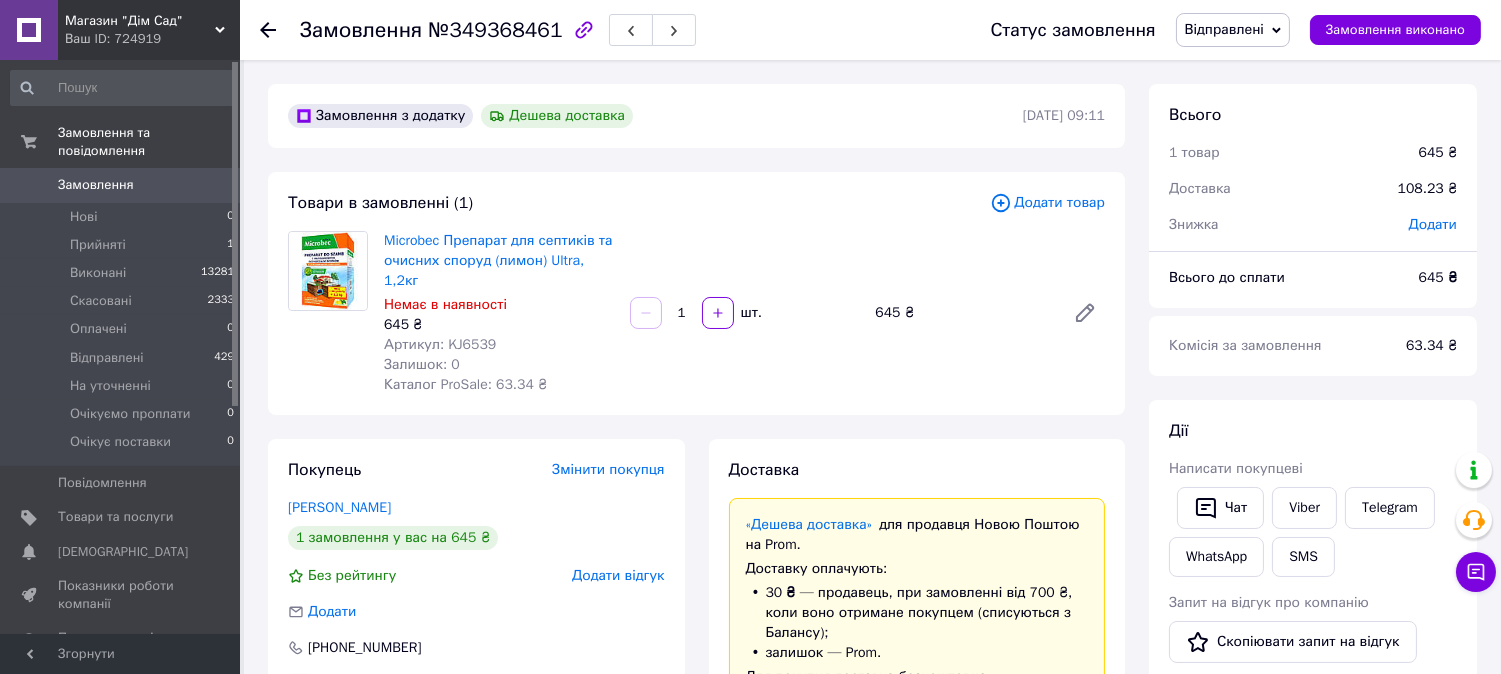 click on "Відправлені" at bounding box center [1224, 29] 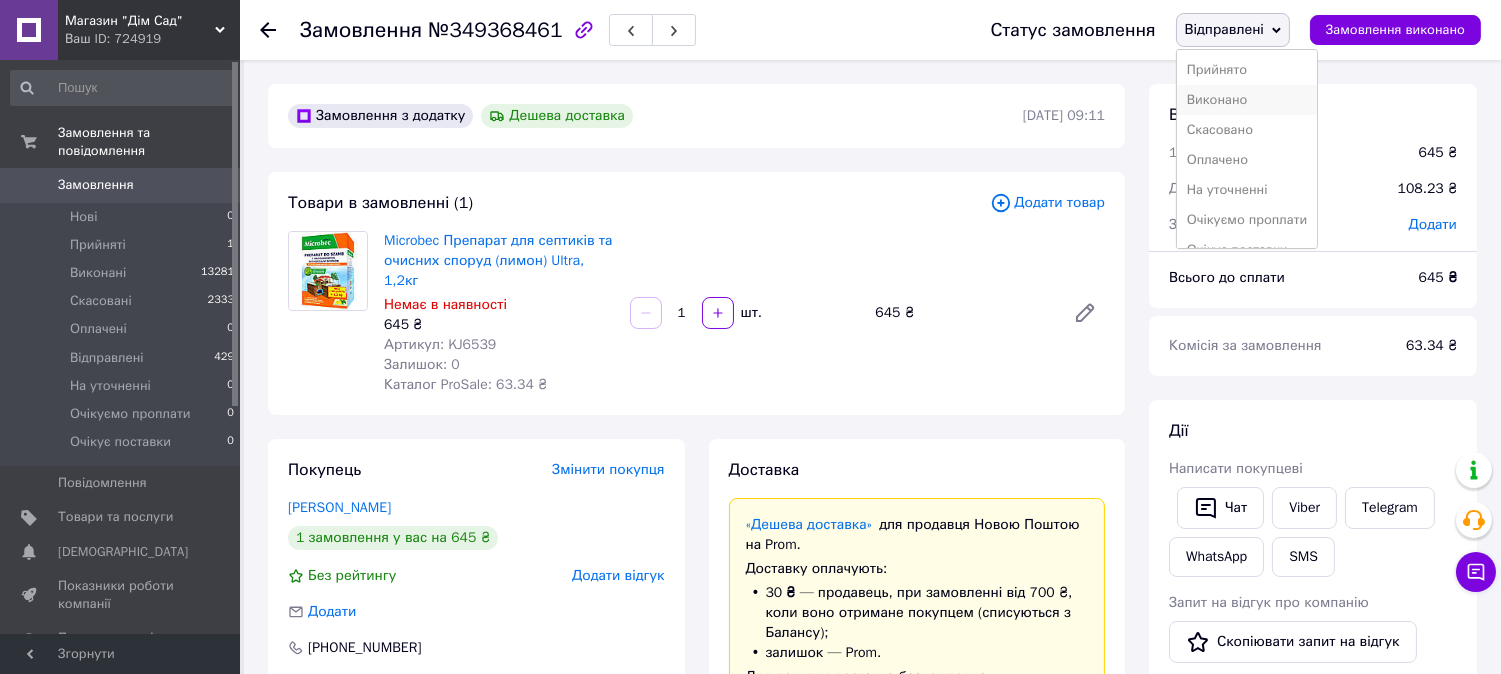 click on "Виконано" at bounding box center [1247, 100] 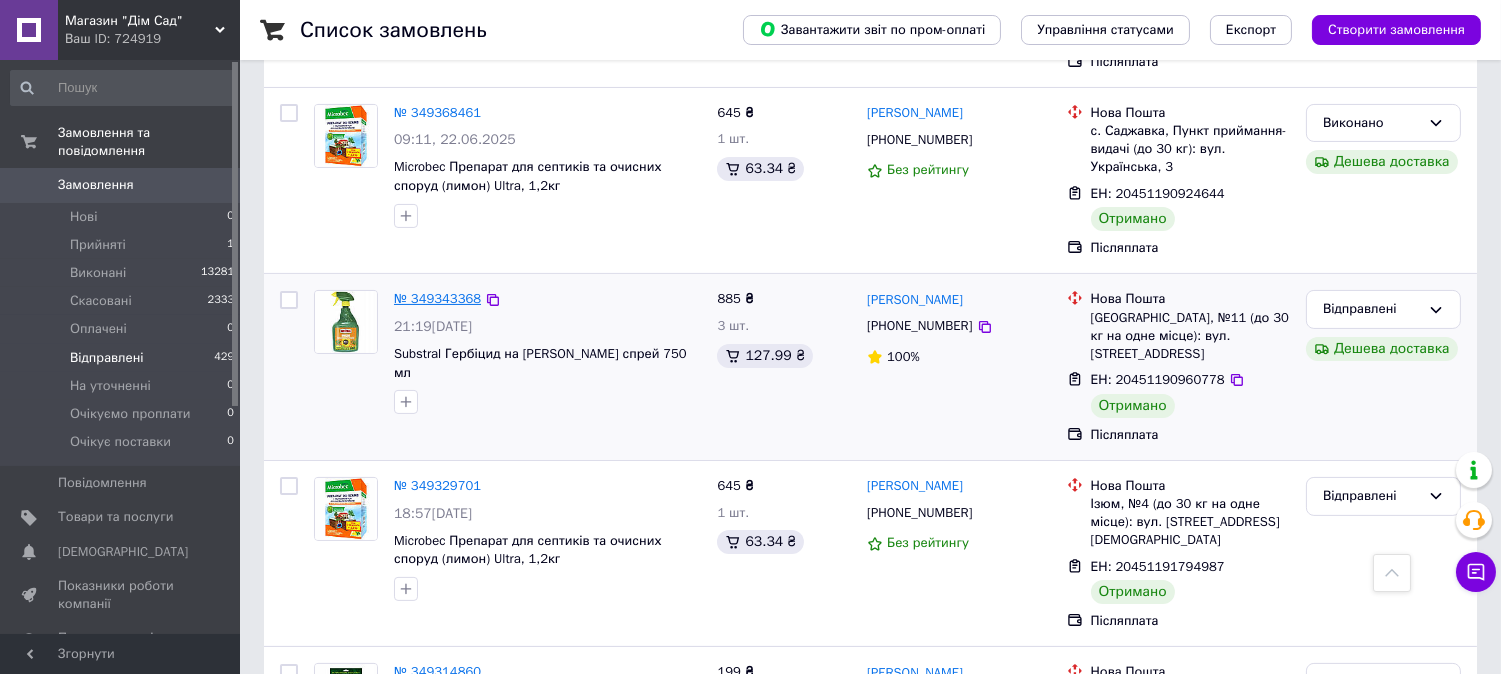 click on "№ 349343368" at bounding box center [437, 298] 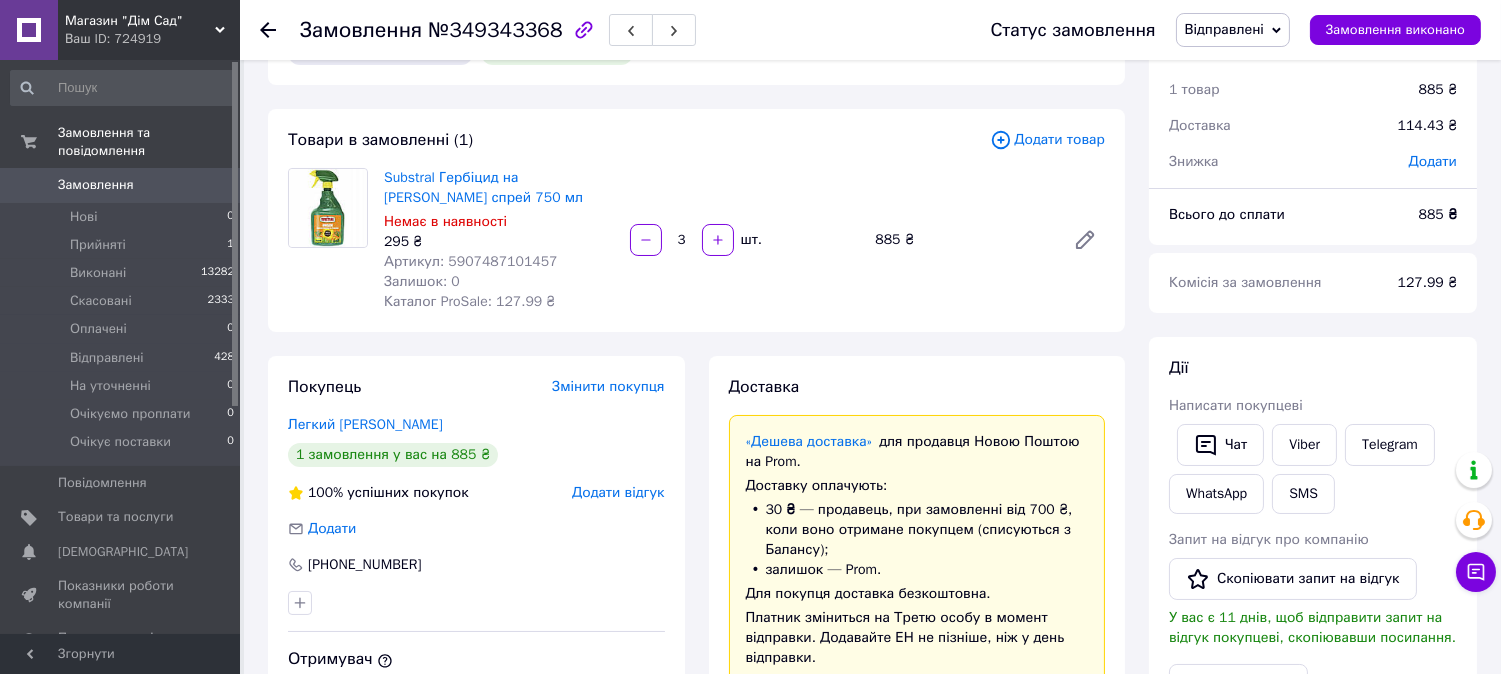 scroll, scrollTop: 0, scrollLeft: 0, axis: both 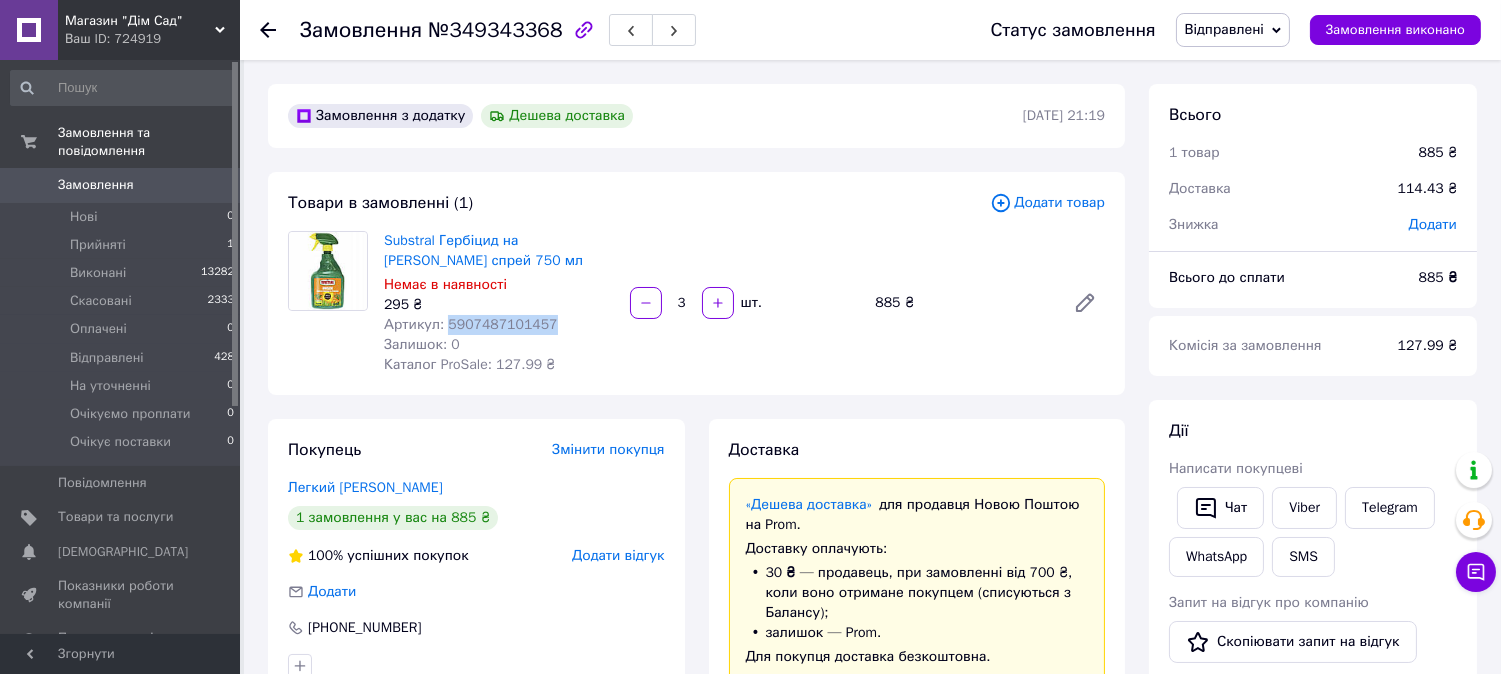 drag, startPoint x: 546, startPoint y: 321, endPoint x: 491, endPoint y: 324, distance: 55.081757 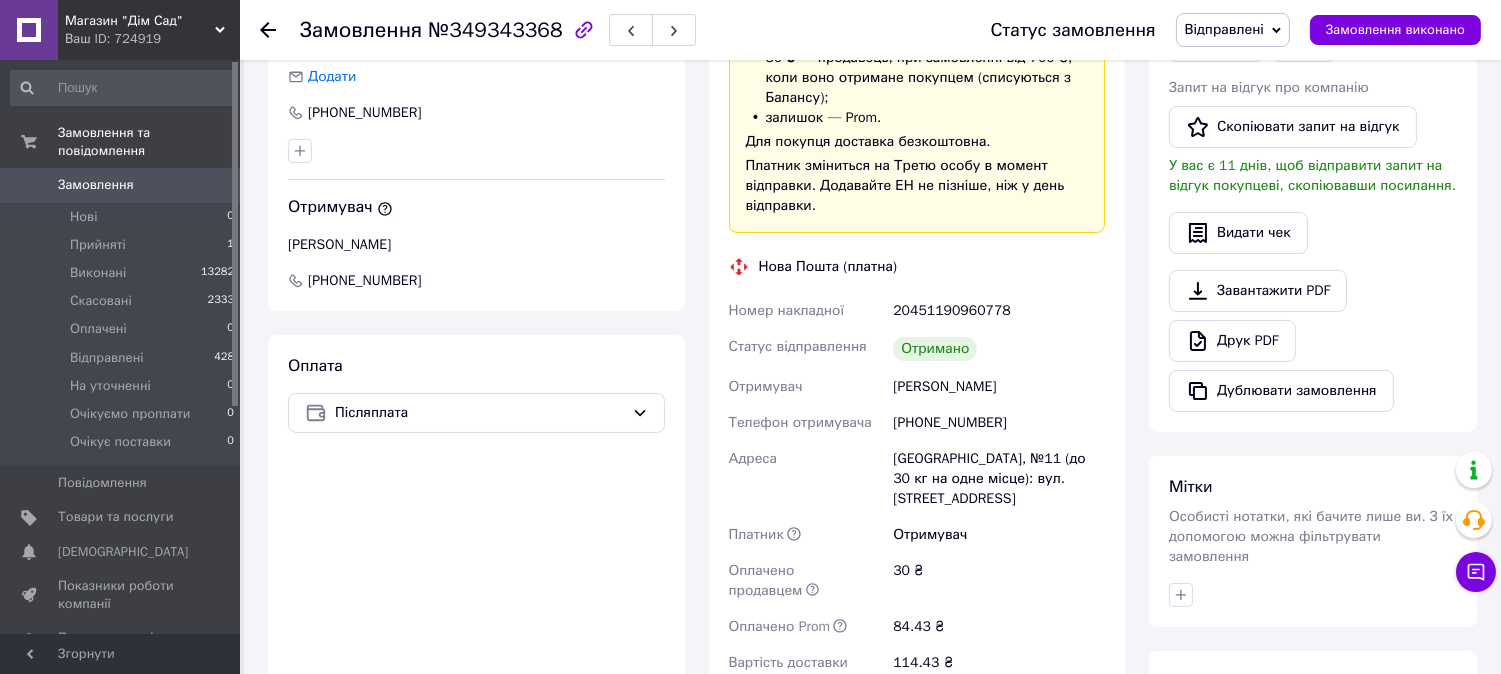 scroll, scrollTop: 518, scrollLeft: 0, axis: vertical 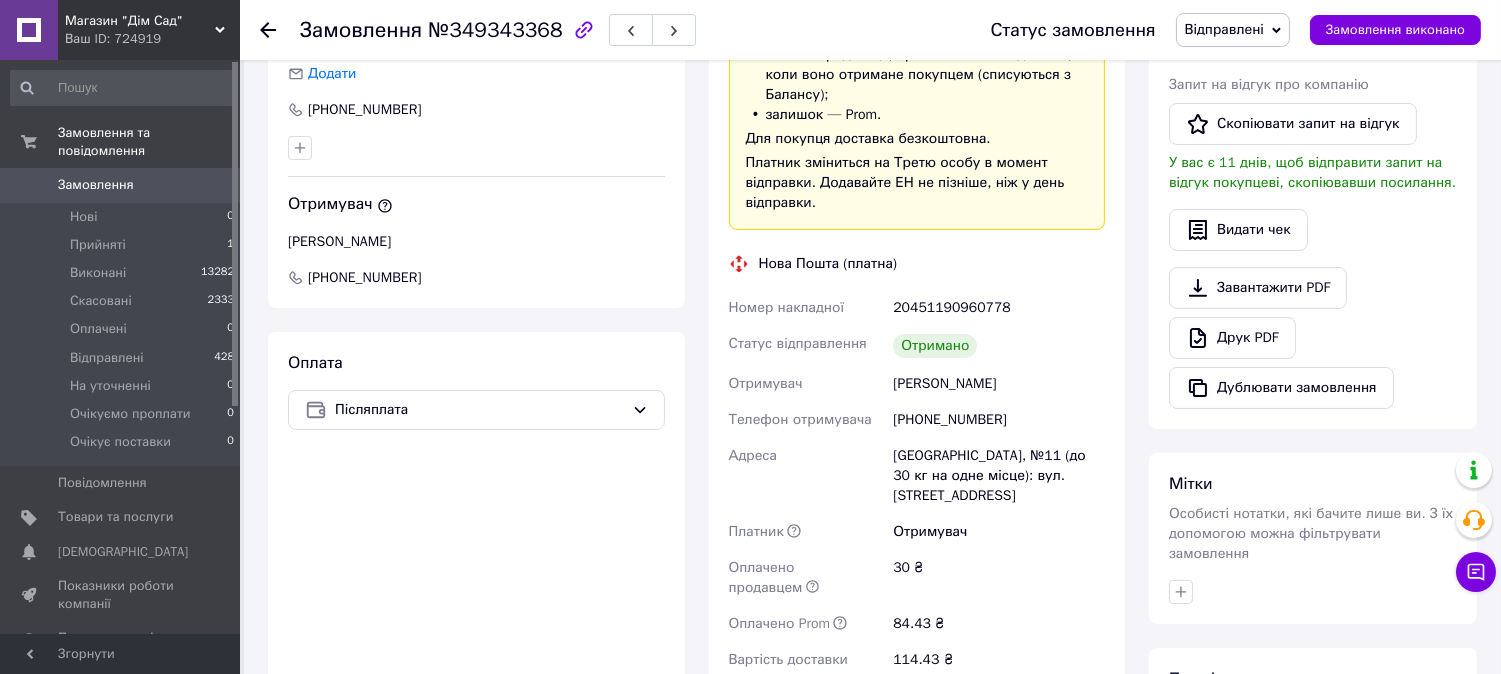drag, startPoint x: 1024, startPoint y: 376, endPoint x: 864, endPoint y: 384, distance: 160.19987 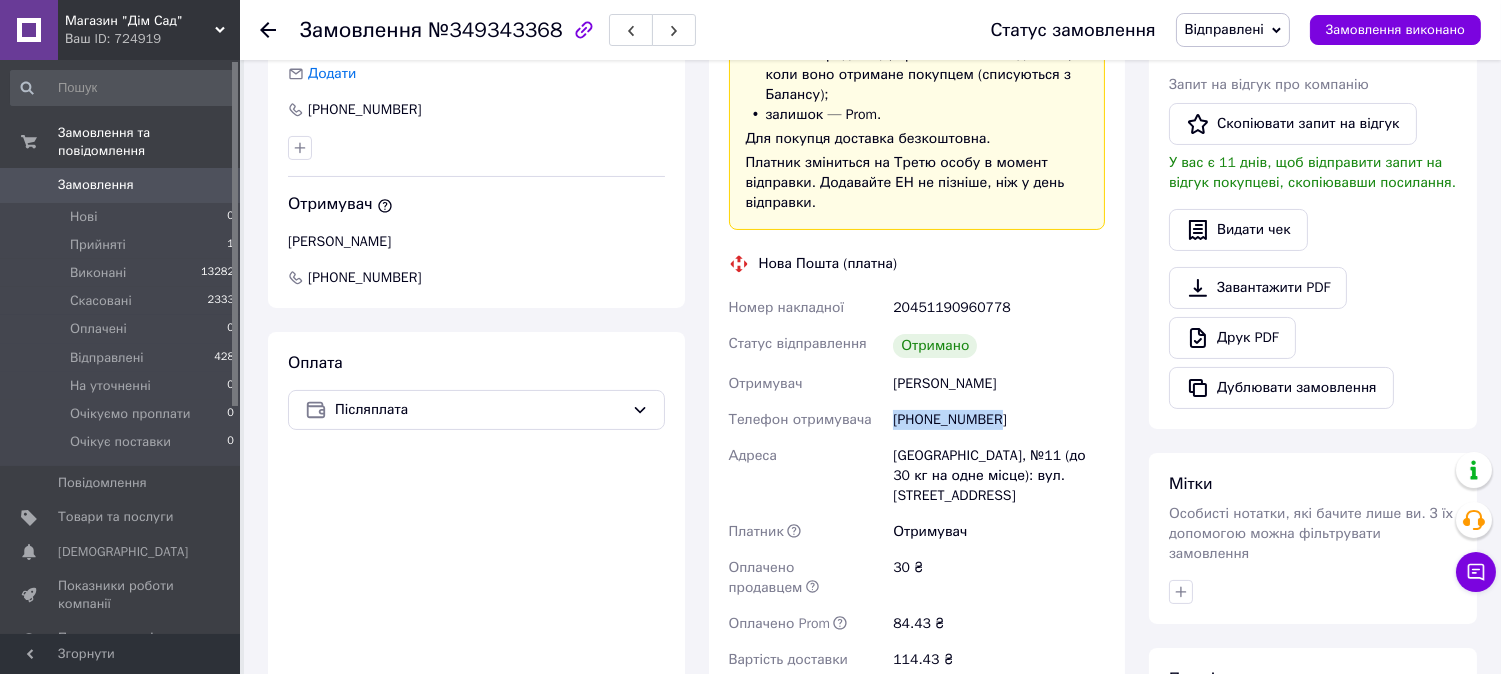 drag, startPoint x: 995, startPoint y: 417, endPoint x: 882, endPoint y: 421, distance: 113.07078 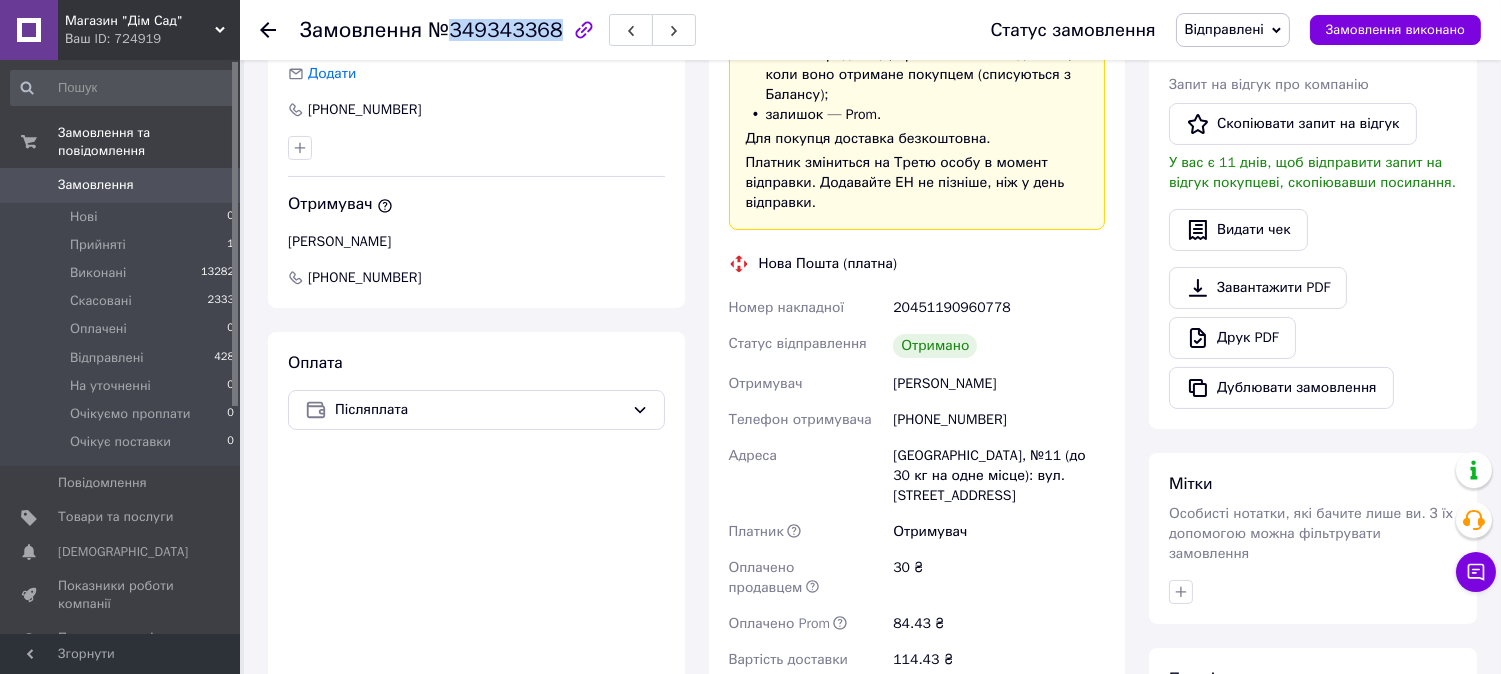 drag, startPoint x: 447, startPoint y: 23, endPoint x: 547, endPoint y: 26, distance: 100.04499 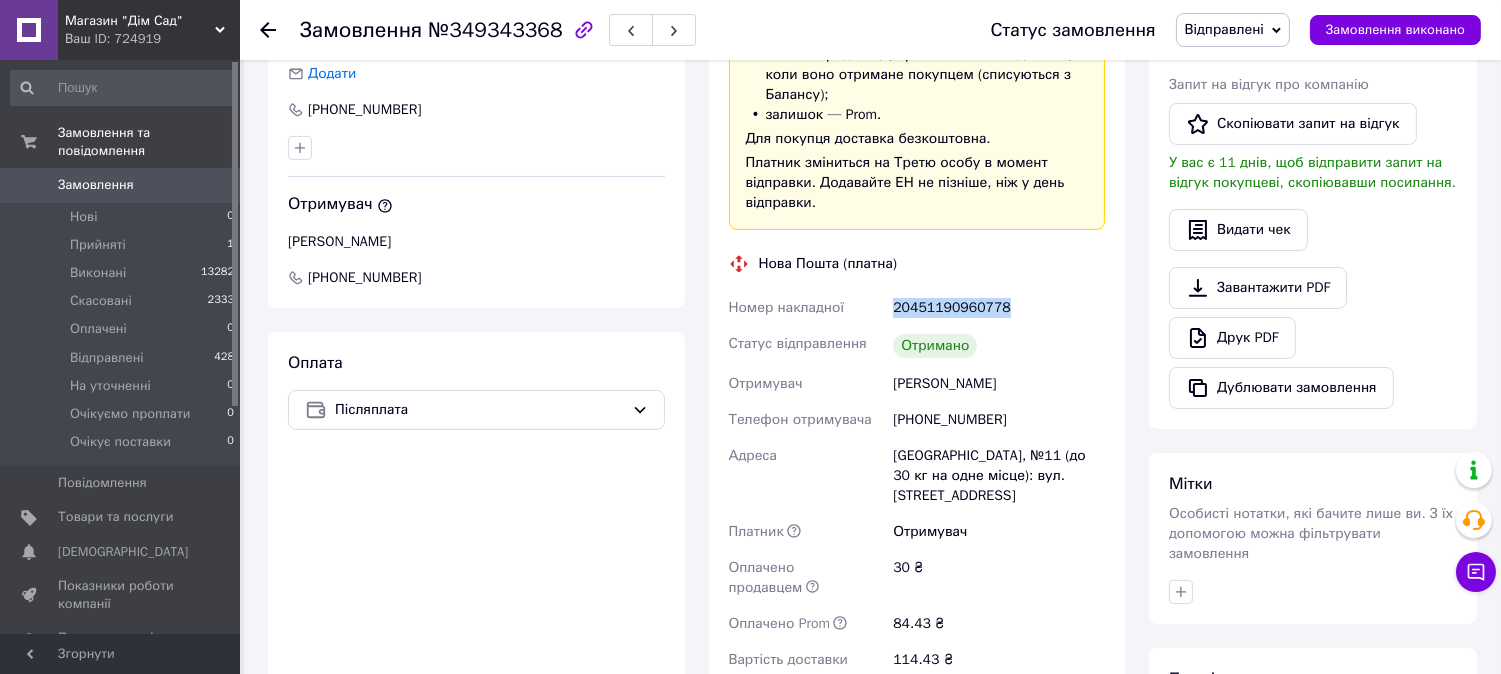 drag, startPoint x: 996, startPoint y: 308, endPoint x: 887, endPoint y: 306, distance: 109.01835 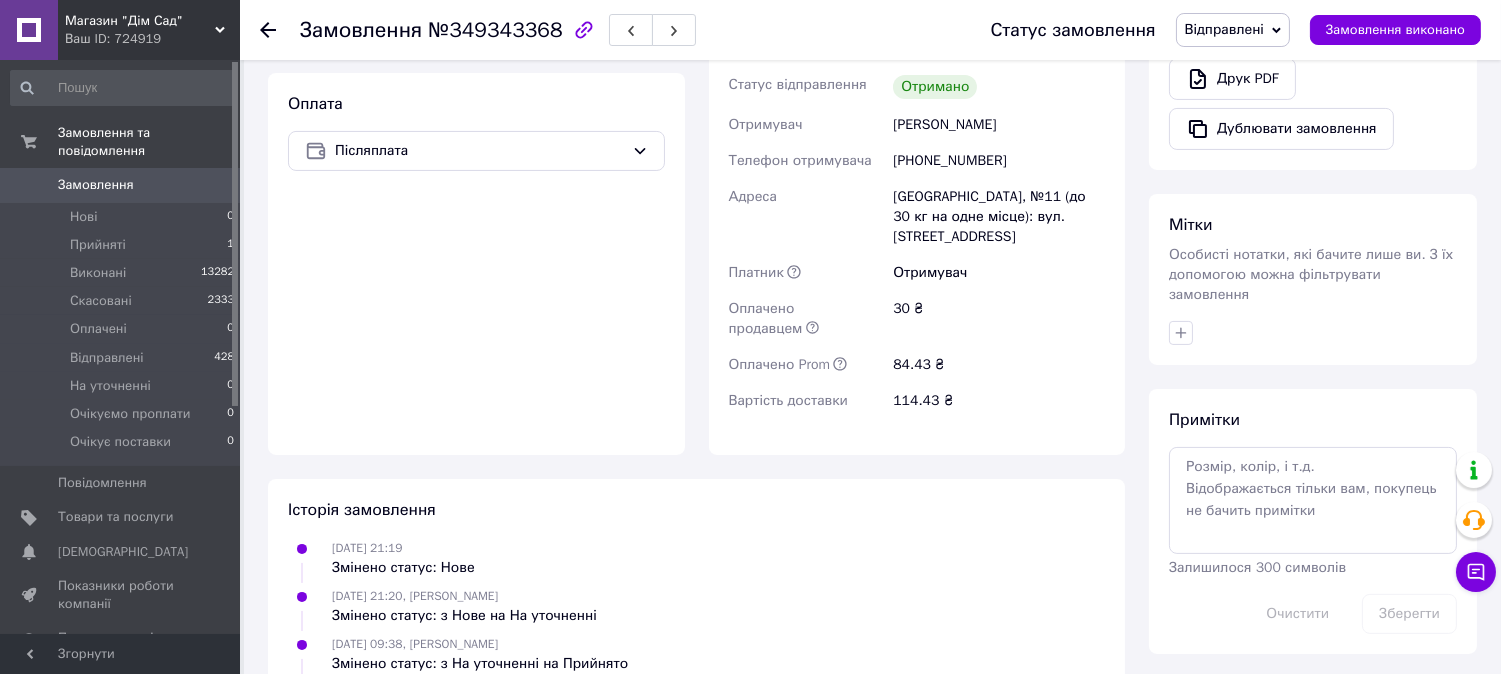 scroll, scrollTop: 0, scrollLeft: 0, axis: both 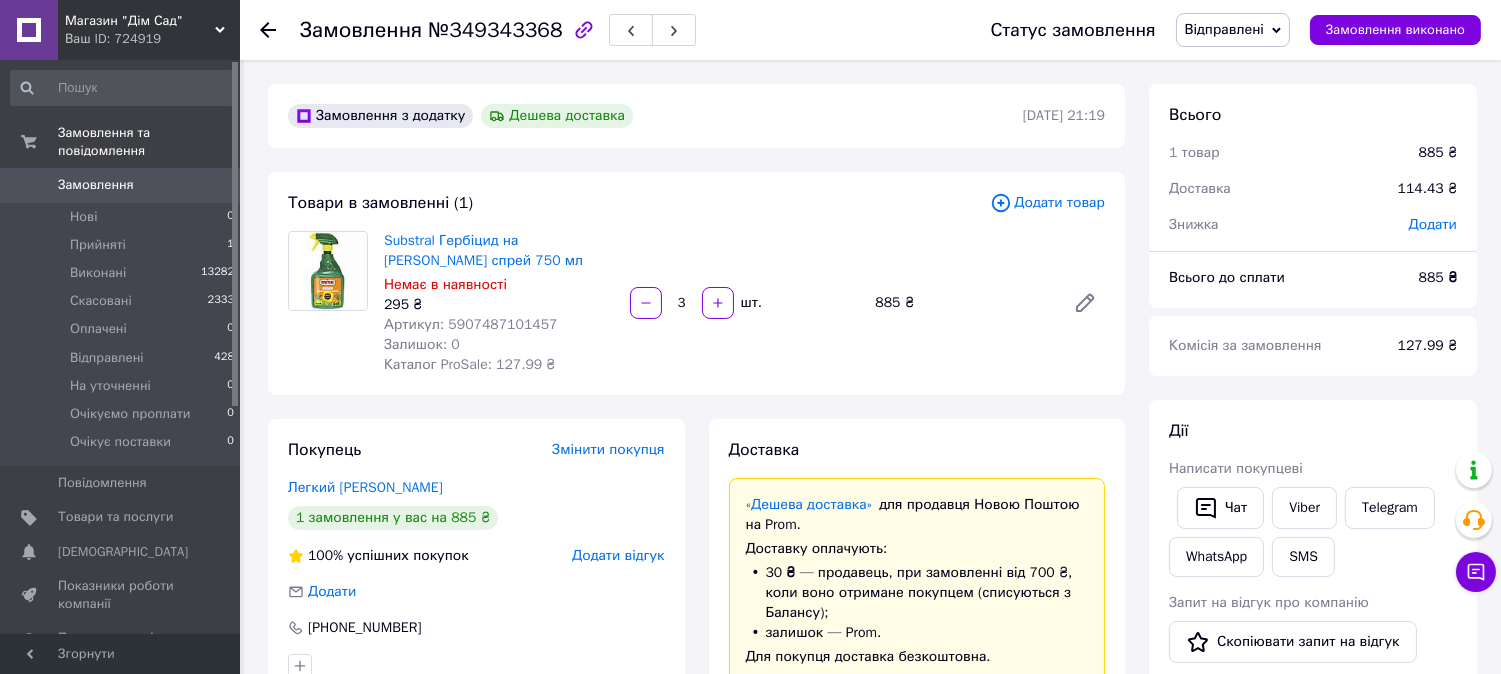 click on "Відправлені" at bounding box center (1224, 29) 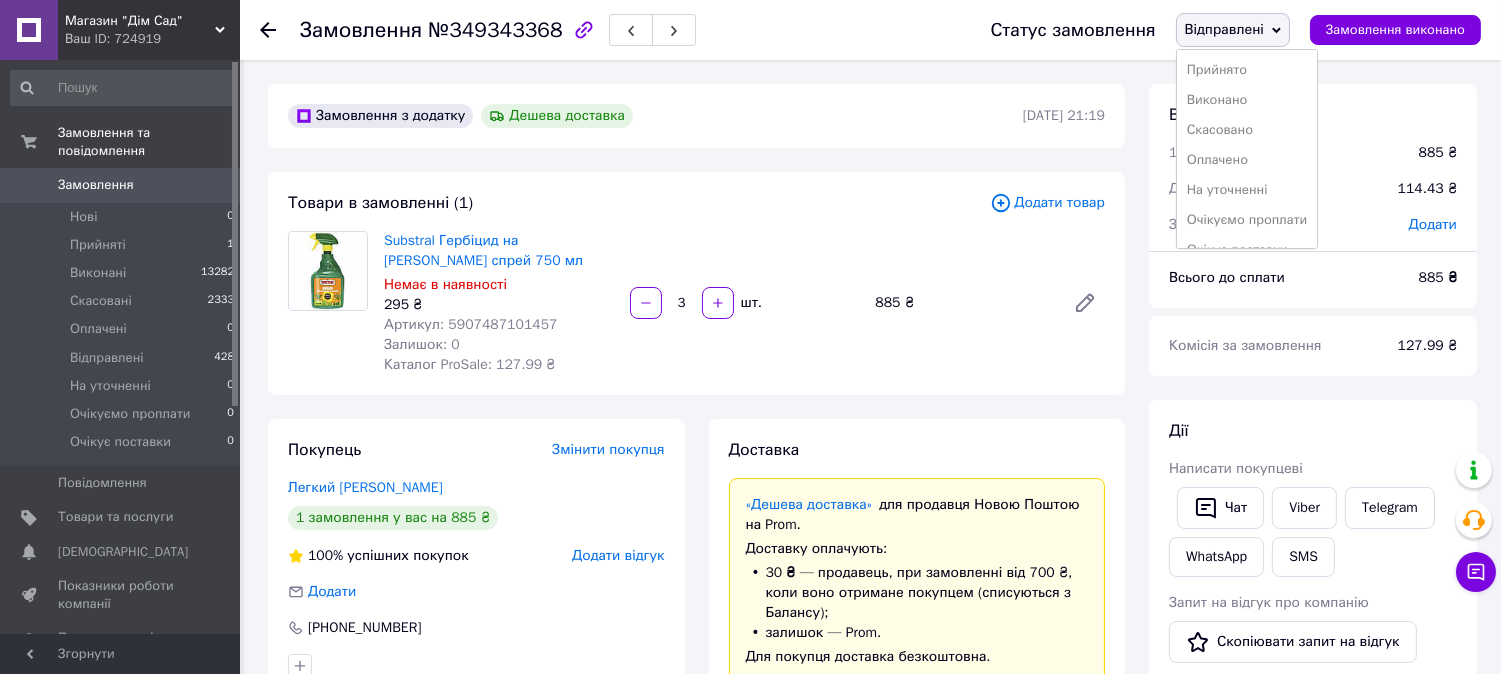 drag, startPoint x: 1242, startPoint y: 94, endPoint x: 894, endPoint y: 256, distance: 383.85934 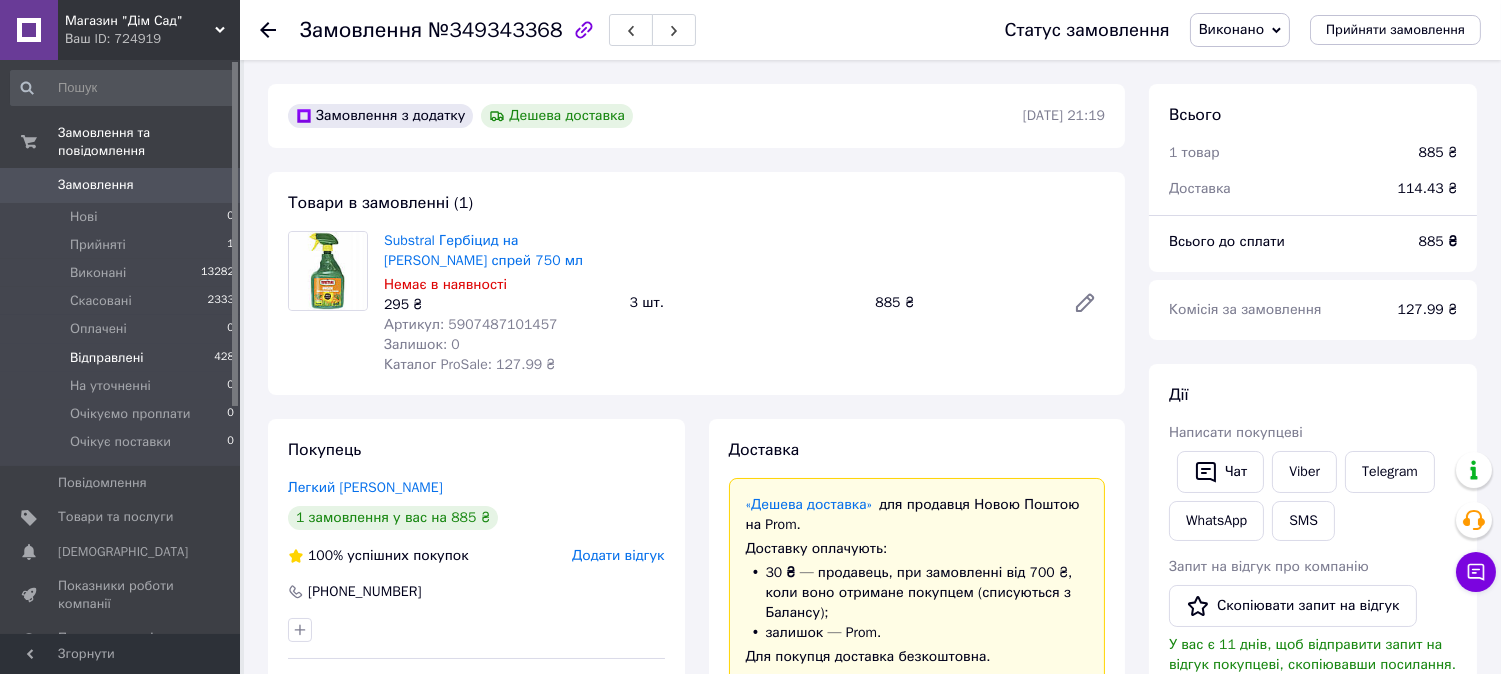 click on "Відправлені" at bounding box center (107, 358) 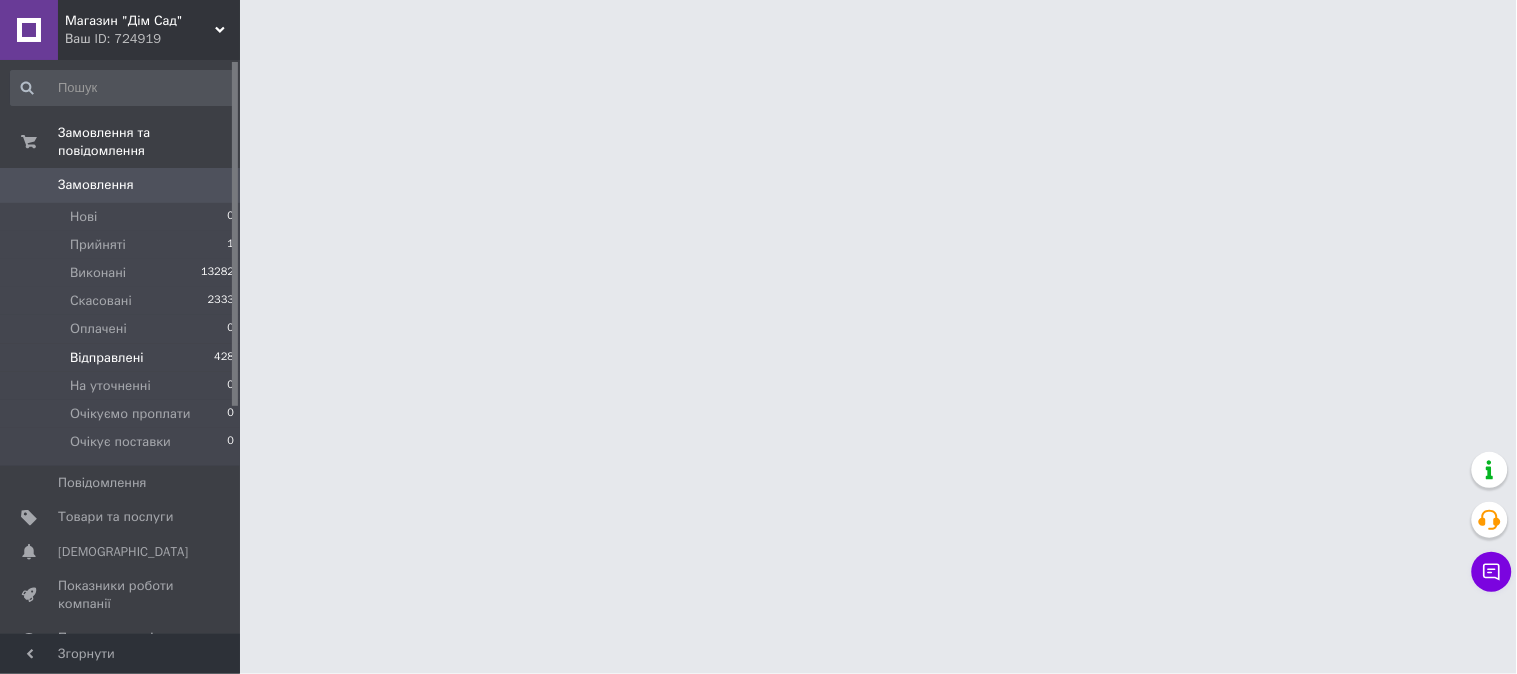 click on "Відправлені" at bounding box center (107, 358) 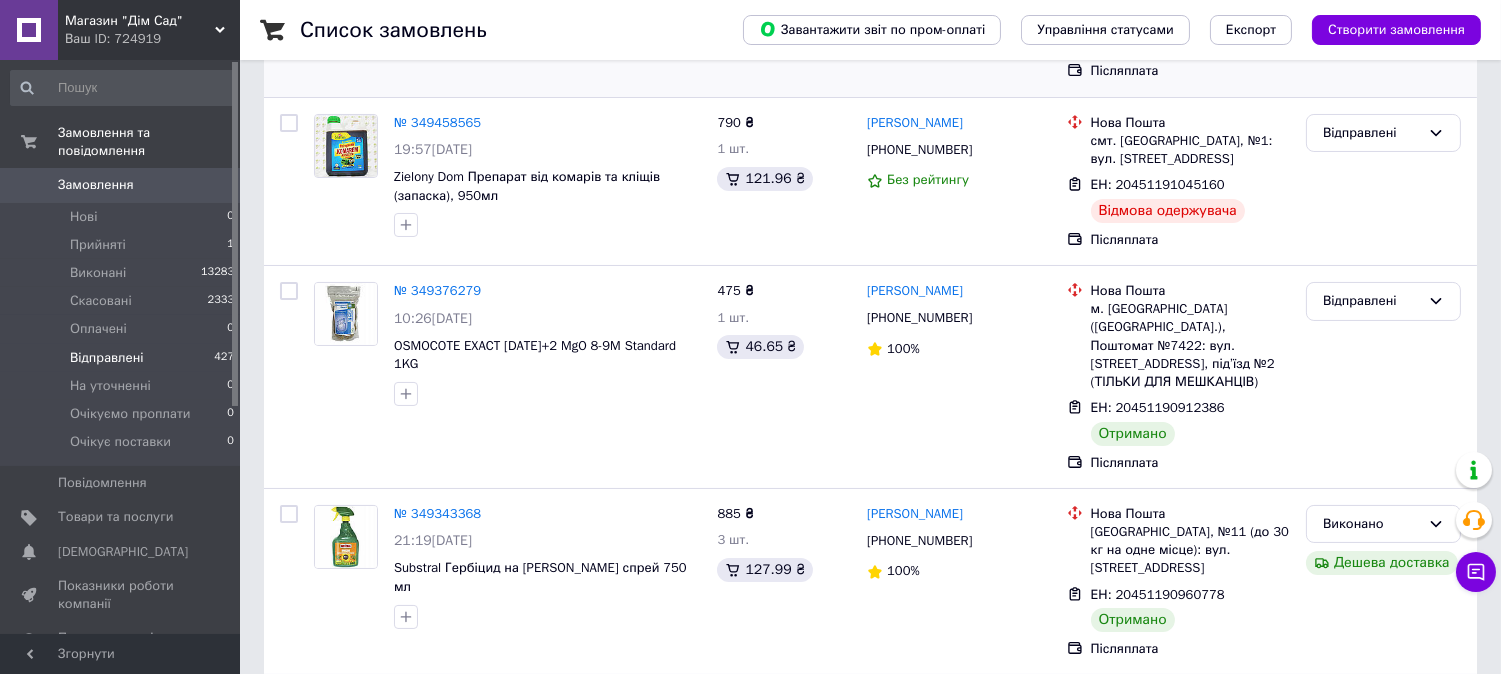 scroll, scrollTop: 518, scrollLeft: 0, axis: vertical 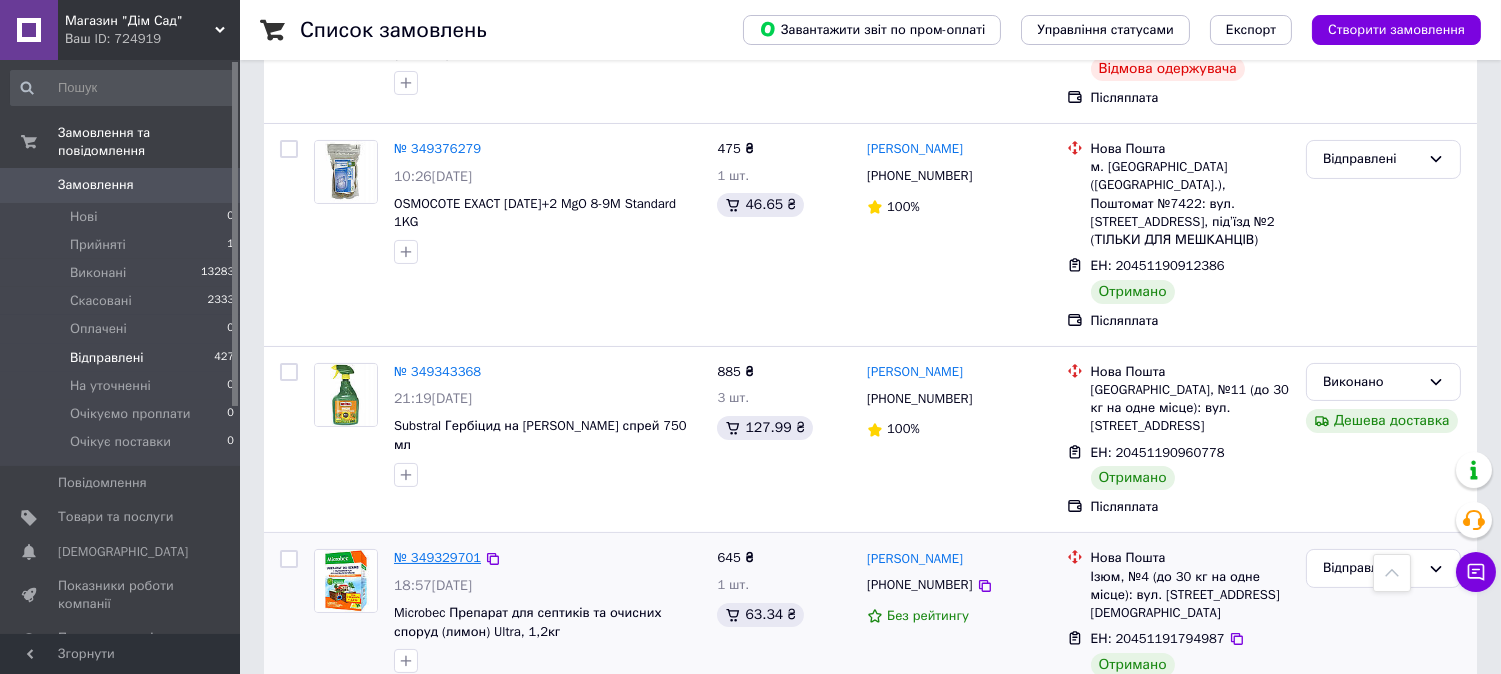 click on "№ 349329701" at bounding box center [437, 557] 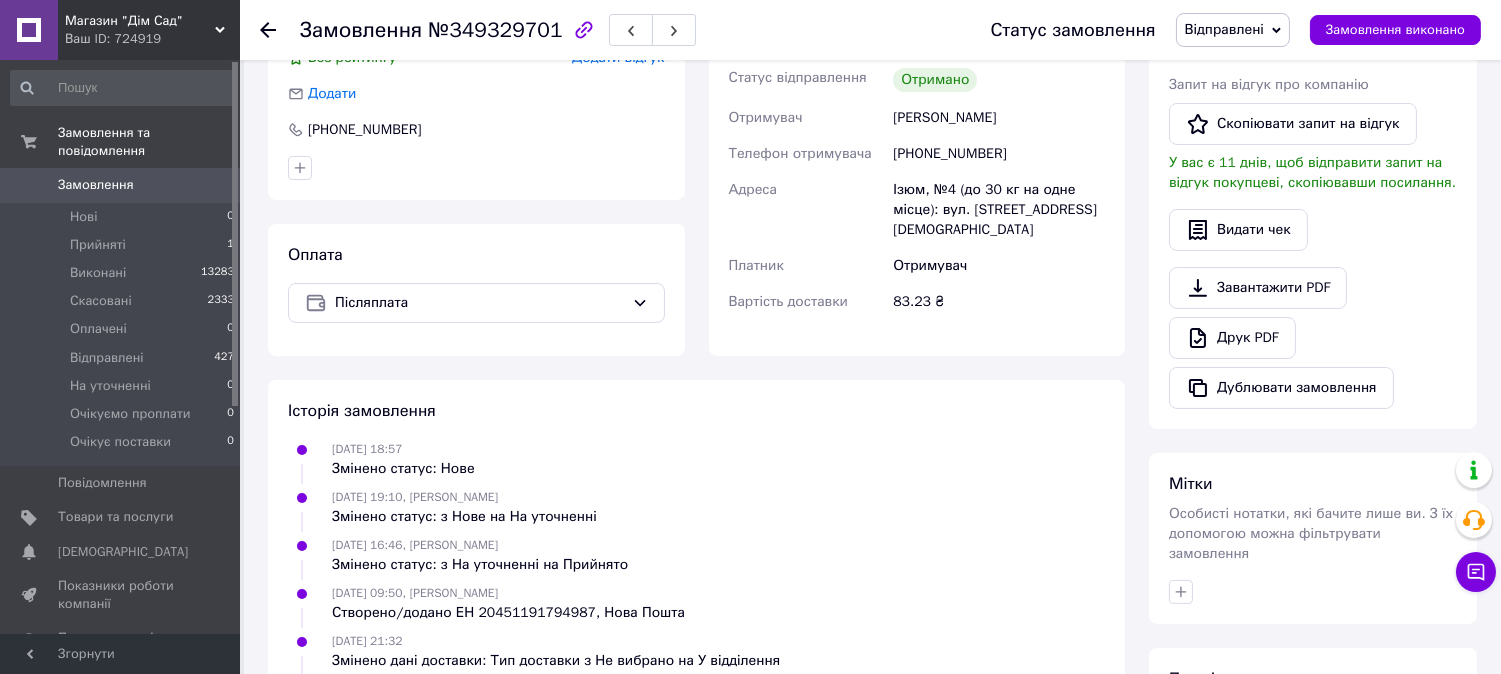 scroll, scrollTop: 0, scrollLeft: 0, axis: both 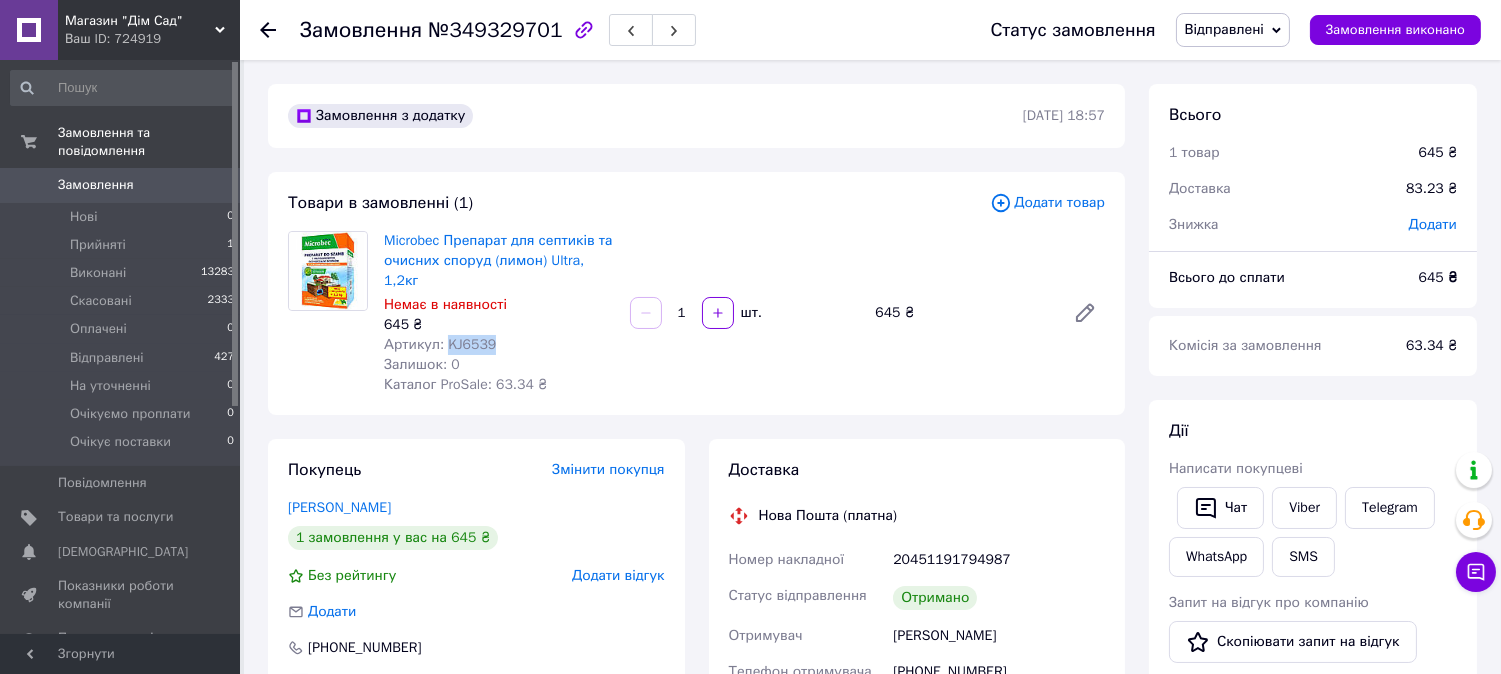 drag, startPoint x: 493, startPoint y: 322, endPoint x: 443, endPoint y: 325, distance: 50.08992 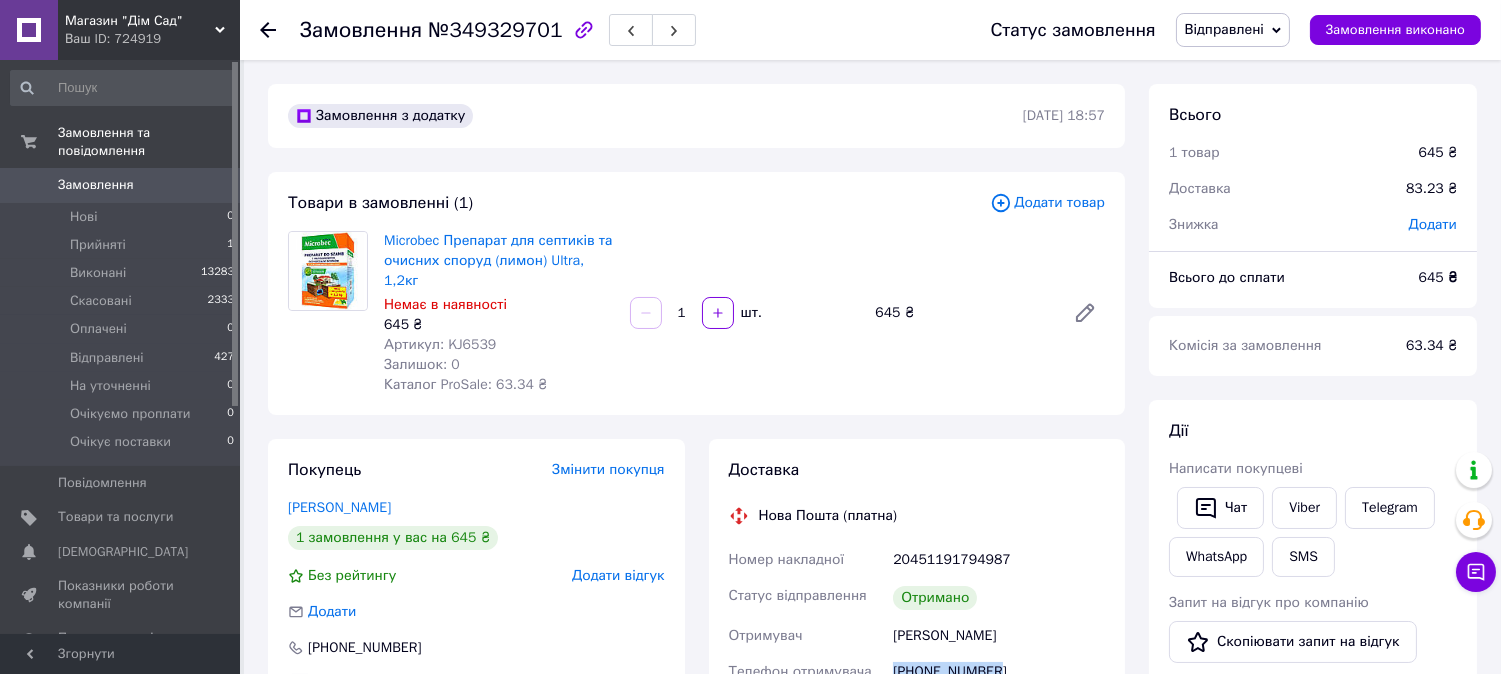drag, startPoint x: 1001, startPoint y: 650, endPoint x: 897, endPoint y: 647, distance: 104.04326 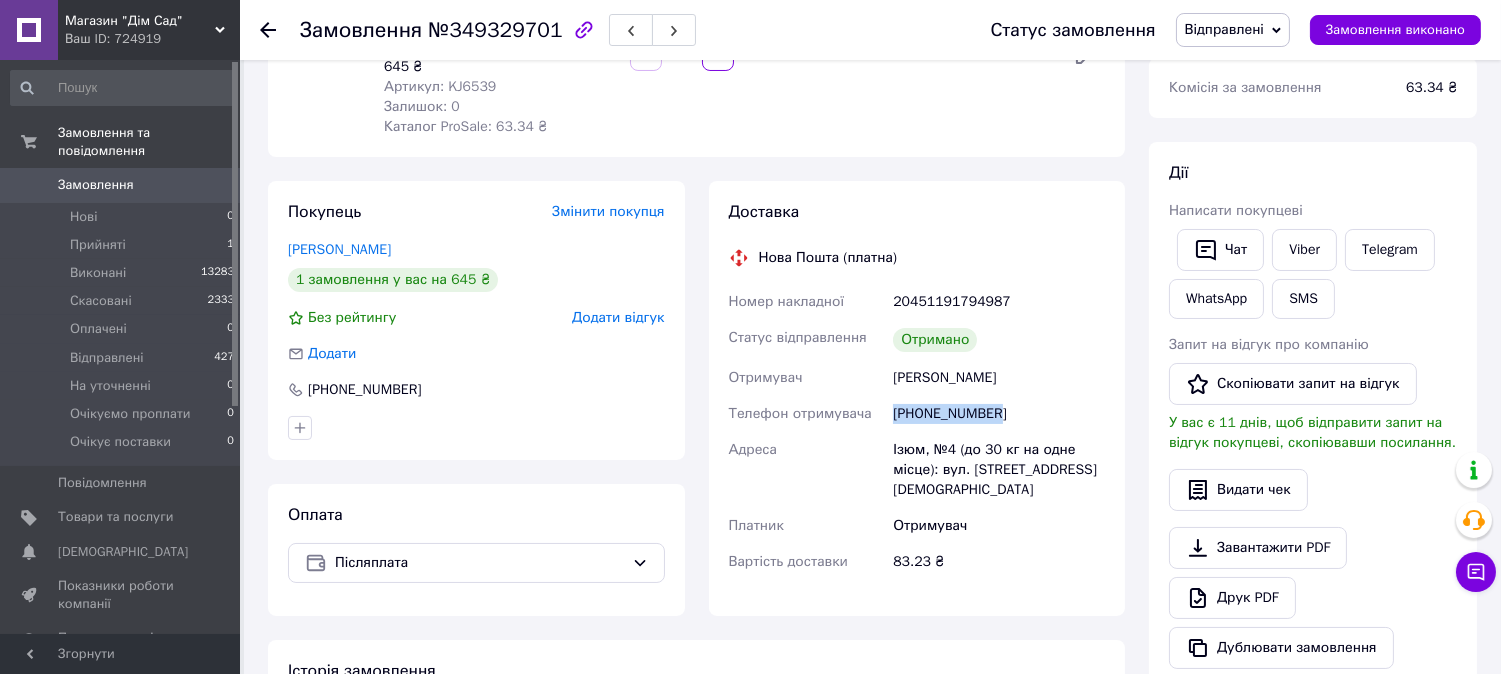 scroll, scrollTop: 0, scrollLeft: 0, axis: both 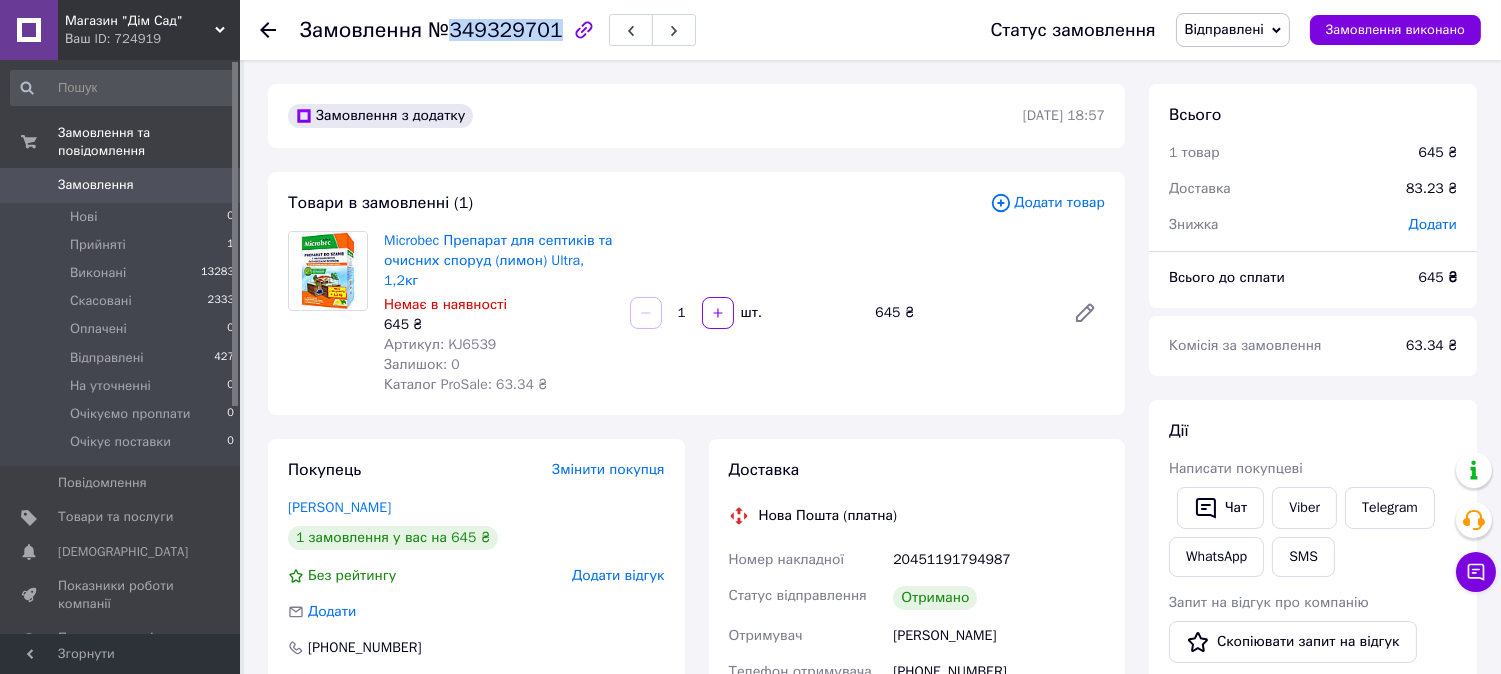 drag, startPoint x: 447, startPoint y: 25, endPoint x: 543, endPoint y: 37, distance: 96.74709 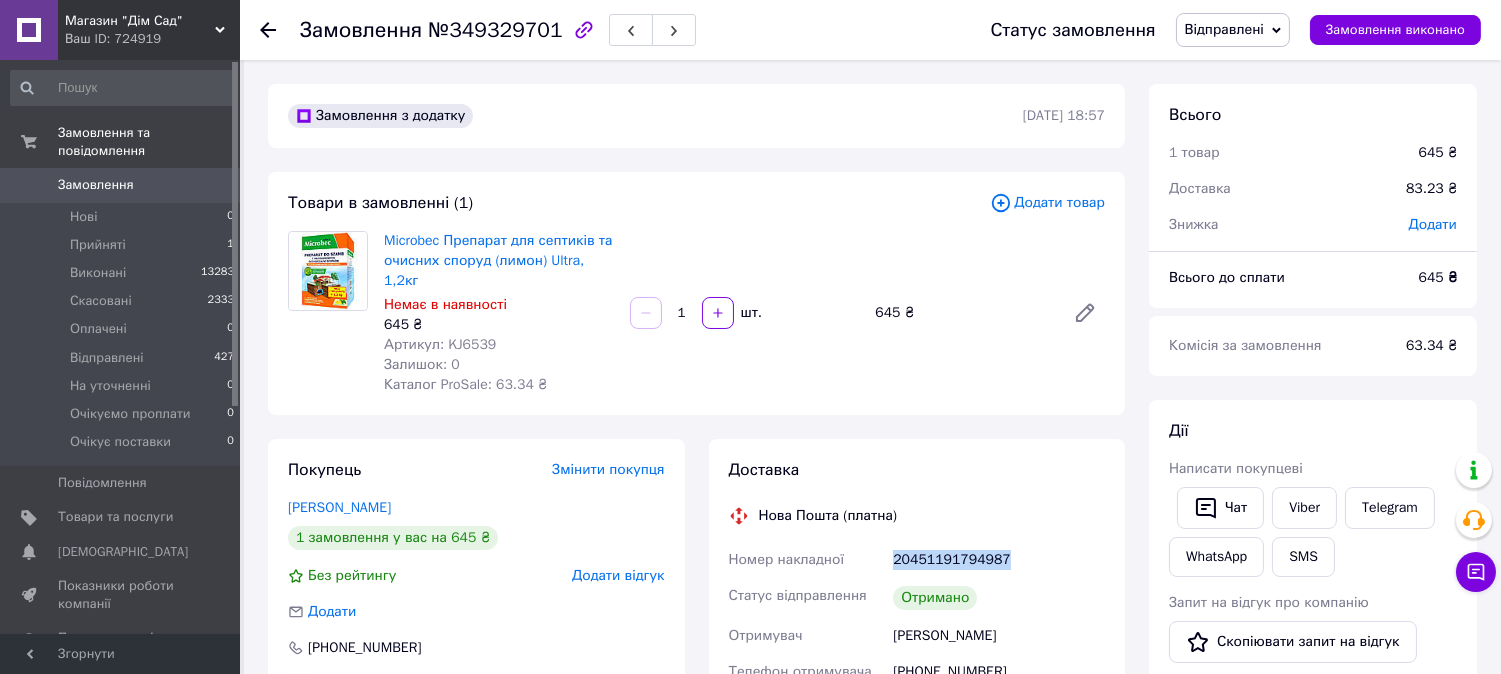 drag, startPoint x: 895, startPoint y: 538, endPoint x: 1002, endPoint y: 530, distance: 107.298645 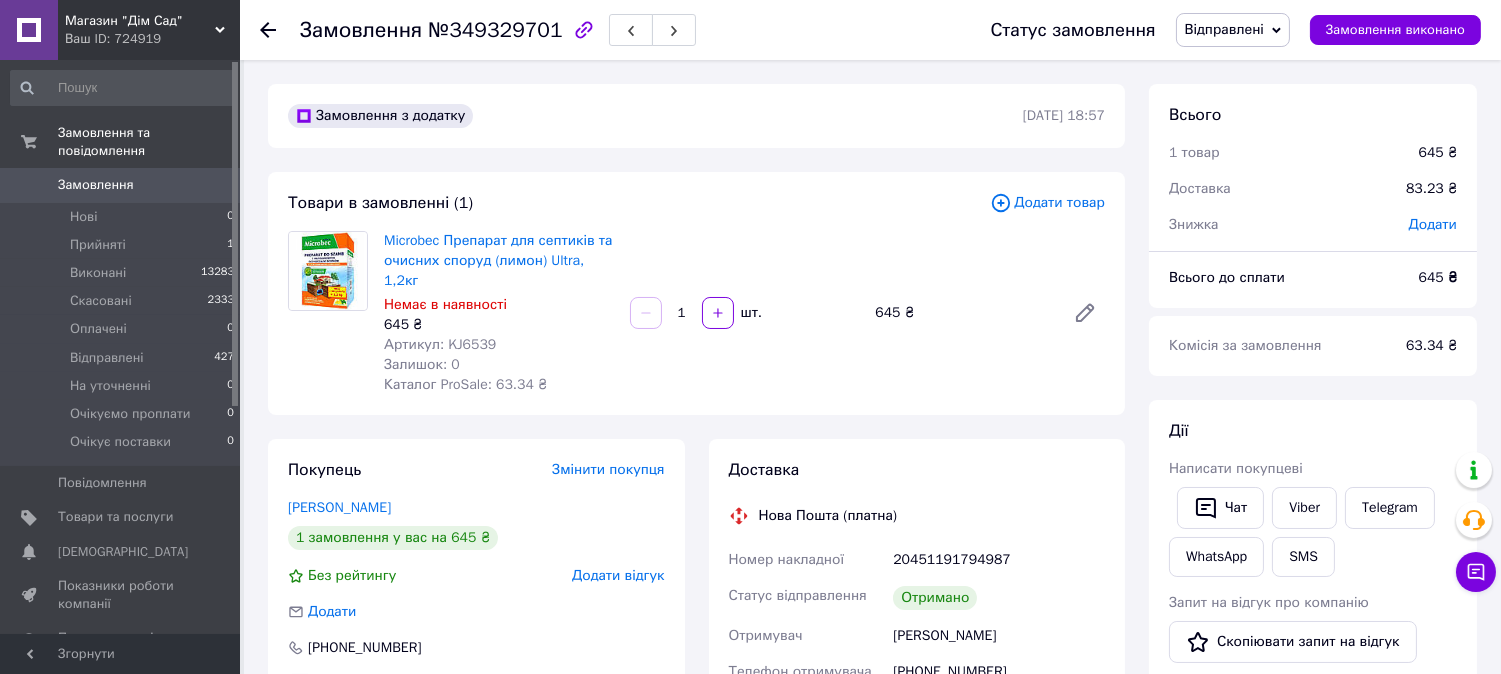 click 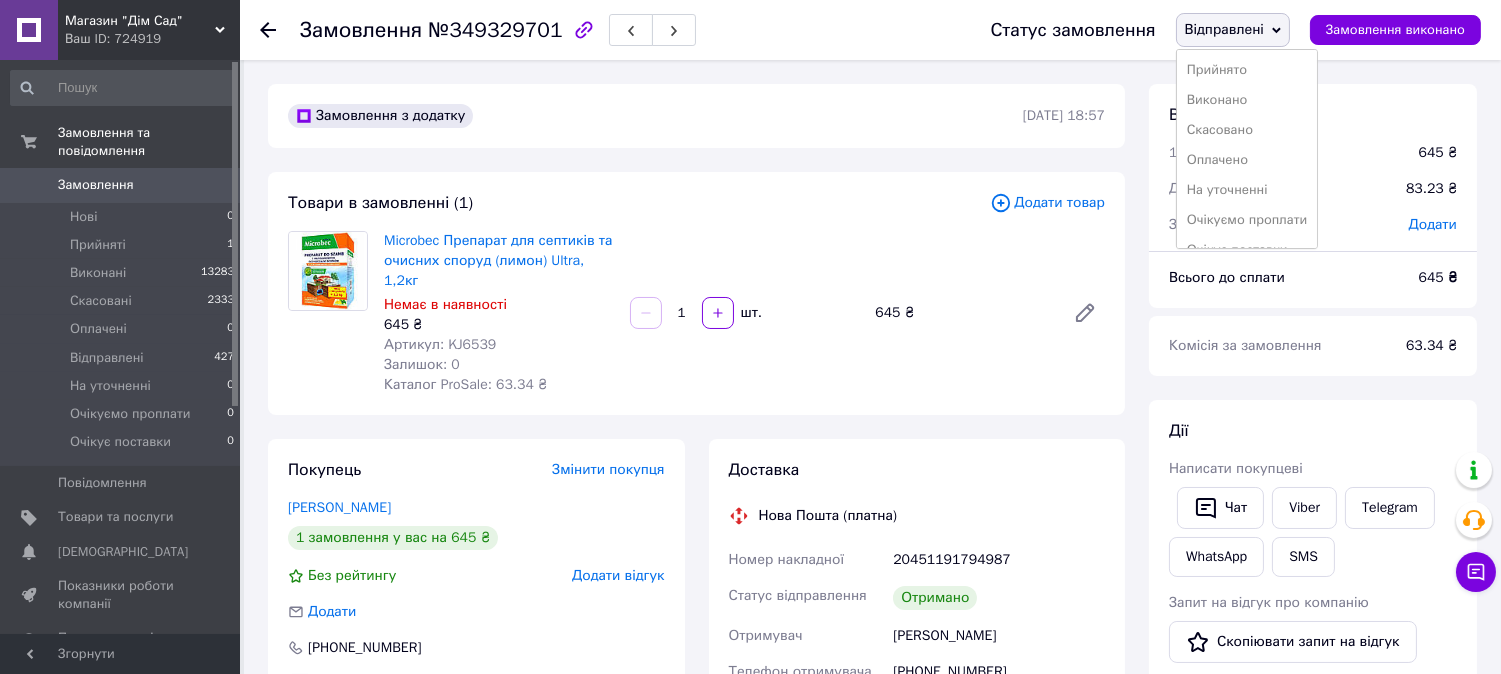 click on "Виконано" at bounding box center (1247, 100) 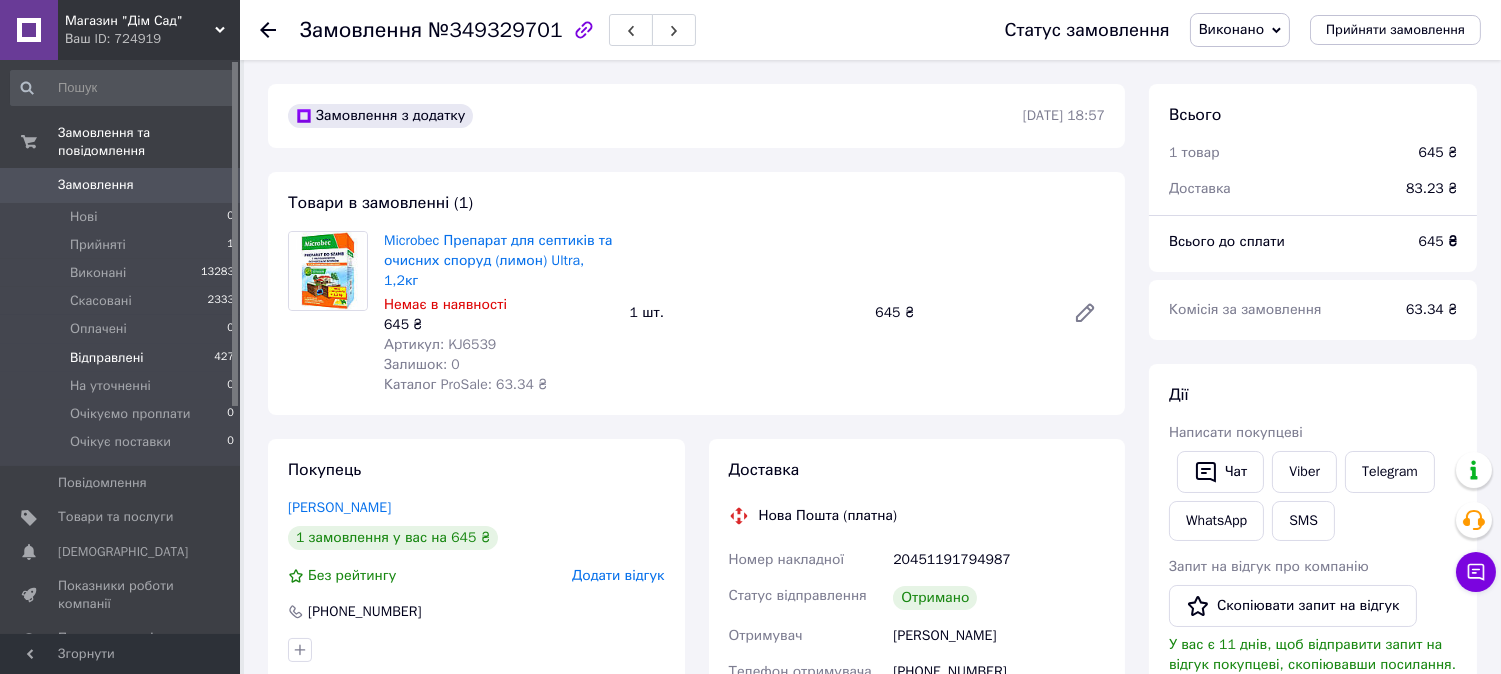 click on "Відправлені" at bounding box center [107, 358] 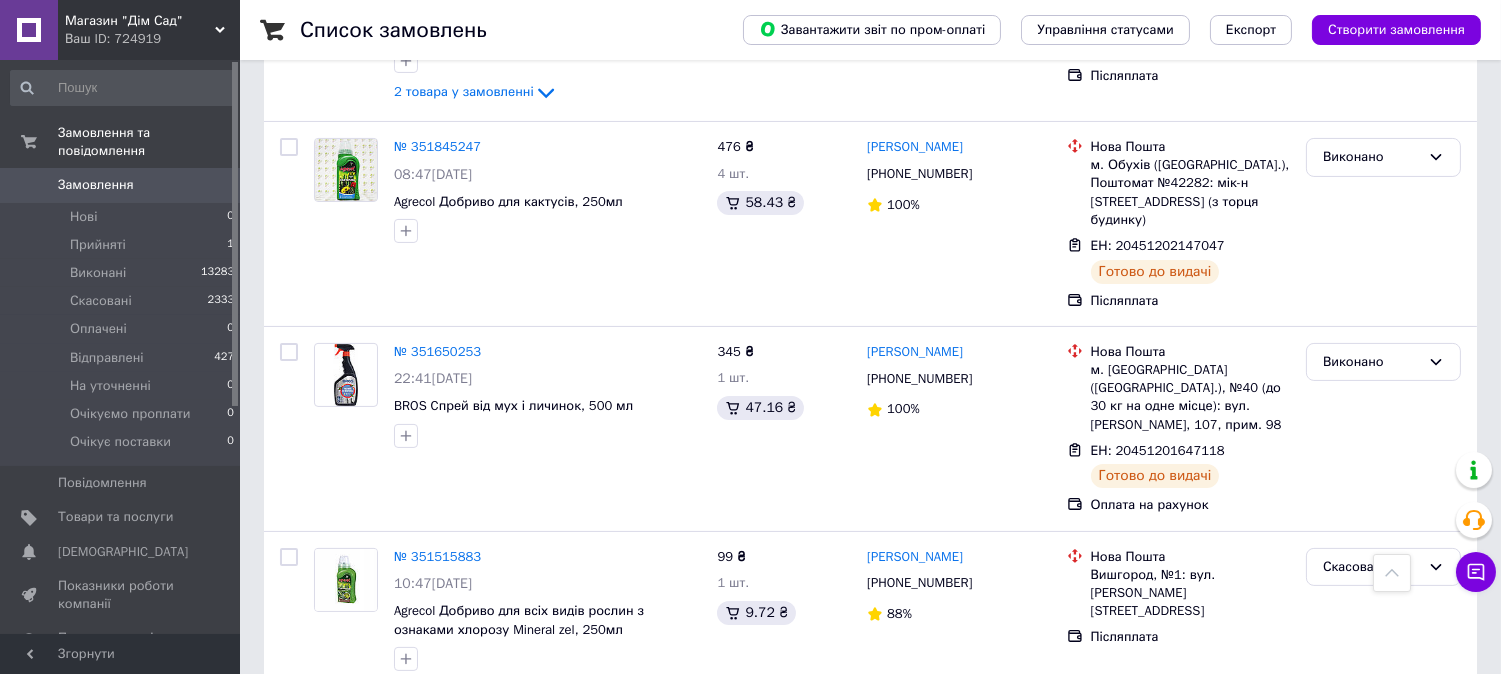 scroll, scrollTop: 1036, scrollLeft: 0, axis: vertical 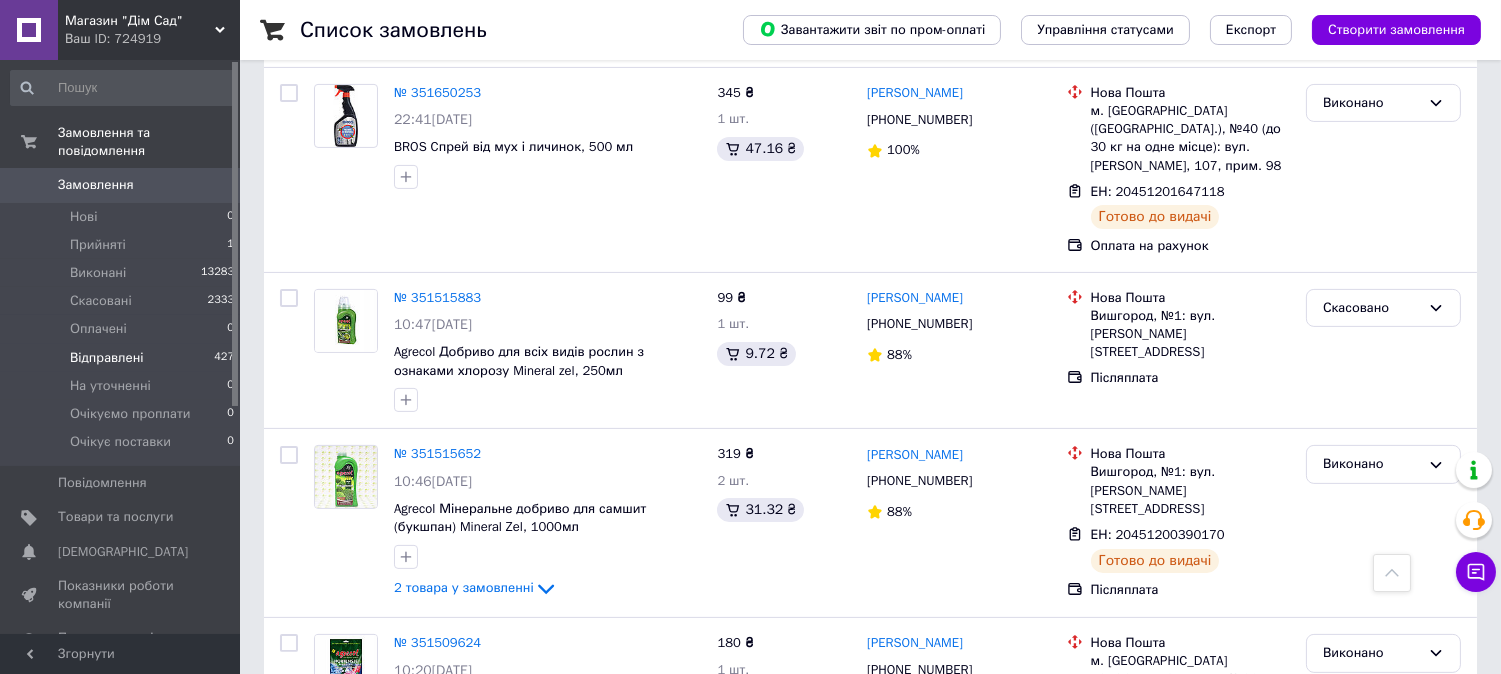 click on "Відправлені" at bounding box center (107, 358) 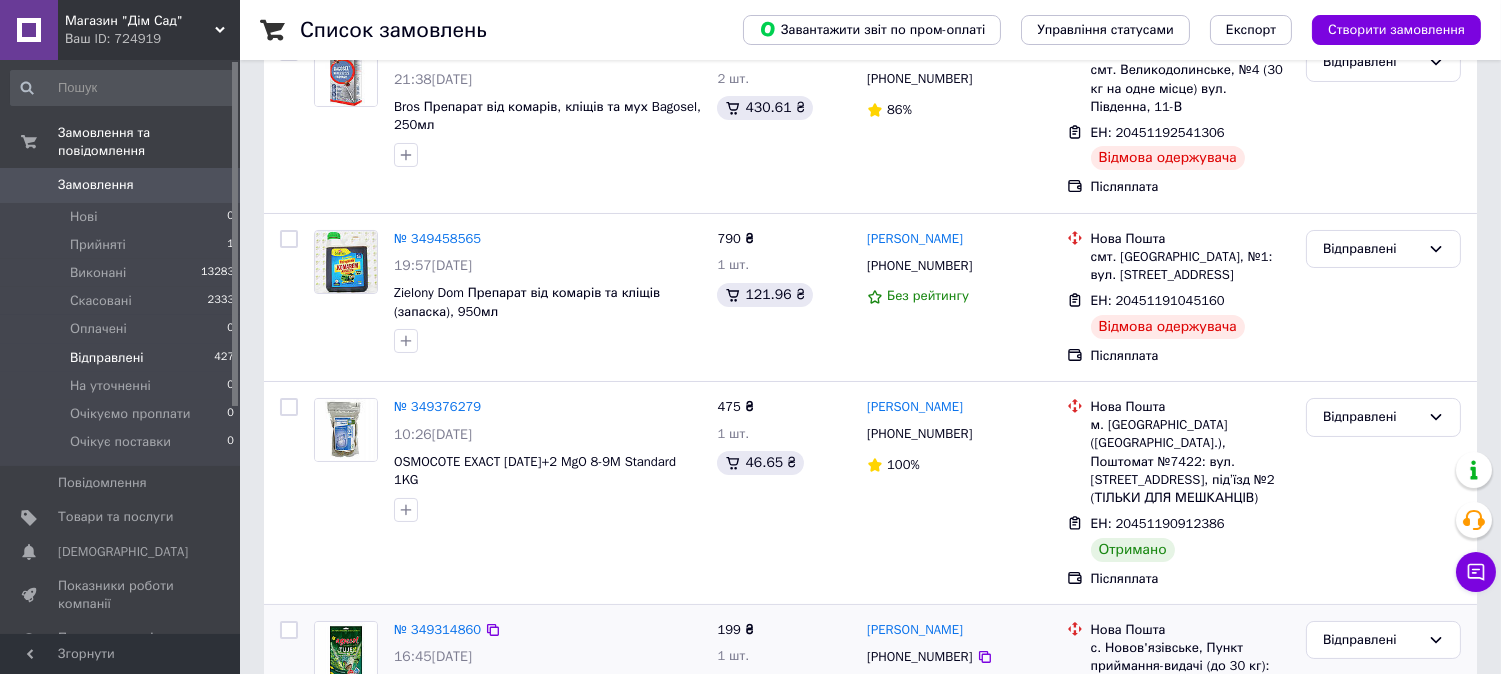 scroll, scrollTop: 518, scrollLeft: 0, axis: vertical 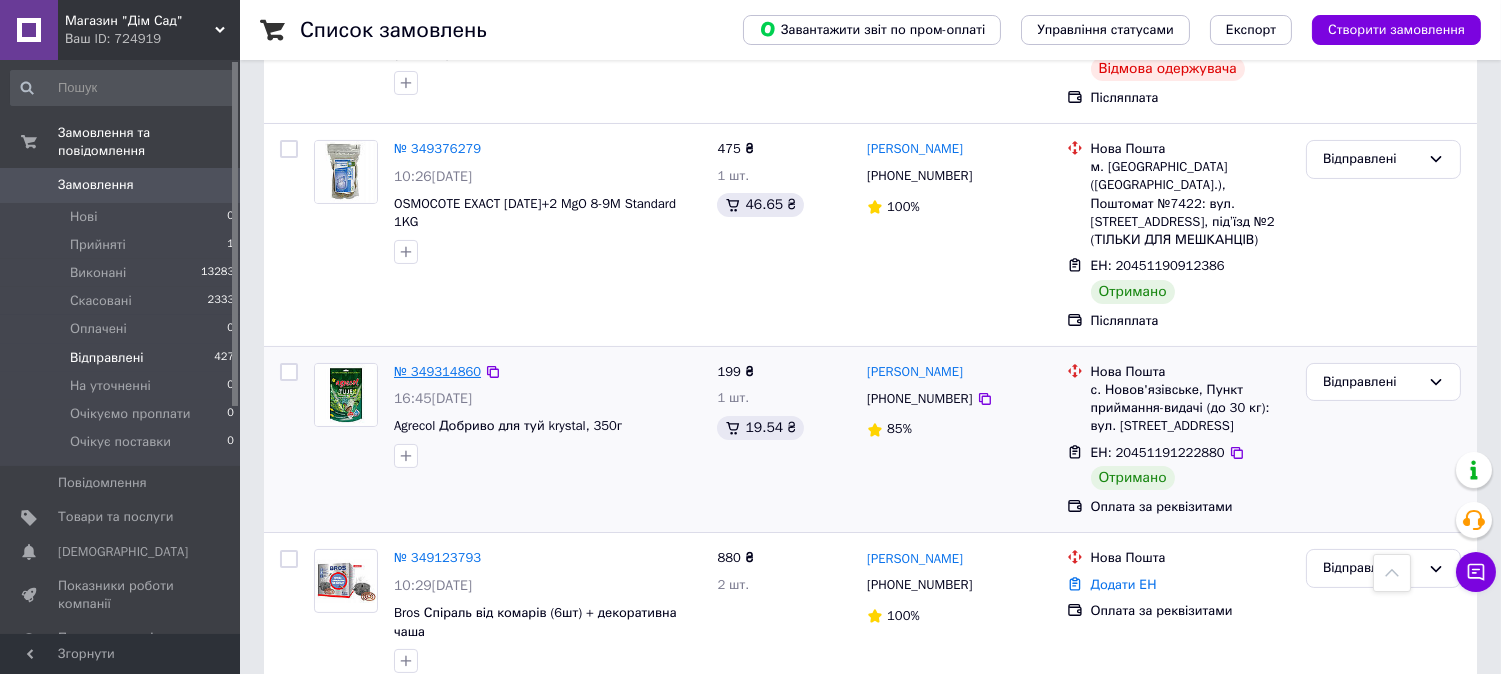 click on "№ 349314860" at bounding box center [437, 371] 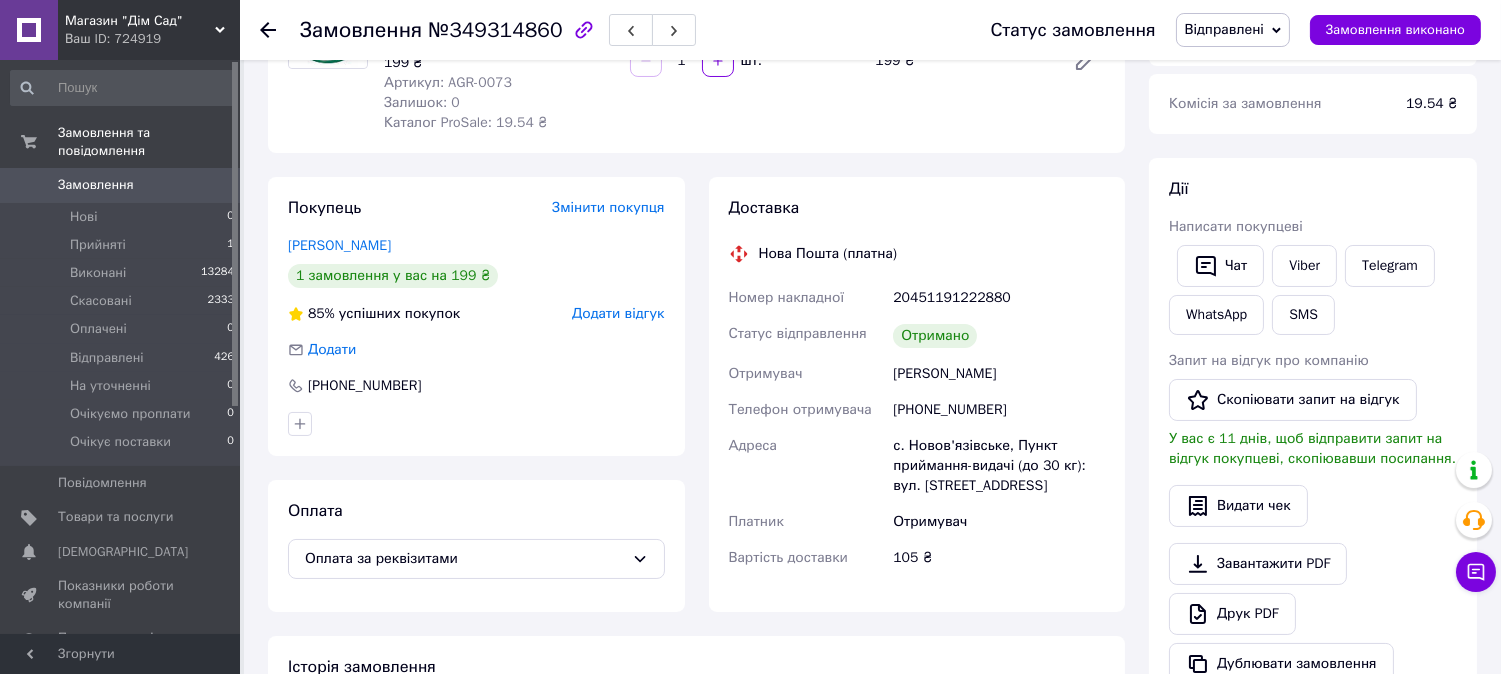 scroll, scrollTop: 0, scrollLeft: 0, axis: both 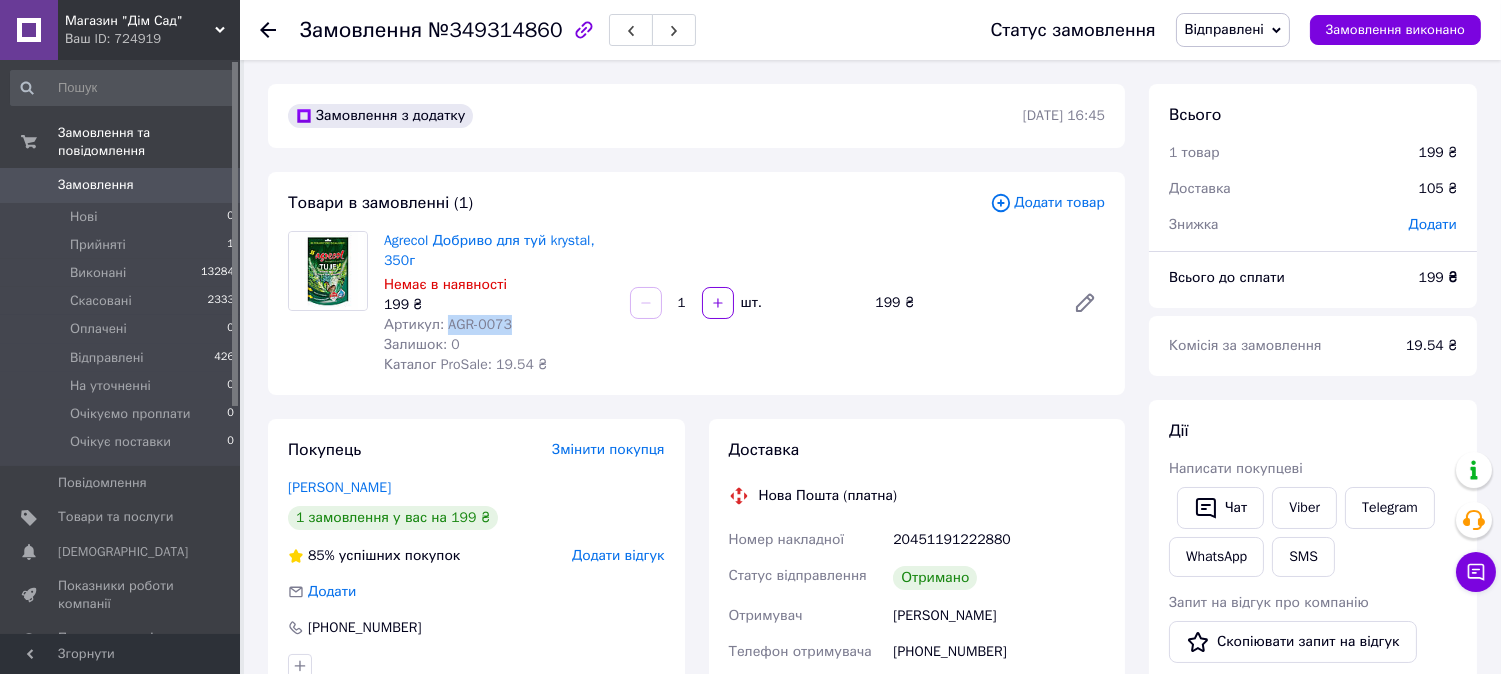 drag, startPoint x: 507, startPoint y: 321, endPoint x: 444, endPoint y: 325, distance: 63.126858 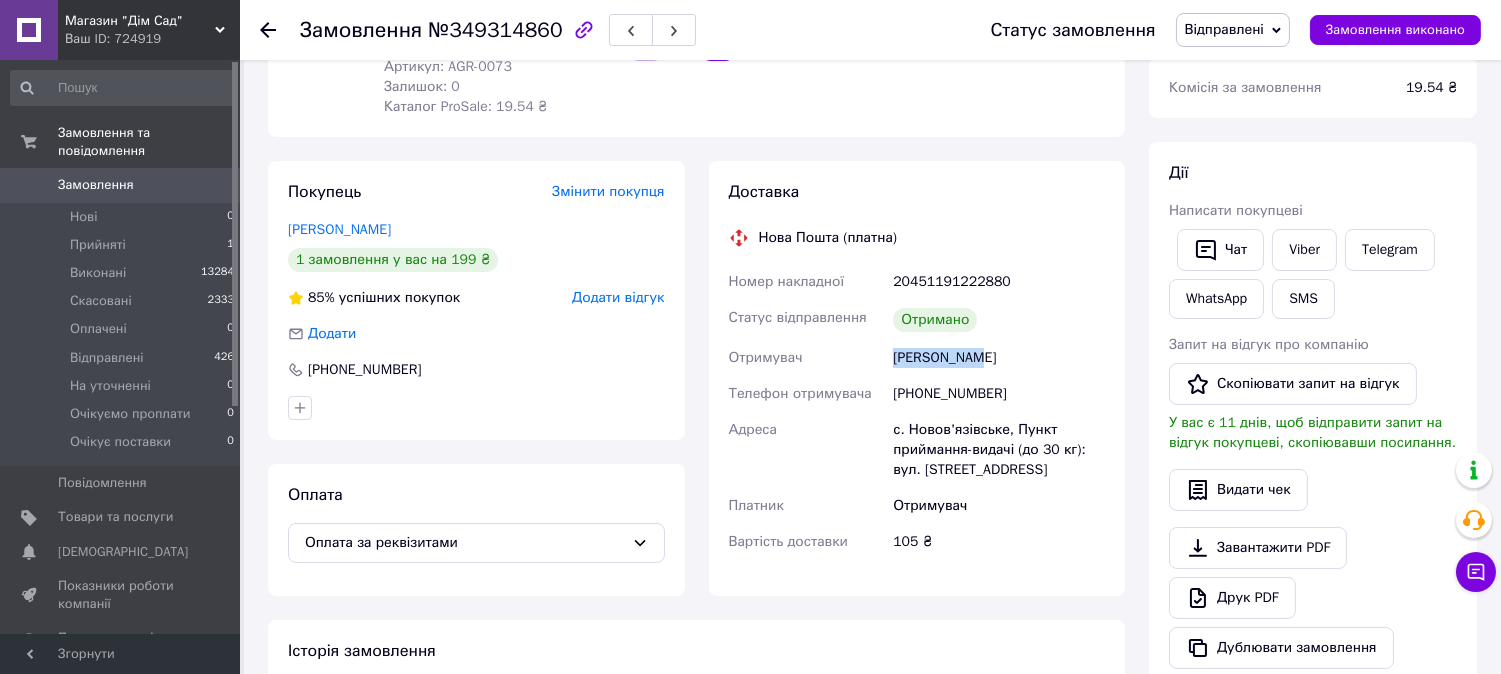 drag, startPoint x: 974, startPoint y: 356, endPoint x: 894, endPoint y: 357, distance: 80.00625 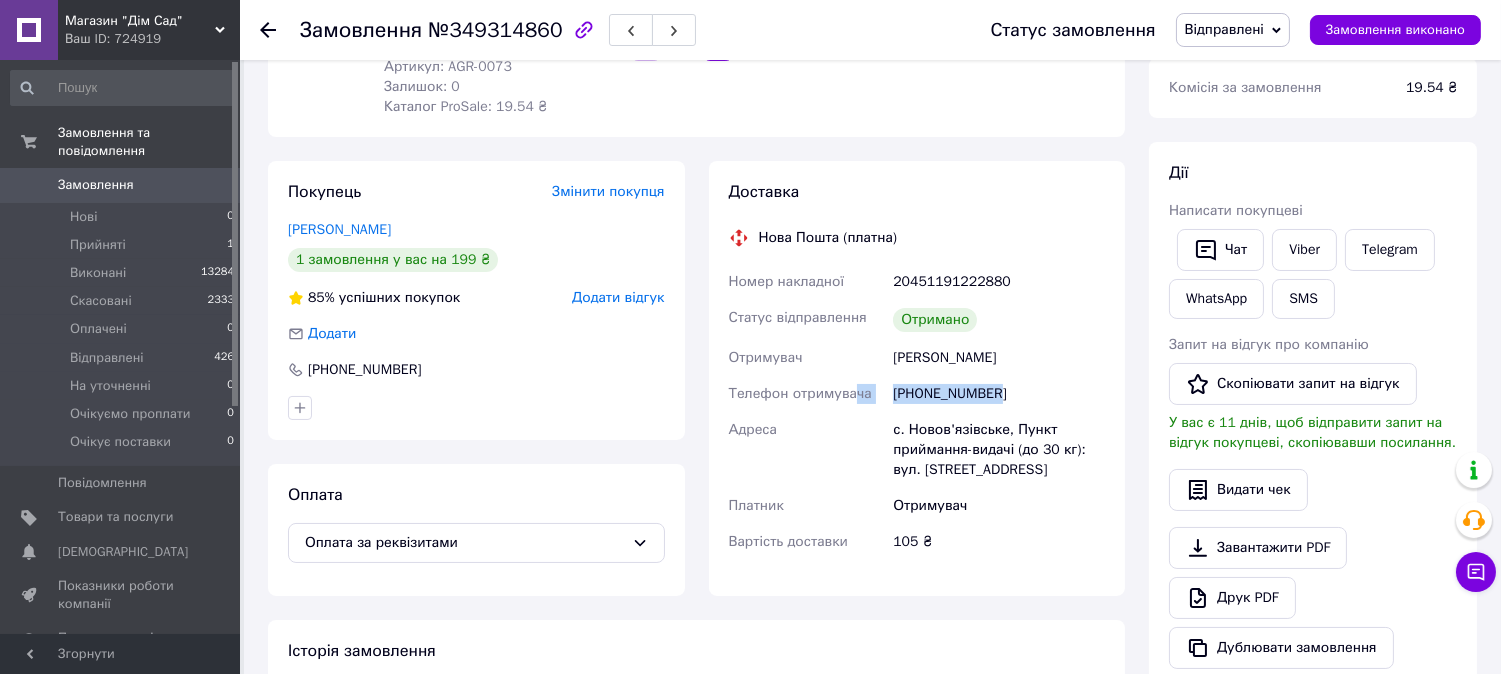 drag, startPoint x: 990, startPoint y: 393, endPoint x: 852, endPoint y: 393, distance: 138 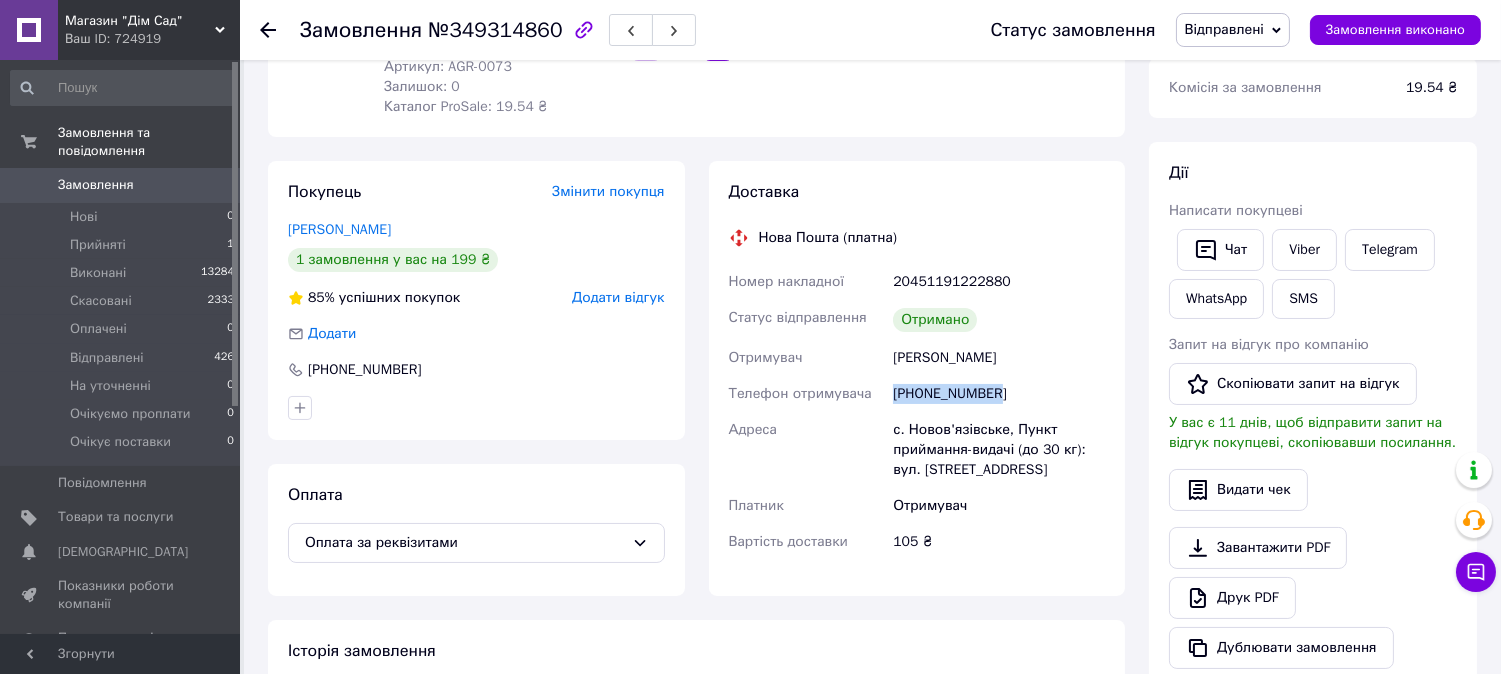 drag, startPoint x: 994, startPoint y: 390, endPoint x: 894, endPoint y: 395, distance: 100.12492 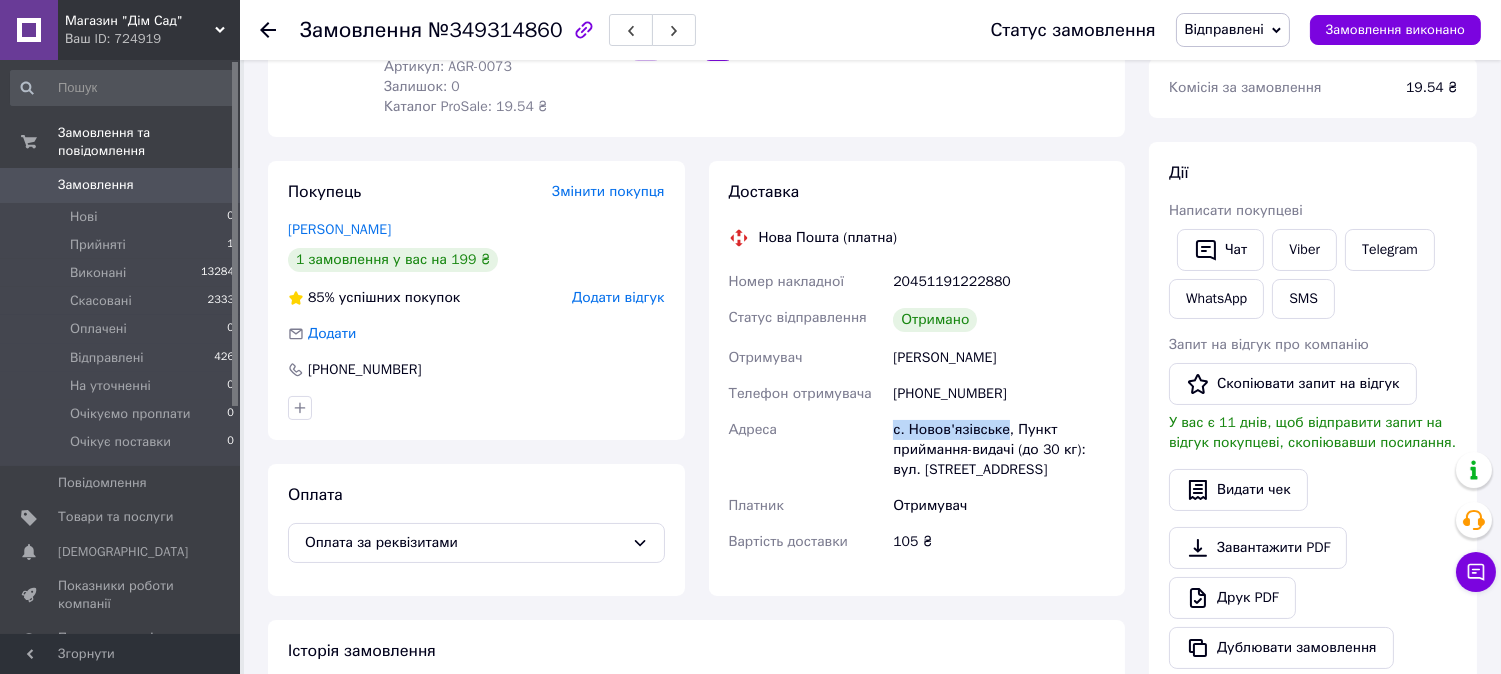 drag, startPoint x: 887, startPoint y: 424, endPoint x: 1002, endPoint y: 431, distance: 115.212845 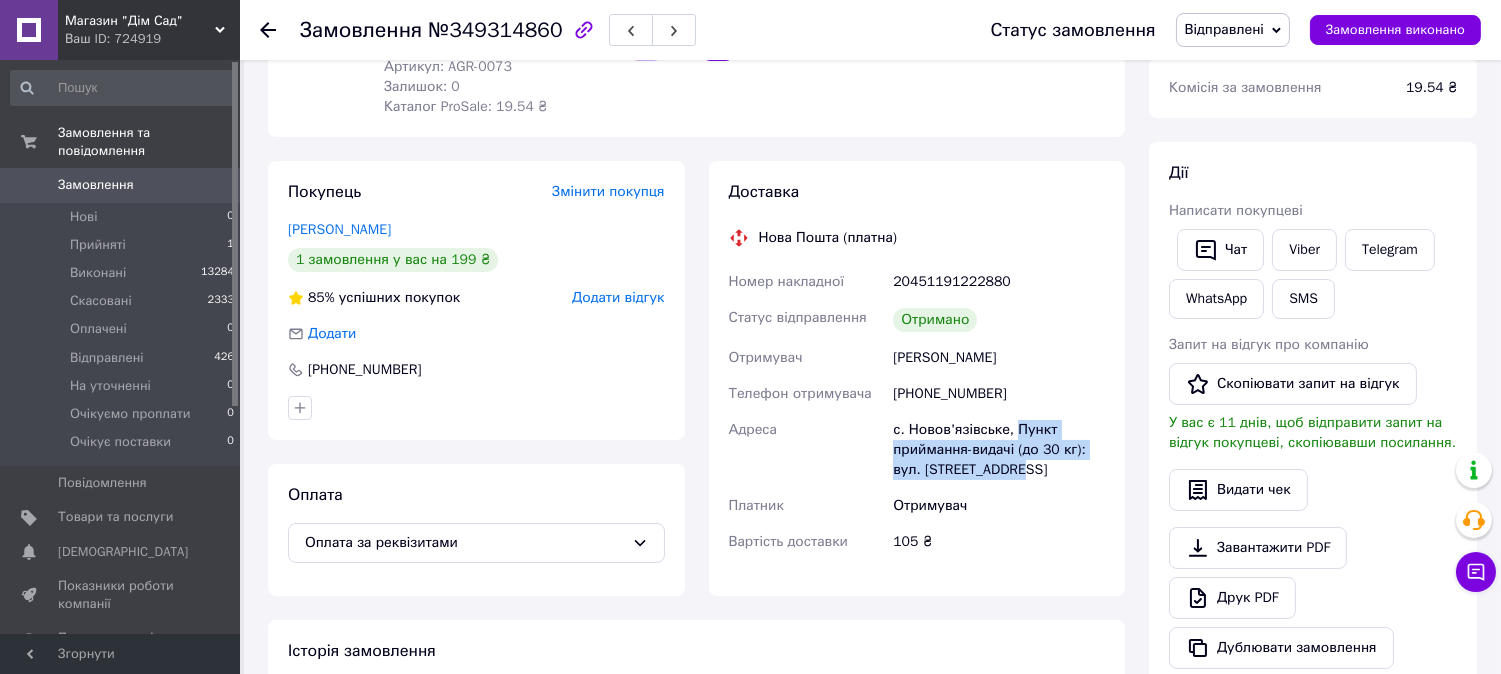 drag, startPoint x: 1011, startPoint y: 424, endPoint x: 1038, endPoint y: 461, distance: 45.80393 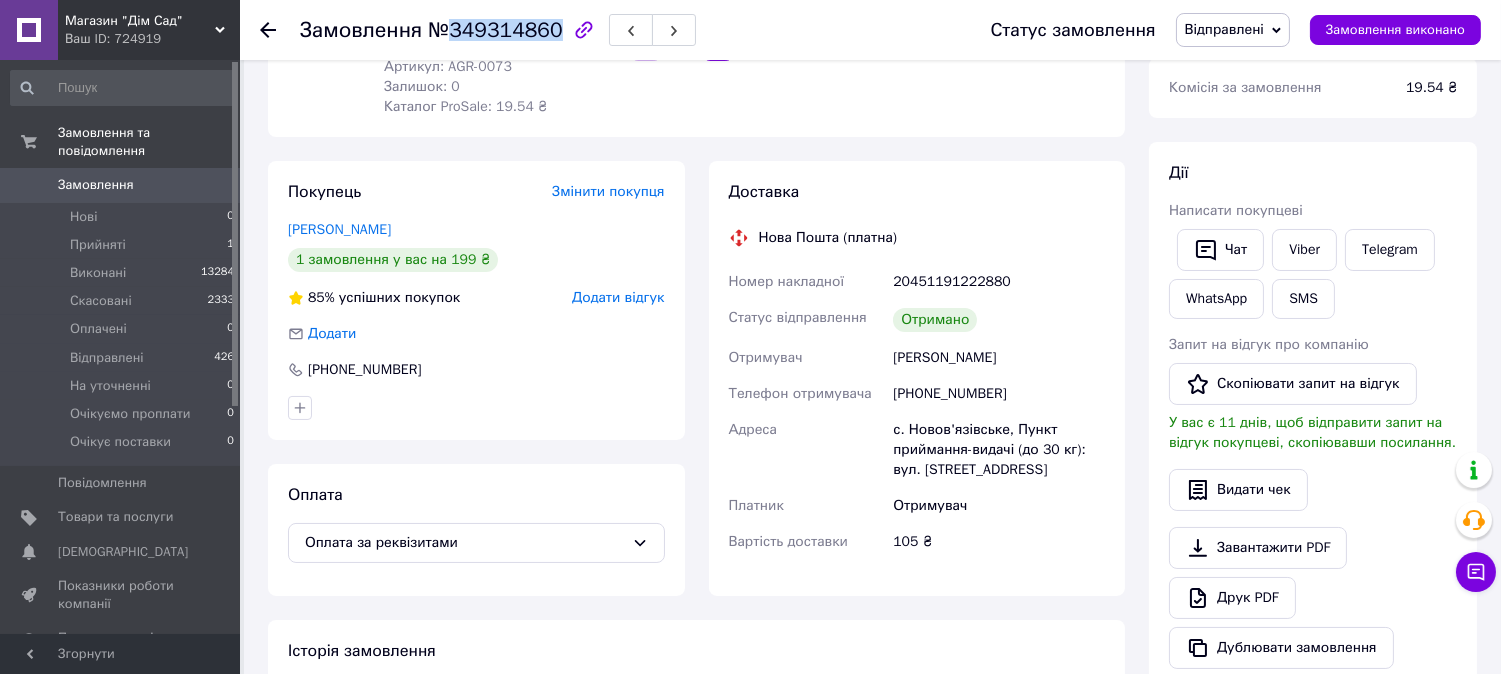drag, startPoint x: 445, startPoint y: 31, endPoint x: 546, endPoint y: 23, distance: 101.31634 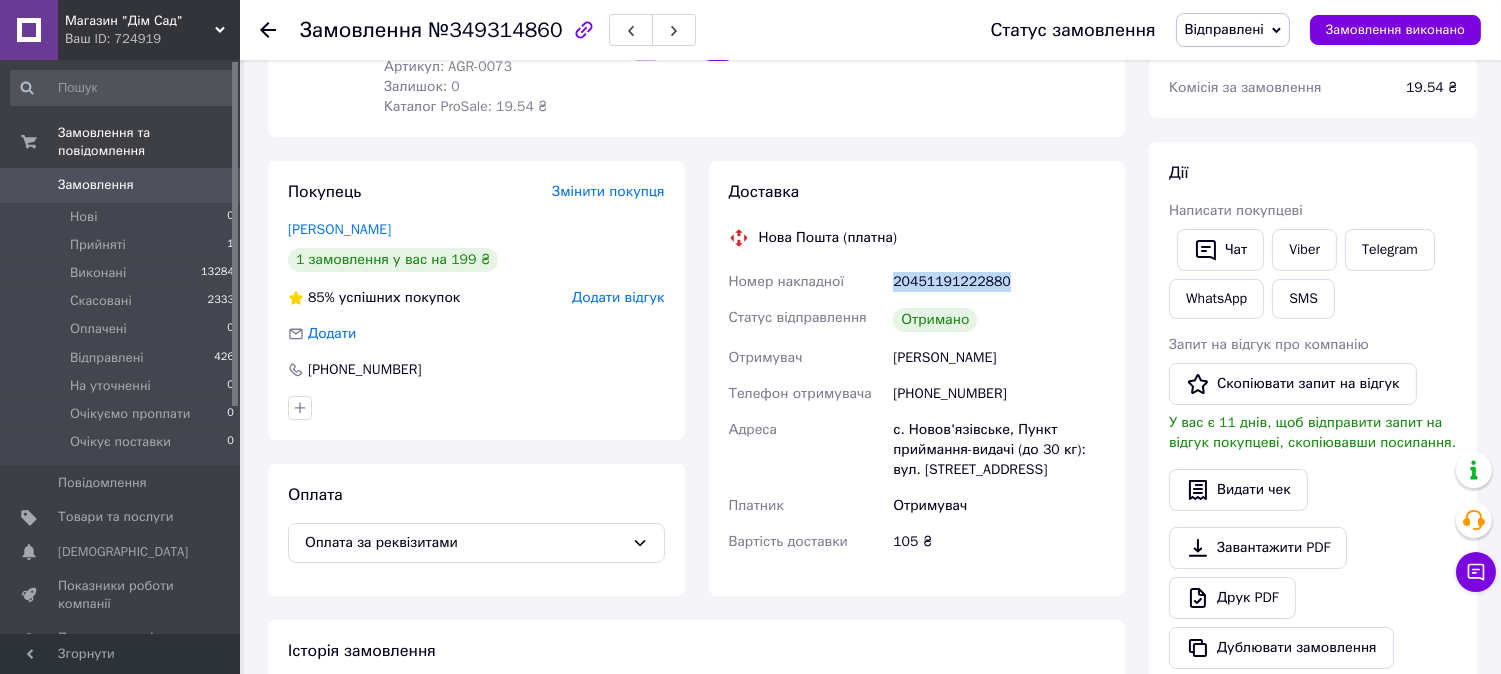 drag, startPoint x: 891, startPoint y: 282, endPoint x: 984, endPoint y: 275, distance: 93.26307 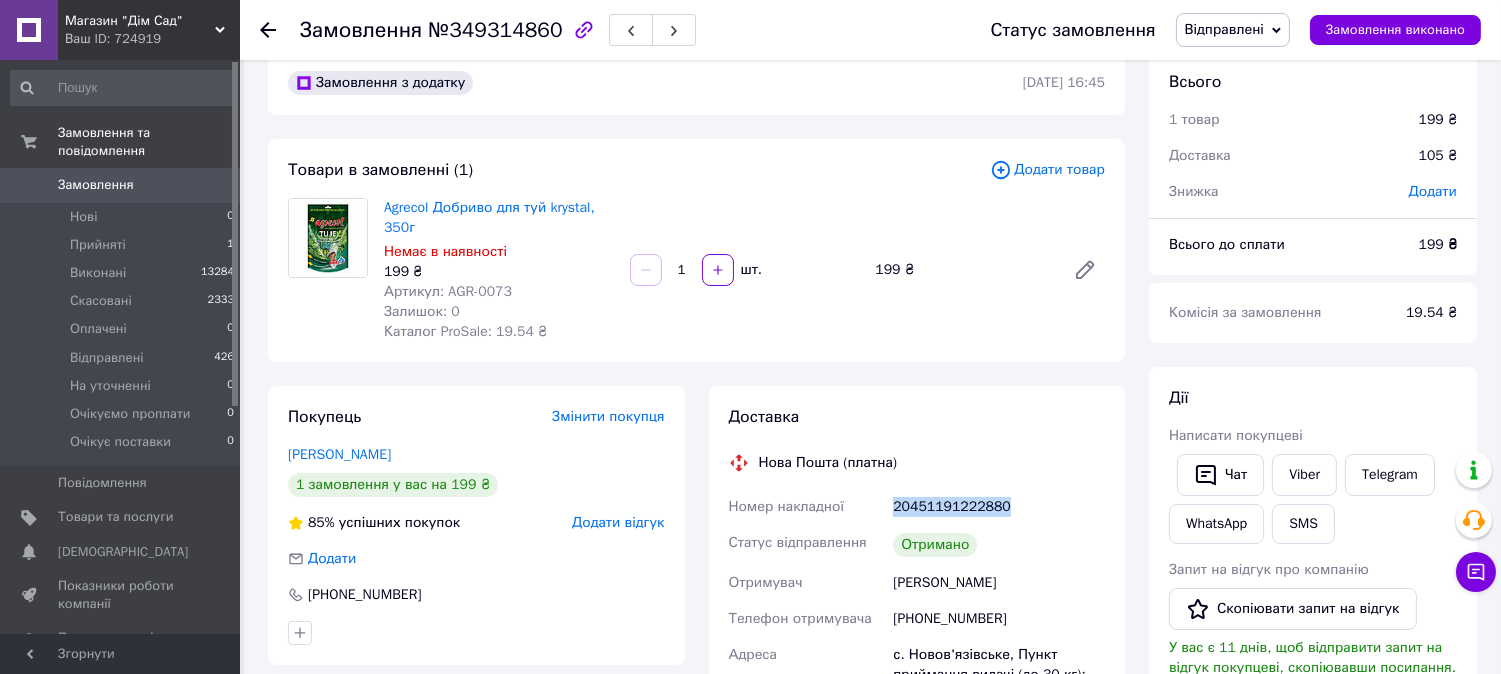 scroll, scrollTop: 0, scrollLeft: 0, axis: both 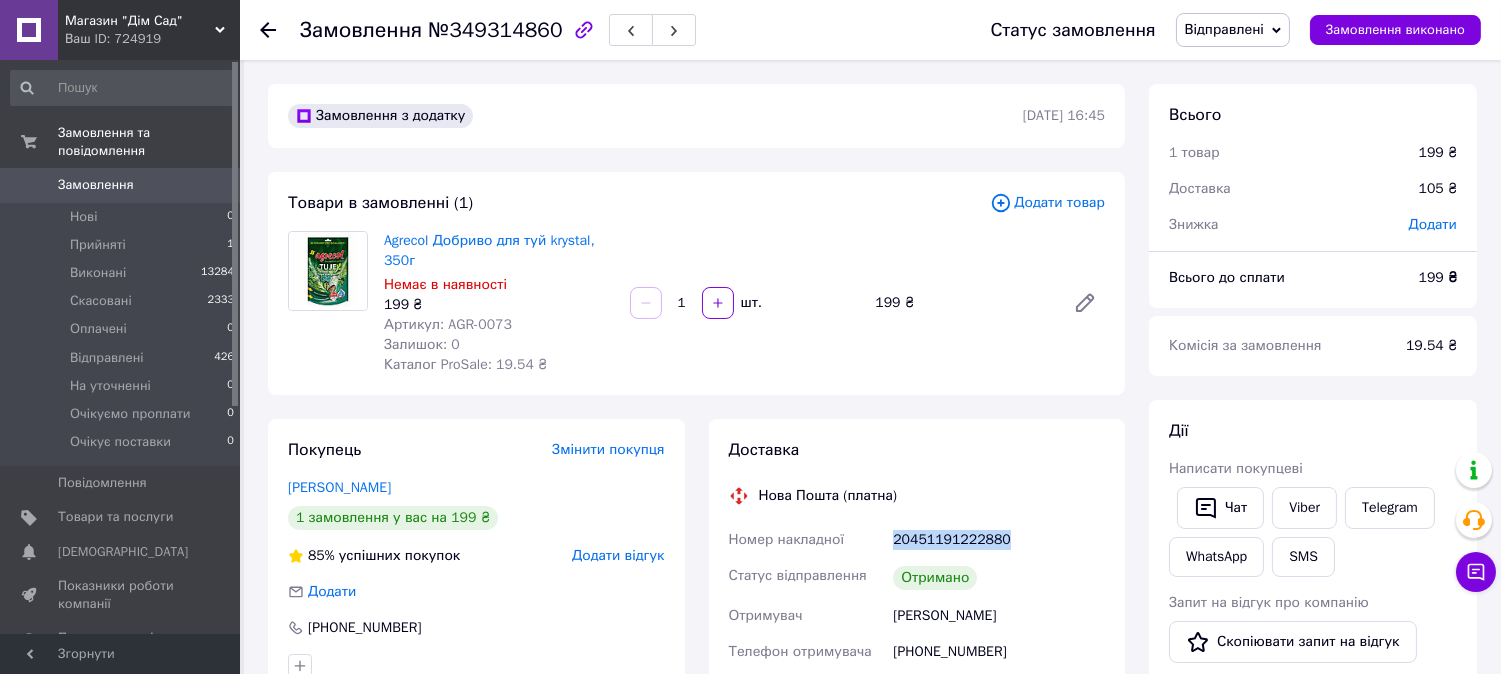 click on "Відправлені" at bounding box center [1233, 30] 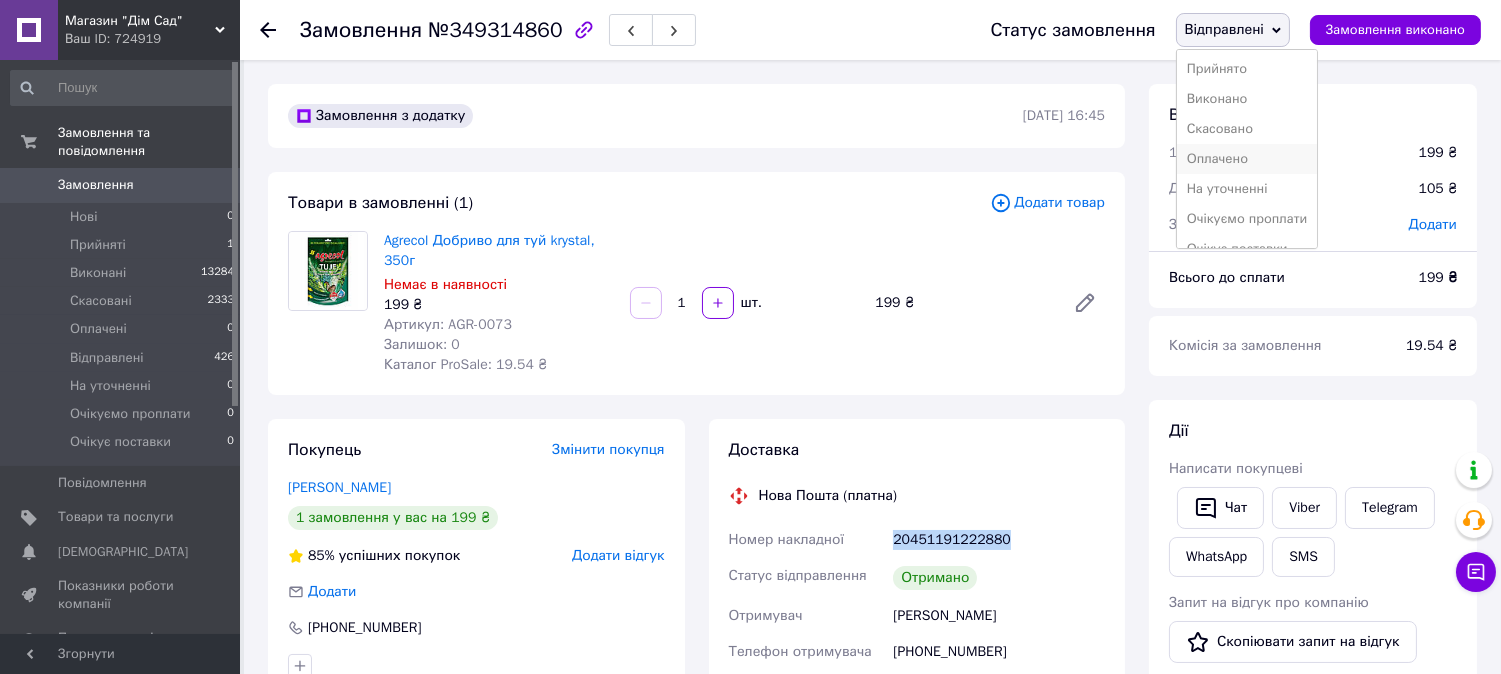 scroll, scrollTop: 0, scrollLeft: 0, axis: both 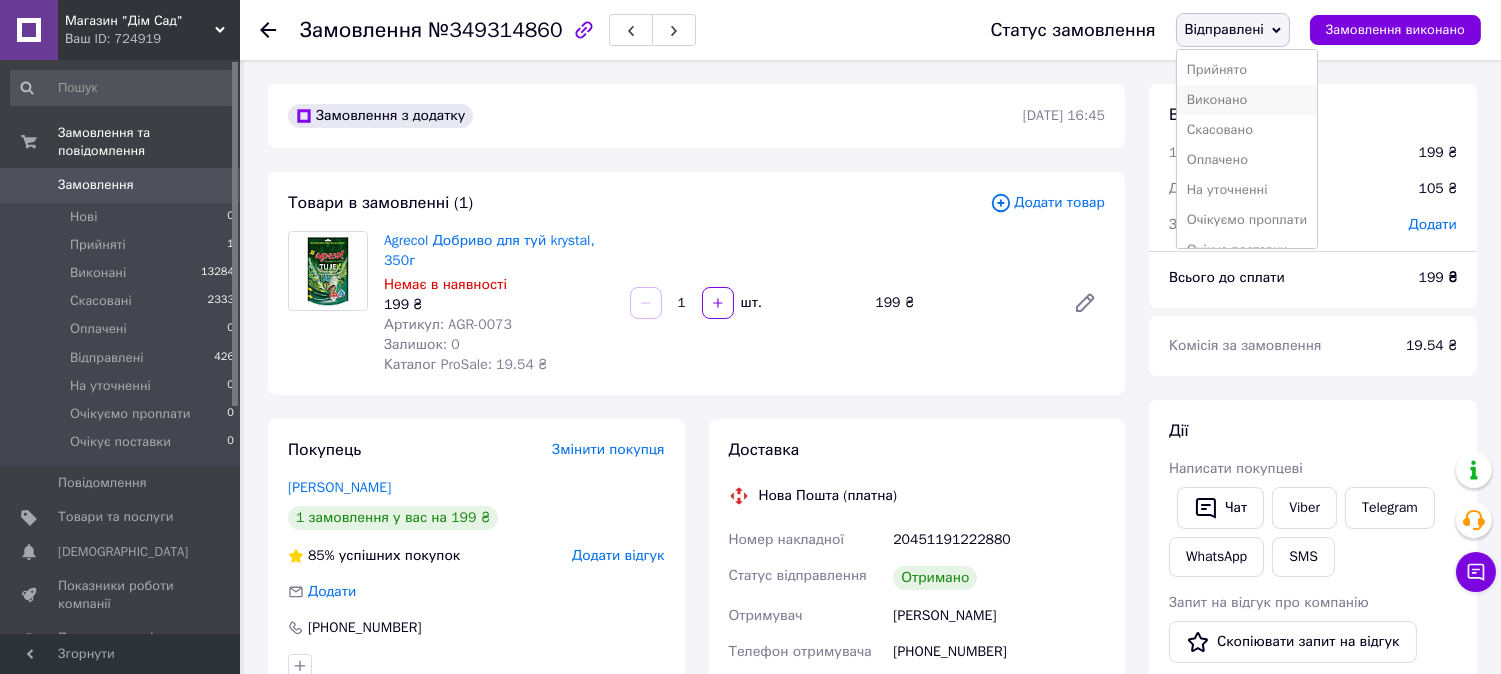 click on "Виконано" at bounding box center [1247, 100] 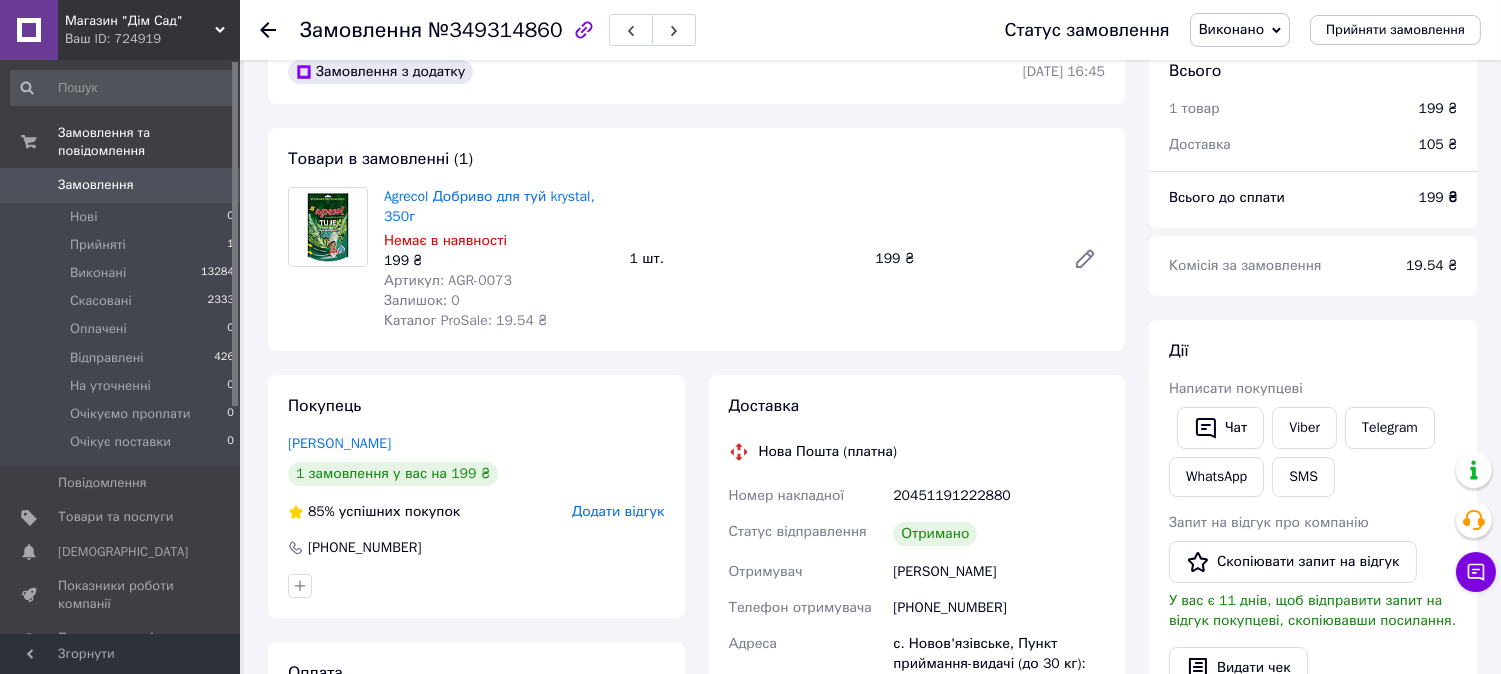 scroll, scrollTop: 0, scrollLeft: 0, axis: both 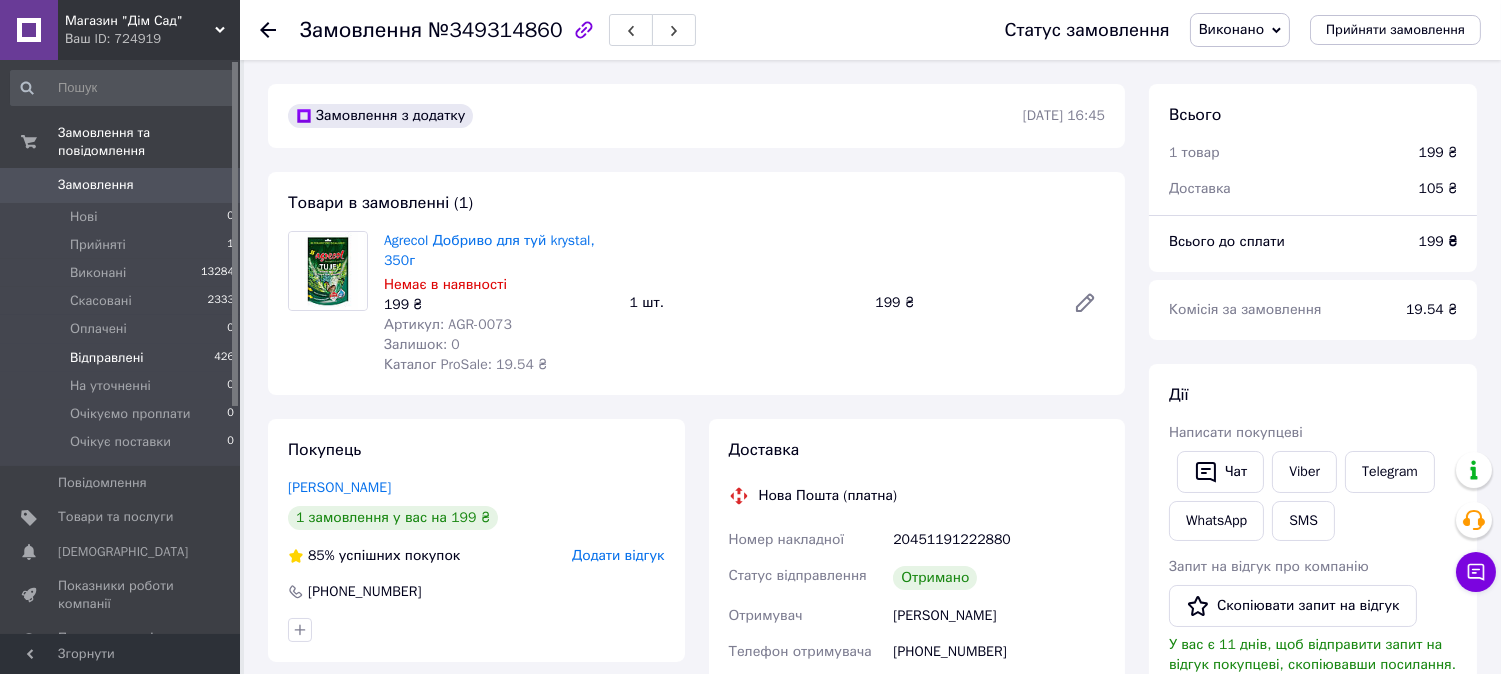 click on "Відправлені" at bounding box center [107, 358] 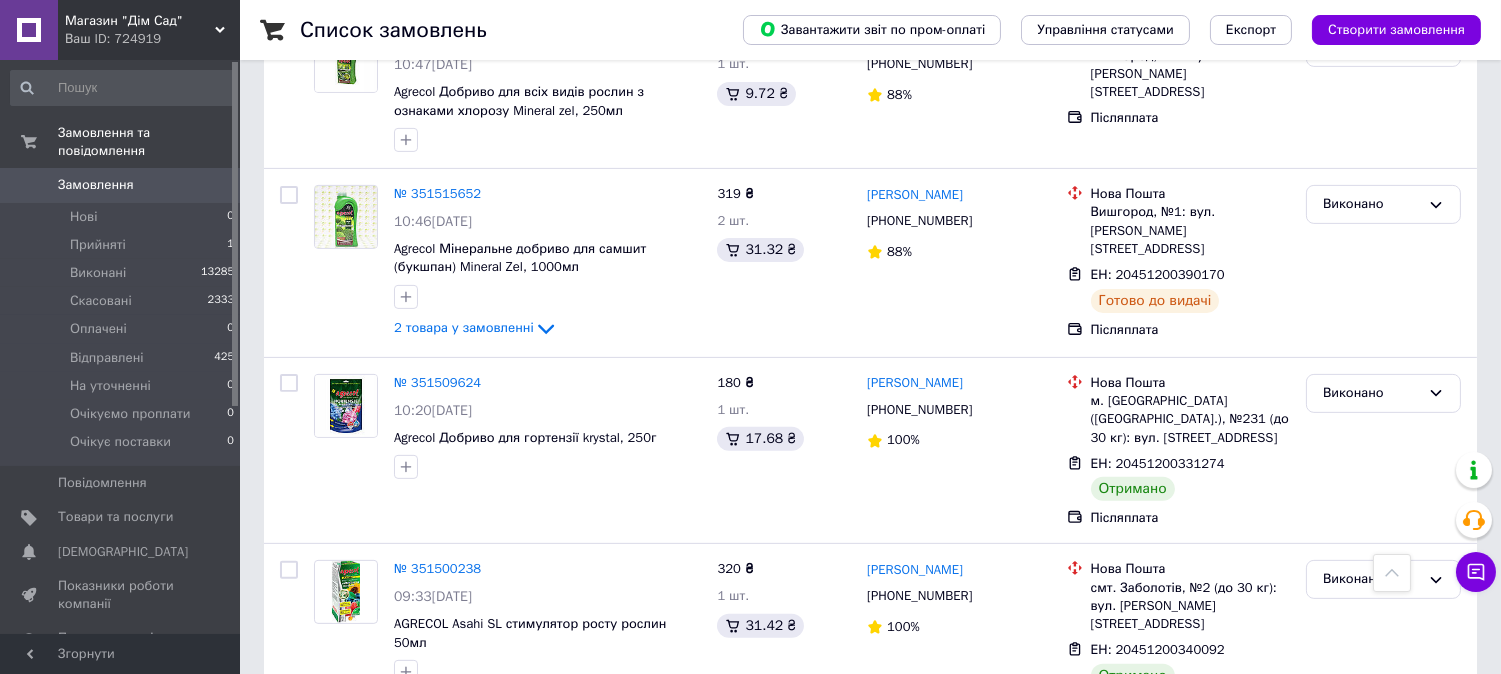 scroll, scrollTop: 1555, scrollLeft: 0, axis: vertical 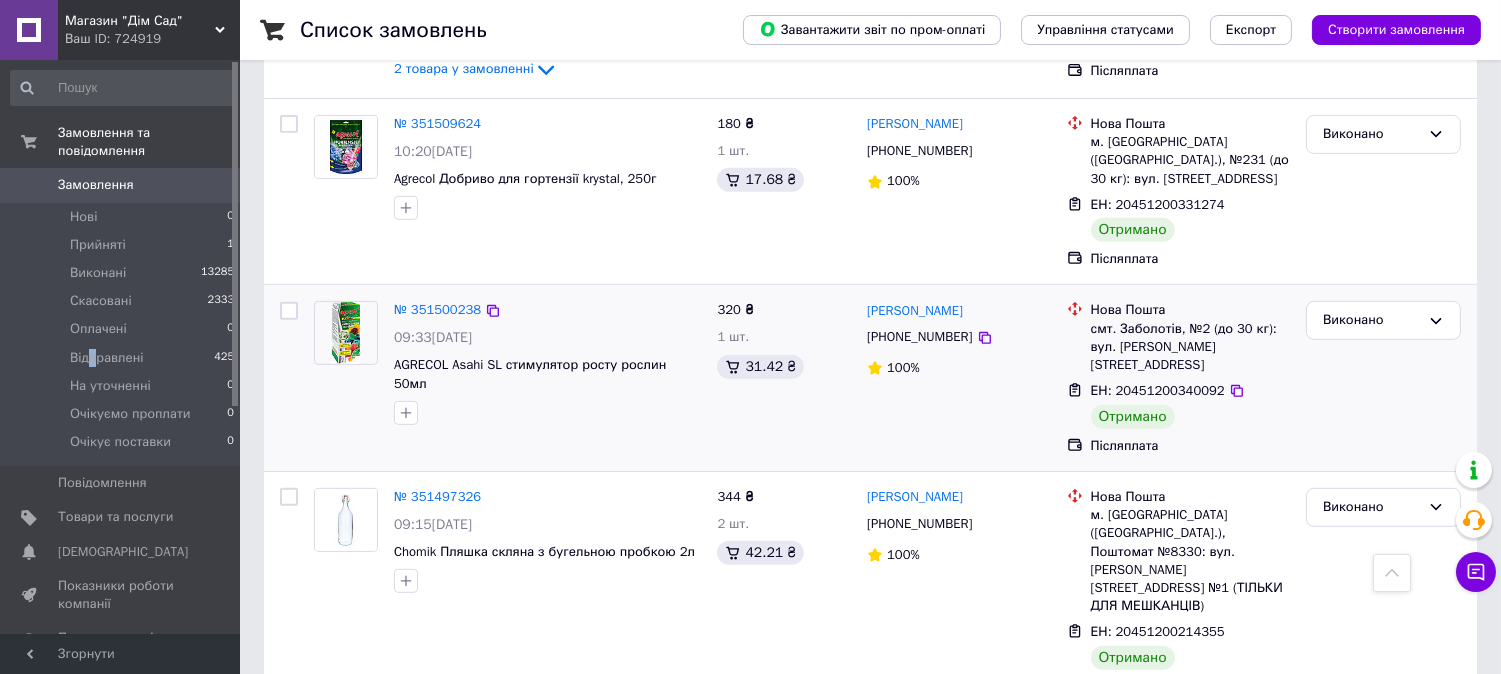 drag, startPoint x: 84, startPoint y: 334, endPoint x: 324, endPoint y: 323, distance: 240.25195 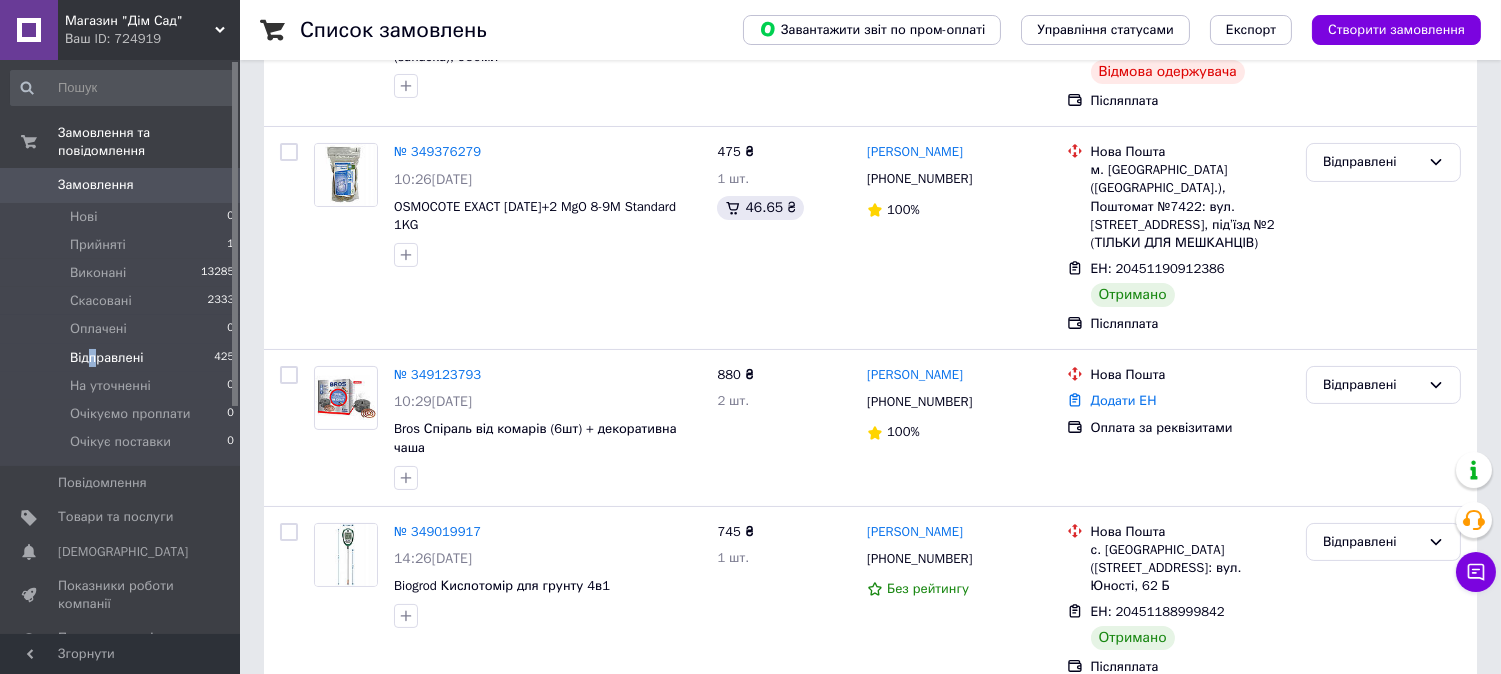 scroll, scrollTop: 518, scrollLeft: 0, axis: vertical 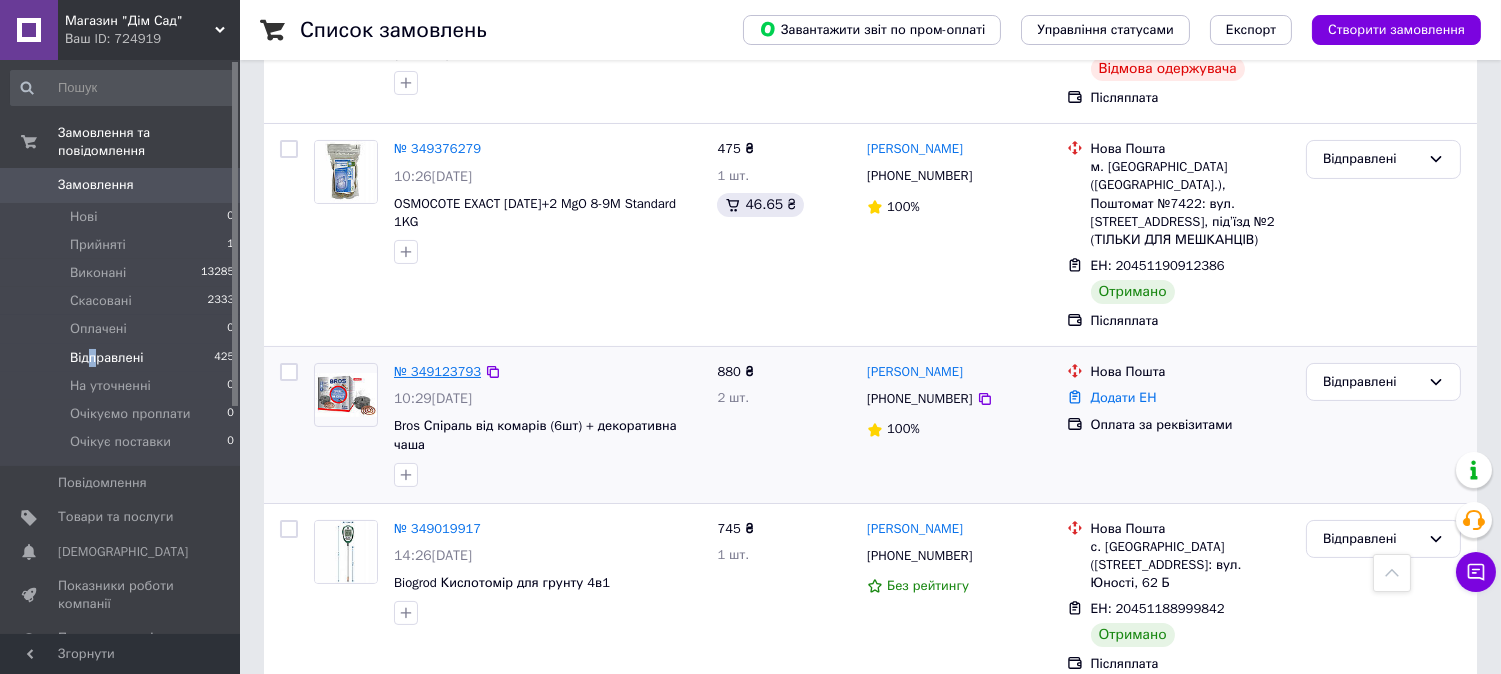 click on "№ 349123793" at bounding box center [437, 371] 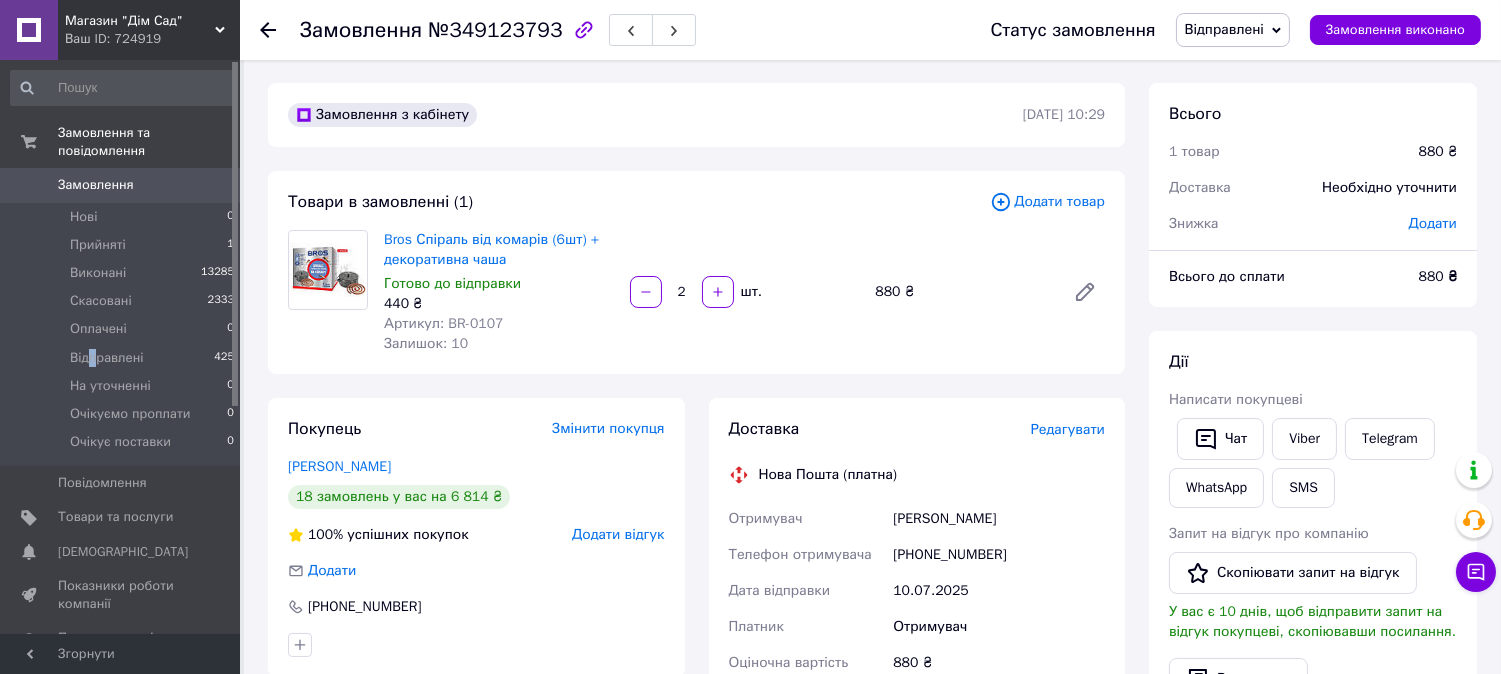 scroll, scrollTop: 0, scrollLeft: 0, axis: both 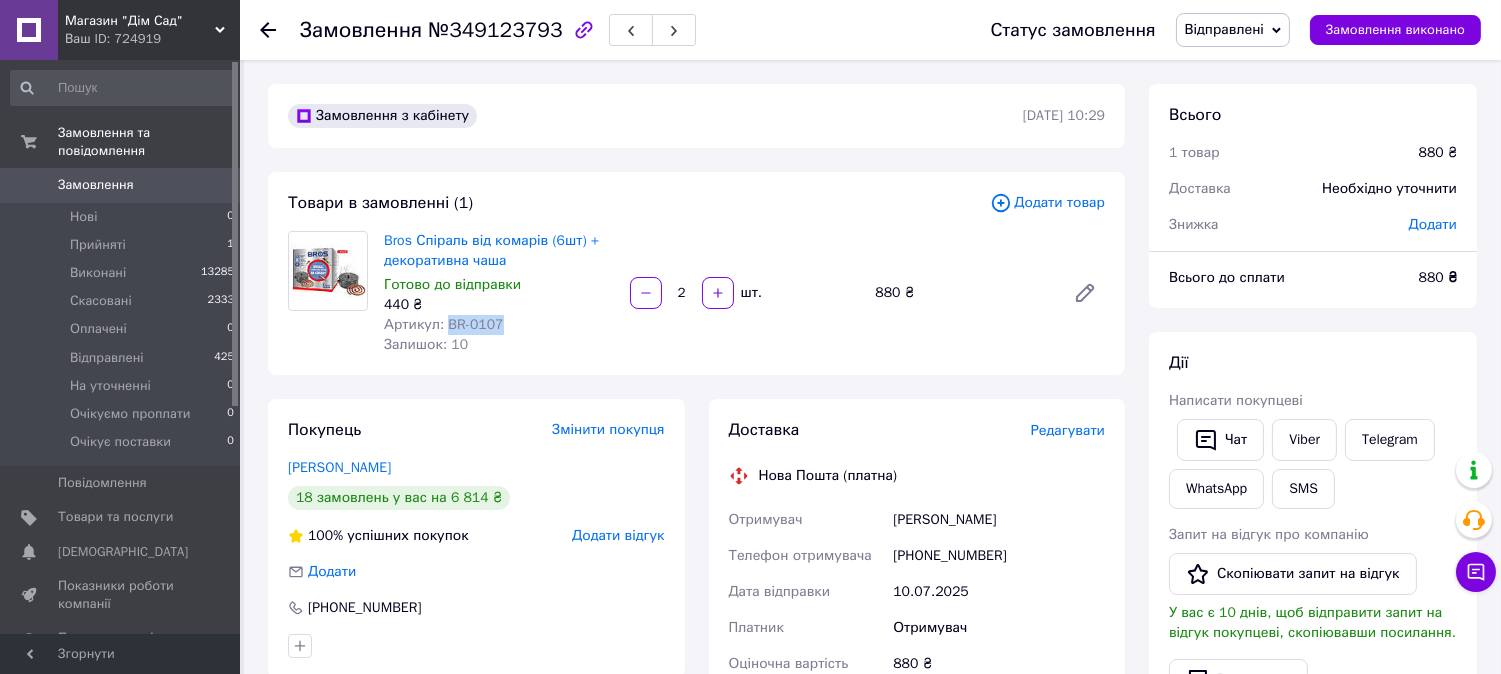 drag, startPoint x: 493, startPoint y: 324, endPoint x: 444, endPoint y: 325, distance: 49.010204 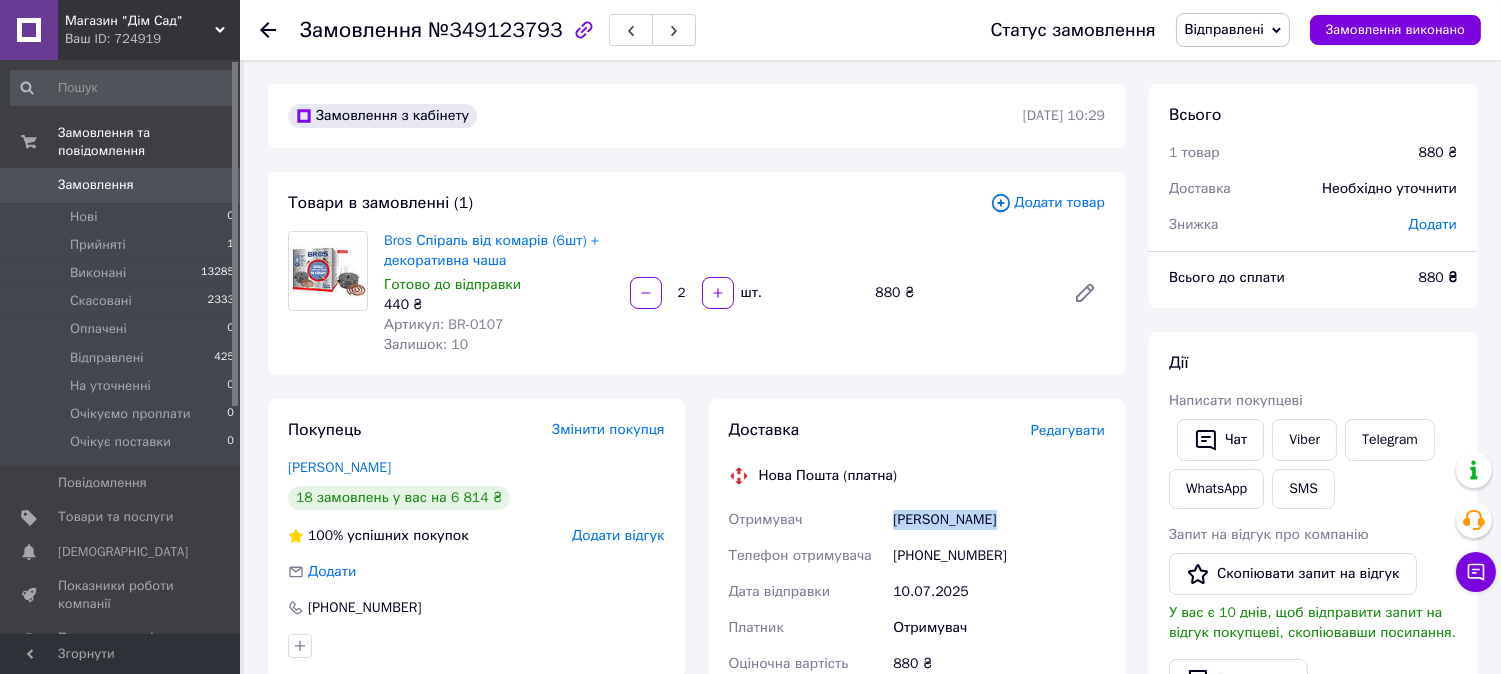 drag, startPoint x: 1003, startPoint y: 523, endPoint x: 895, endPoint y: 522, distance: 108.00463 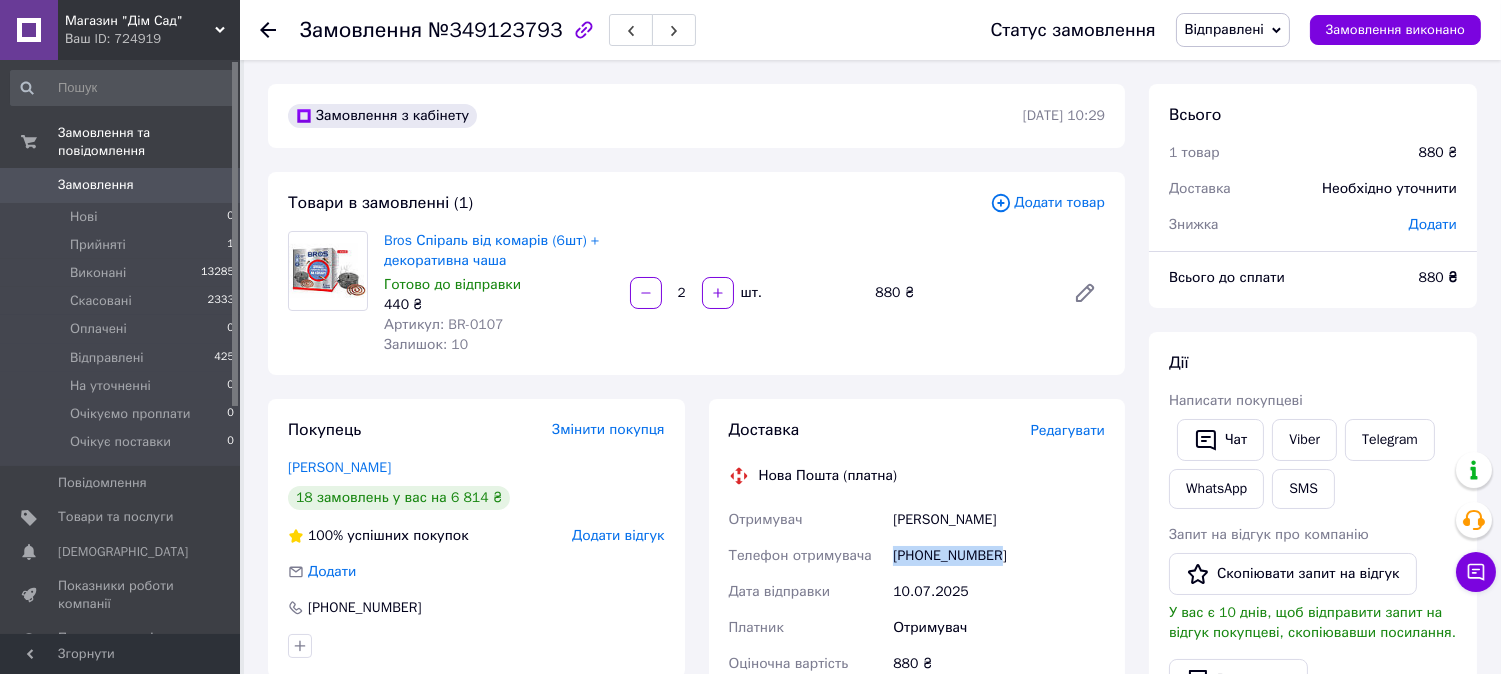 drag, startPoint x: 998, startPoint y: 557, endPoint x: 892, endPoint y: 551, distance: 106.16968 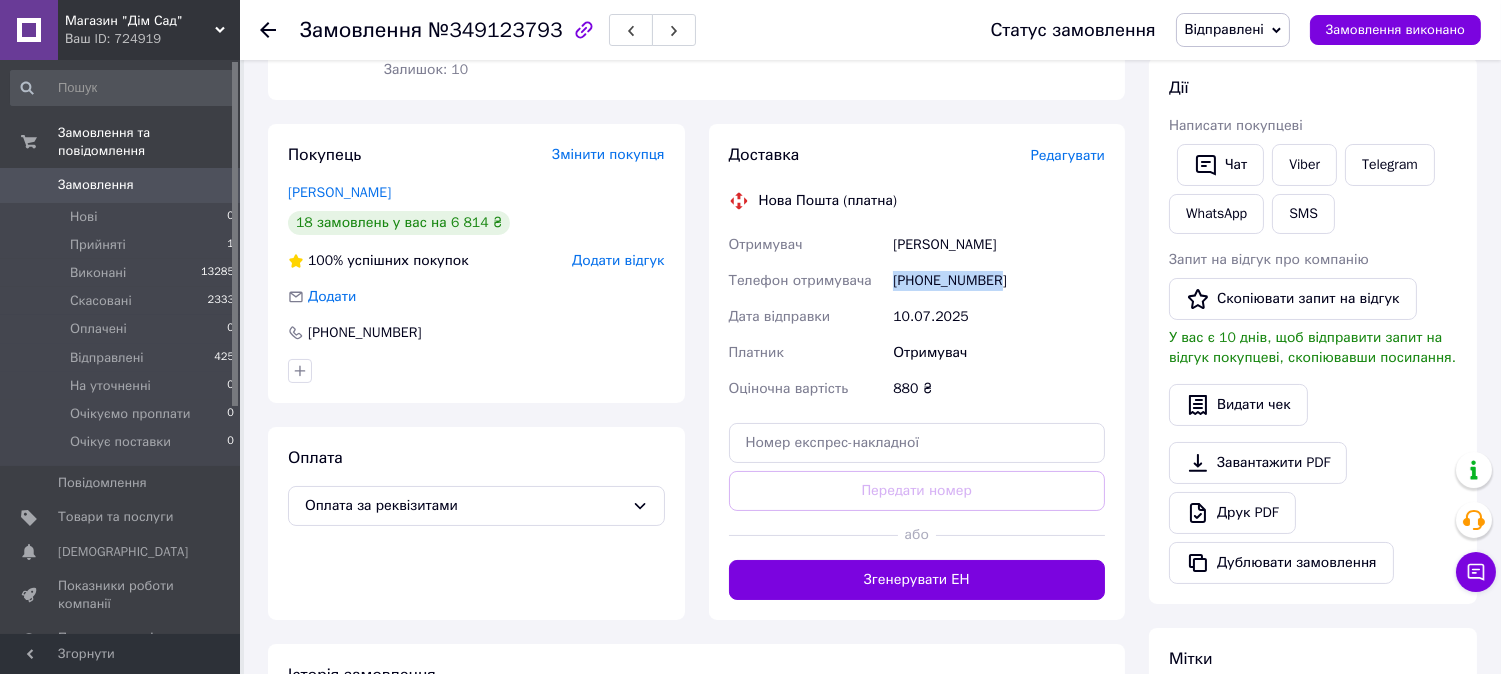 scroll, scrollTop: 0, scrollLeft: 0, axis: both 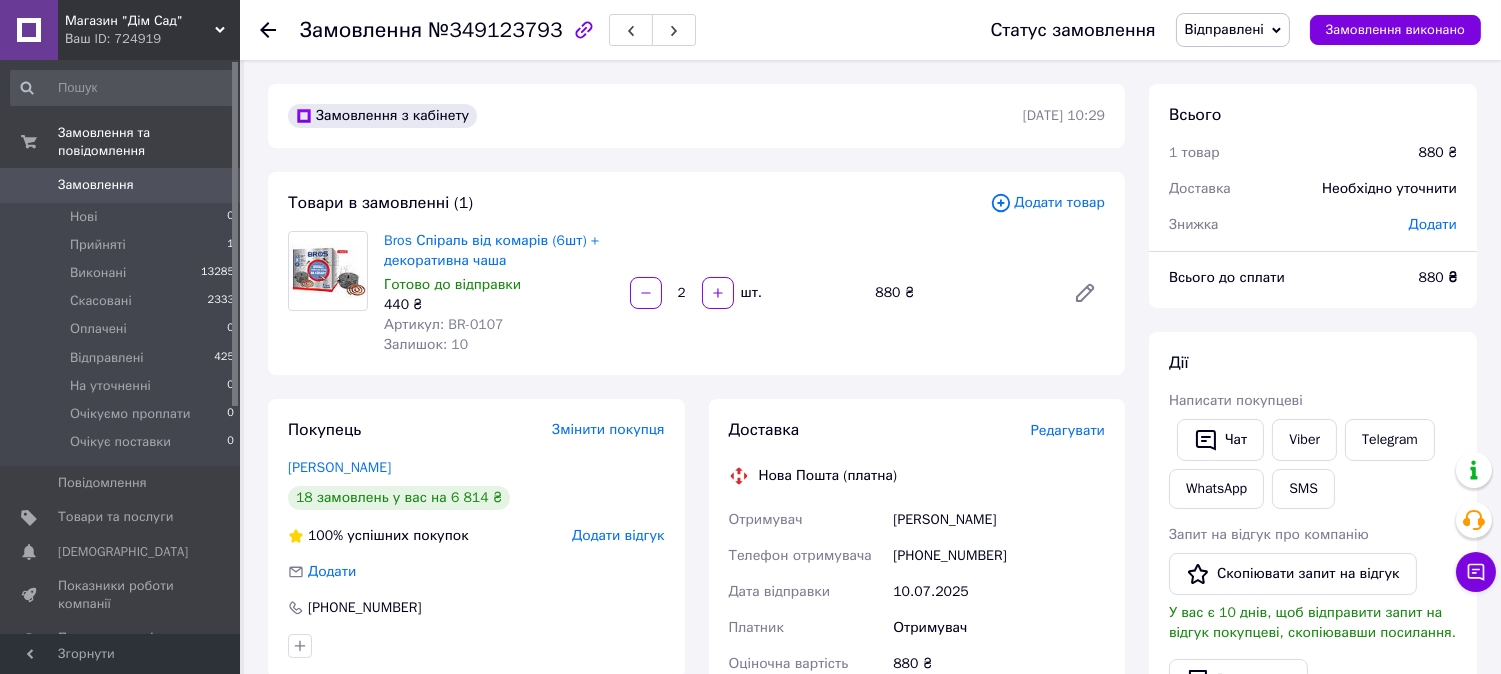 click 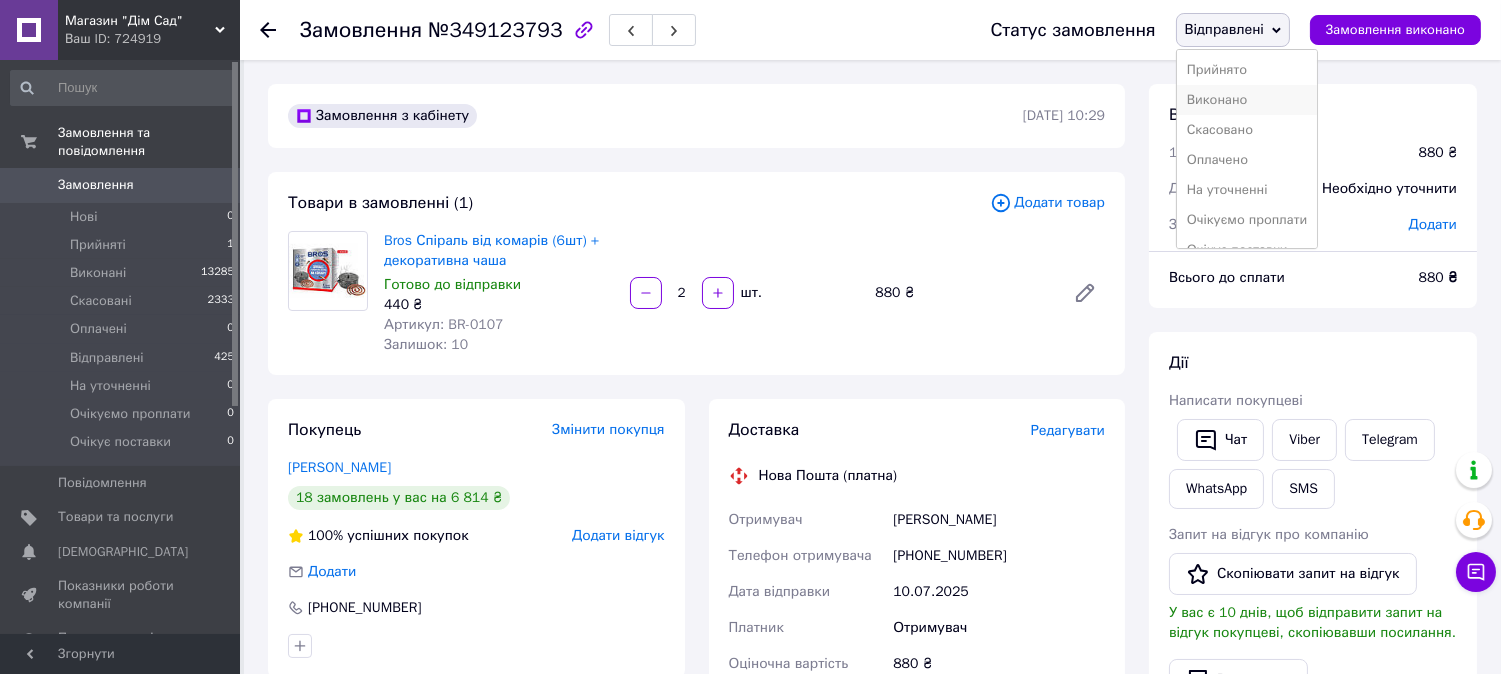 click on "Виконано" at bounding box center (1247, 100) 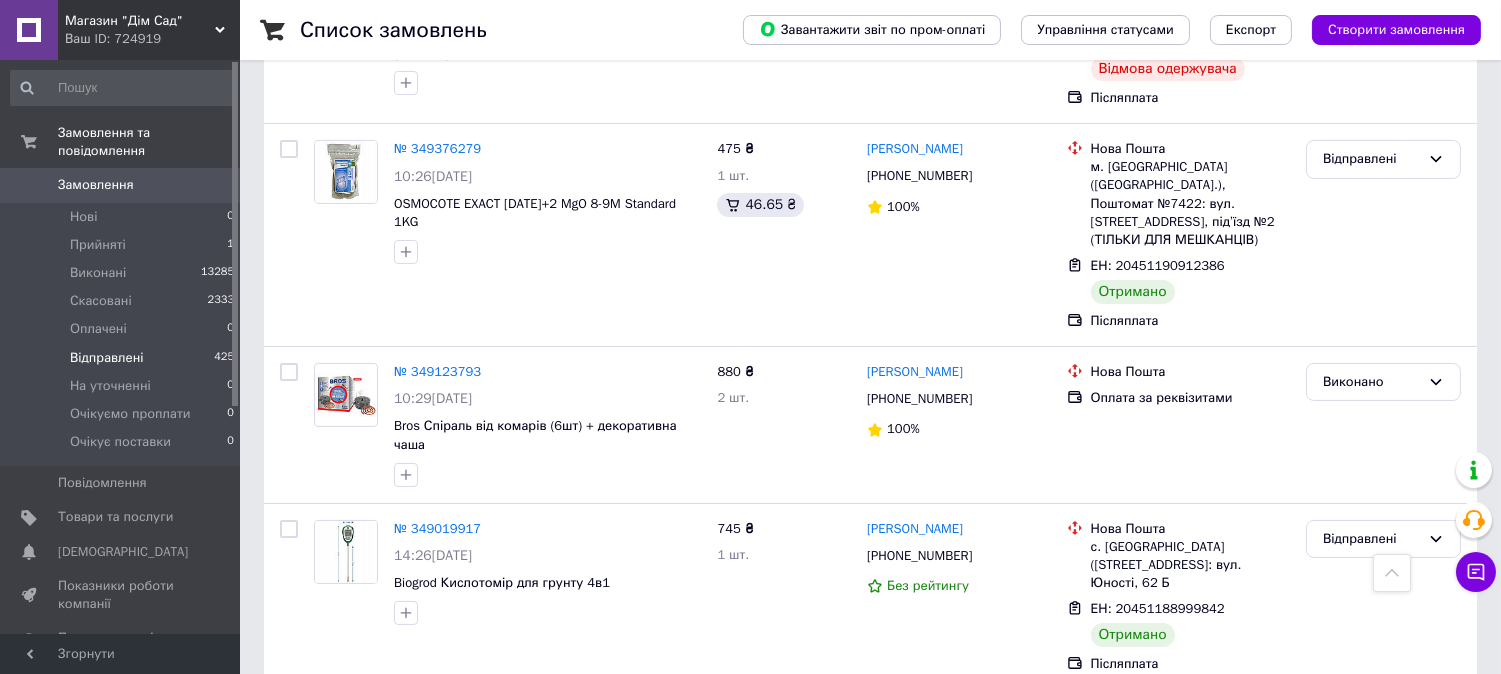 scroll, scrollTop: 777, scrollLeft: 0, axis: vertical 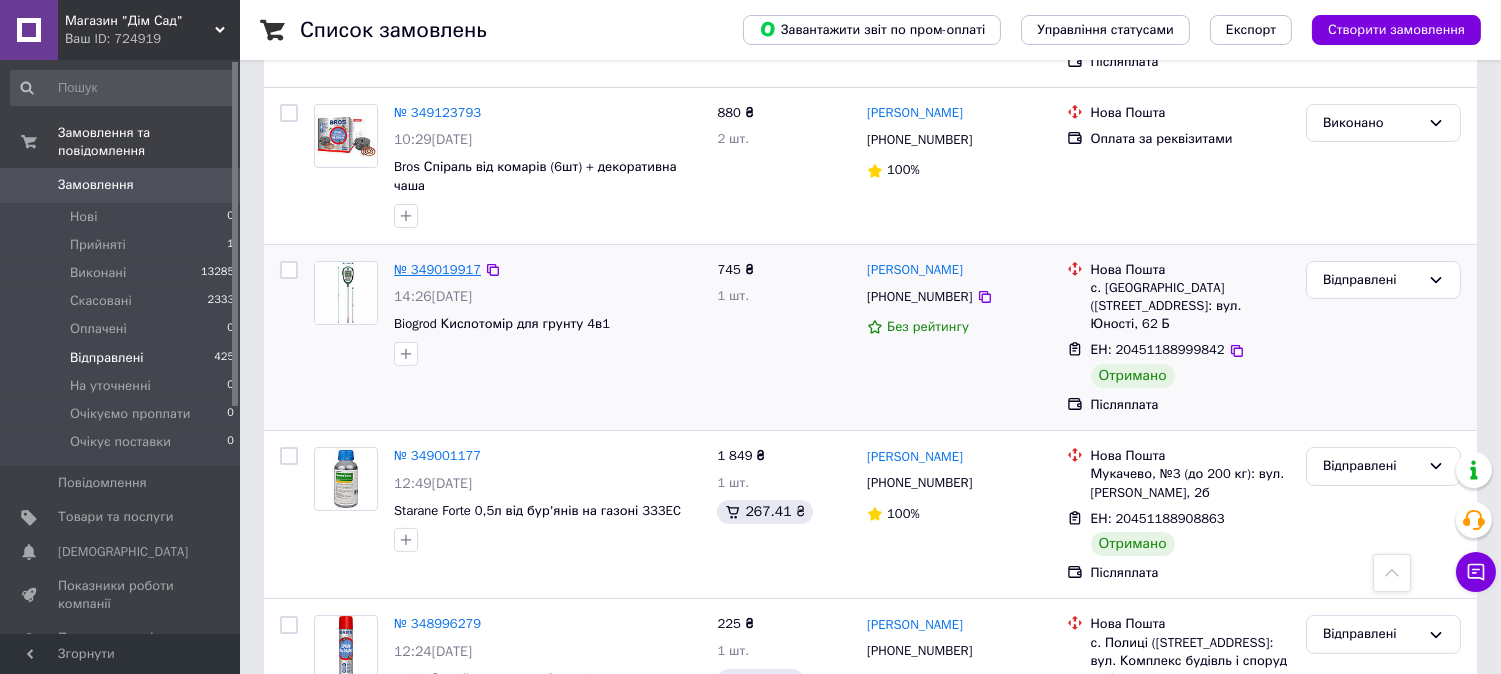 click on "№ 349019917" at bounding box center (437, 269) 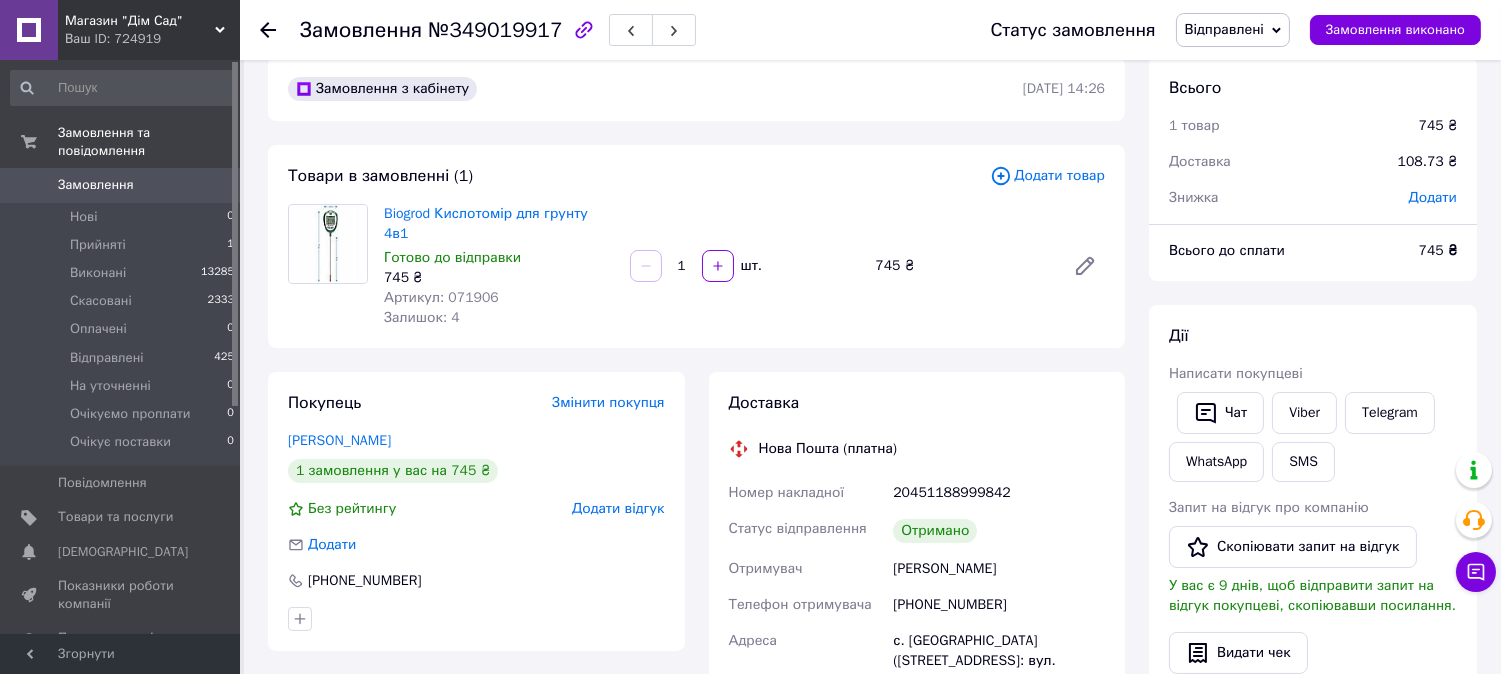 scroll, scrollTop: 0, scrollLeft: 0, axis: both 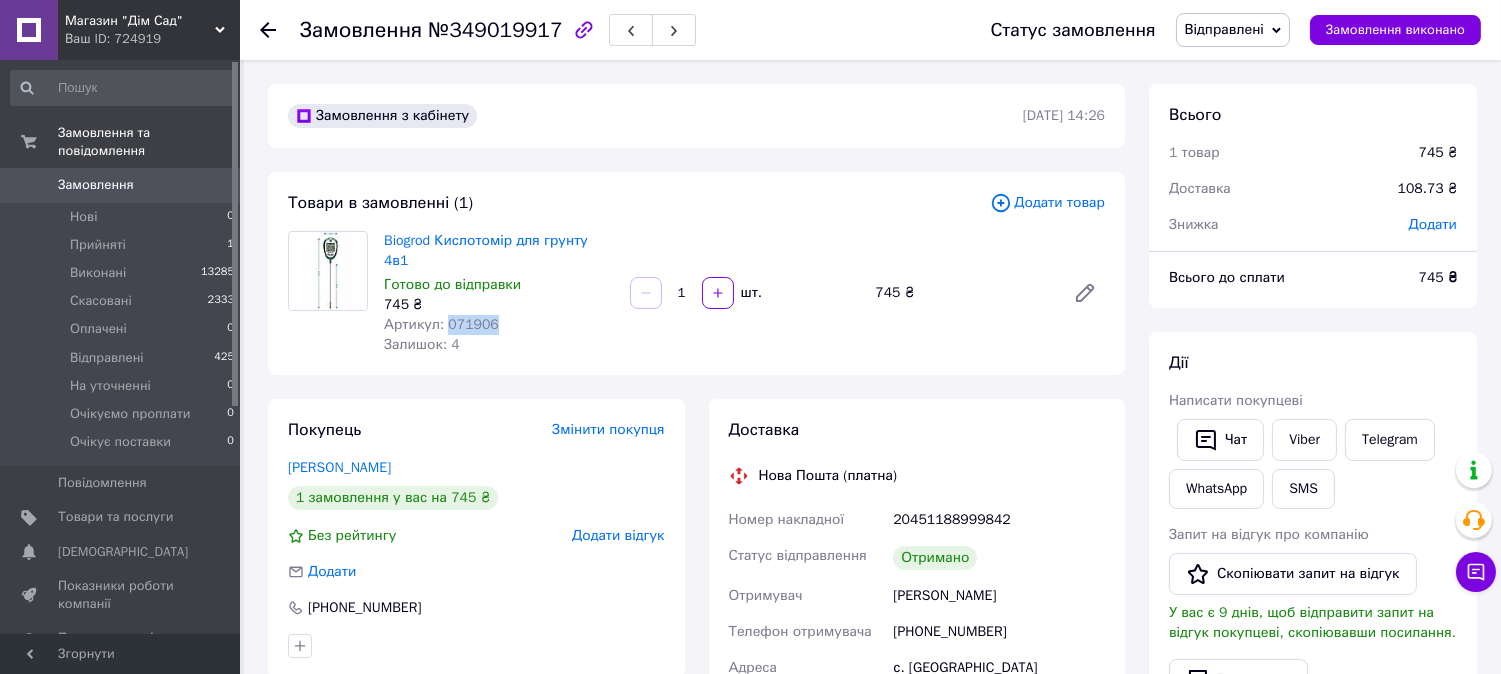 drag, startPoint x: 485, startPoint y: 304, endPoint x: 446, endPoint y: 303, distance: 39.012817 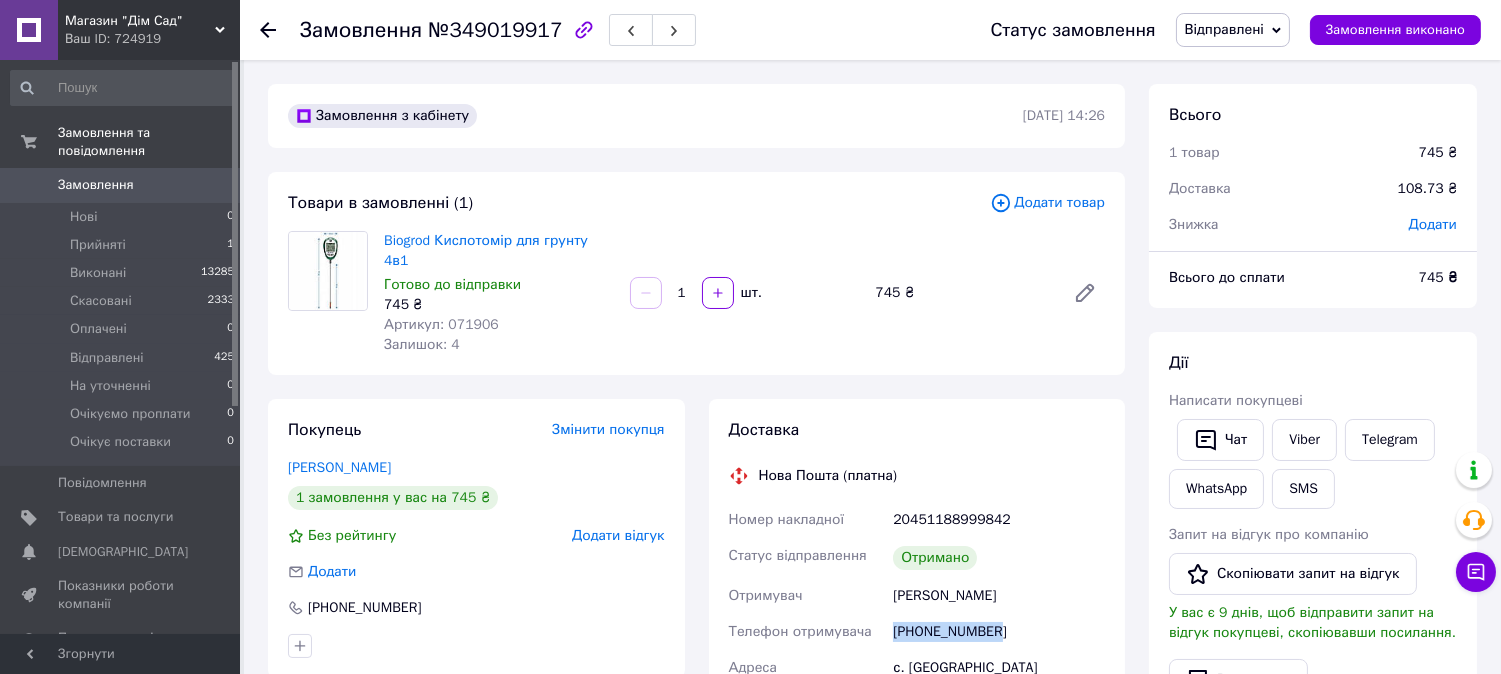 drag, startPoint x: 995, startPoint y: 608, endPoint x: 895, endPoint y: 611, distance: 100.04499 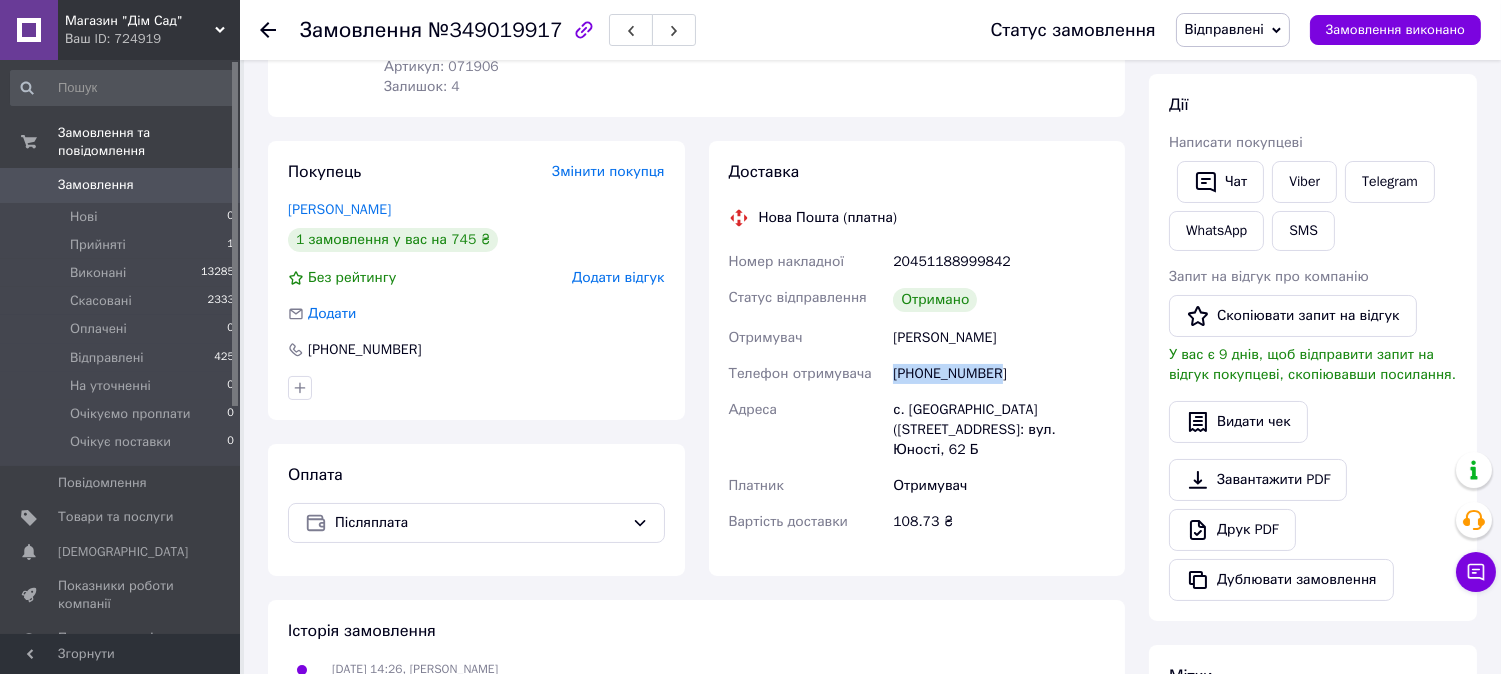 drag, startPoint x: 894, startPoint y: 388, endPoint x: 1106, endPoint y: 410, distance: 213.13846 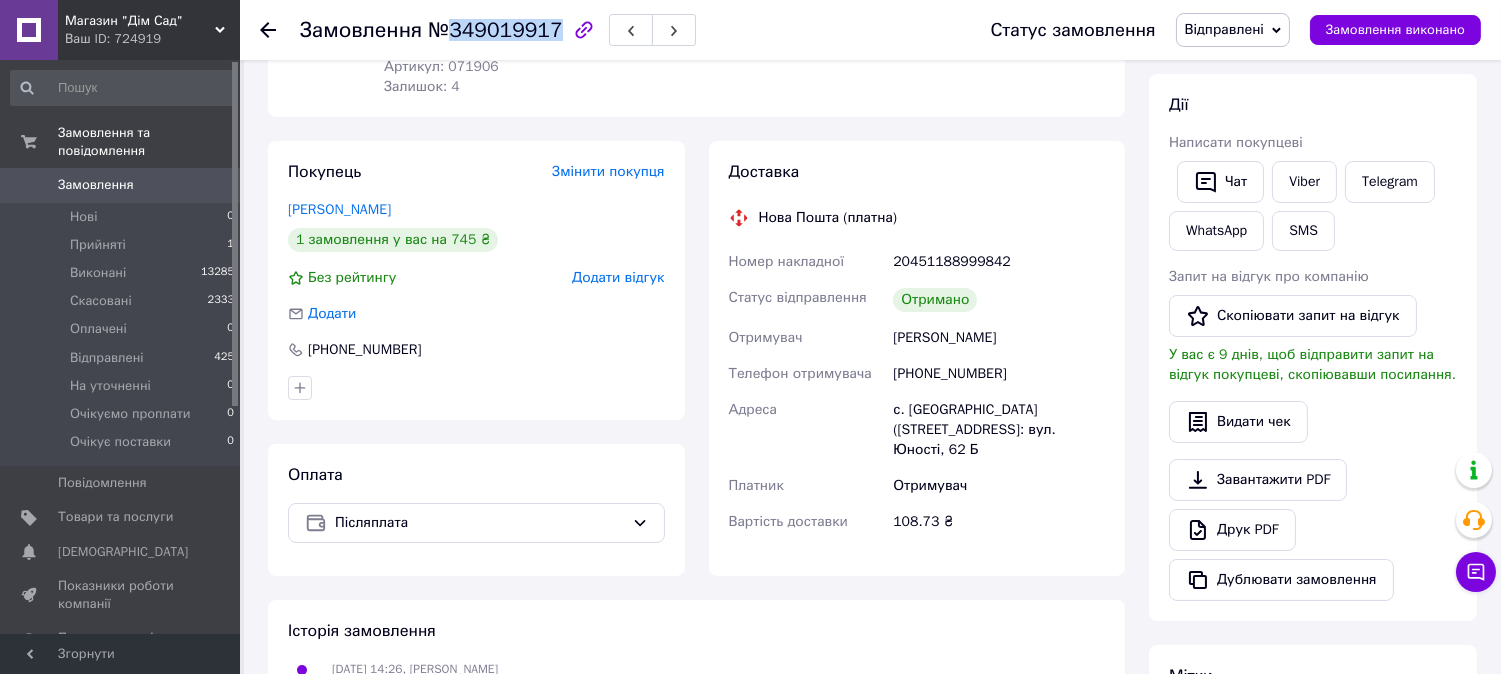 drag, startPoint x: 447, startPoint y: 27, endPoint x: 544, endPoint y: 24, distance: 97.04638 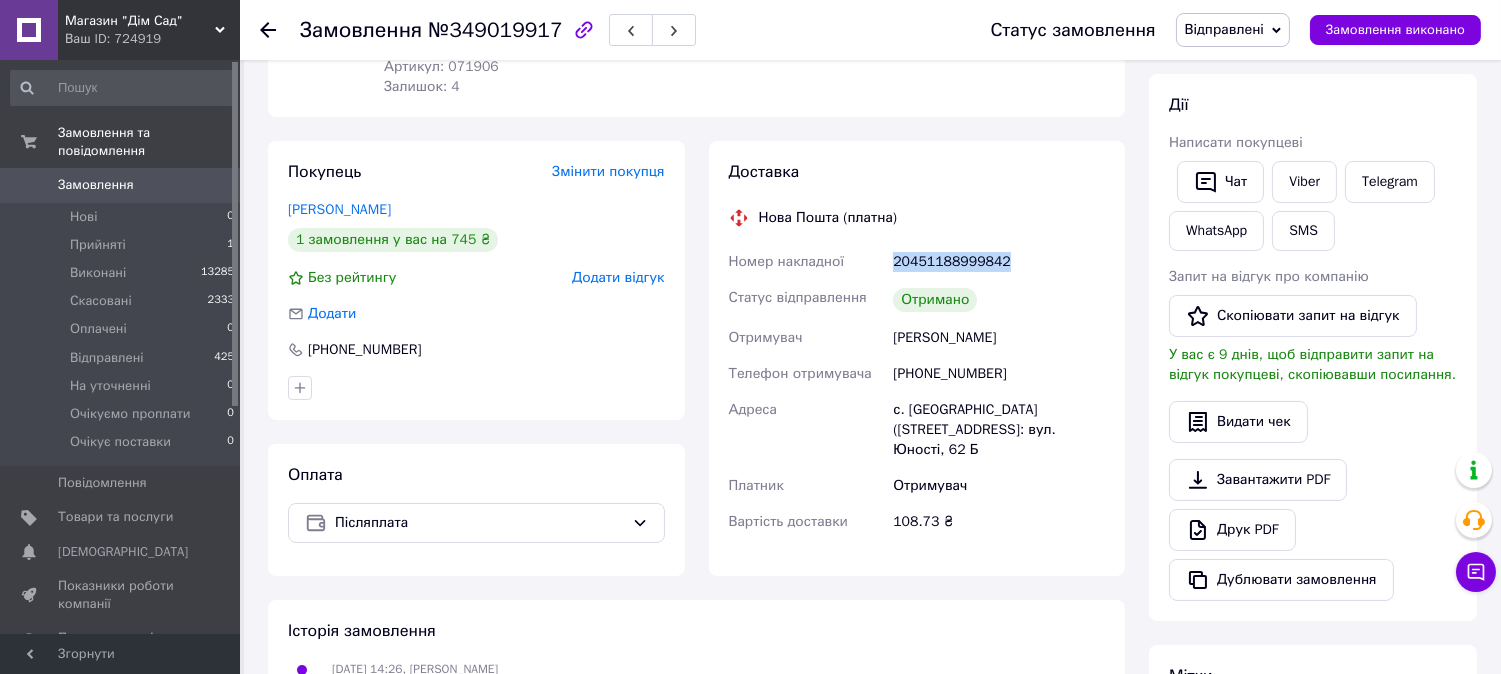 drag, startPoint x: 904, startPoint y: 241, endPoint x: 1006, endPoint y: 245, distance: 102.0784 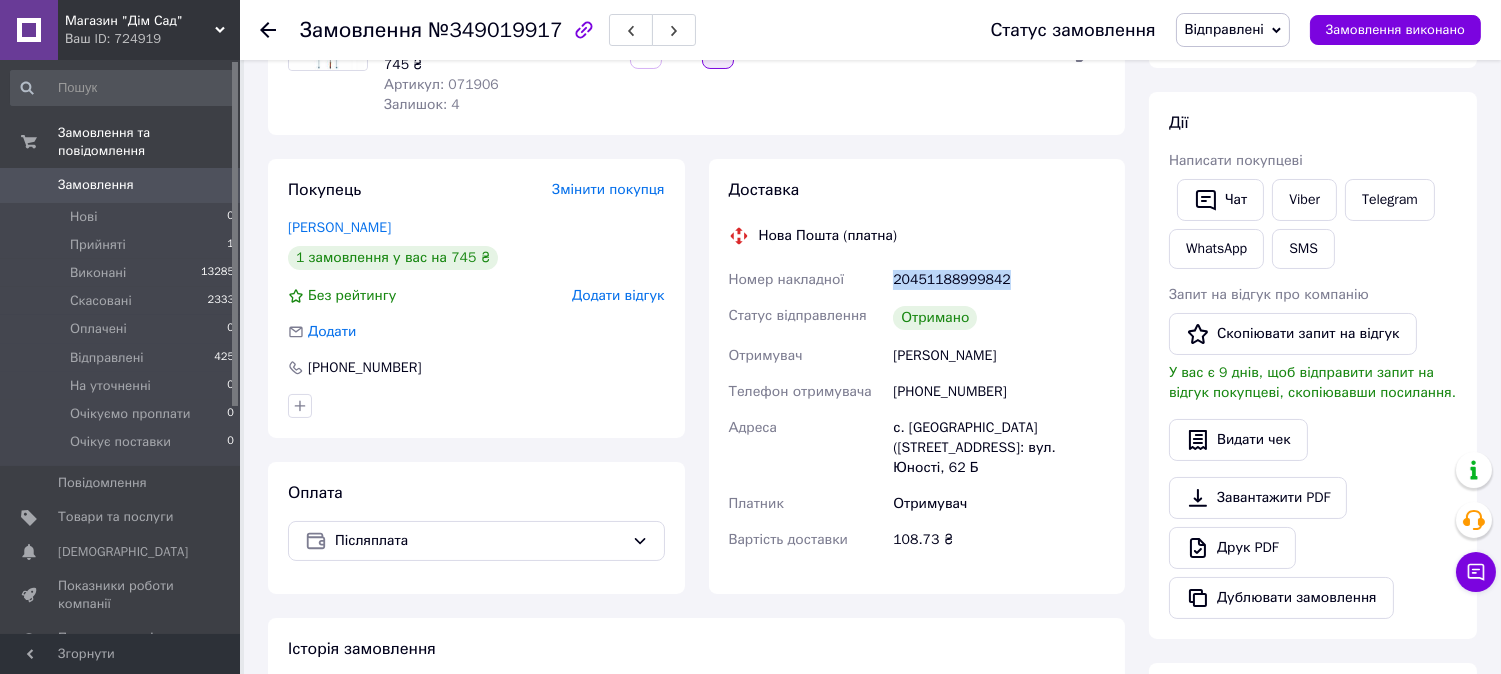 scroll, scrollTop: 258, scrollLeft: 0, axis: vertical 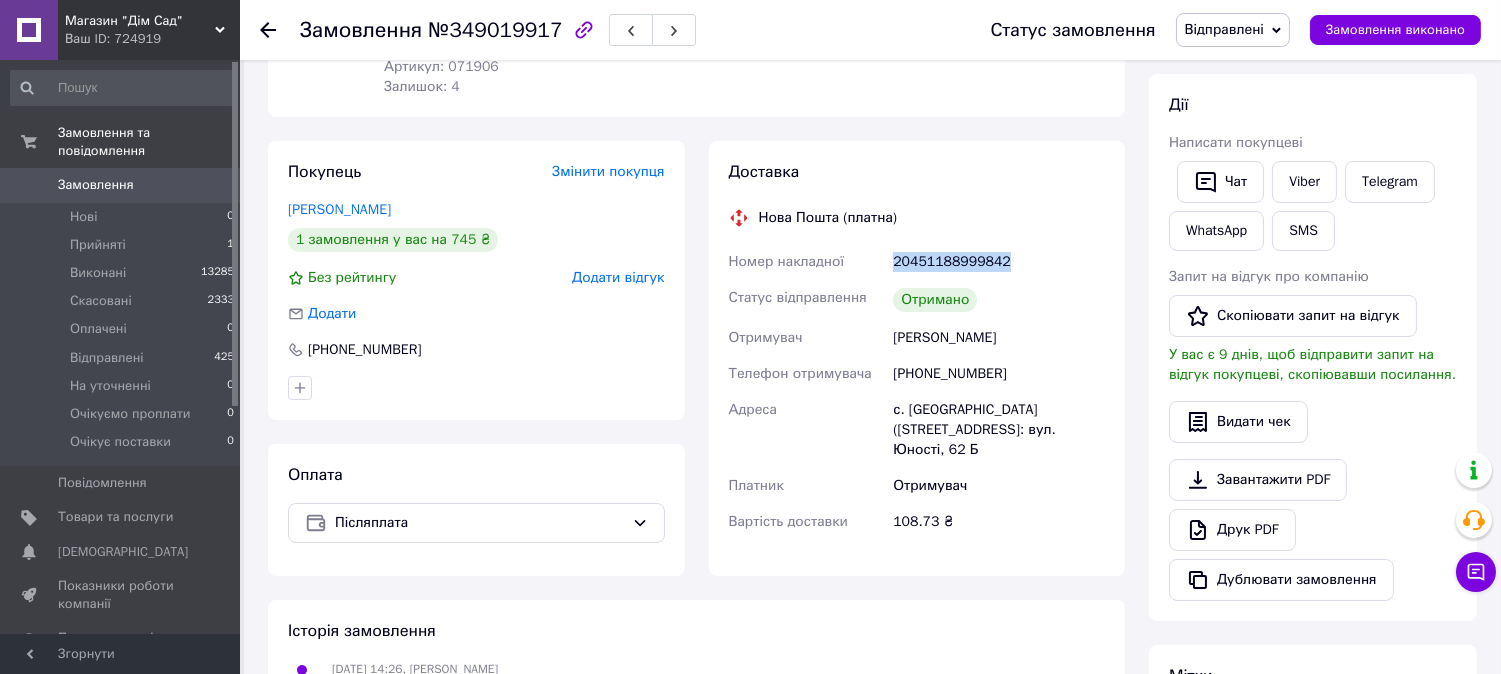 click on "Відправлені" at bounding box center [1224, 29] 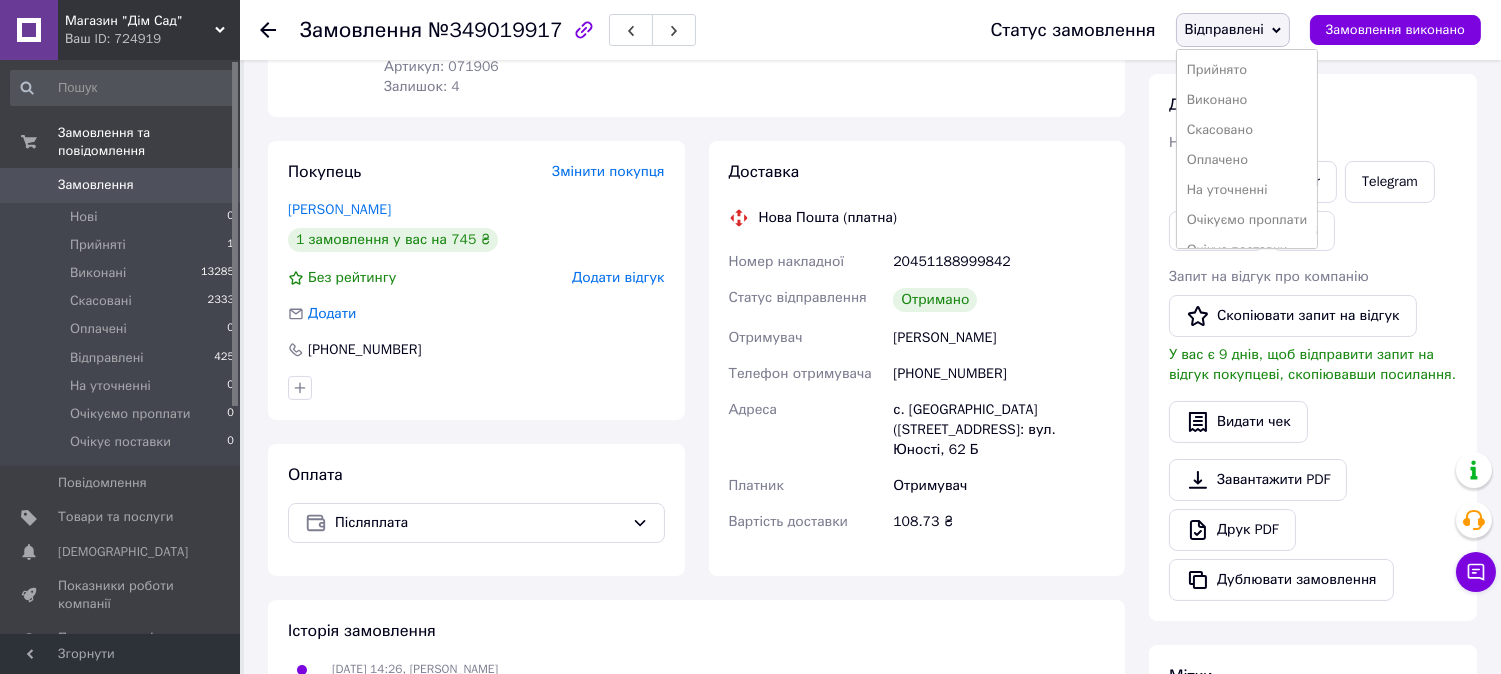 click on "Виконано" at bounding box center [1247, 100] 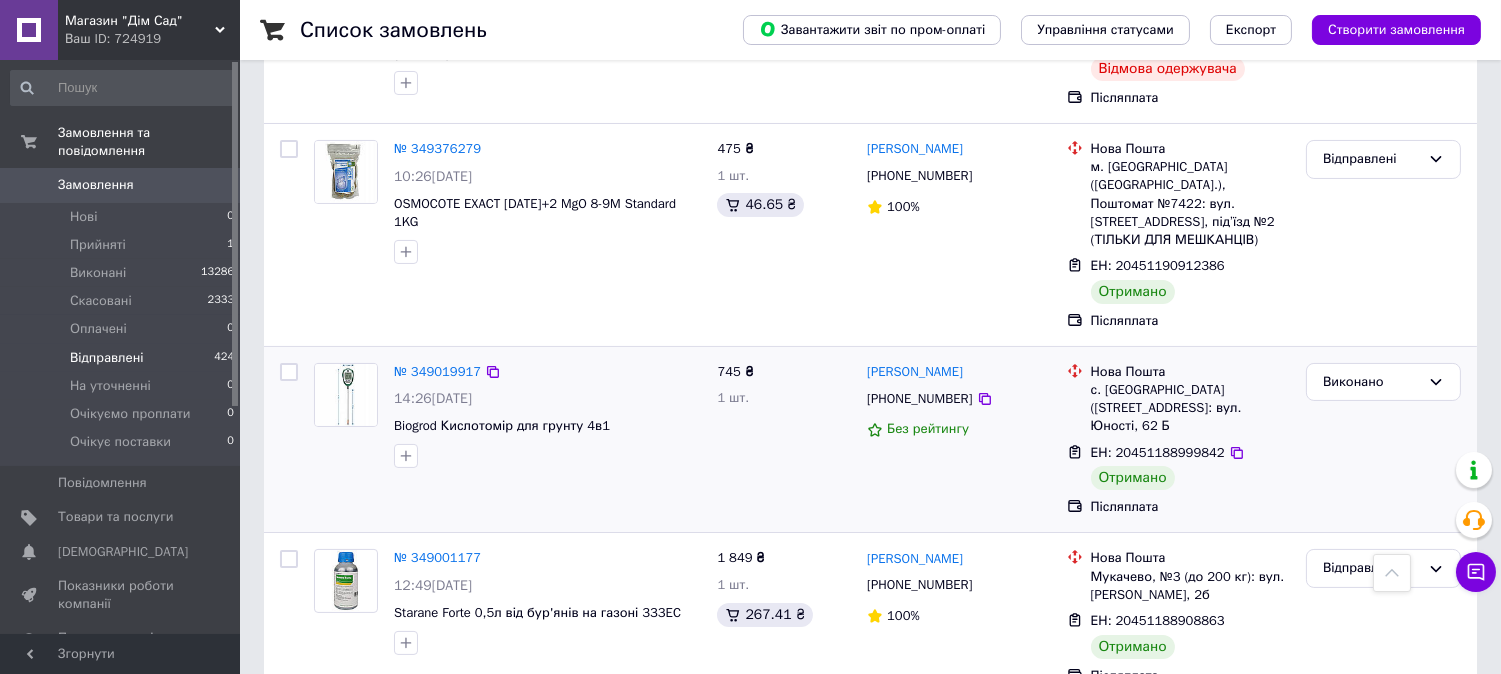 scroll, scrollTop: 777, scrollLeft: 0, axis: vertical 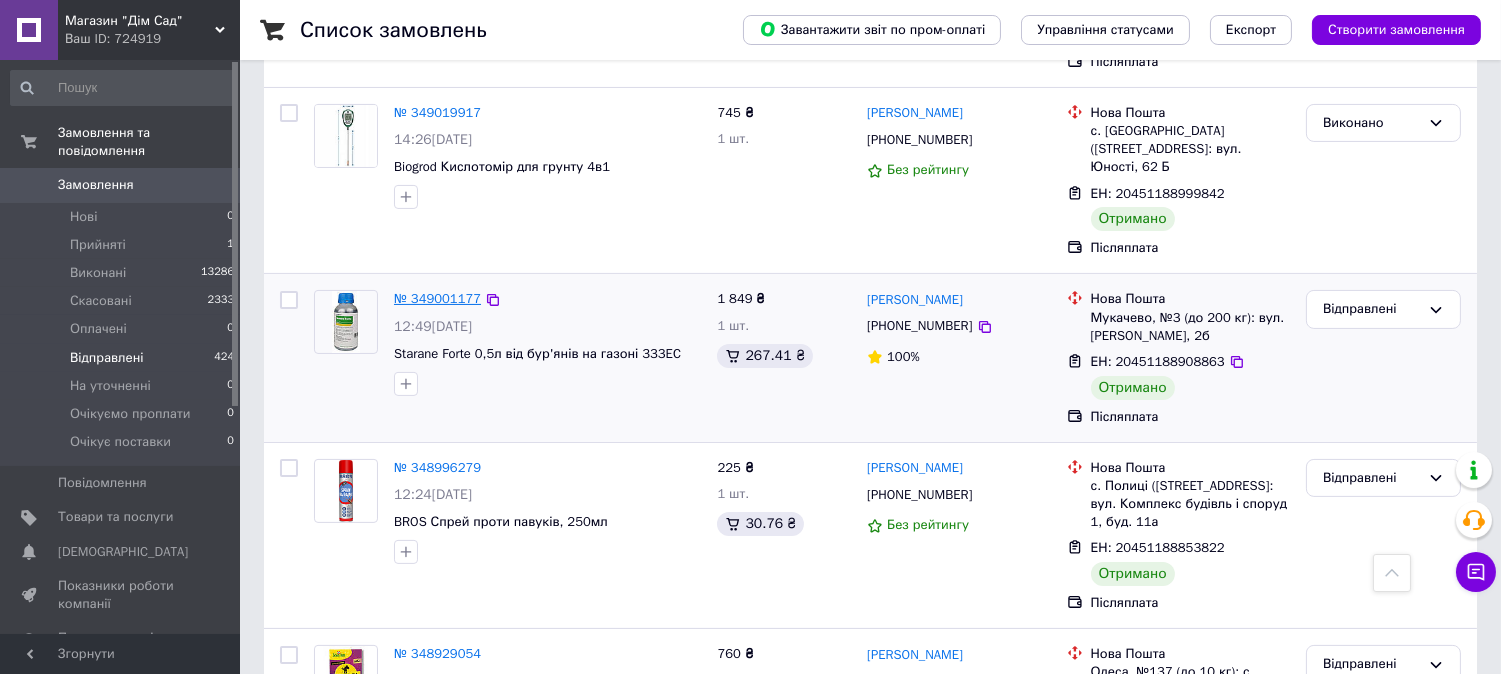 click on "№ 349001177" at bounding box center [437, 298] 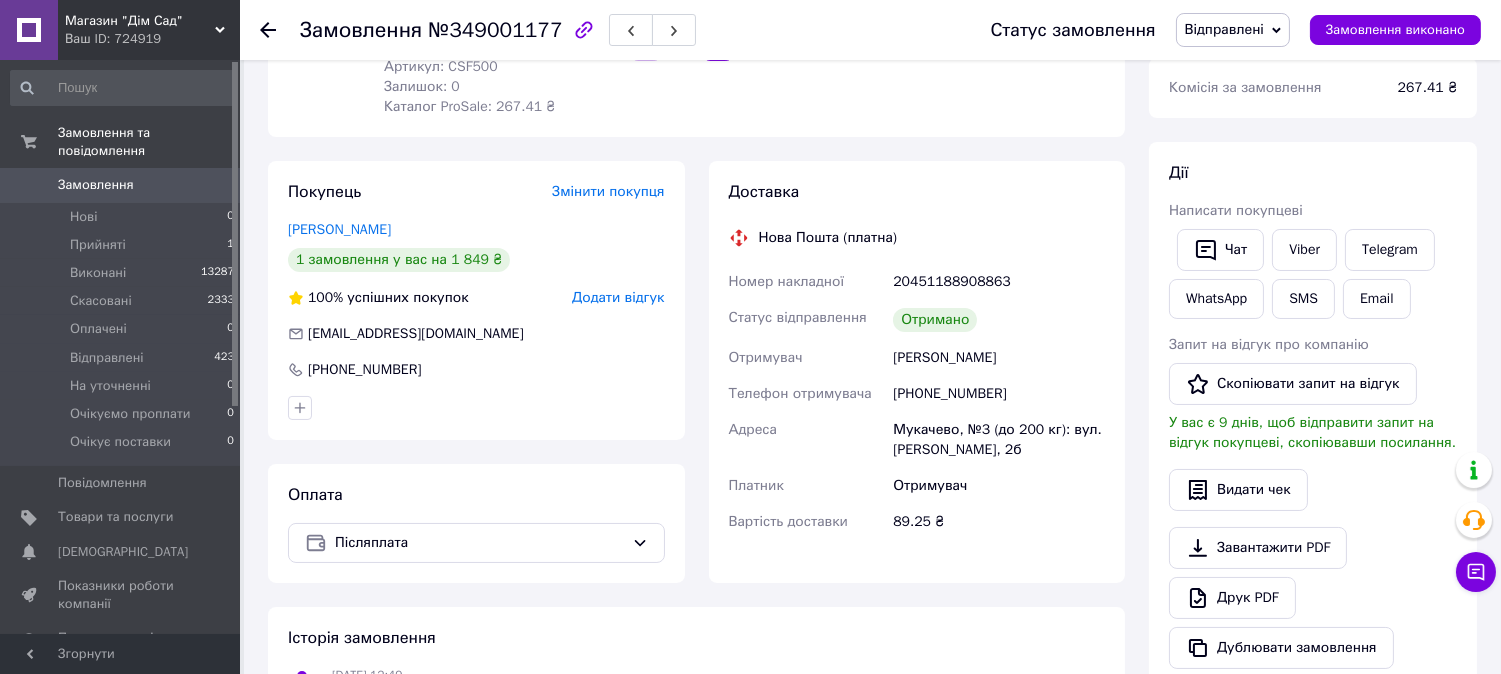 scroll, scrollTop: 0, scrollLeft: 0, axis: both 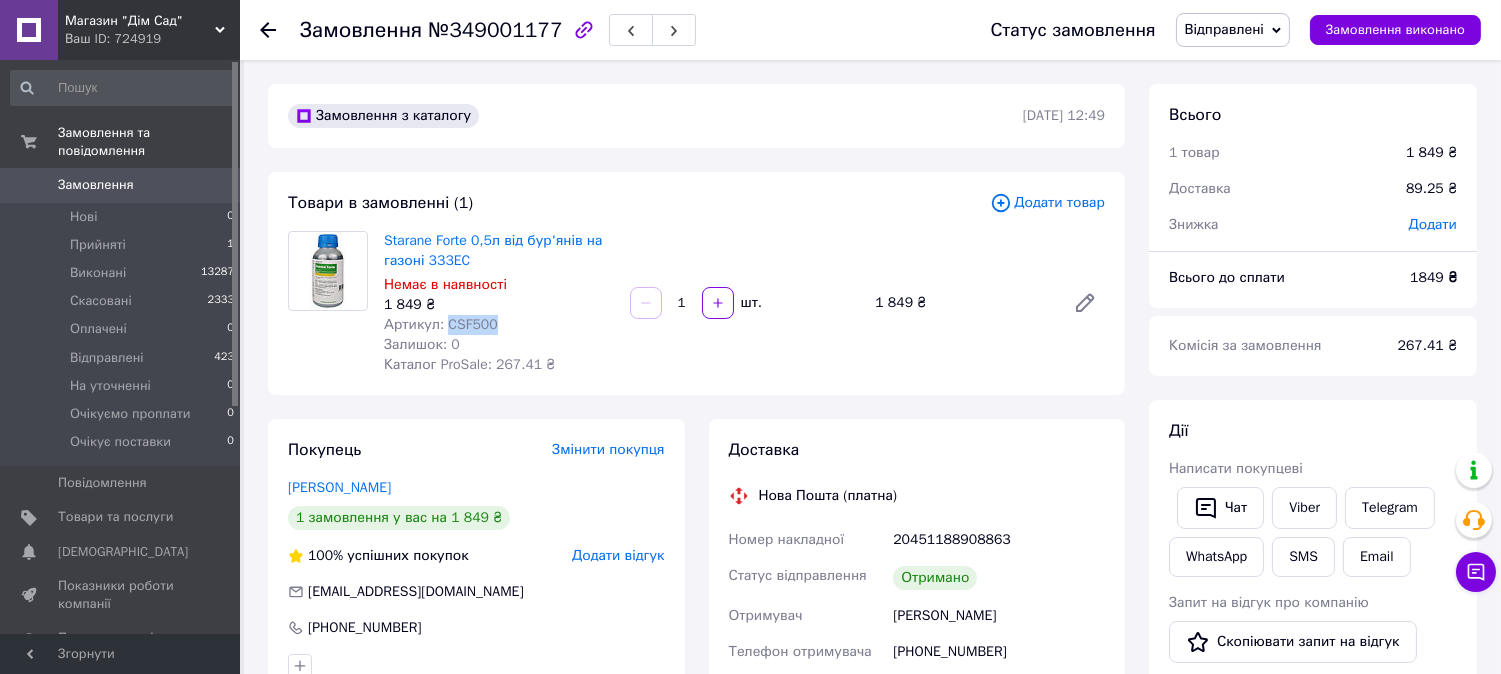 drag, startPoint x: 483, startPoint y: 323, endPoint x: 443, endPoint y: 320, distance: 40.112343 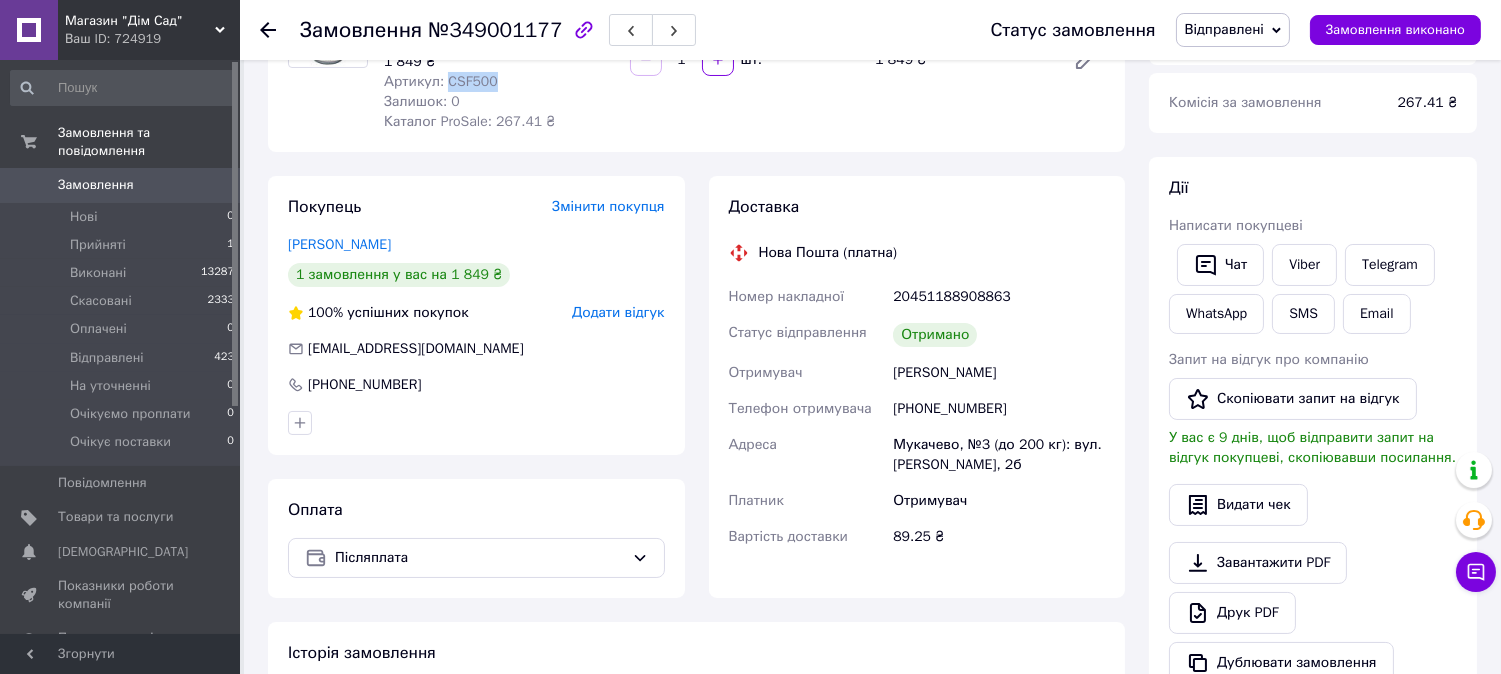 scroll, scrollTop: 258, scrollLeft: 0, axis: vertical 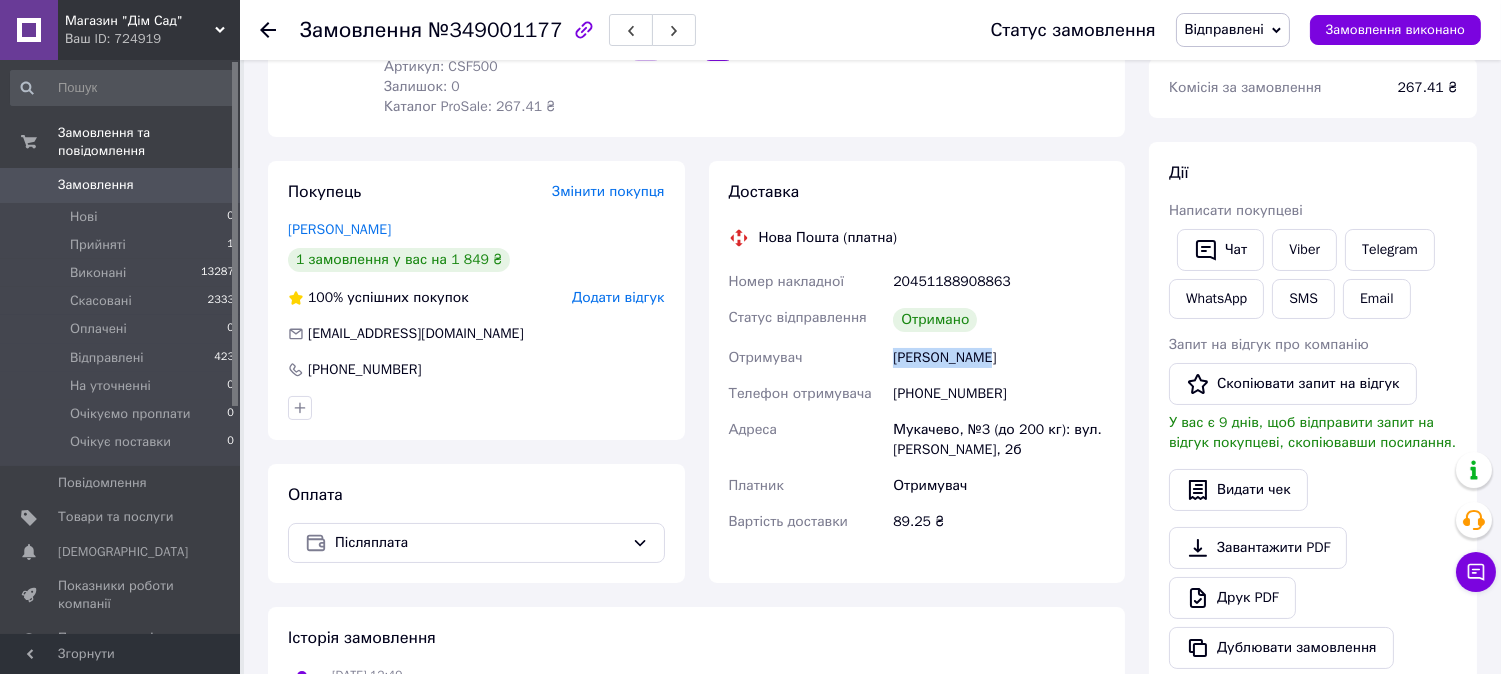 drag, startPoint x: 987, startPoint y: 355, endPoint x: 896, endPoint y: 356, distance: 91.00549 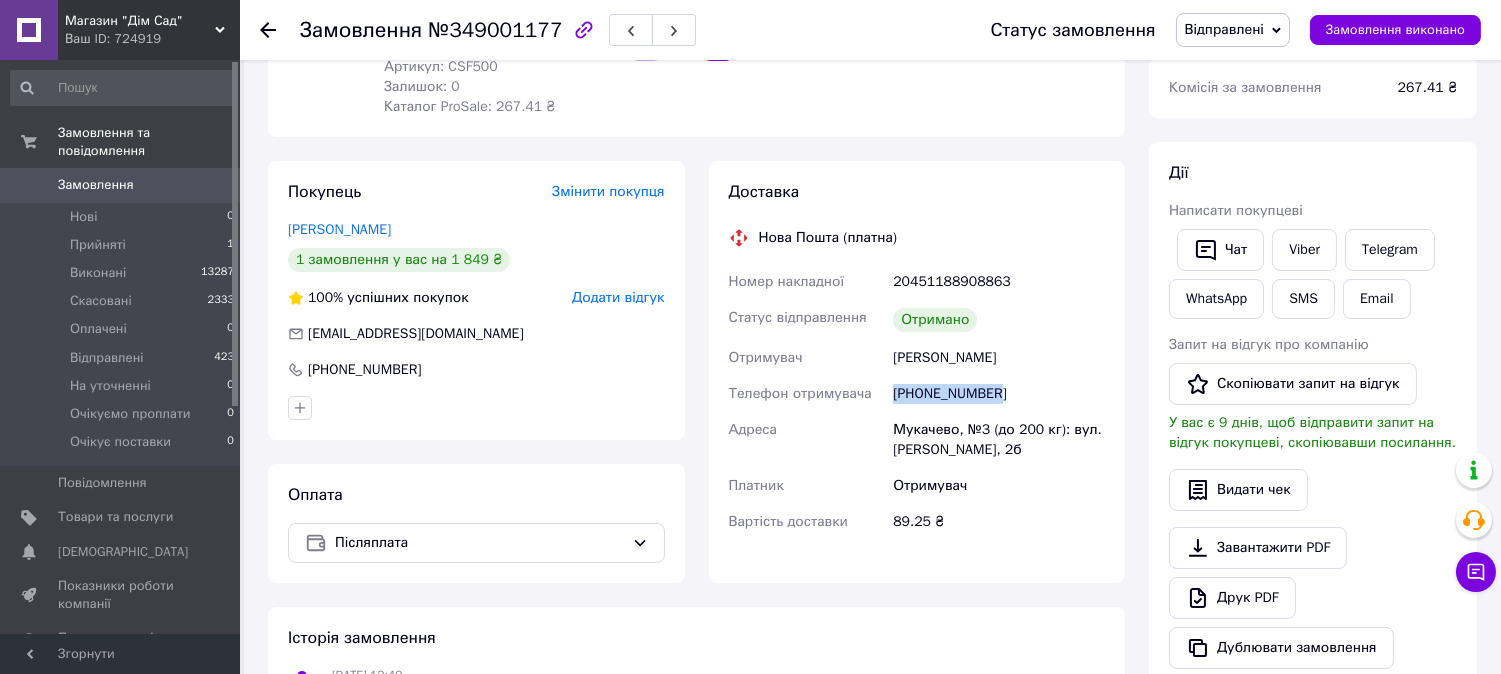drag, startPoint x: 993, startPoint y: 396, endPoint x: 884, endPoint y: 397, distance: 109.004585 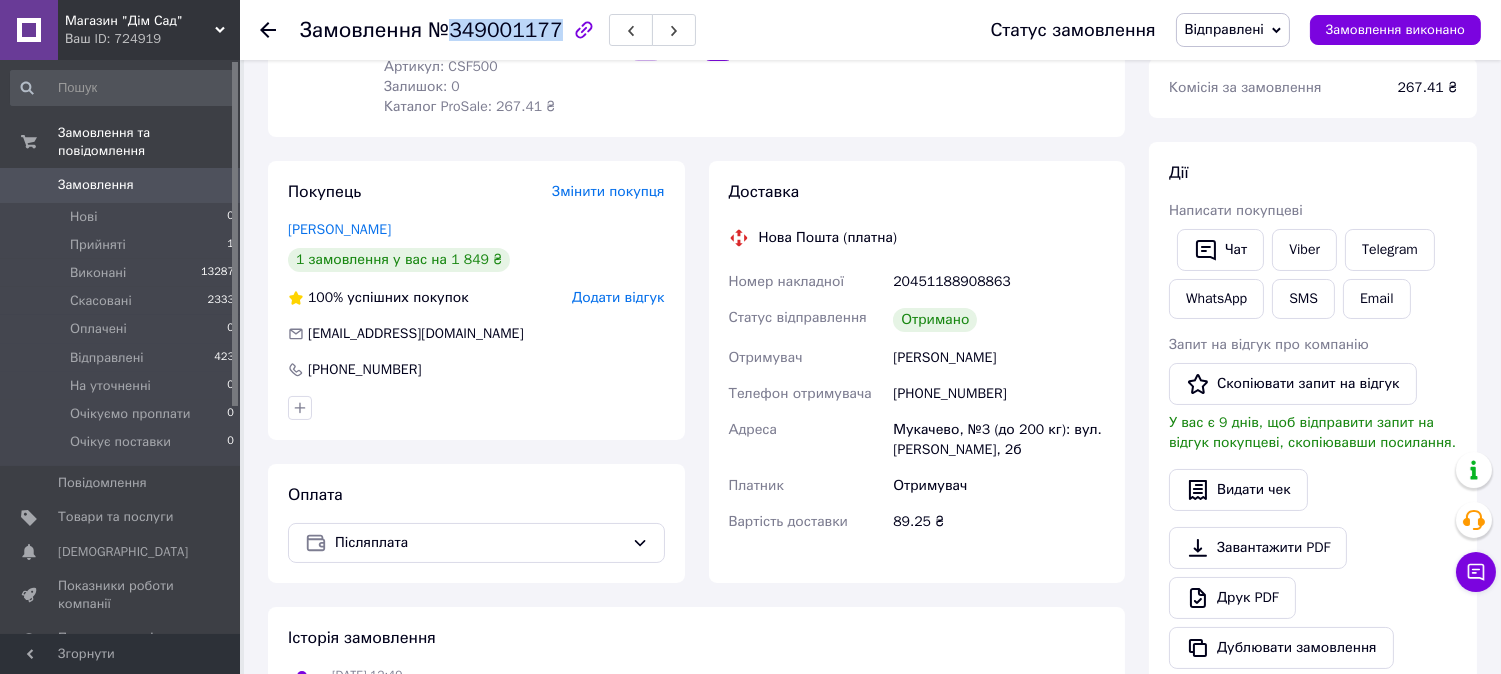 drag, startPoint x: 447, startPoint y: 26, endPoint x: 546, endPoint y: 24, distance: 99.0202 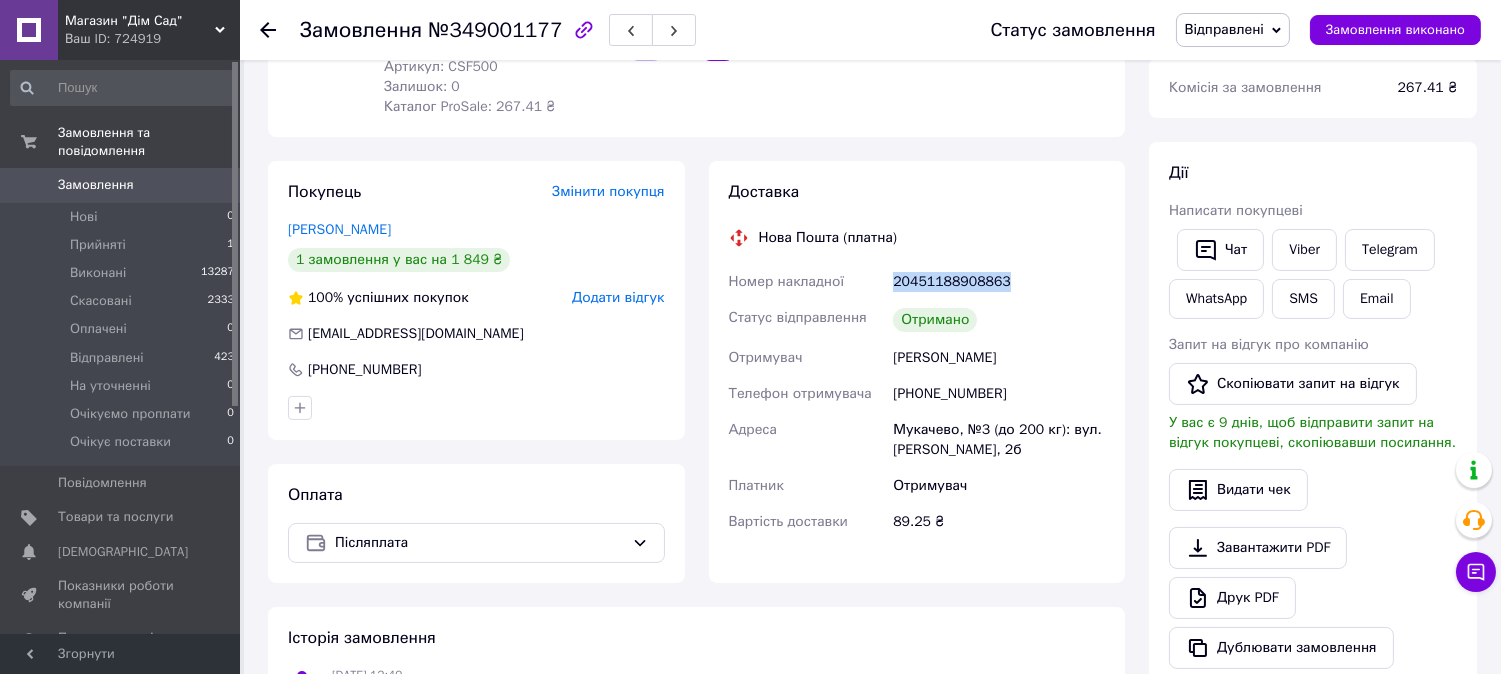 drag, startPoint x: 890, startPoint y: 281, endPoint x: 1015, endPoint y: 284, distance: 125.035995 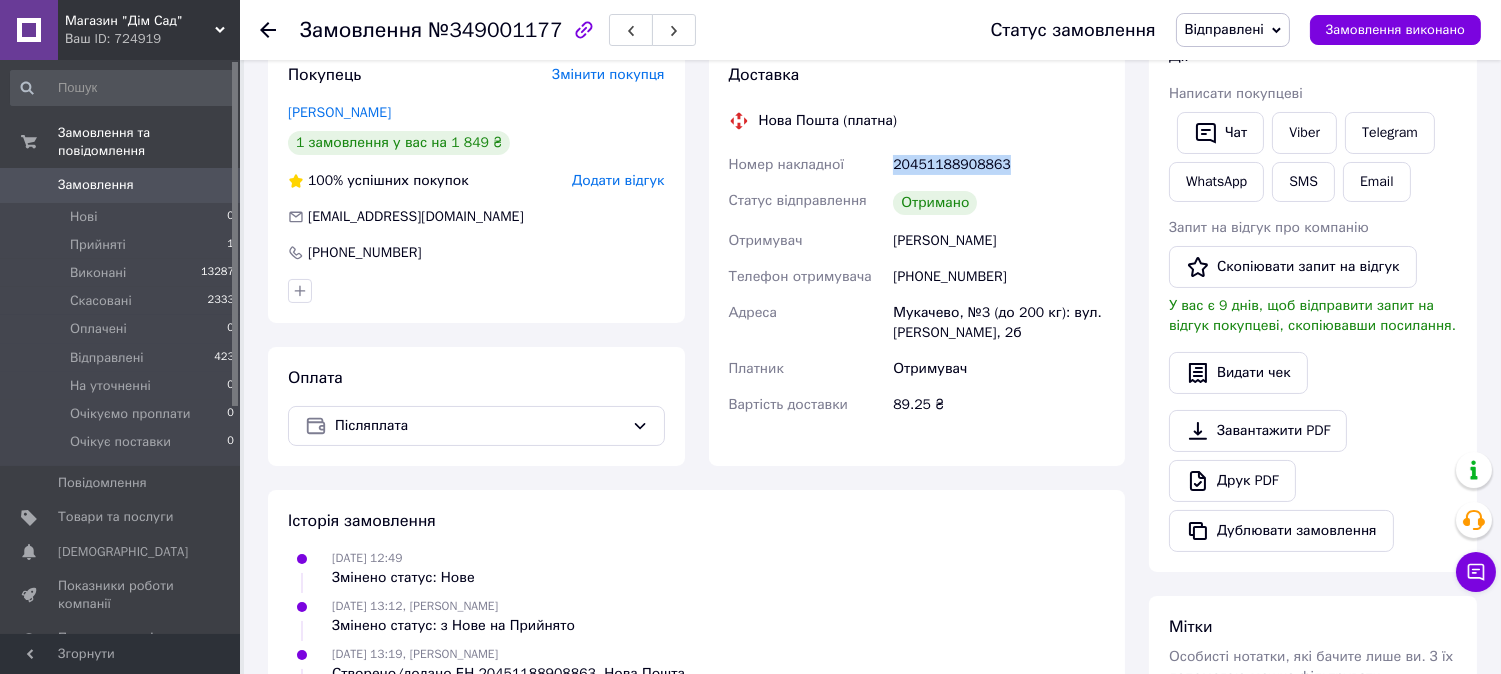 scroll, scrollTop: 518, scrollLeft: 0, axis: vertical 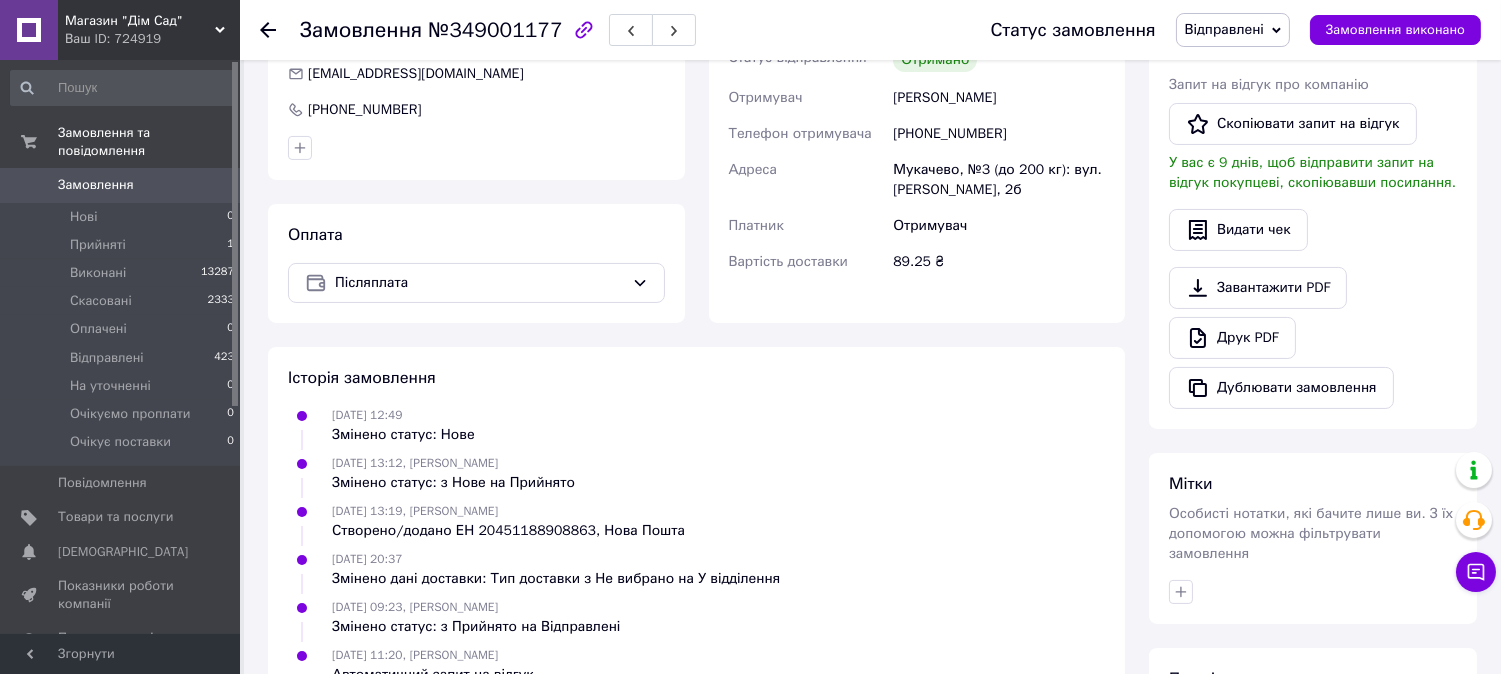 click on "Відправлені" at bounding box center (1233, 30) 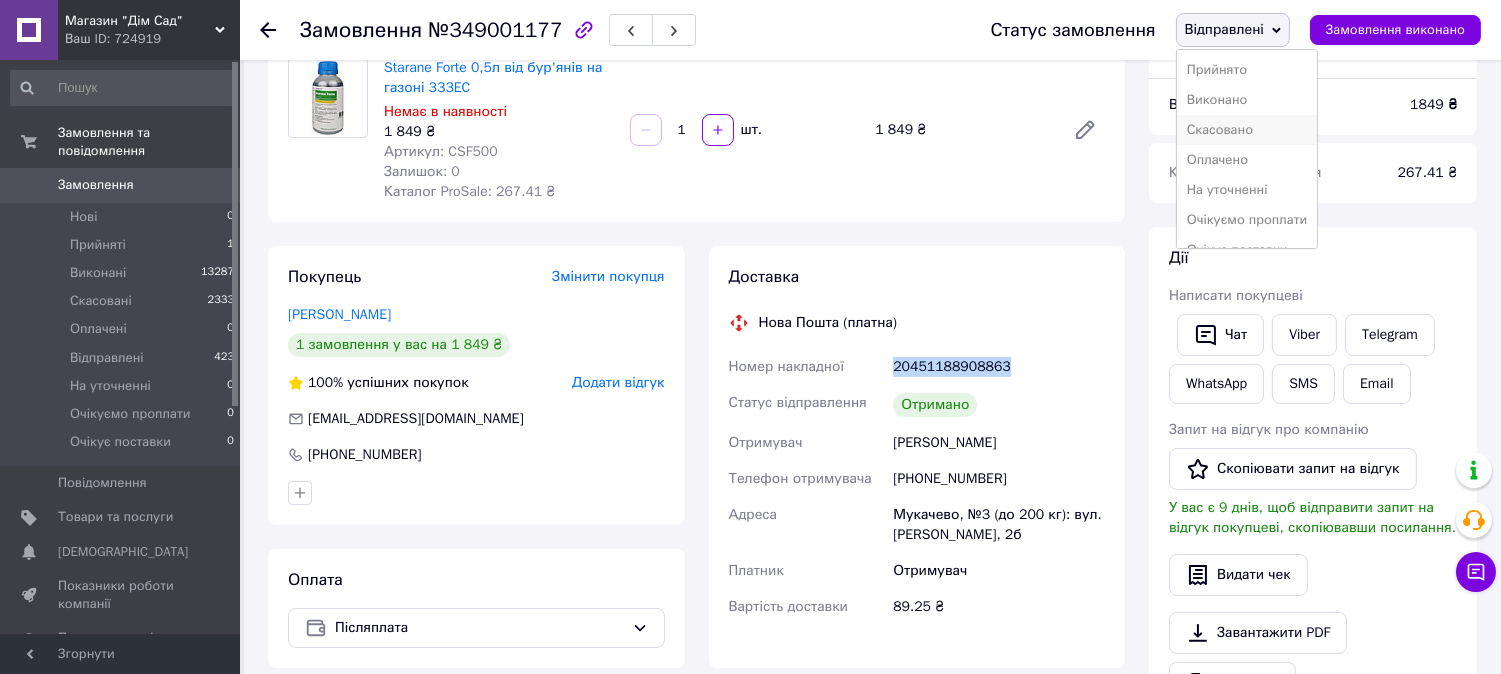 scroll, scrollTop: 0, scrollLeft: 0, axis: both 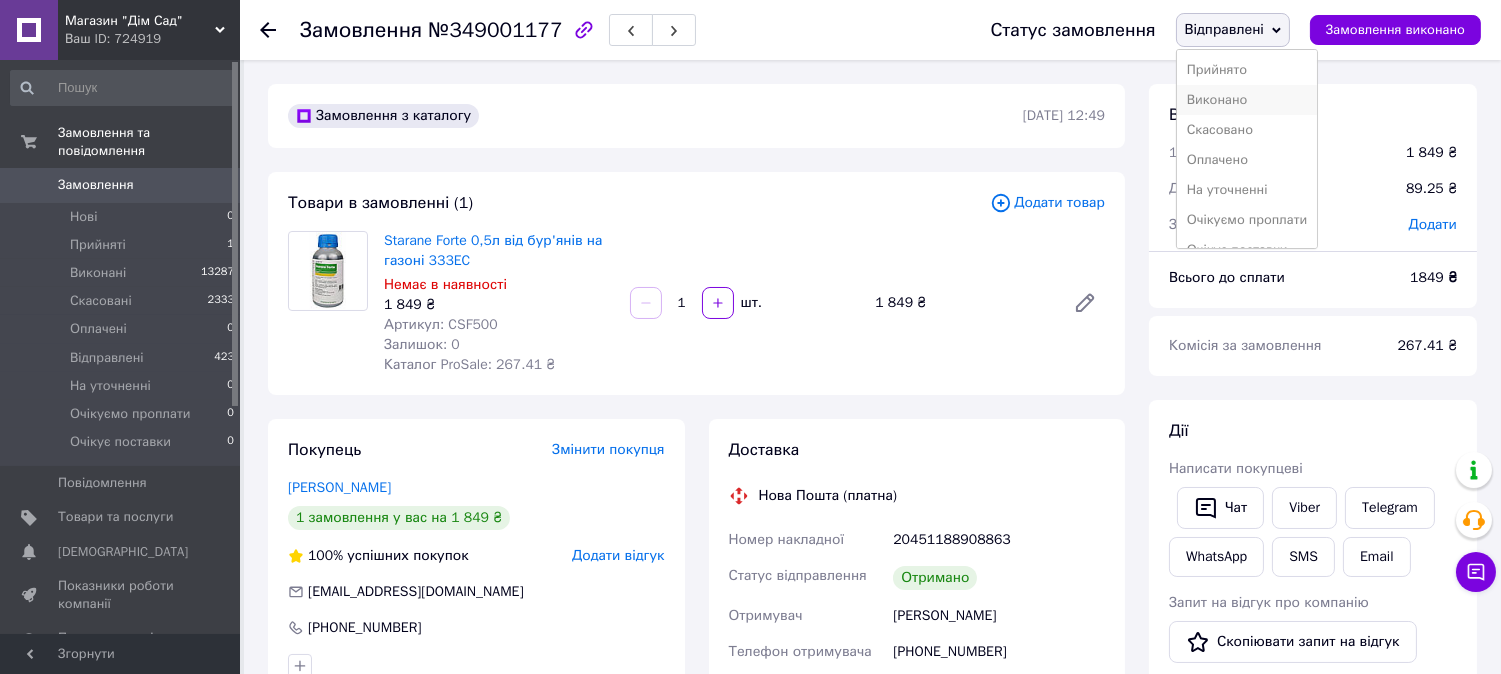 click on "Виконано" at bounding box center (1247, 100) 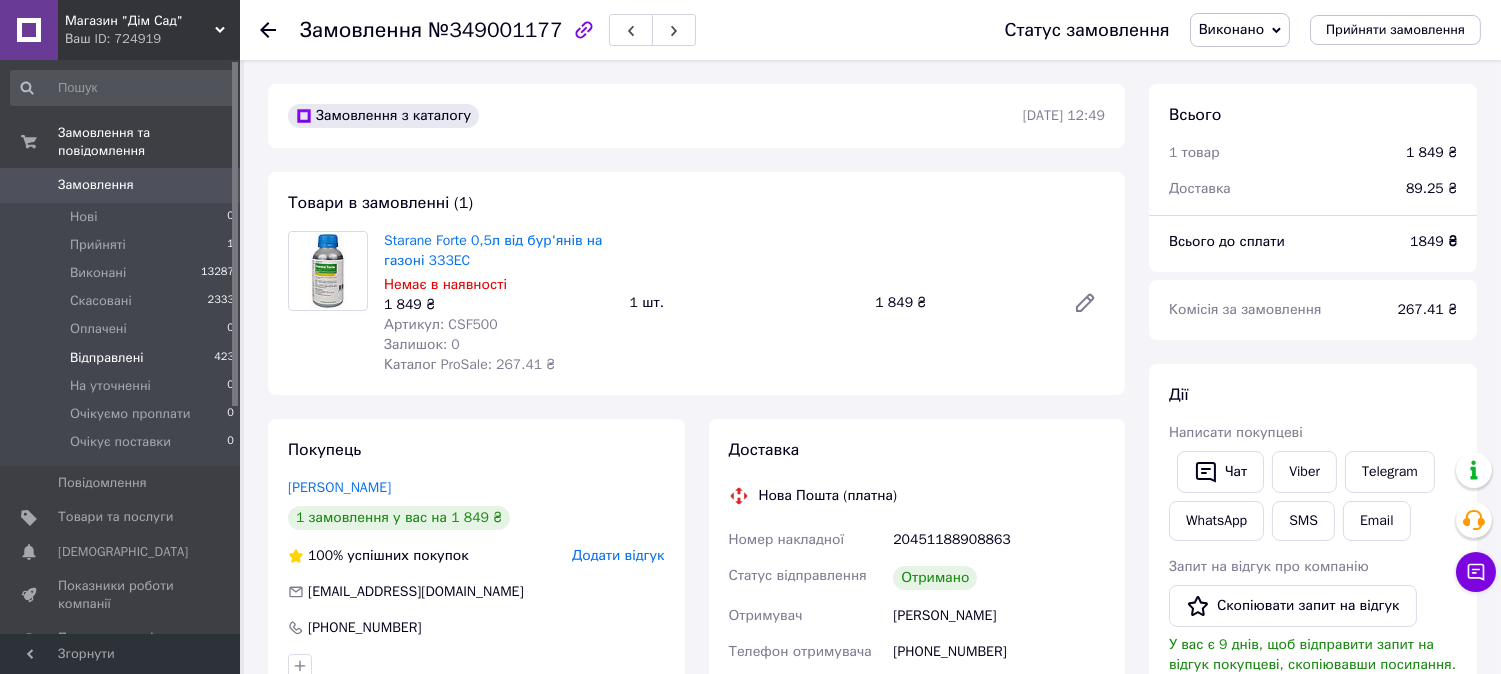click on "Відправлені" at bounding box center (107, 358) 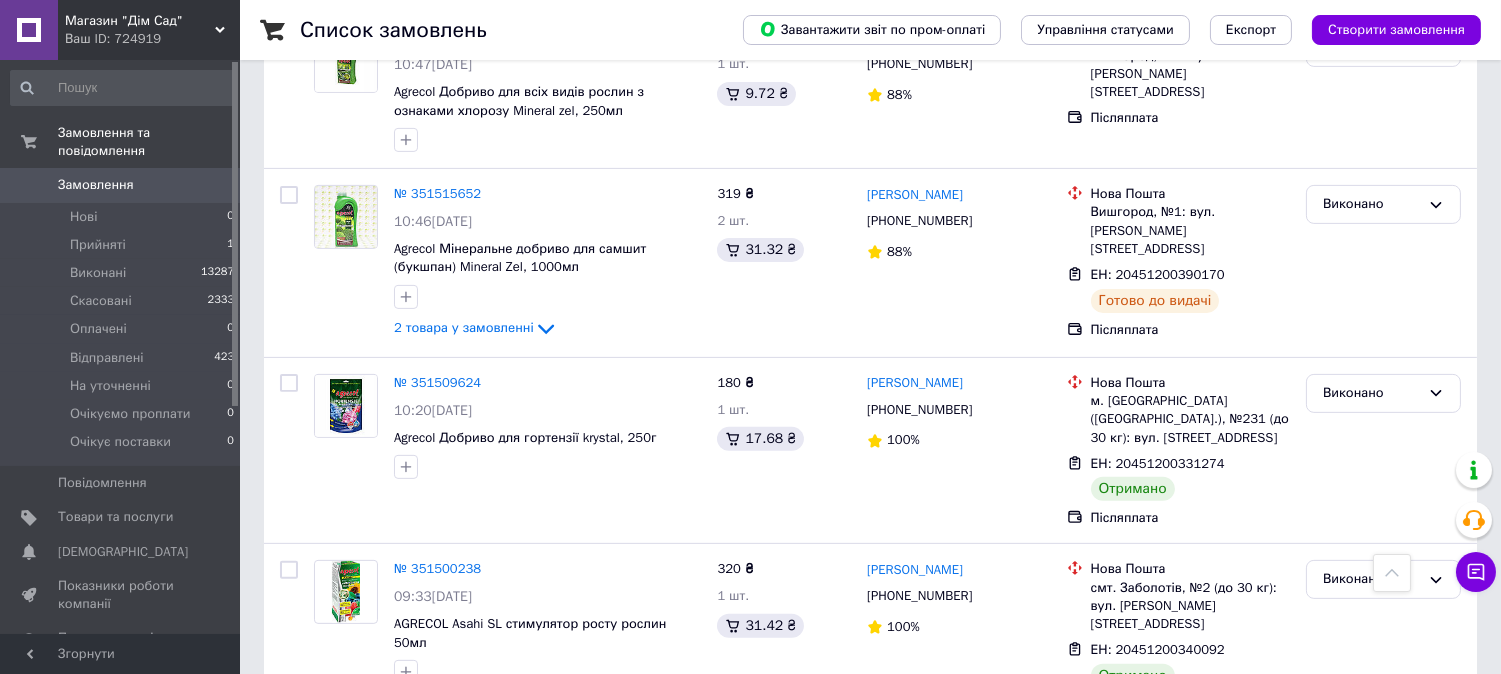 scroll, scrollTop: 1555, scrollLeft: 0, axis: vertical 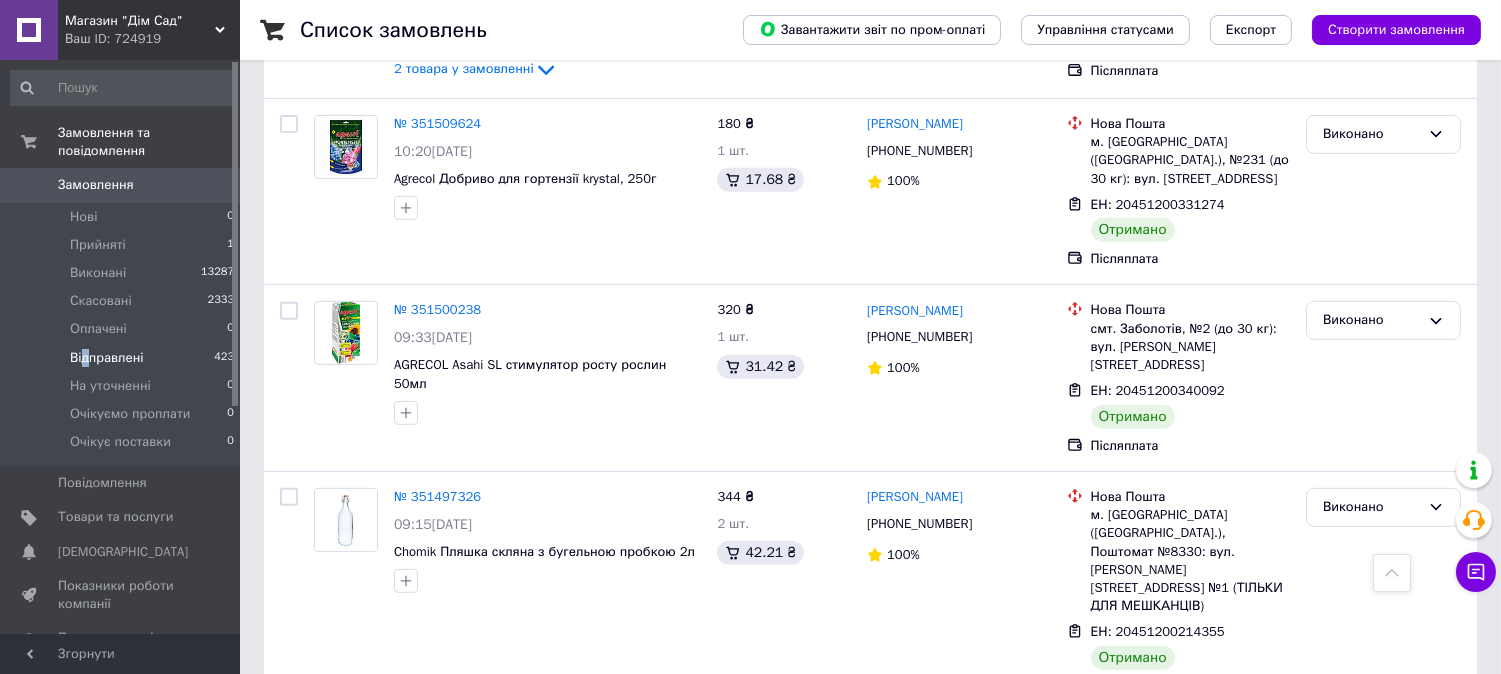 click on "Відправлені" at bounding box center (107, 358) 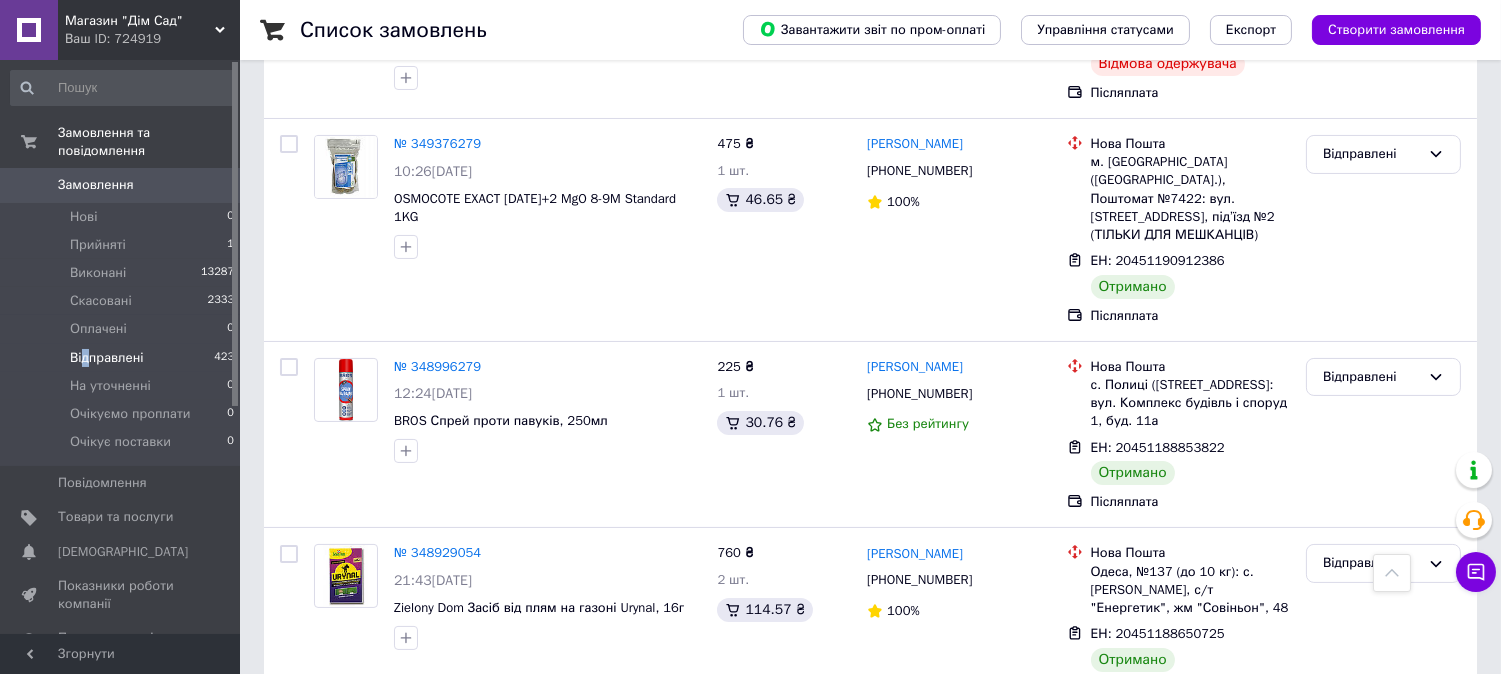 scroll, scrollTop: 518, scrollLeft: 0, axis: vertical 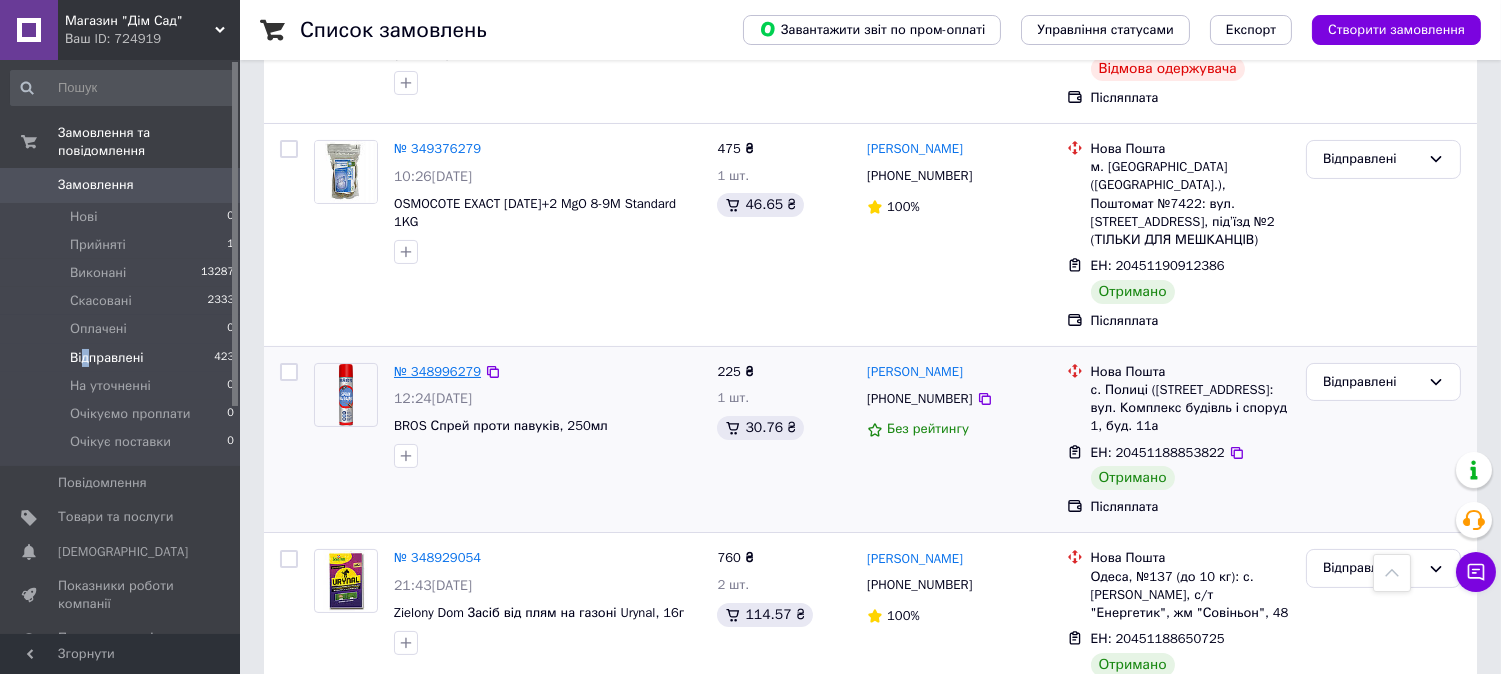 click on "№ 348996279" at bounding box center (437, 371) 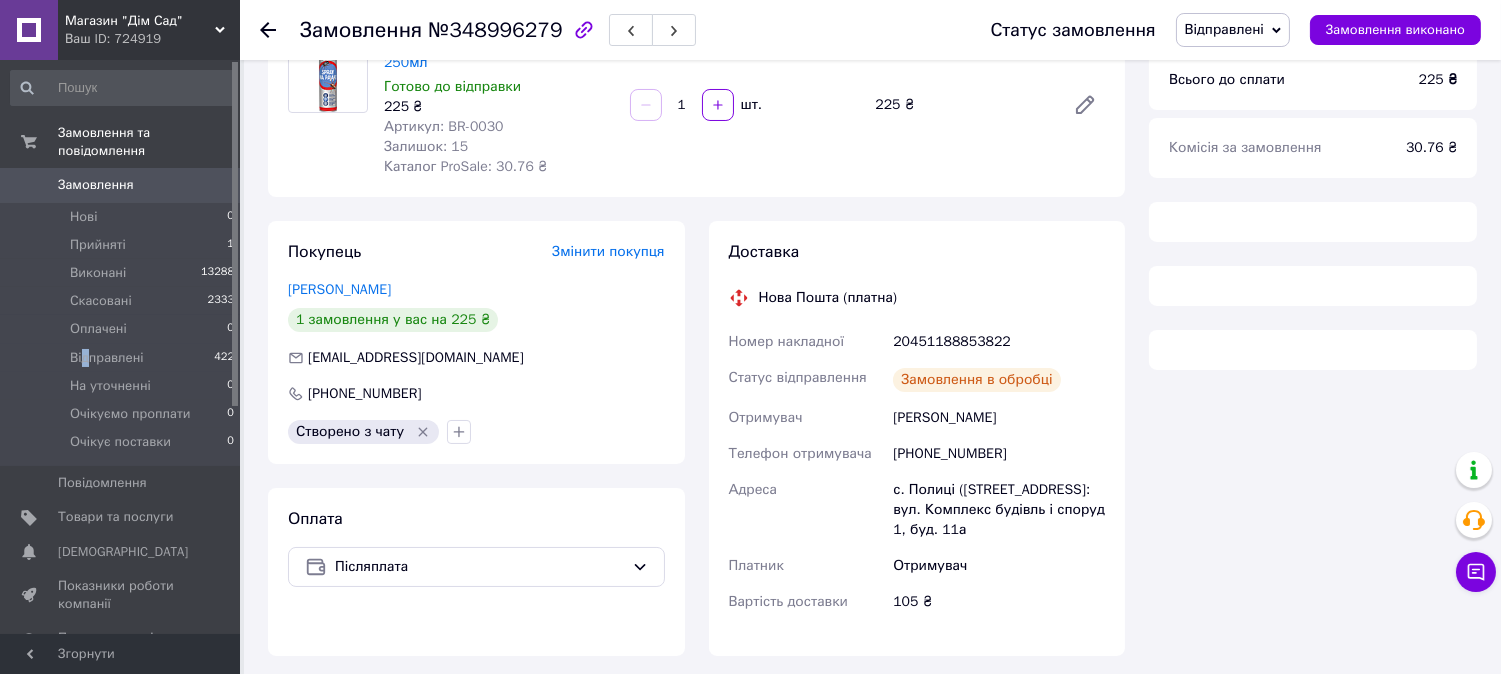 scroll, scrollTop: 518, scrollLeft: 0, axis: vertical 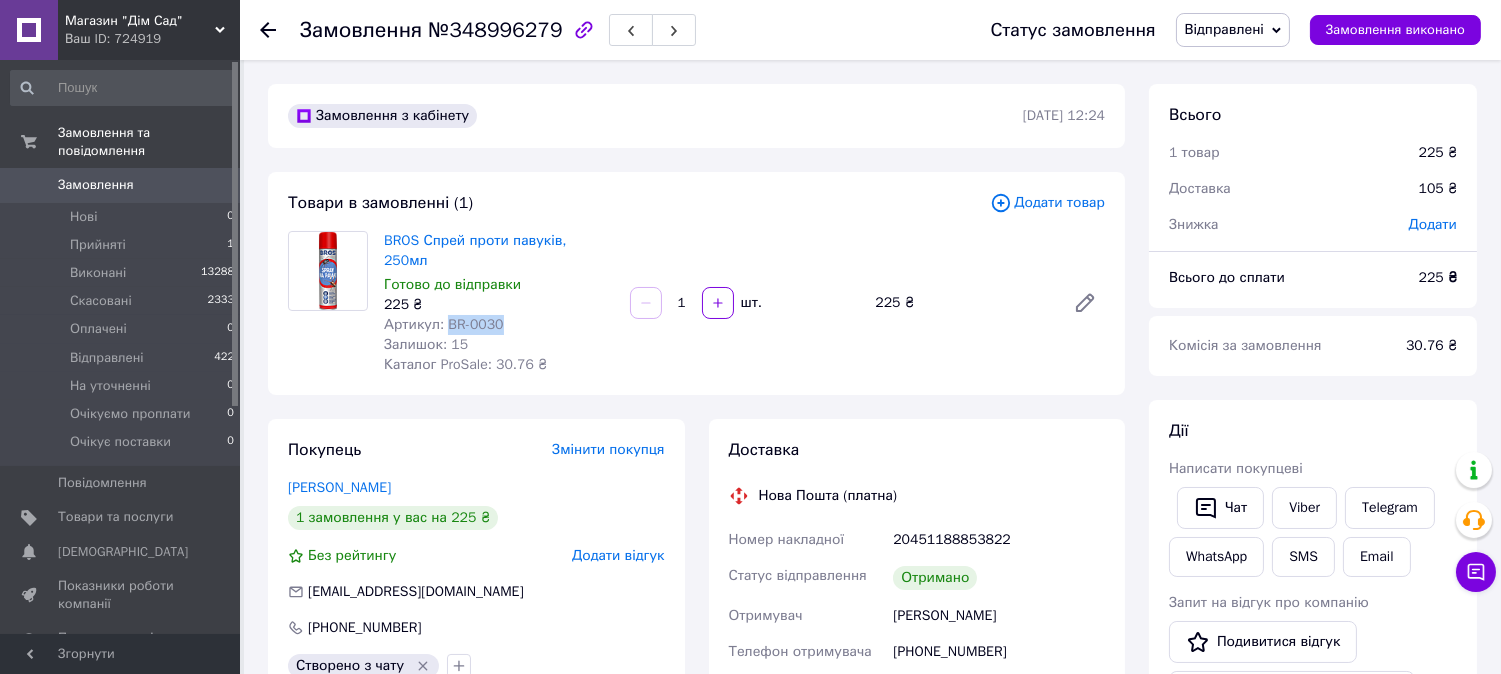 drag, startPoint x: 503, startPoint y: 300, endPoint x: 446, endPoint y: 311, distance: 58.0517 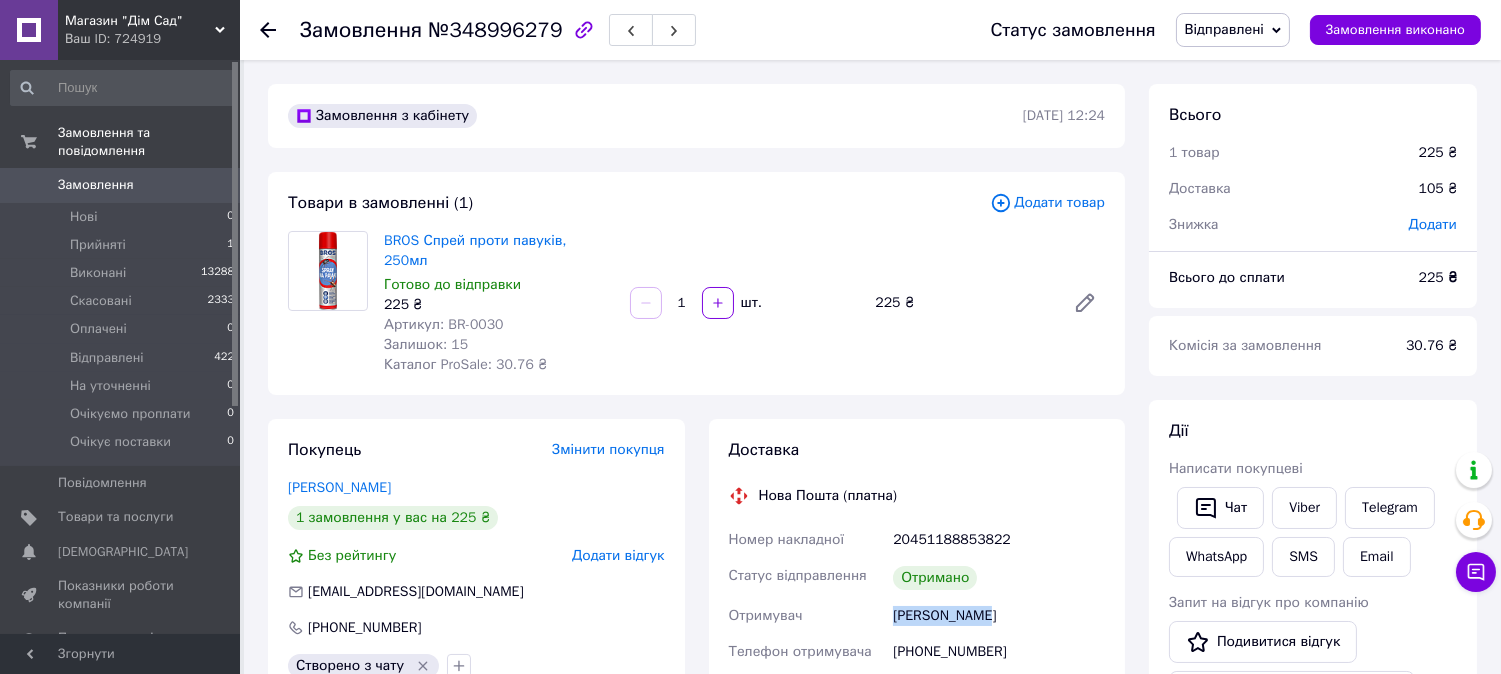 drag, startPoint x: 984, startPoint y: 594, endPoint x: 895, endPoint y: 592, distance: 89.02247 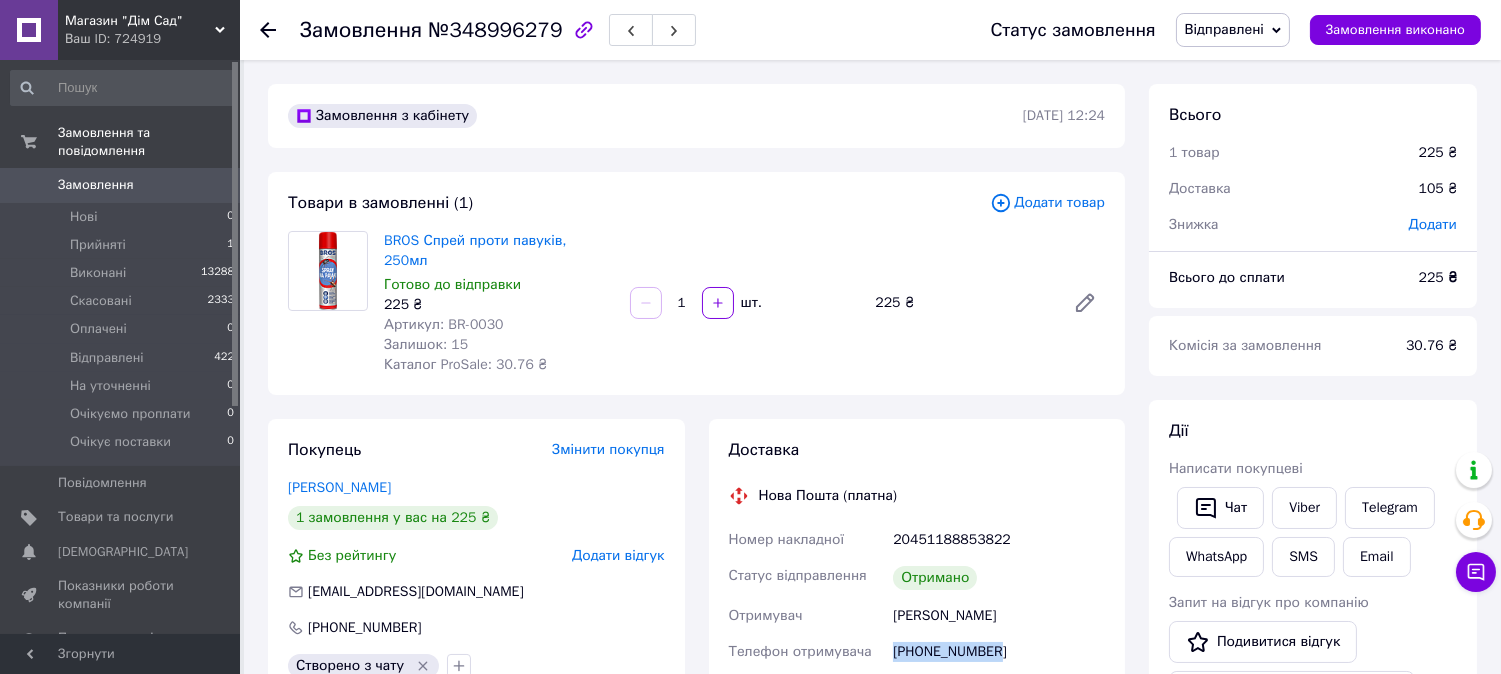 drag, startPoint x: 990, startPoint y: 633, endPoint x: 882, endPoint y: 638, distance: 108.11568 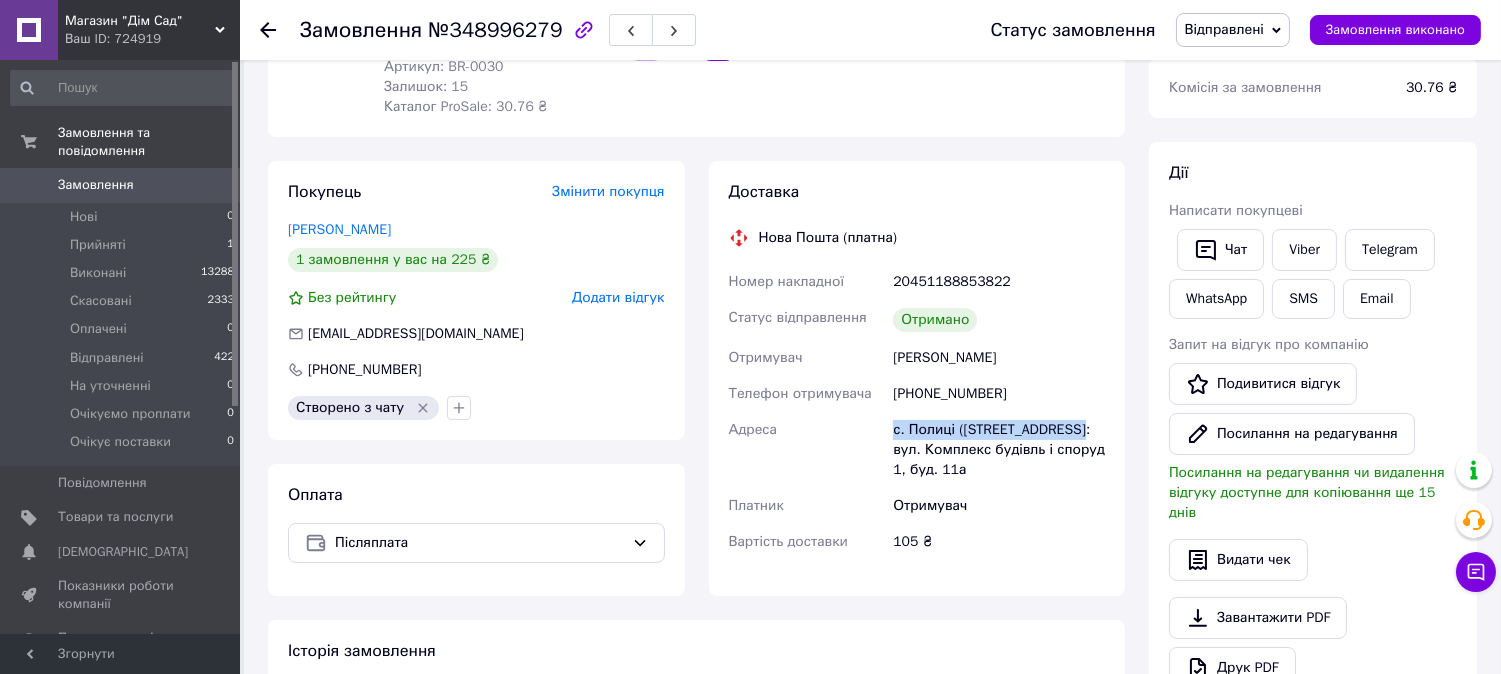drag, startPoint x: 886, startPoint y: 403, endPoint x: 1064, endPoint y: 411, distance: 178.17969 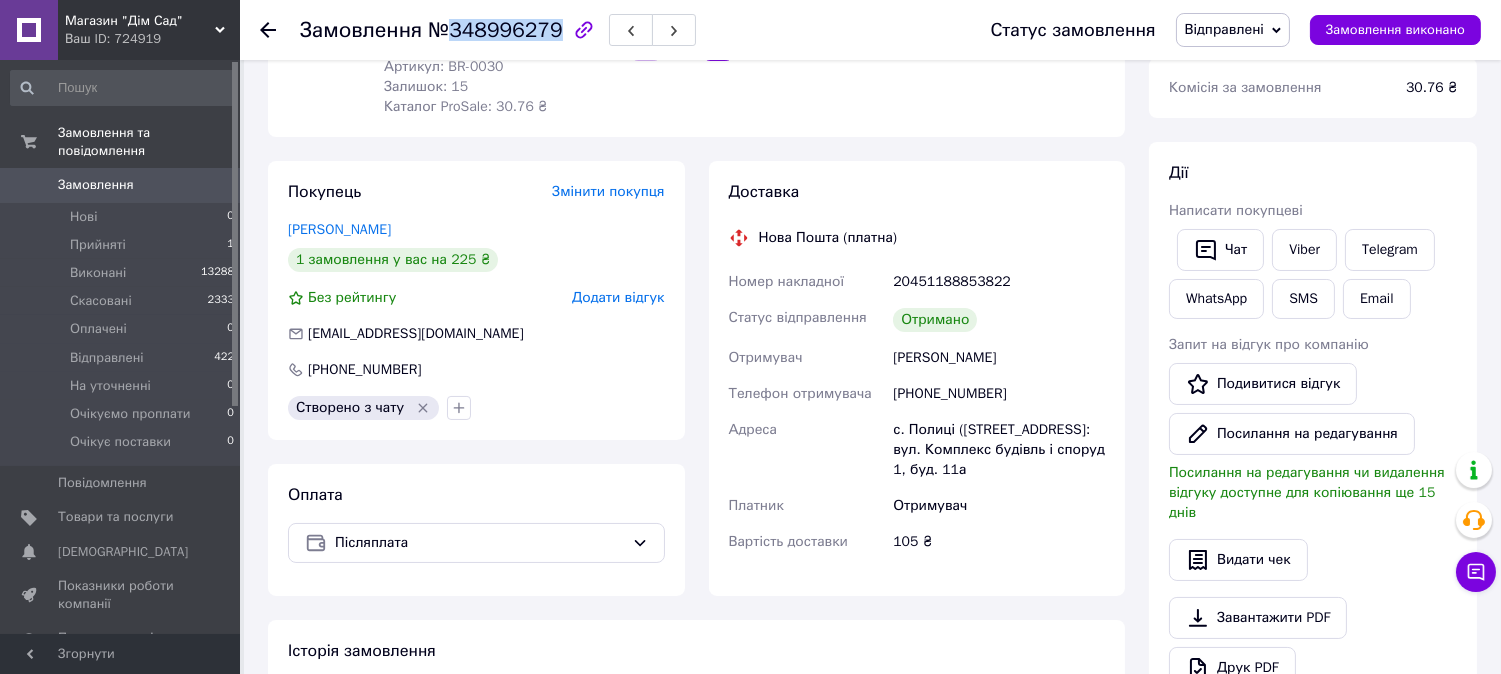 drag, startPoint x: 442, startPoint y: 26, endPoint x: 546, endPoint y: 33, distance: 104.23531 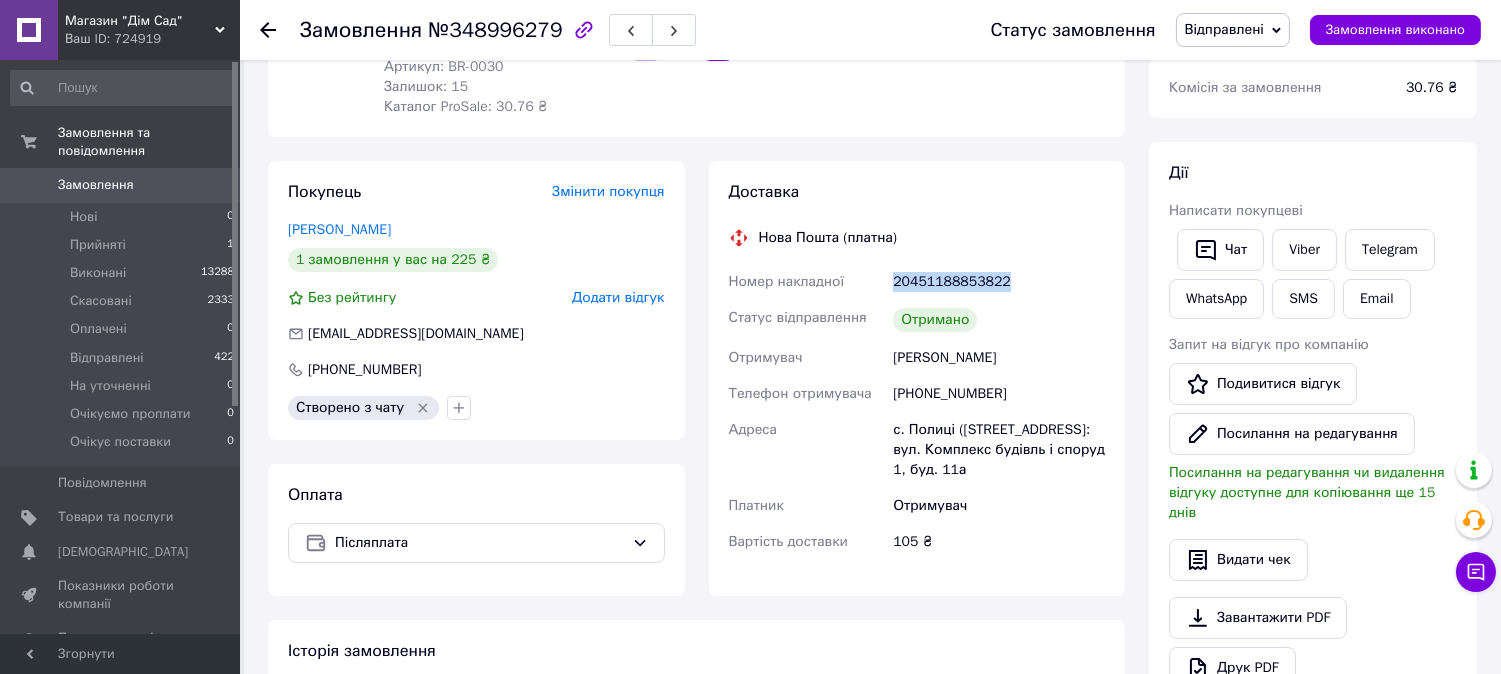 drag, startPoint x: 893, startPoint y: 258, endPoint x: 1001, endPoint y: 265, distance: 108.226616 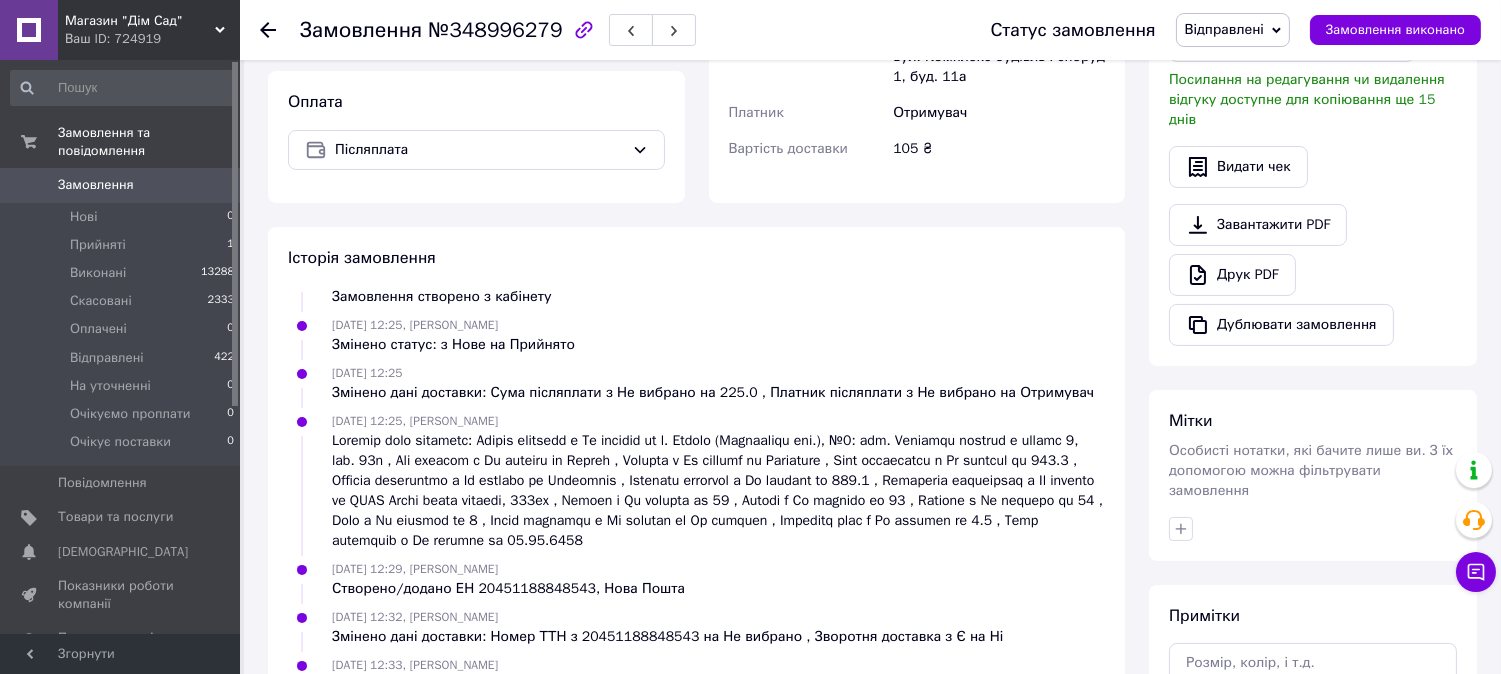 scroll, scrollTop: 885, scrollLeft: 0, axis: vertical 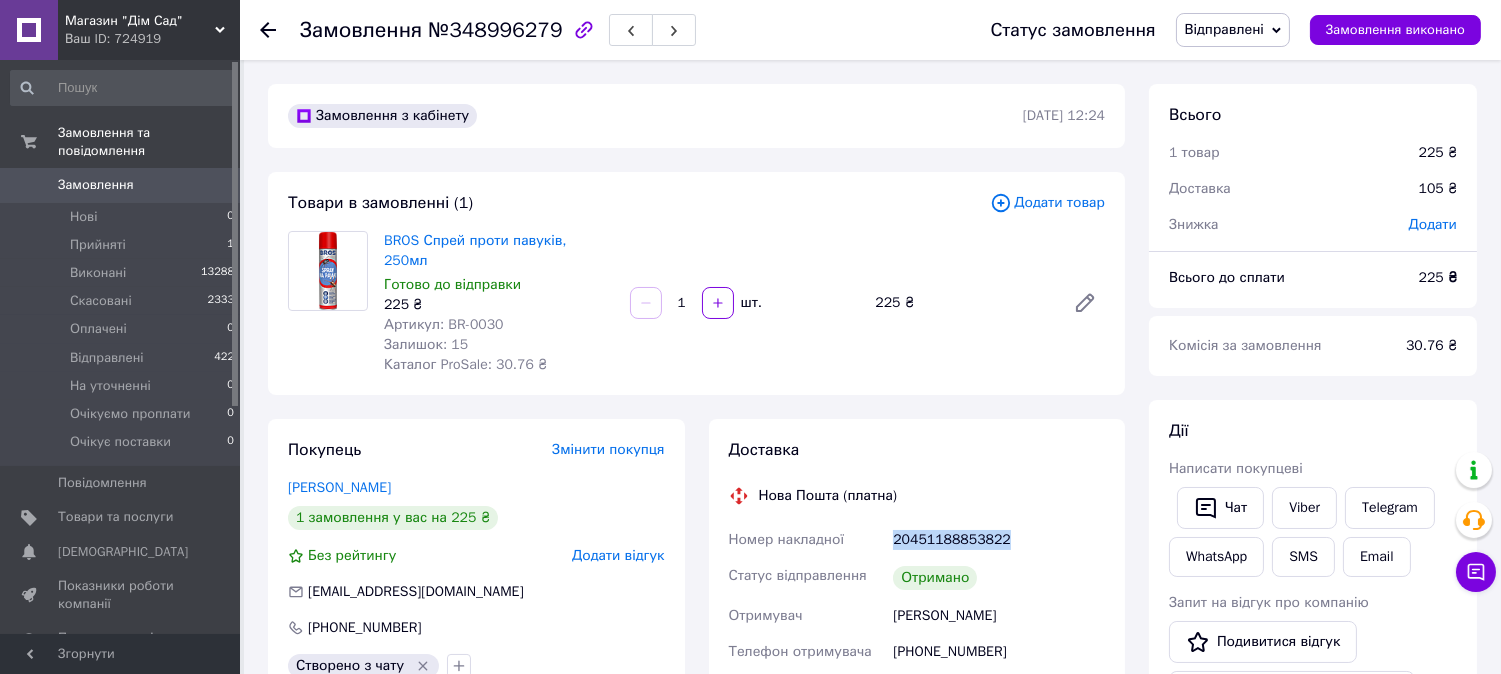 click on "Відправлені" at bounding box center (1233, 30) 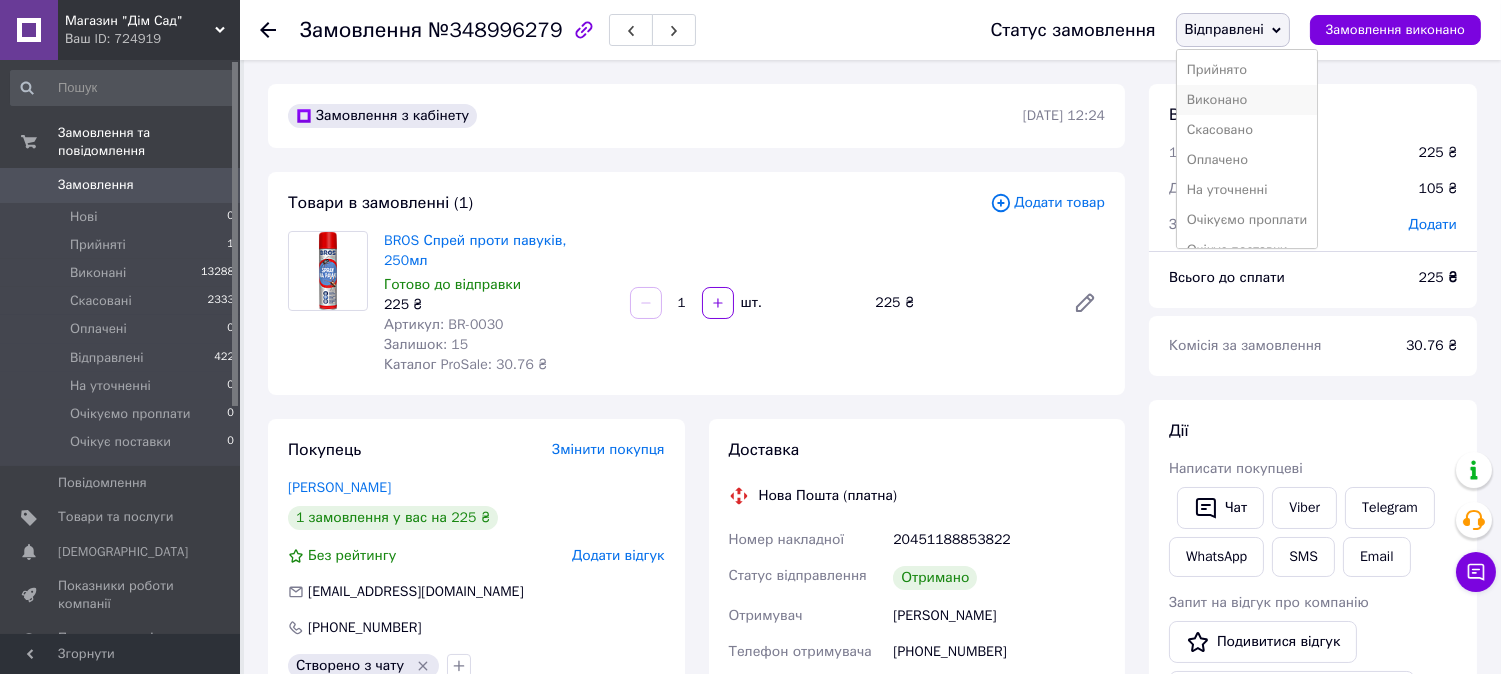 click on "Виконано" at bounding box center [1247, 100] 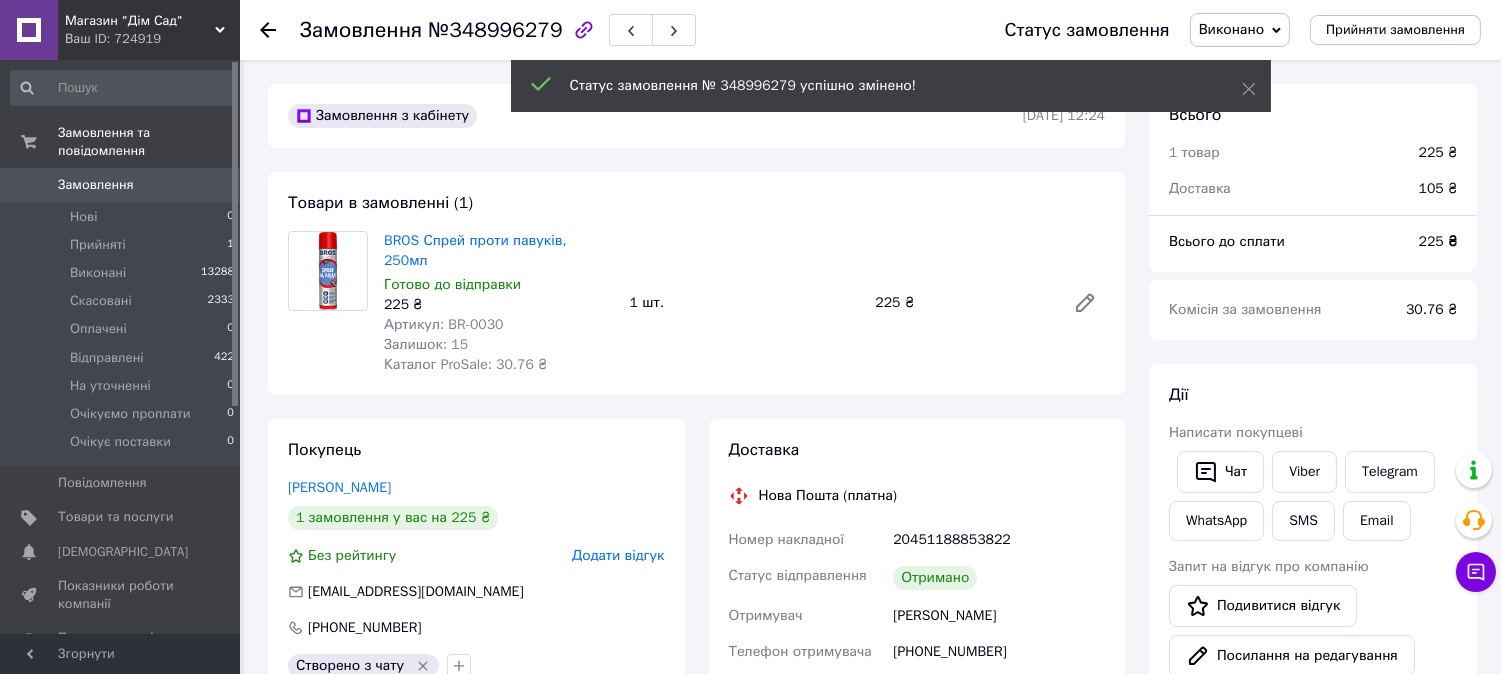 scroll, scrollTop: 115, scrollLeft: 0, axis: vertical 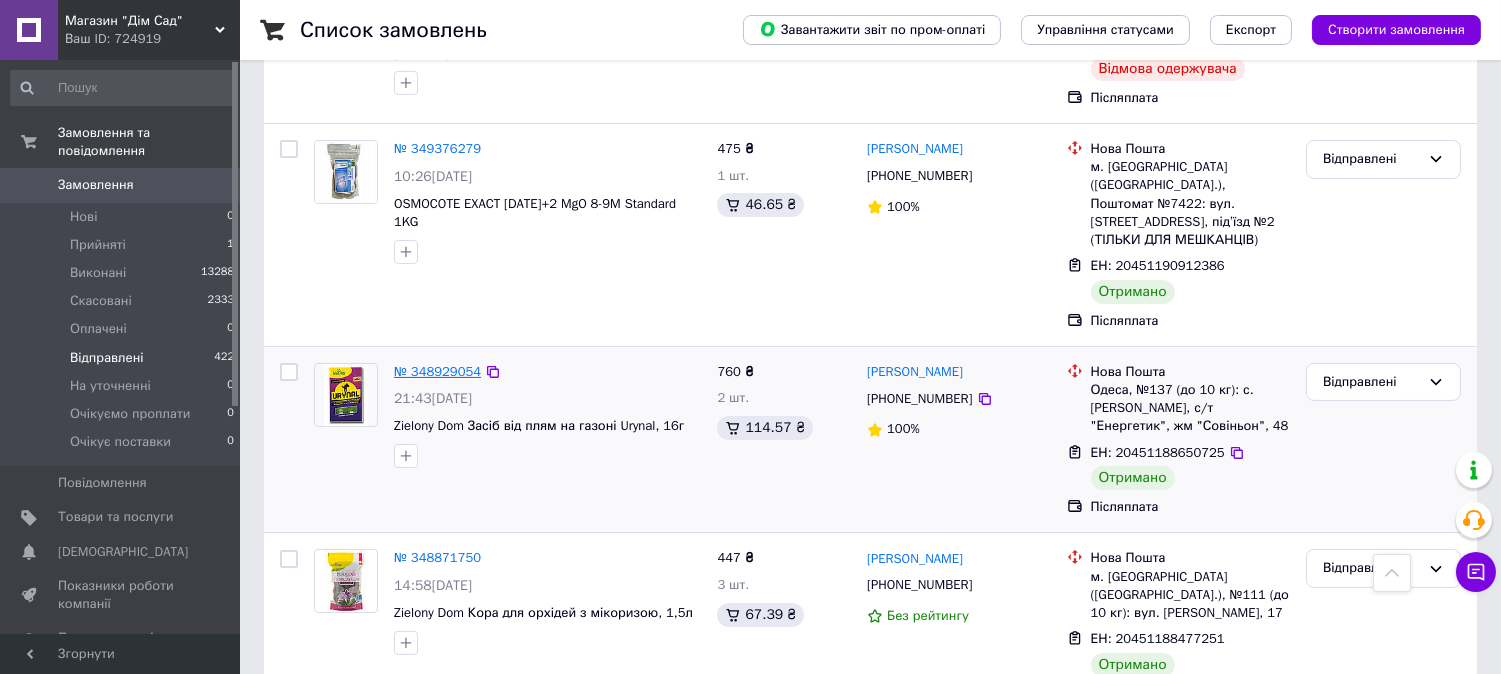 click on "№ 348929054" at bounding box center [437, 371] 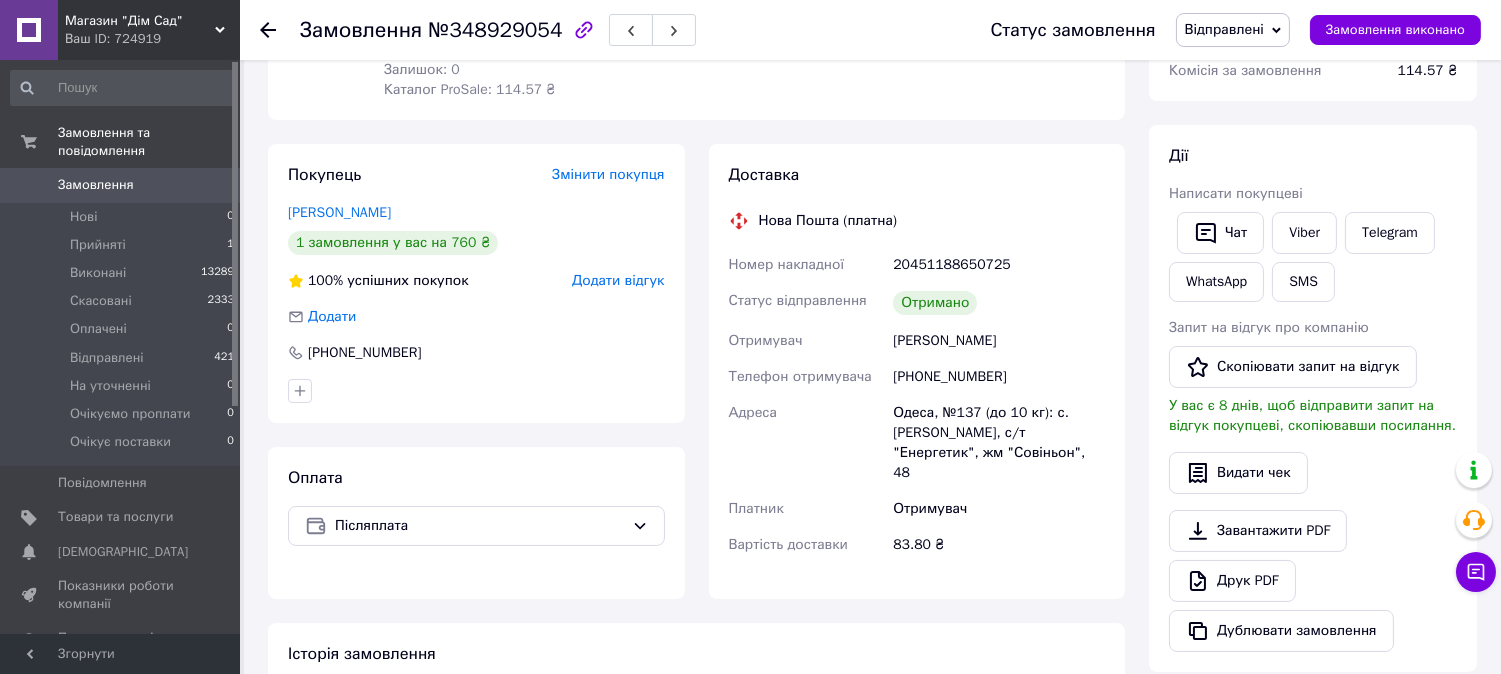 scroll, scrollTop: 0, scrollLeft: 0, axis: both 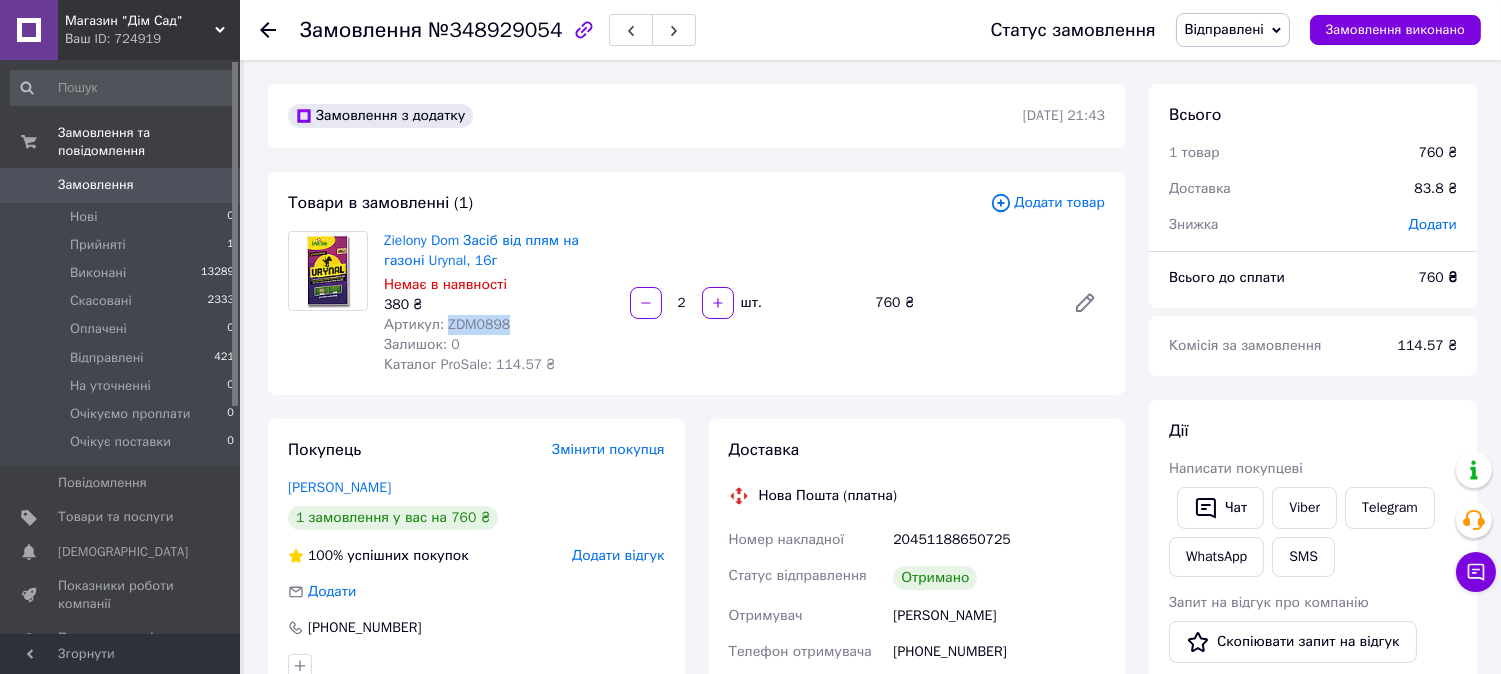 drag, startPoint x: 503, startPoint y: 320, endPoint x: 445, endPoint y: 317, distance: 58.077534 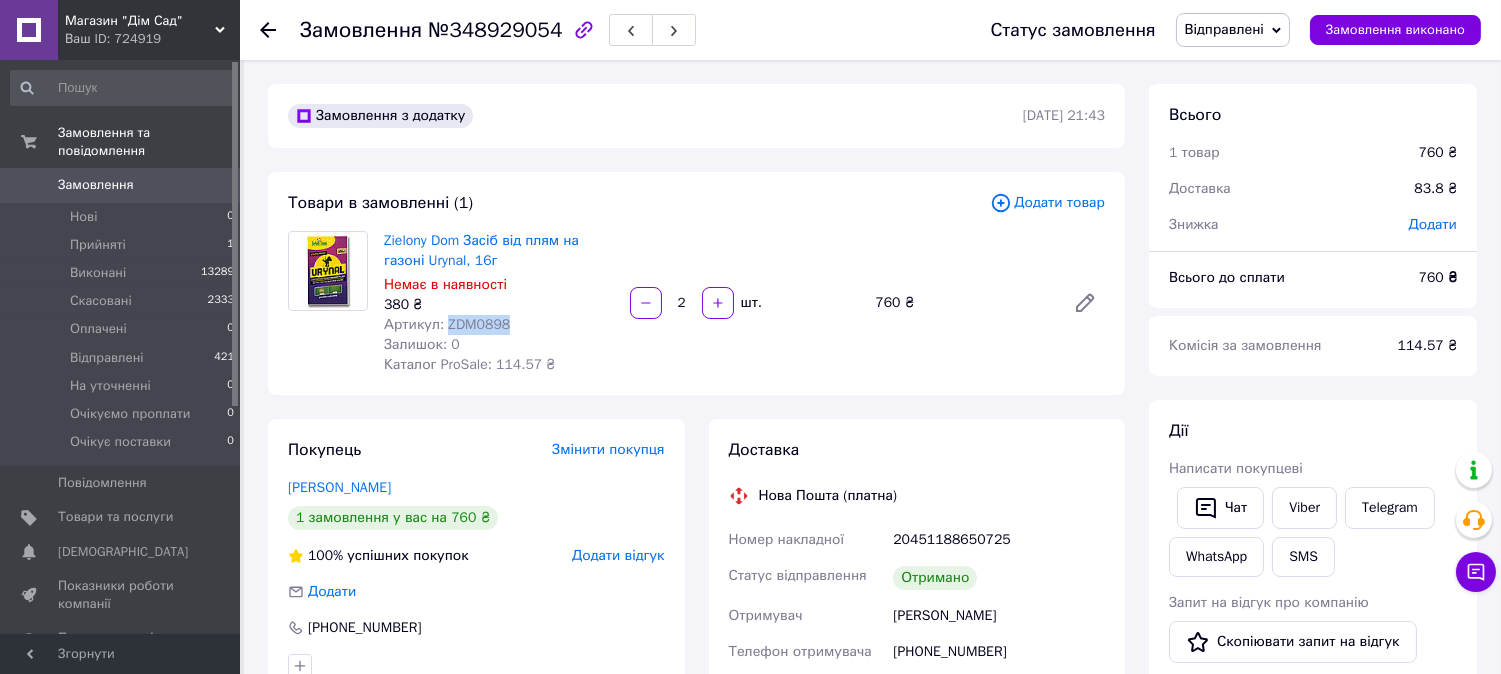 drag, startPoint x: 1005, startPoint y: 612, endPoint x: 890, endPoint y: 615, distance: 115.03912 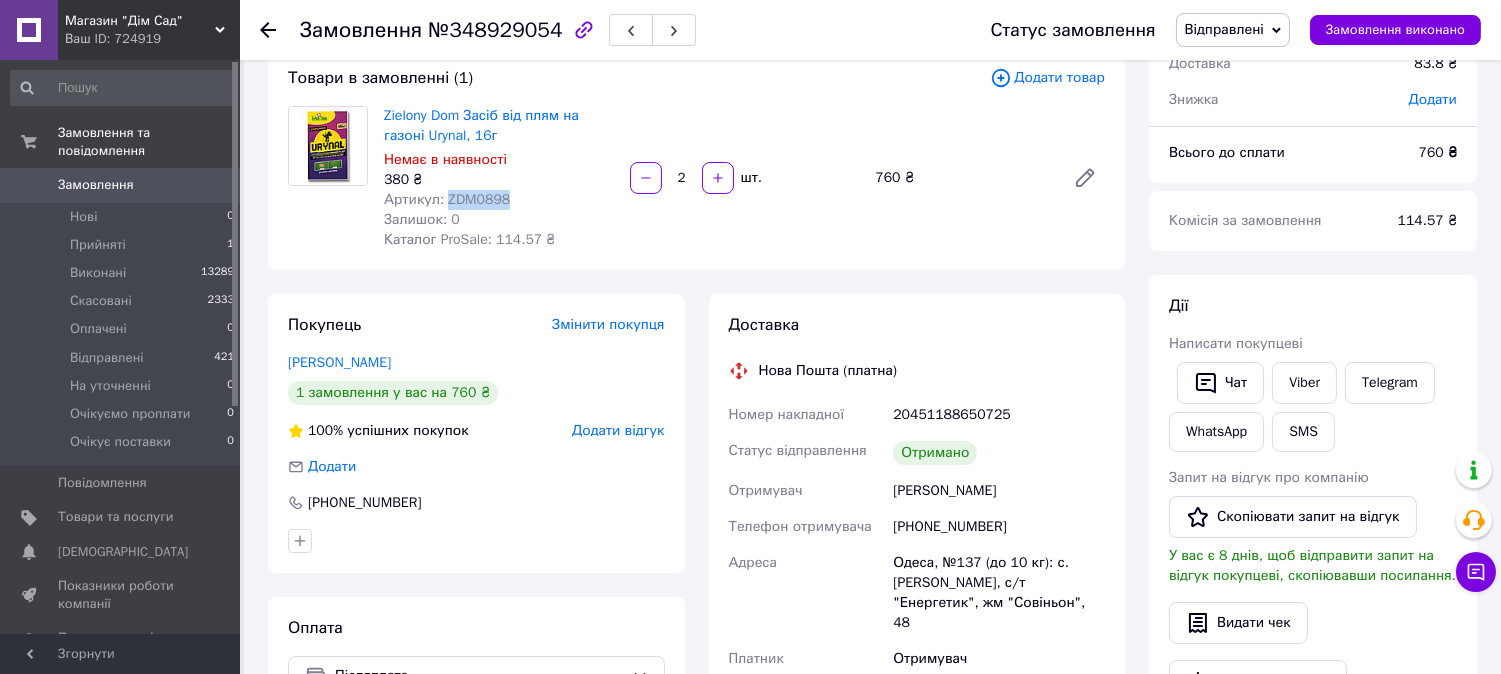 scroll, scrollTop: 258, scrollLeft: 0, axis: vertical 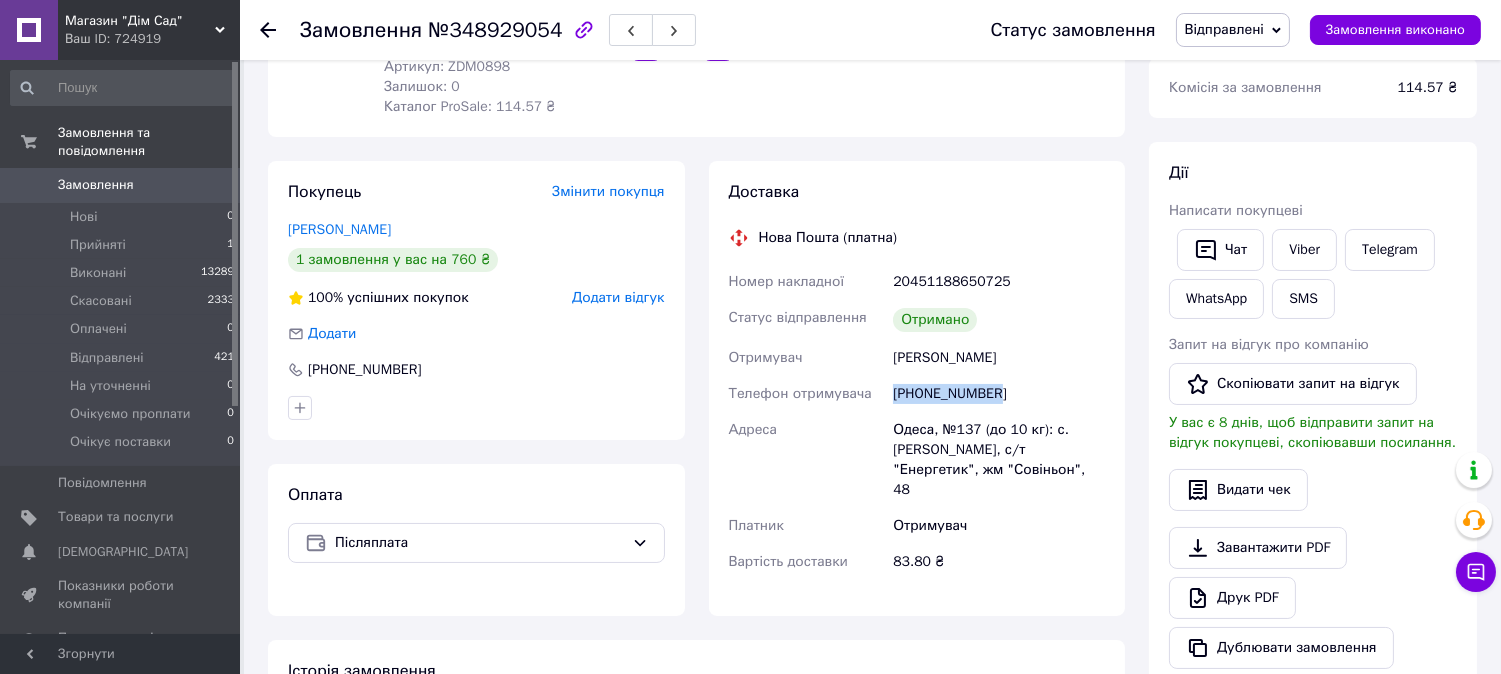 drag, startPoint x: 1004, startPoint y: 395, endPoint x: 896, endPoint y: 396, distance: 108.00463 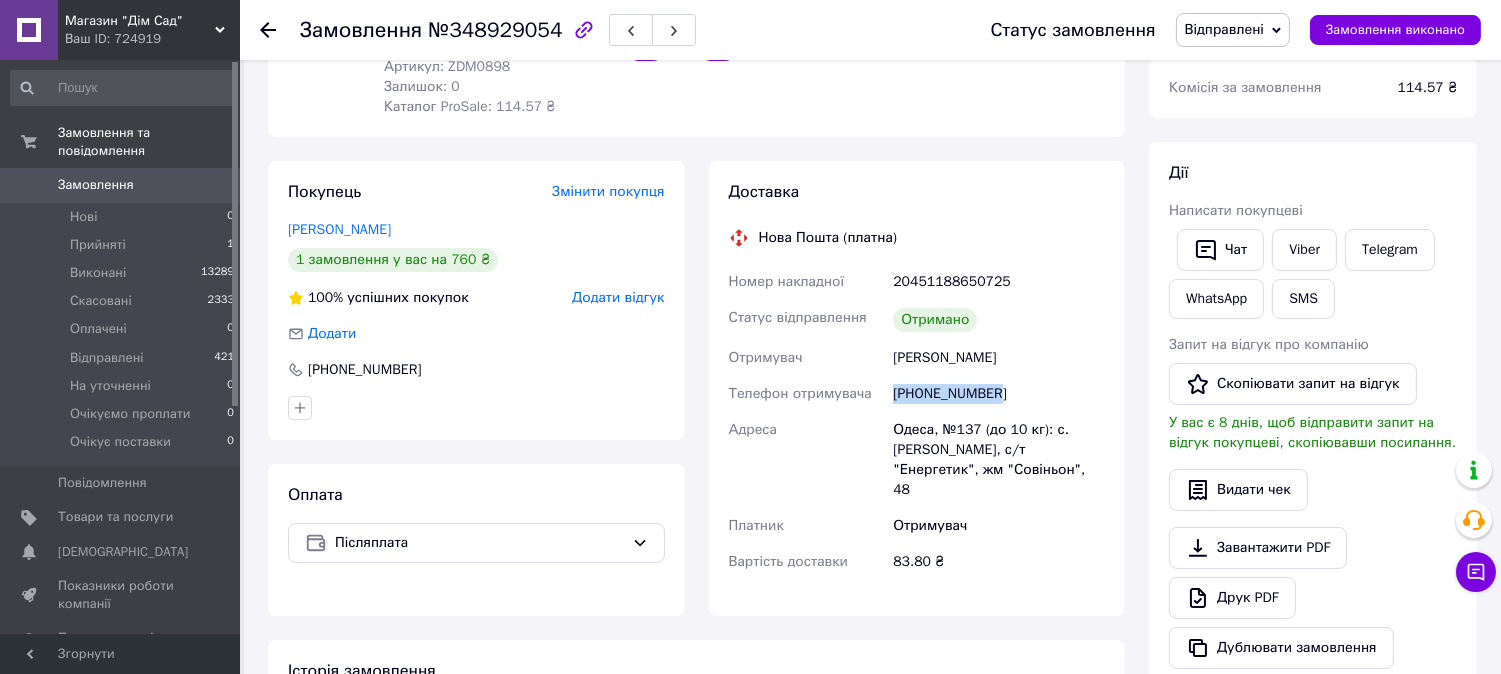 scroll, scrollTop: 0, scrollLeft: 0, axis: both 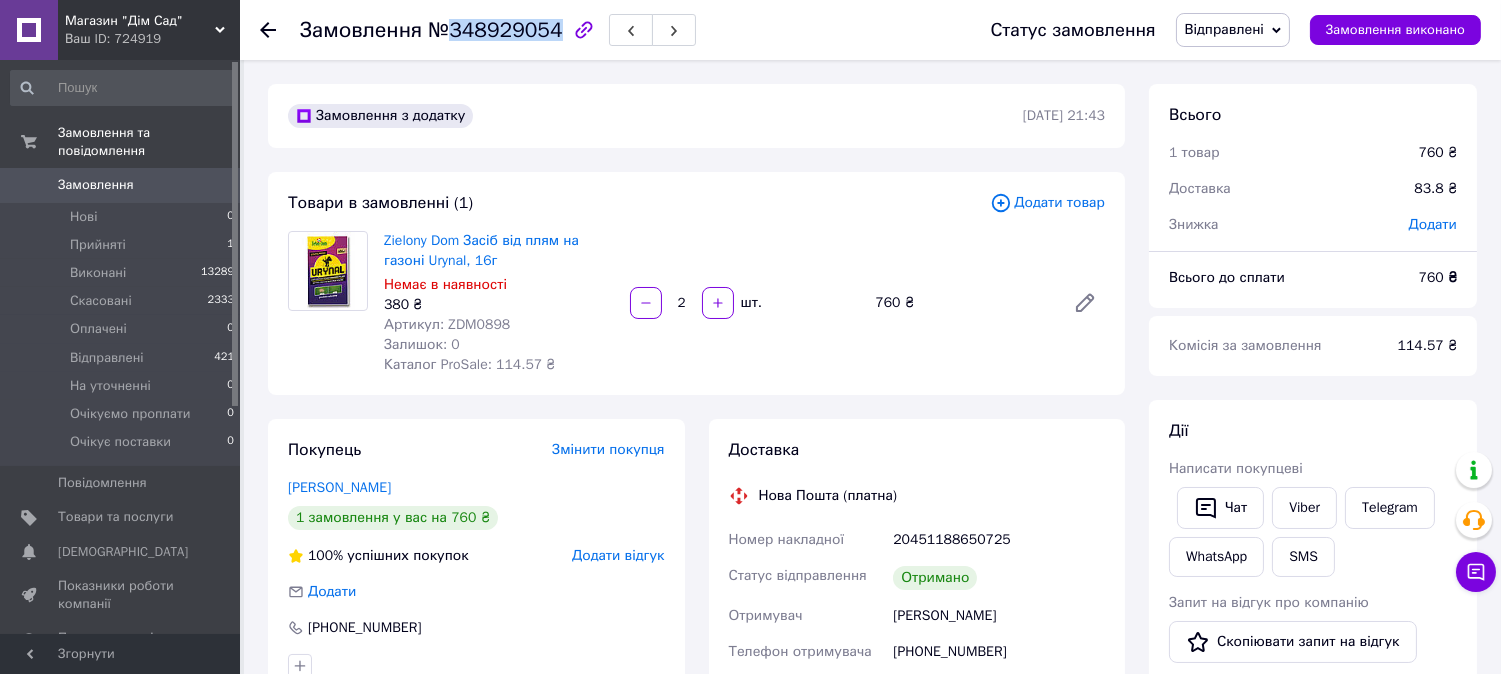 drag, startPoint x: 444, startPoint y: 28, endPoint x: 543, endPoint y: 26, distance: 99.0202 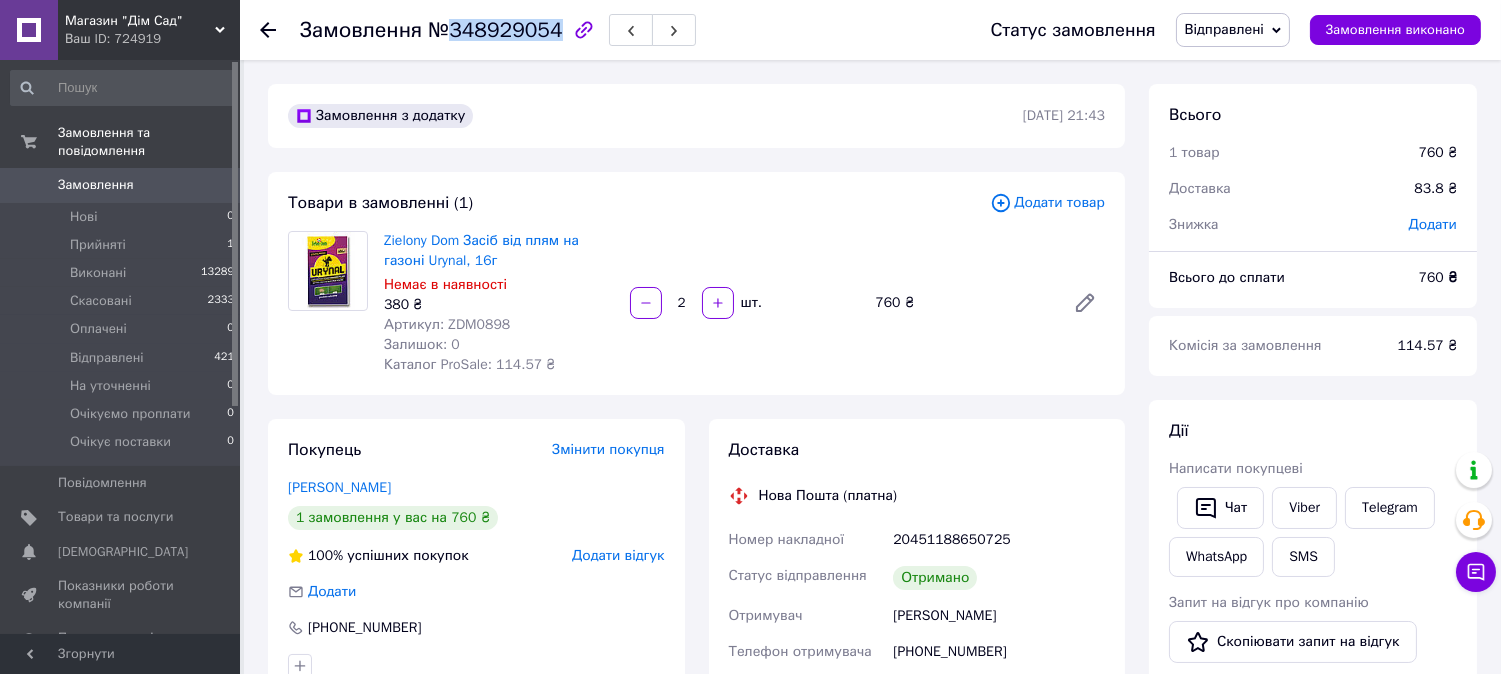 scroll, scrollTop: 258, scrollLeft: 0, axis: vertical 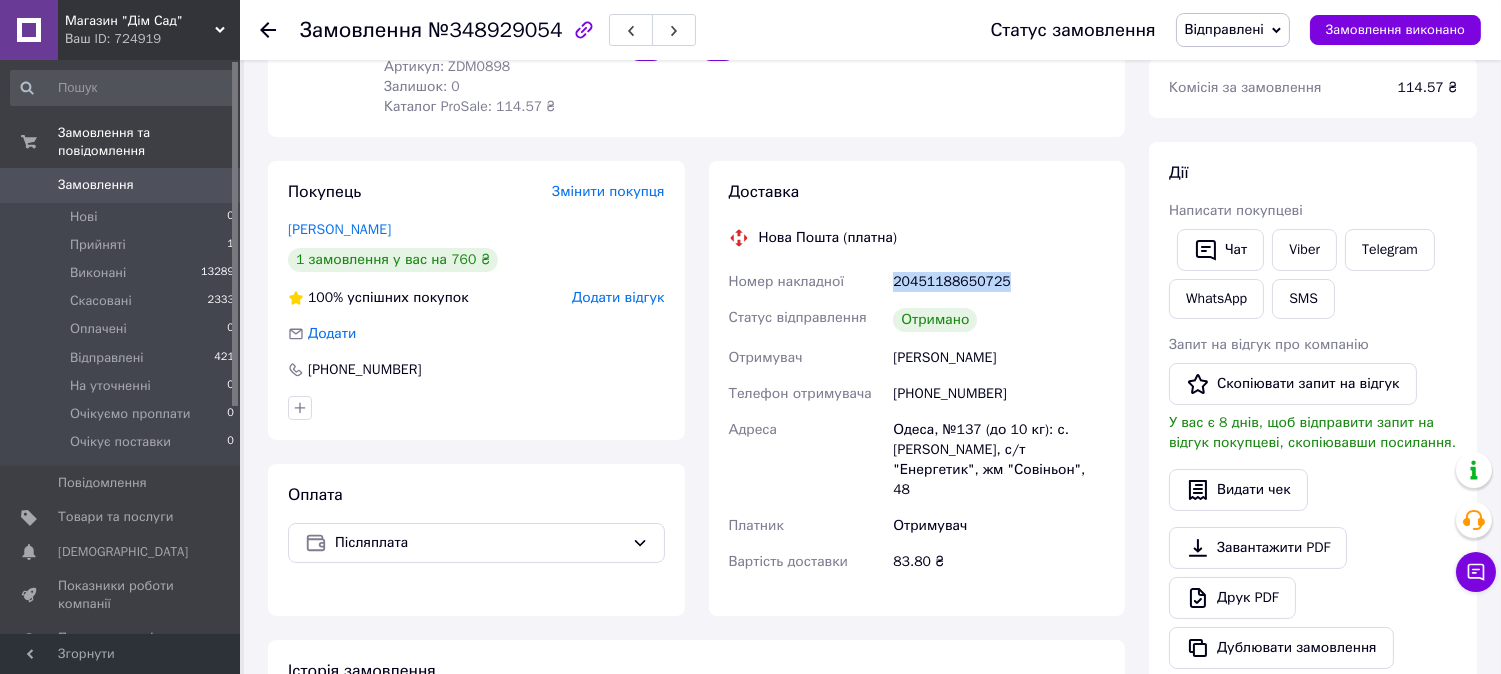 drag, startPoint x: 893, startPoint y: 281, endPoint x: 1024, endPoint y: 273, distance: 131.24405 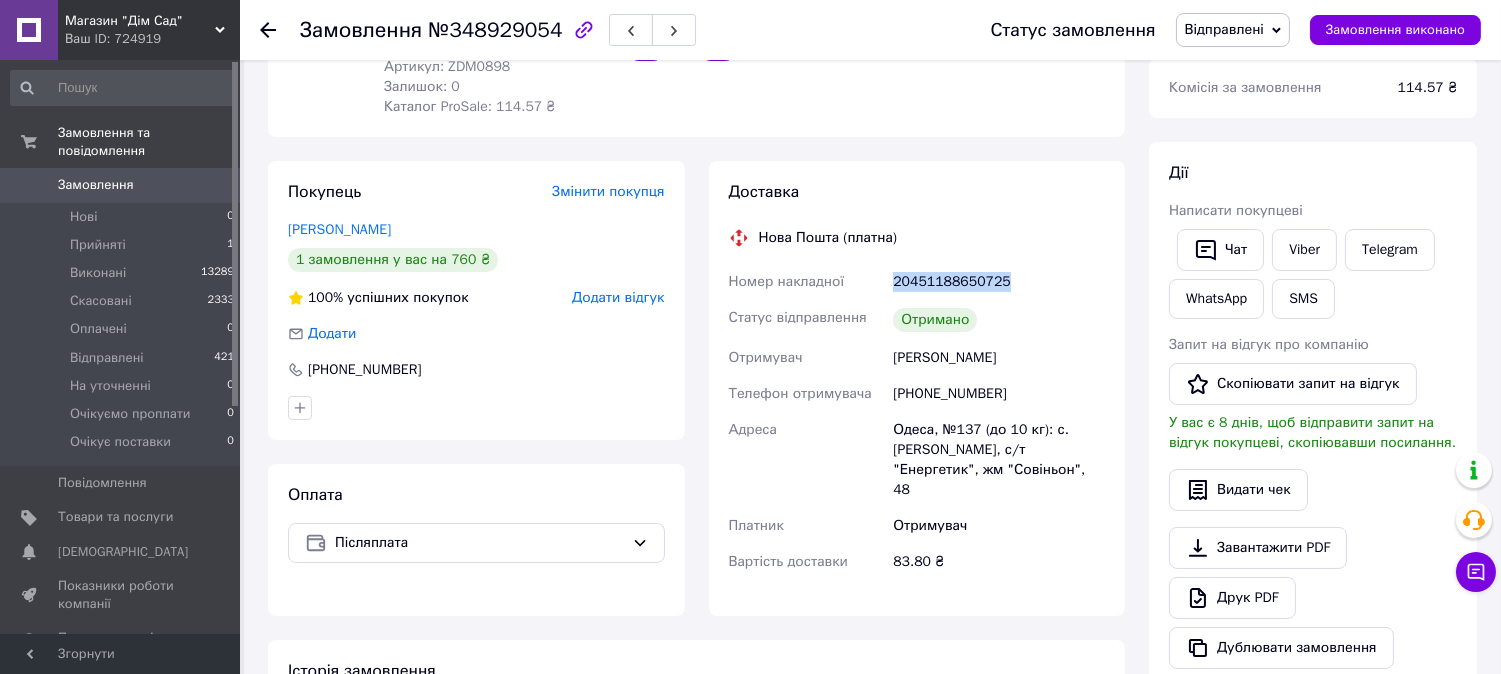 scroll, scrollTop: 518, scrollLeft: 0, axis: vertical 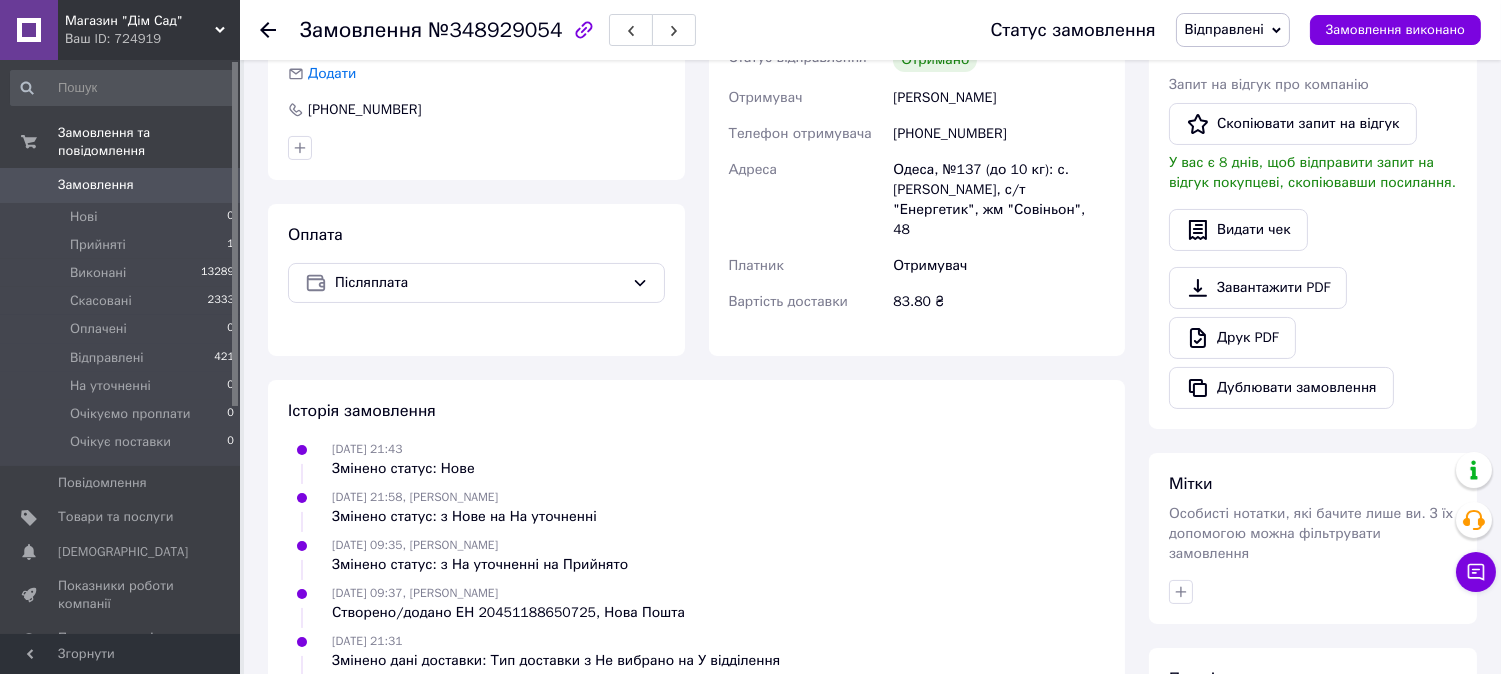 click on "Відправлені" at bounding box center [1224, 29] 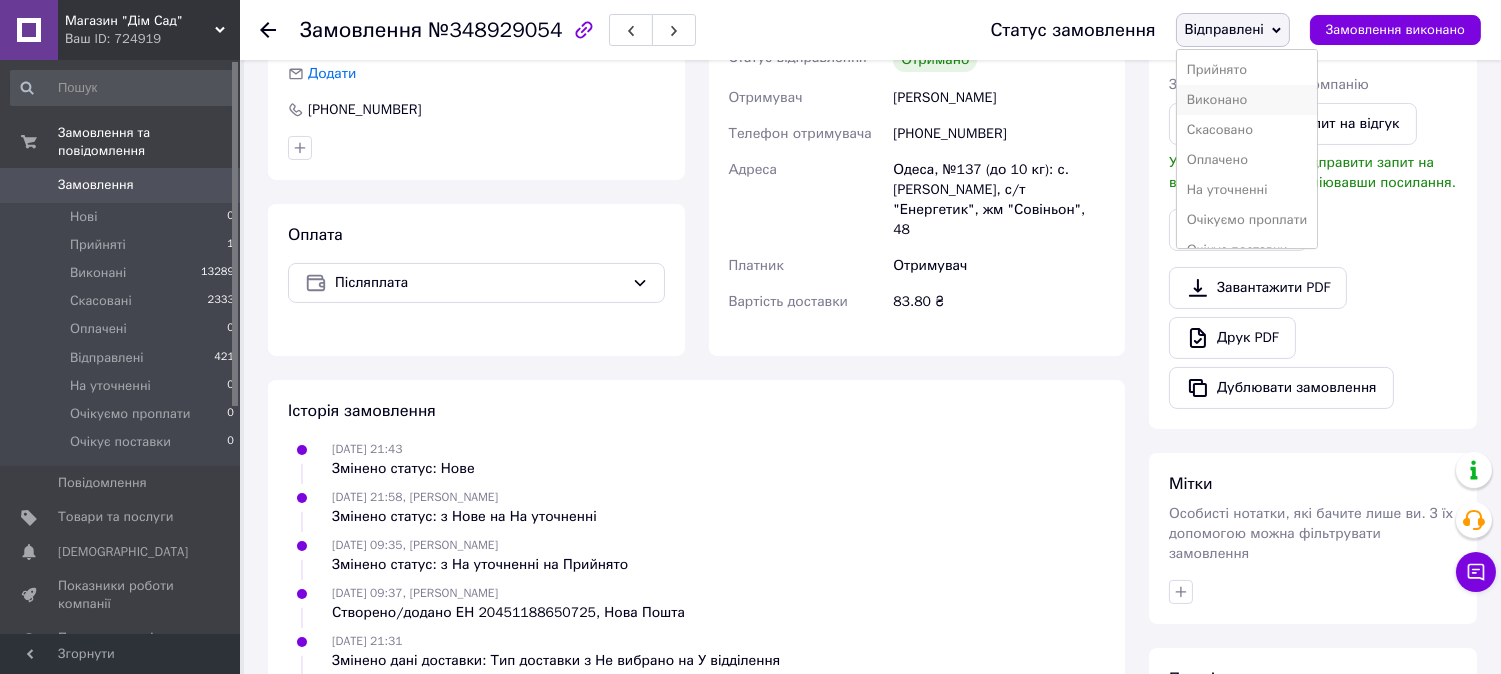 click on "Виконано" at bounding box center (1247, 100) 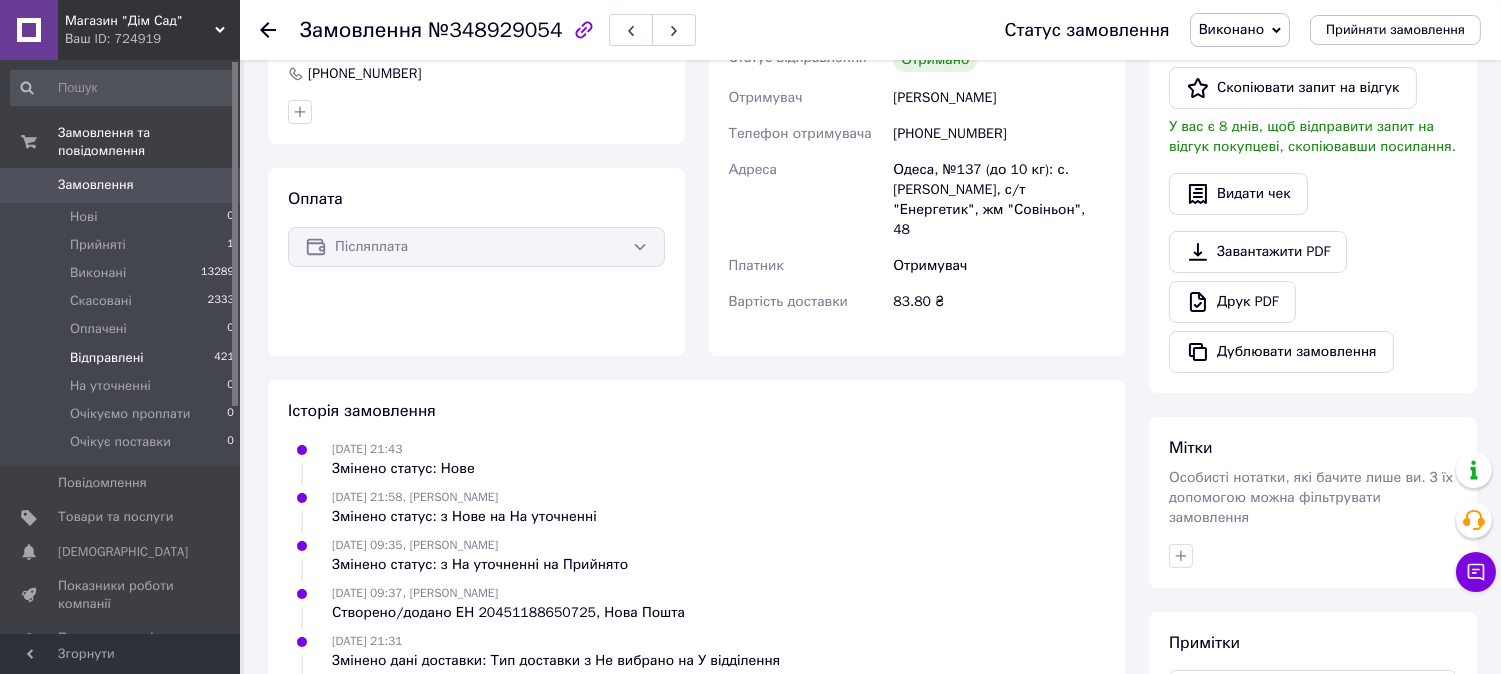 click on "Відправлені" at bounding box center [107, 358] 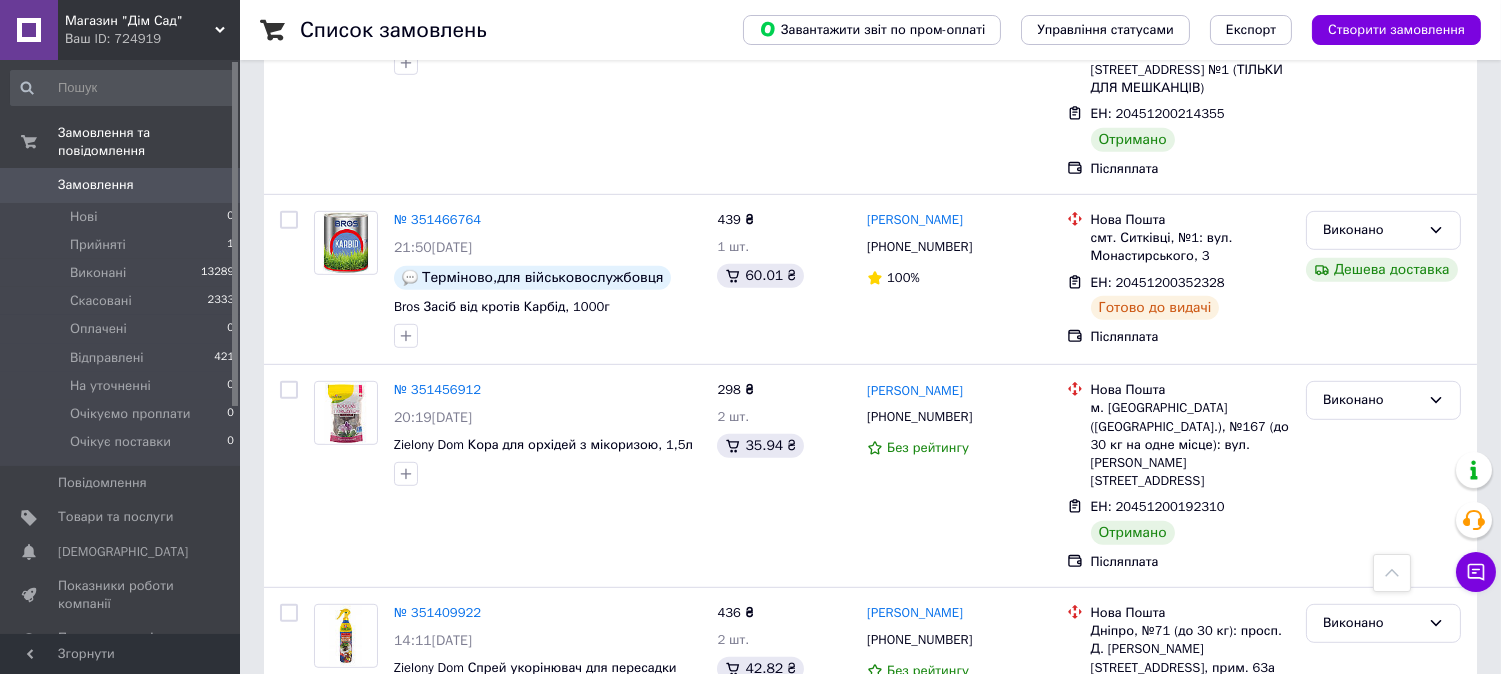 scroll, scrollTop: 2074, scrollLeft: 0, axis: vertical 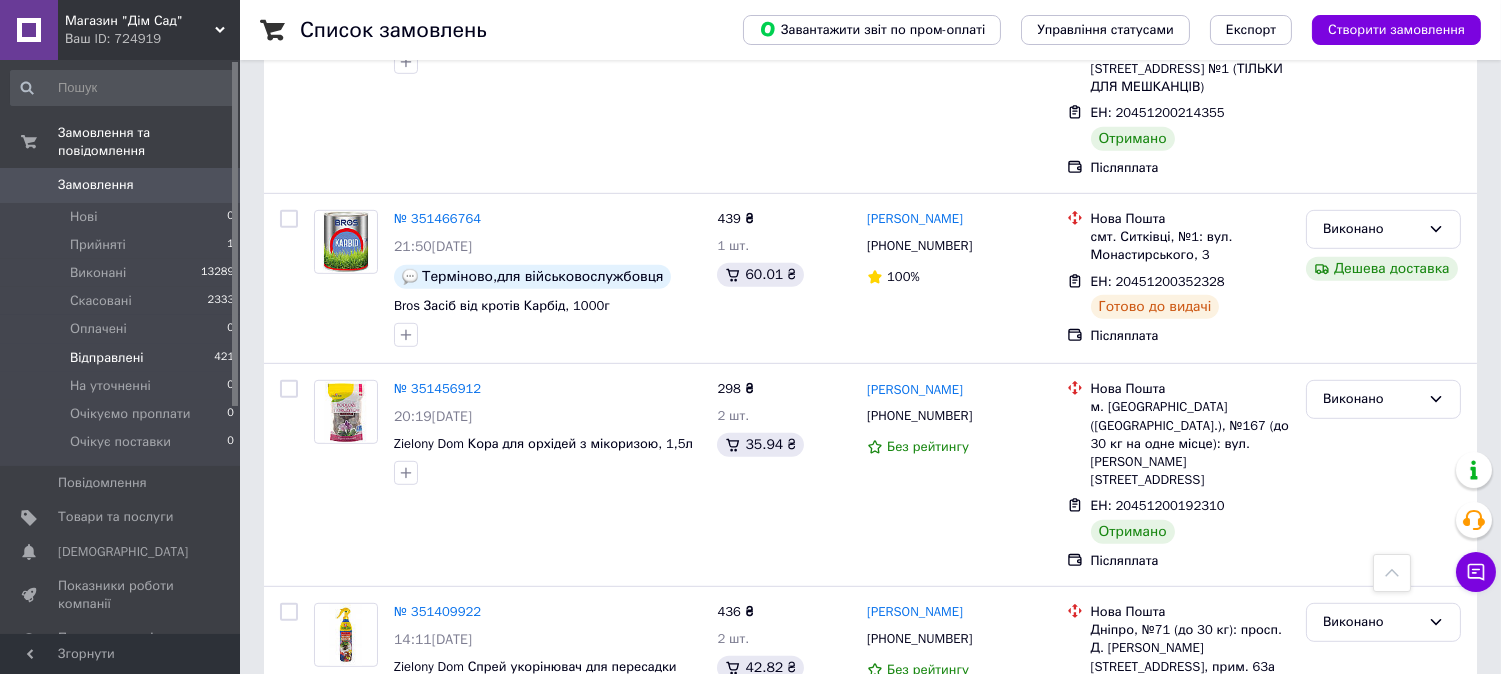 click on "Відправлені" at bounding box center (107, 358) 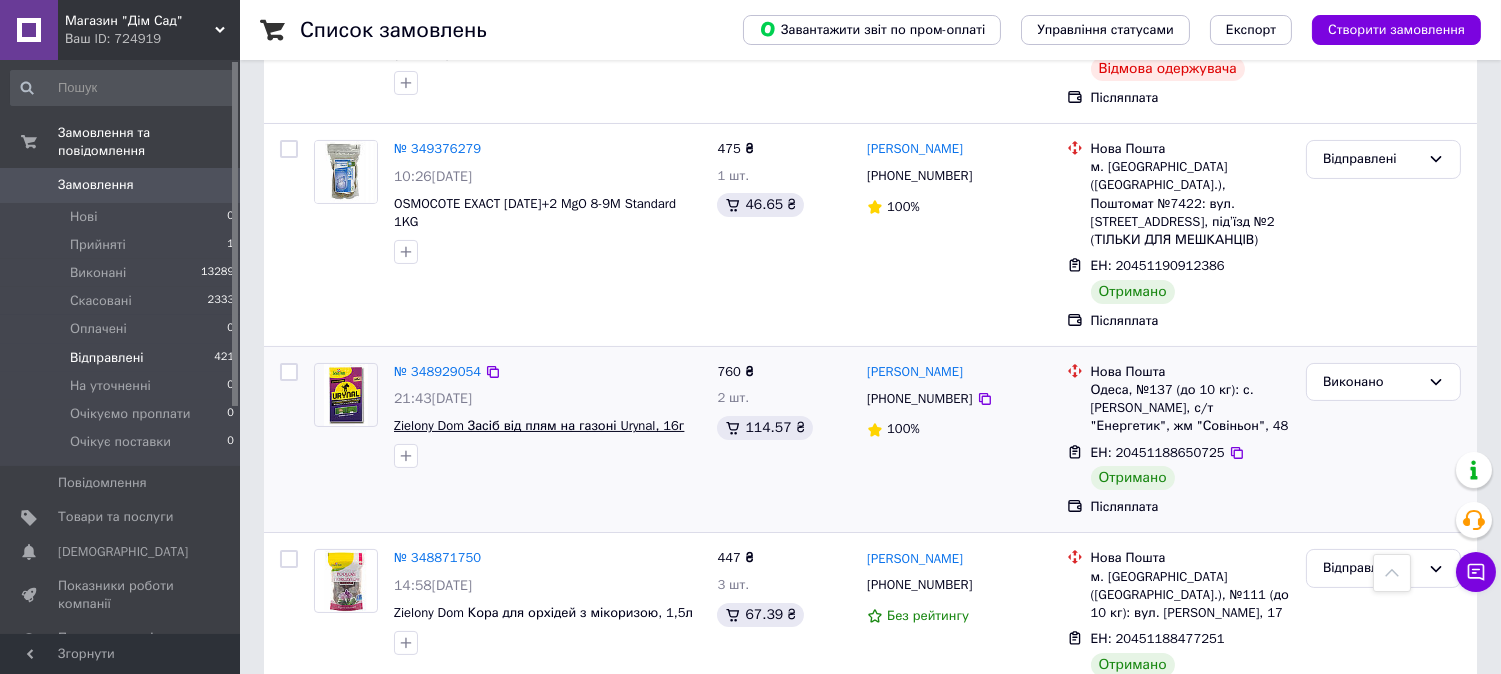 scroll, scrollTop: 777, scrollLeft: 0, axis: vertical 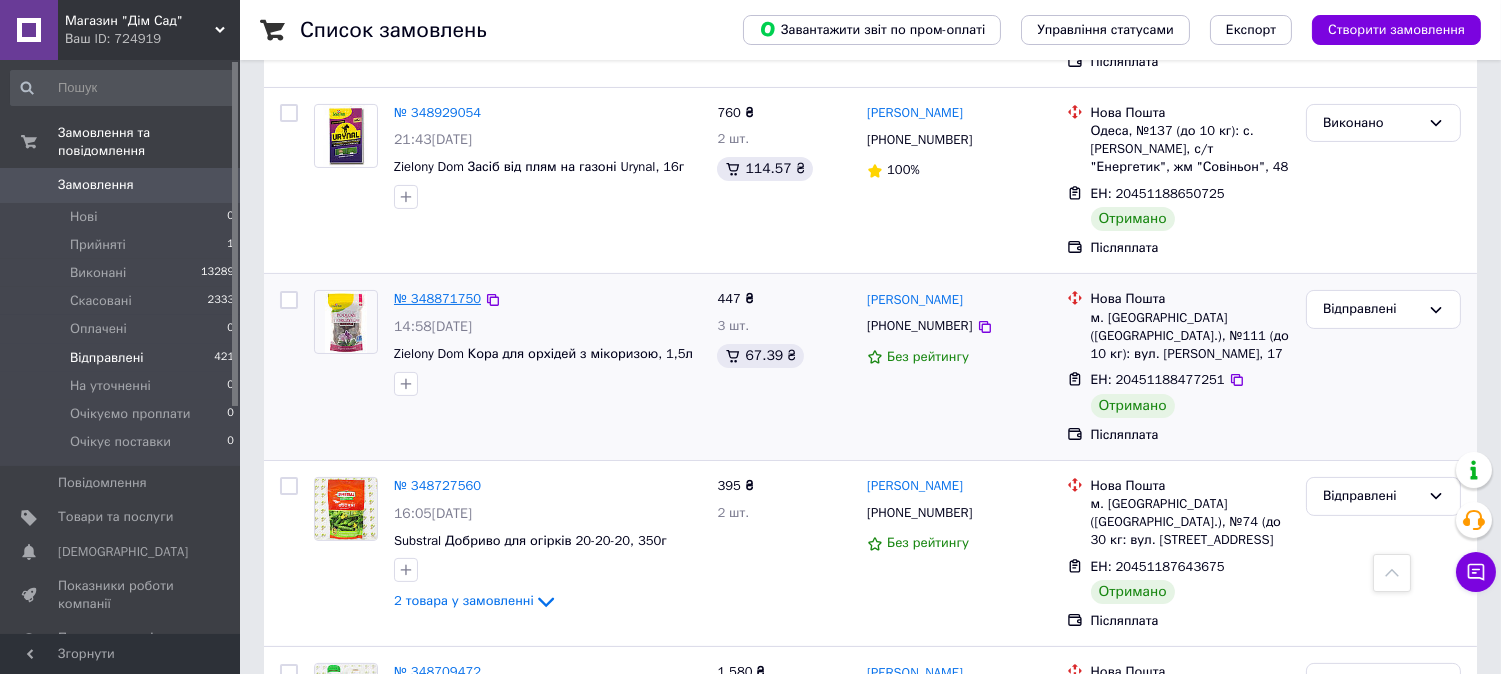 click on "№ 348871750" at bounding box center (437, 298) 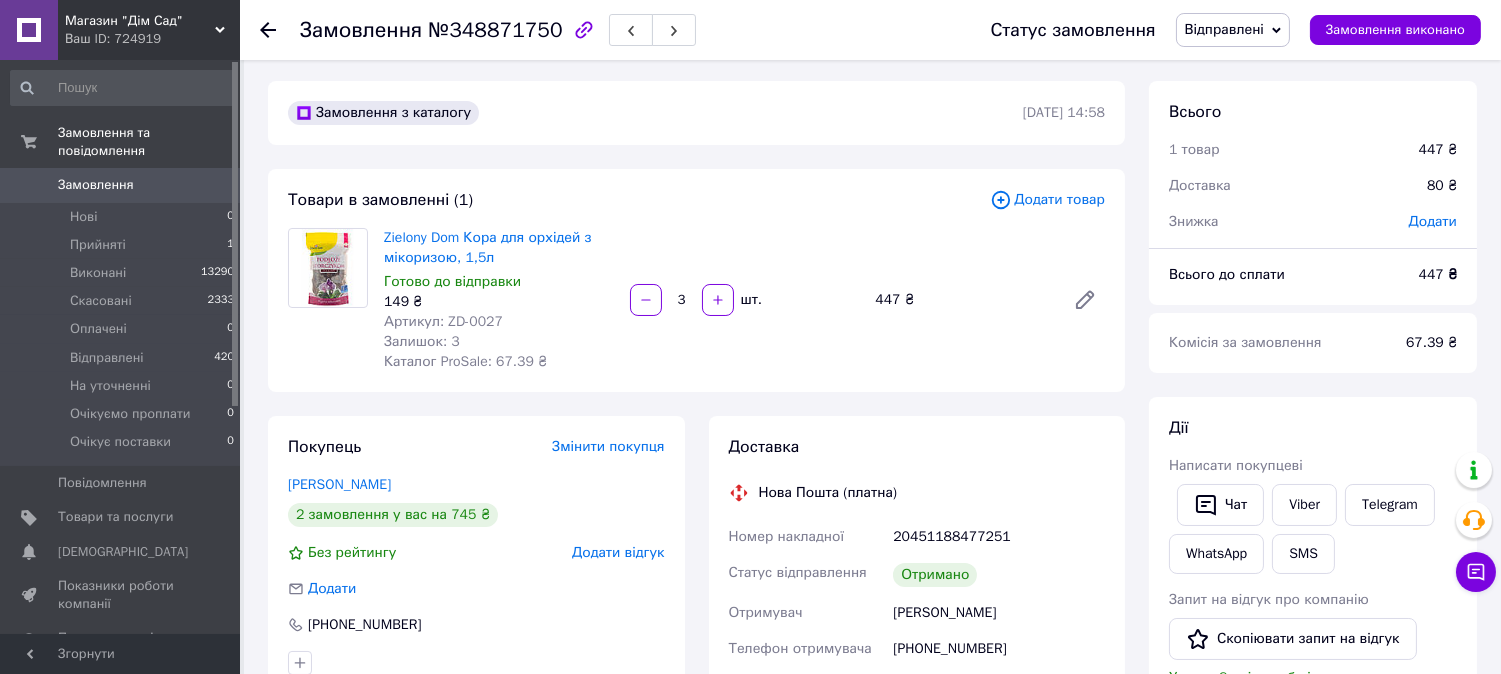 scroll, scrollTop: 0, scrollLeft: 0, axis: both 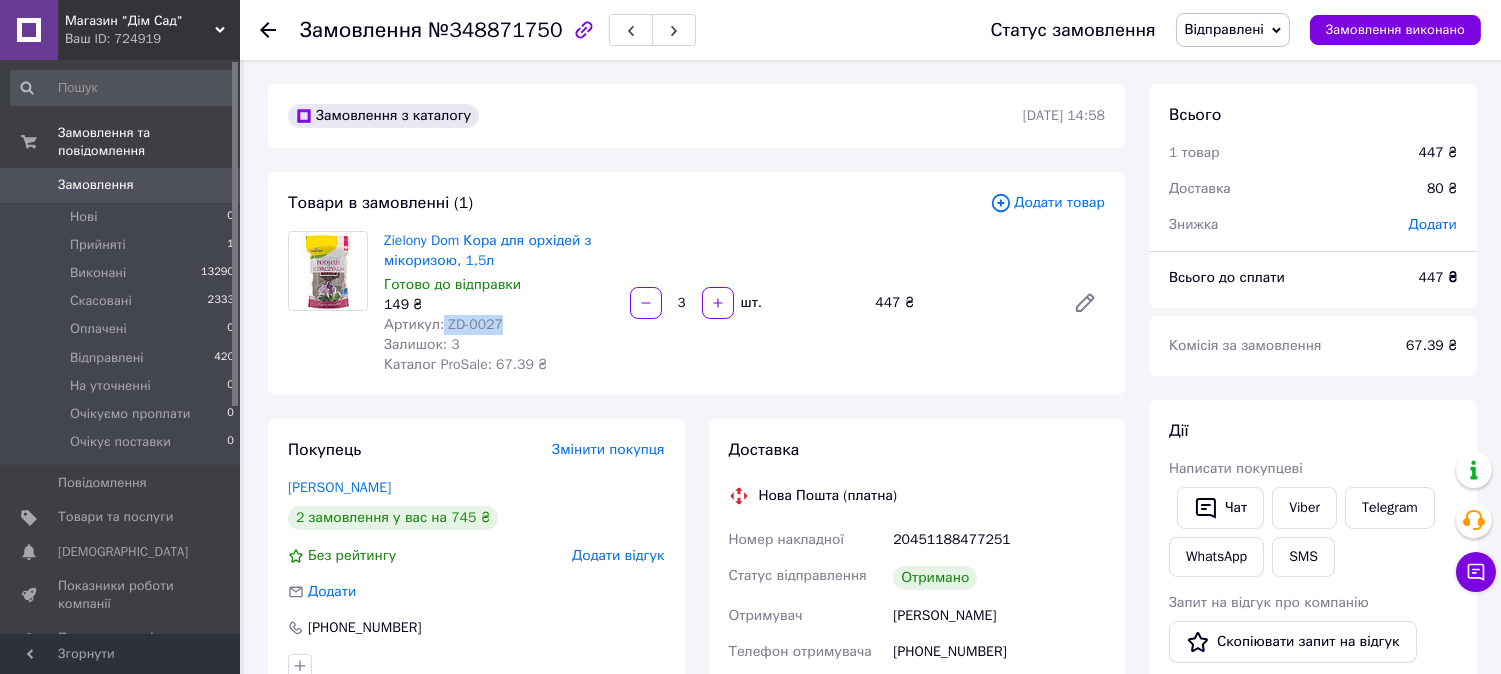drag, startPoint x: 496, startPoint y: 322, endPoint x: 440, endPoint y: 321, distance: 56.008926 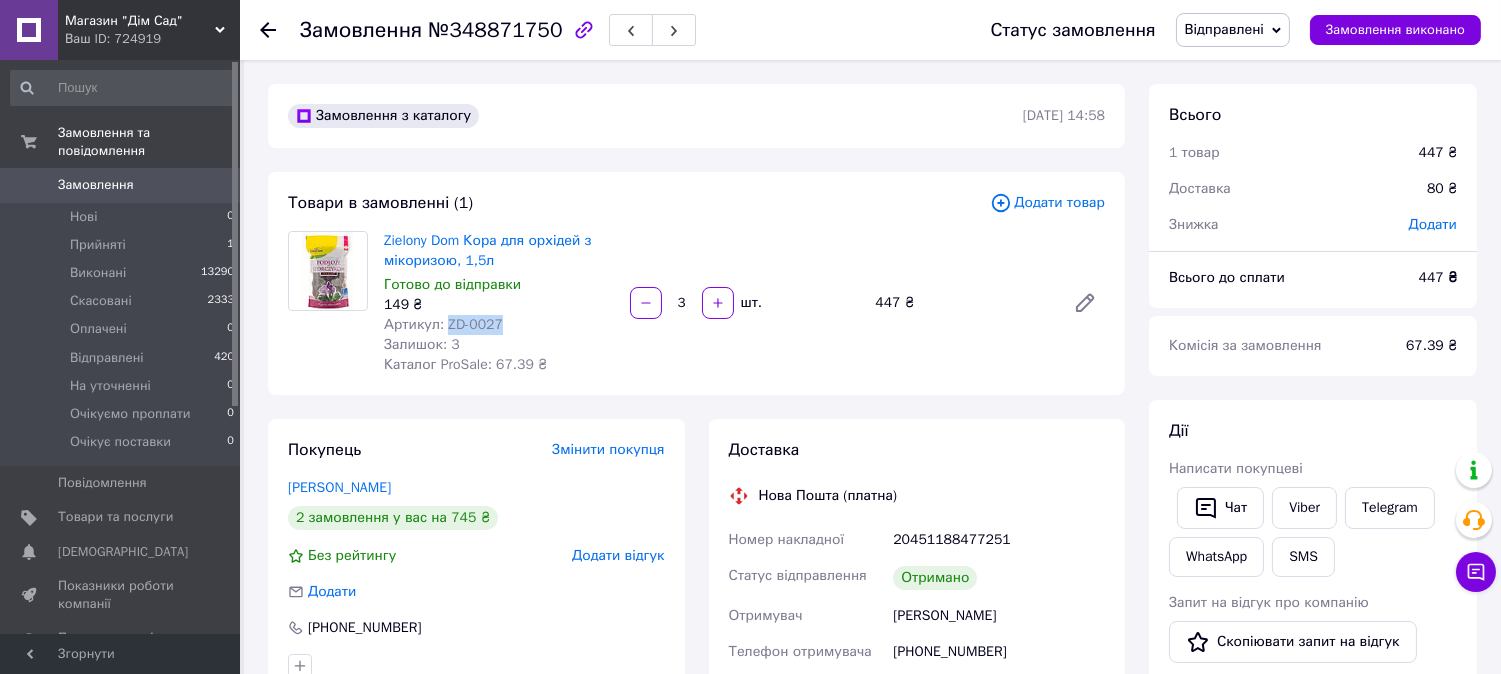 drag, startPoint x: 497, startPoint y: 320, endPoint x: 444, endPoint y: 318, distance: 53.037724 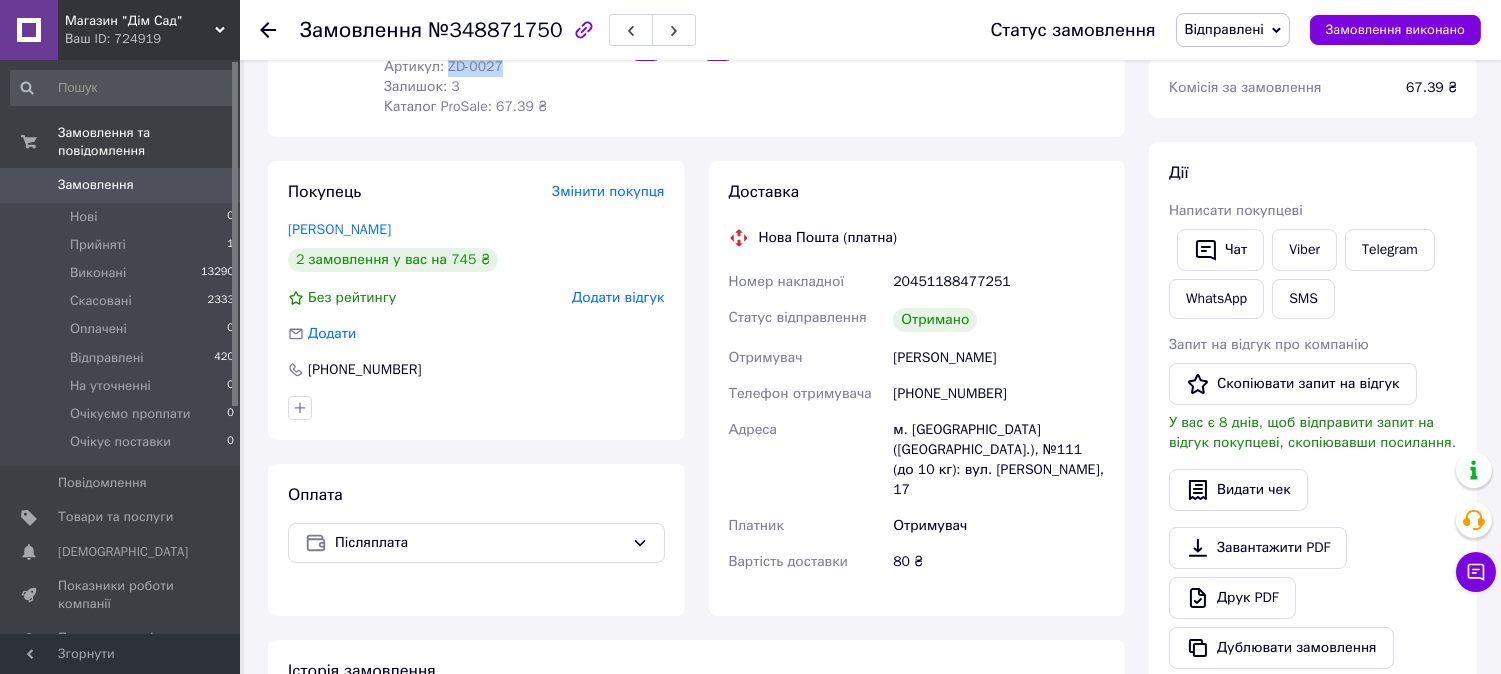 drag, startPoint x: 1033, startPoint y: 356, endPoint x: 882, endPoint y: 356, distance: 151 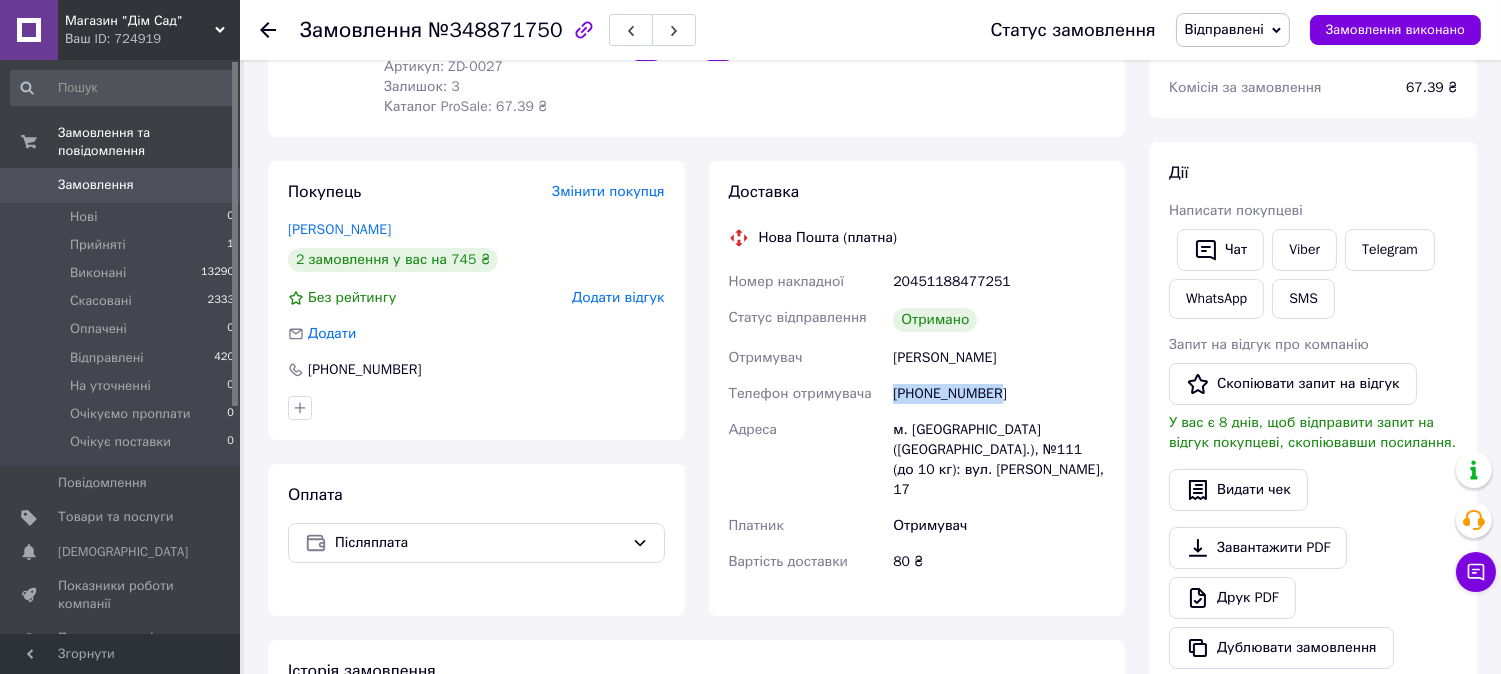 drag, startPoint x: 1012, startPoint y: 395, endPoint x: 878, endPoint y: 392, distance: 134.03358 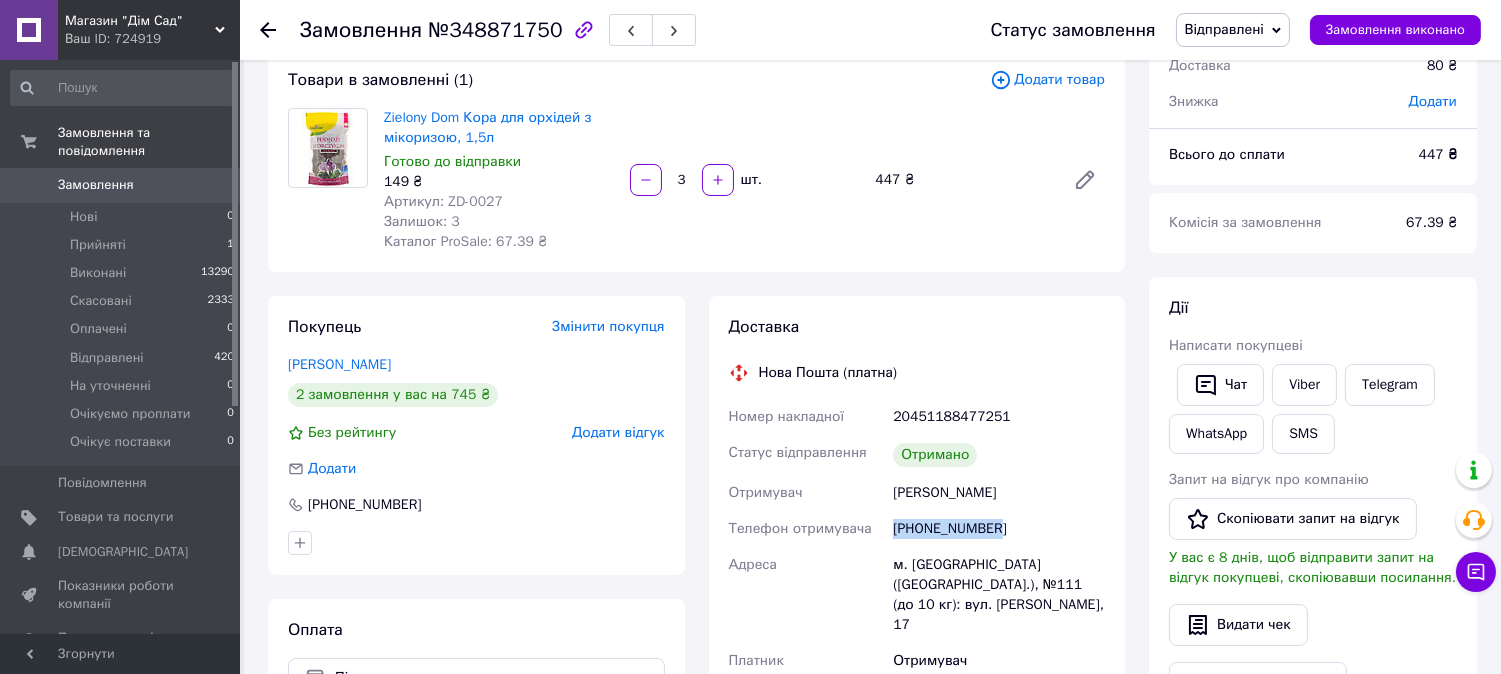 scroll, scrollTop: 0, scrollLeft: 0, axis: both 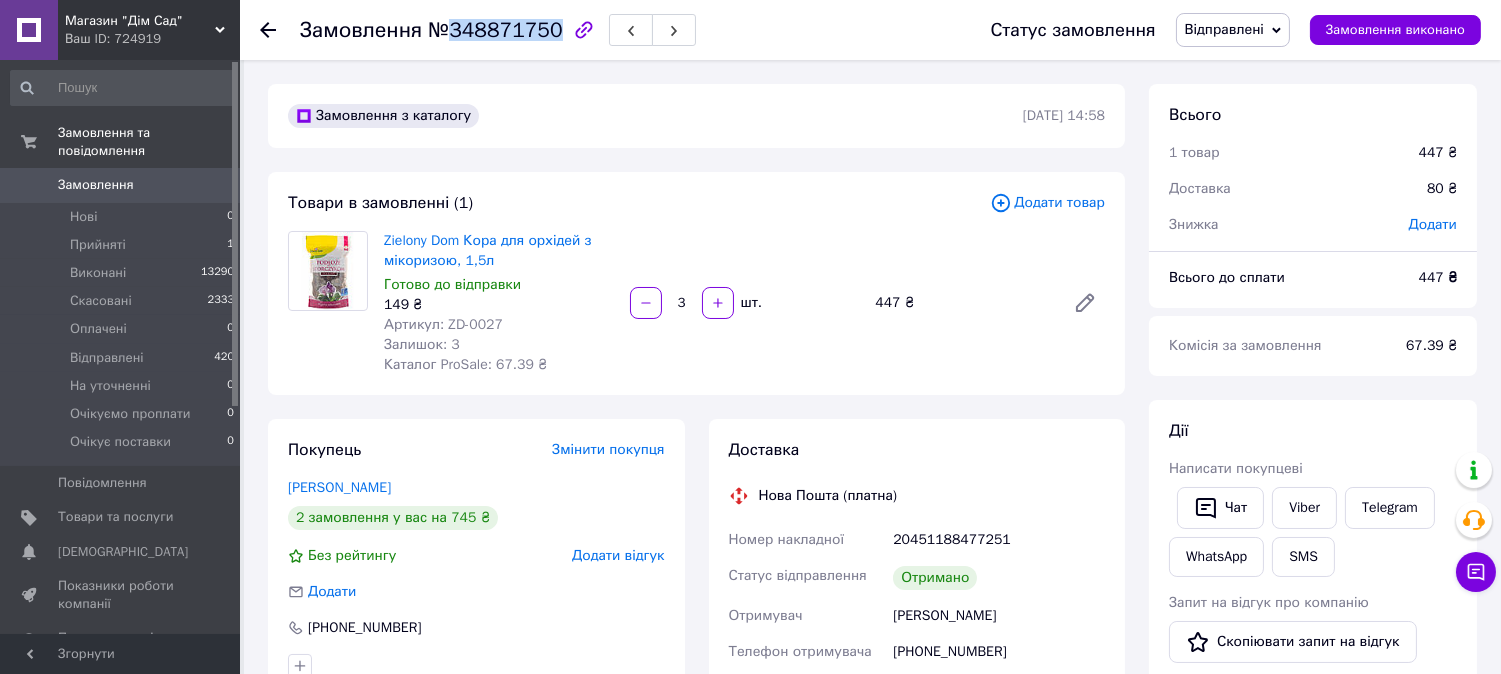 drag, startPoint x: 446, startPoint y: 28, endPoint x: 632, endPoint y: 184, distance: 242.75914 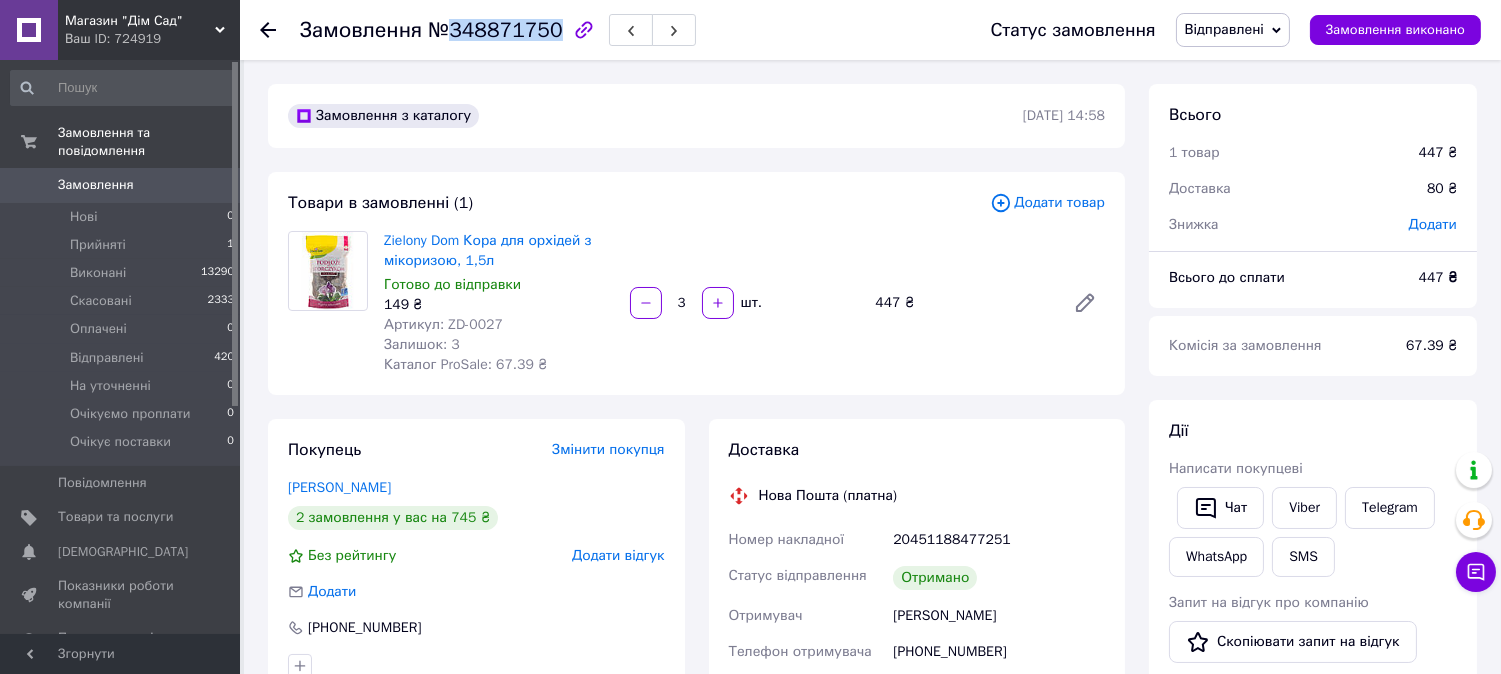 scroll, scrollTop: 258, scrollLeft: 0, axis: vertical 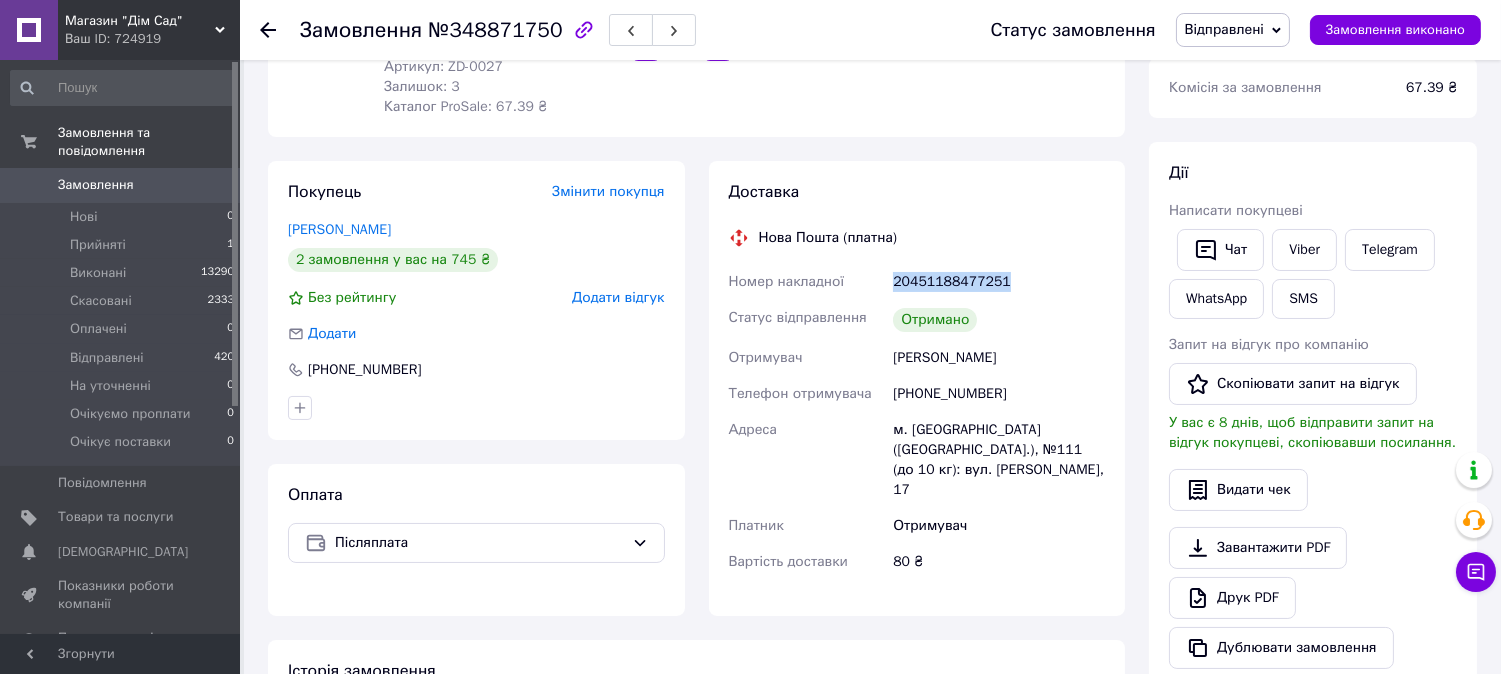 drag, startPoint x: 893, startPoint y: 275, endPoint x: 996, endPoint y: 280, distance: 103.121284 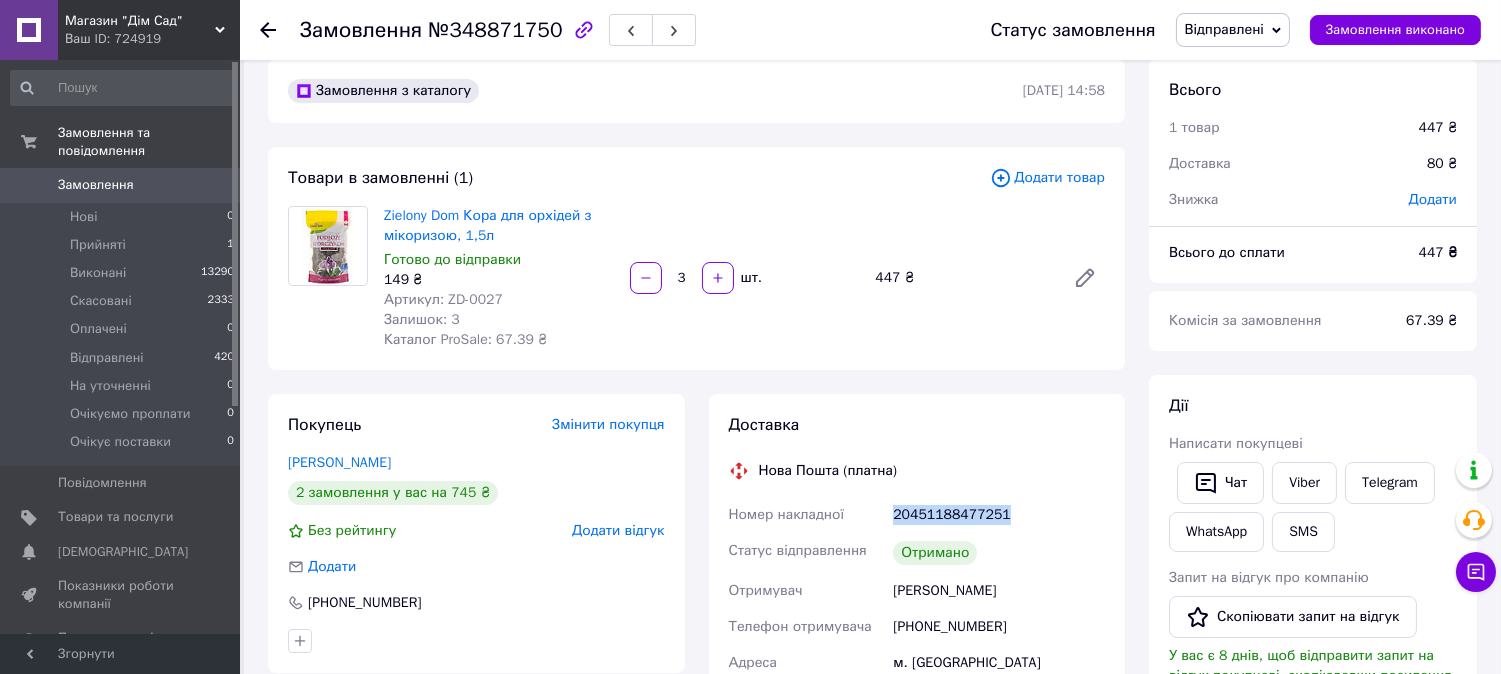 scroll, scrollTop: 0, scrollLeft: 0, axis: both 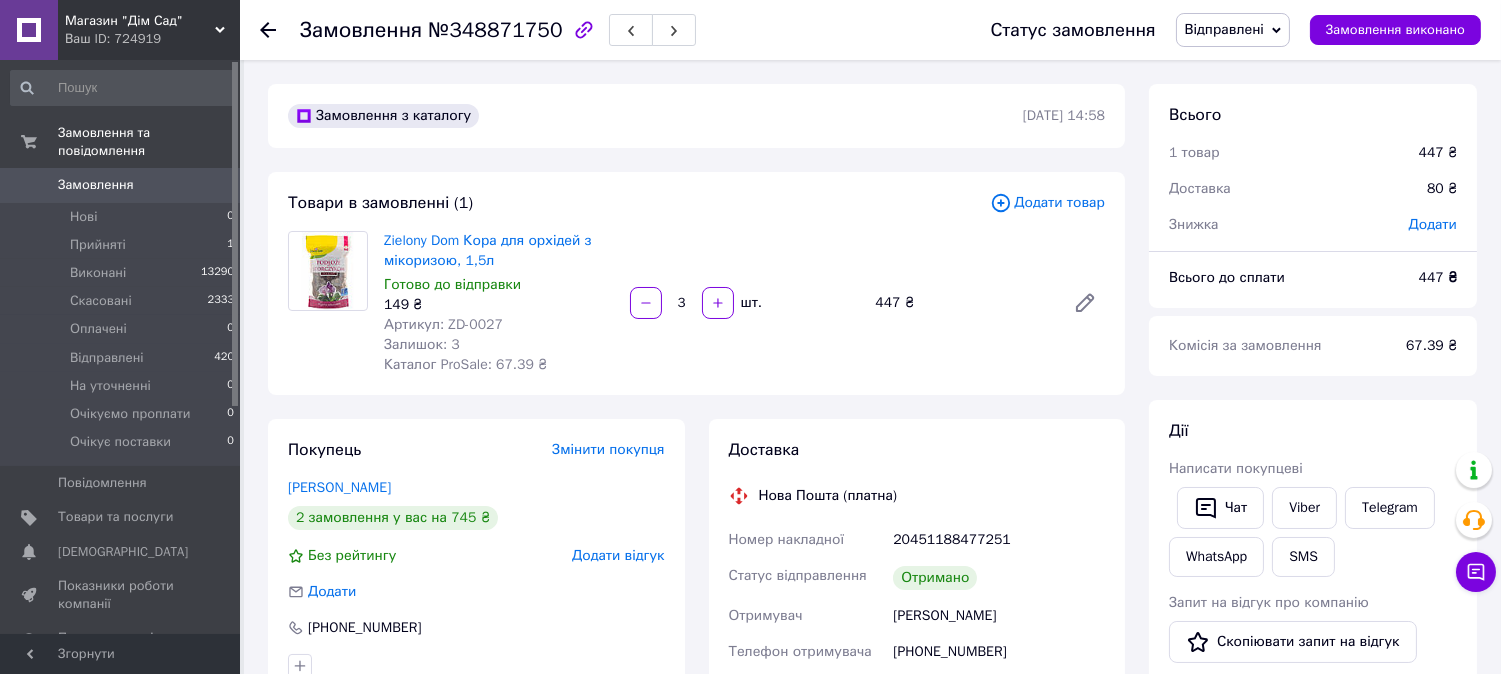 click 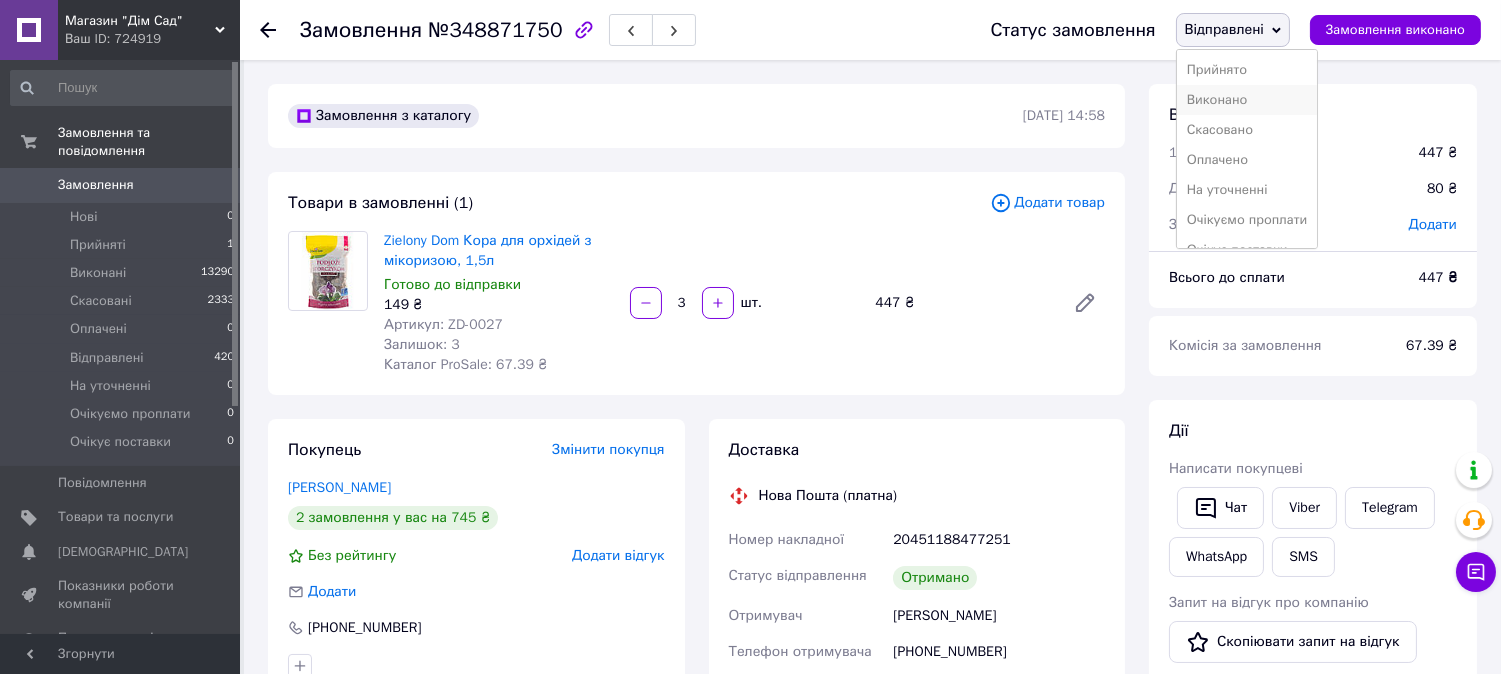 click on "Виконано" at bounding box center [1247, 100] 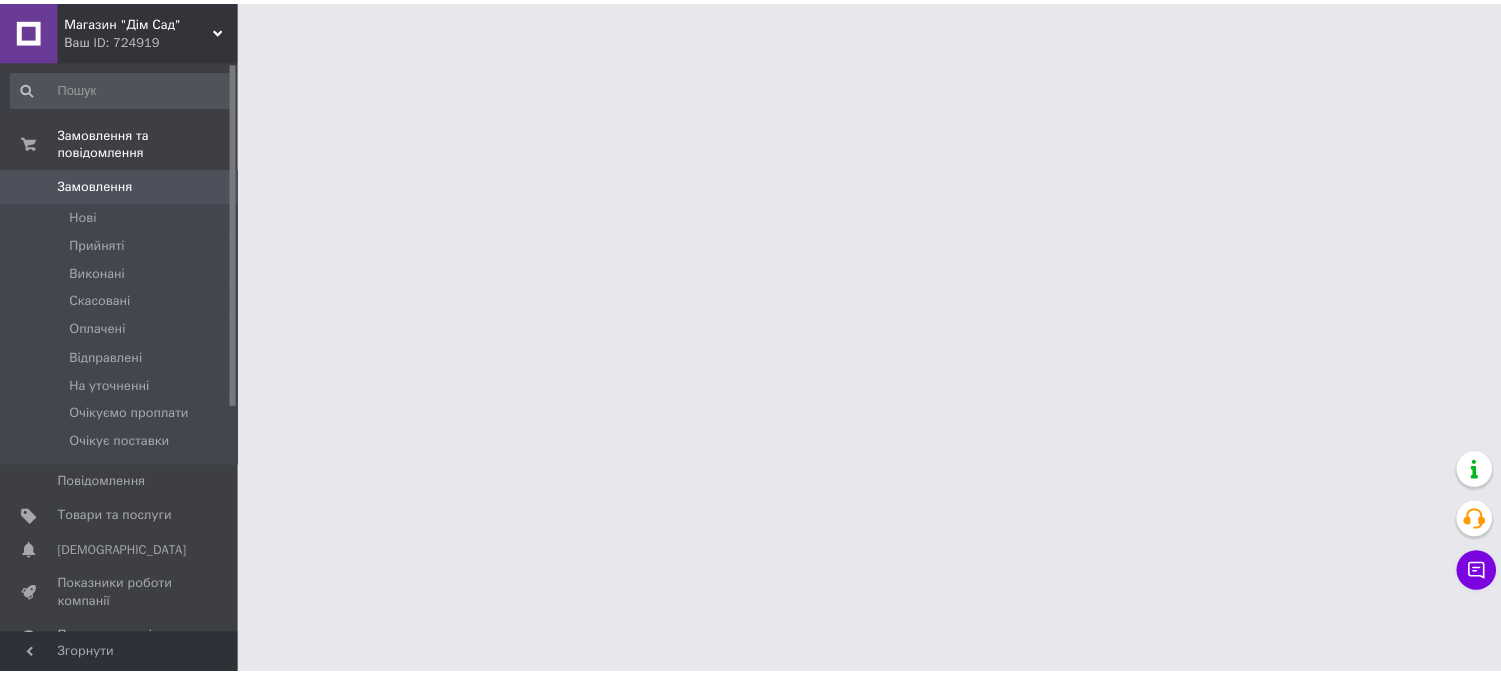 scroll, scrollTop: 0, scrollLeft: 0, axis: both 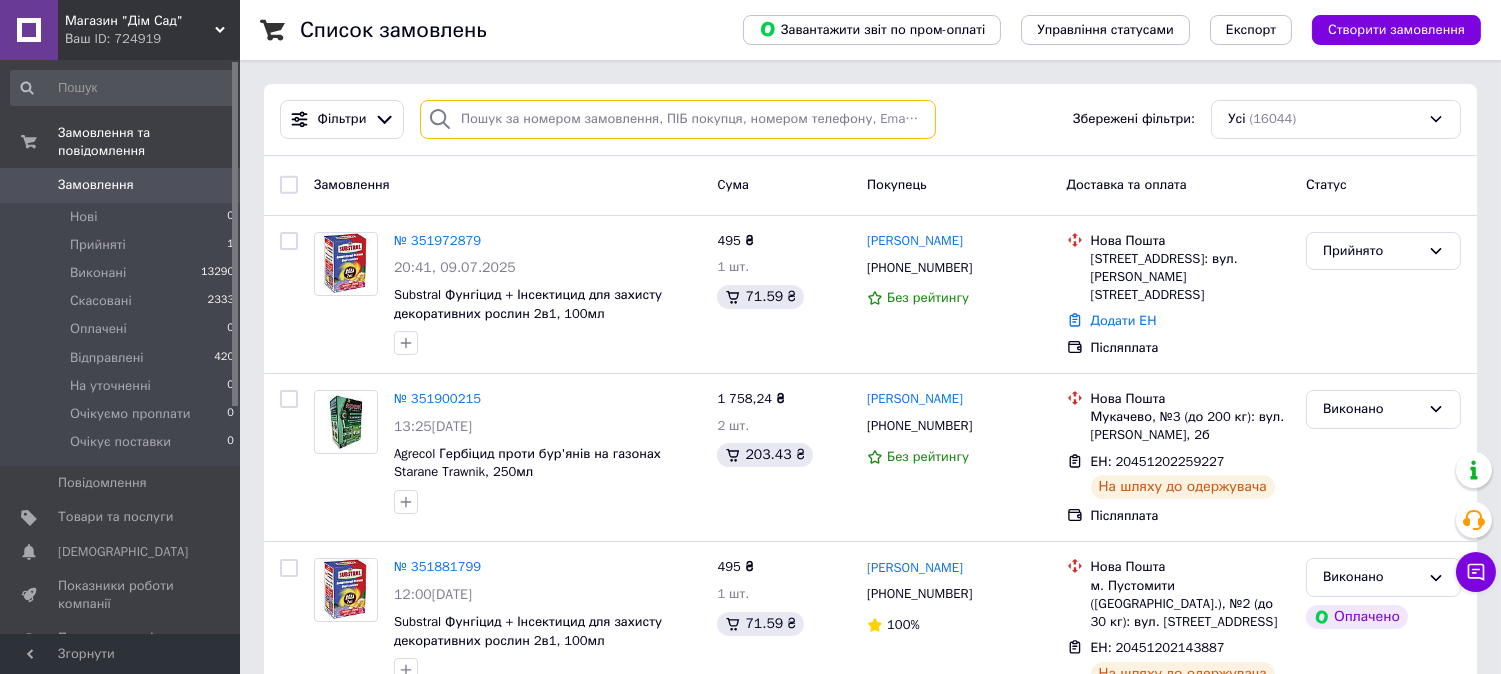 click at bounding box center [678, 119] 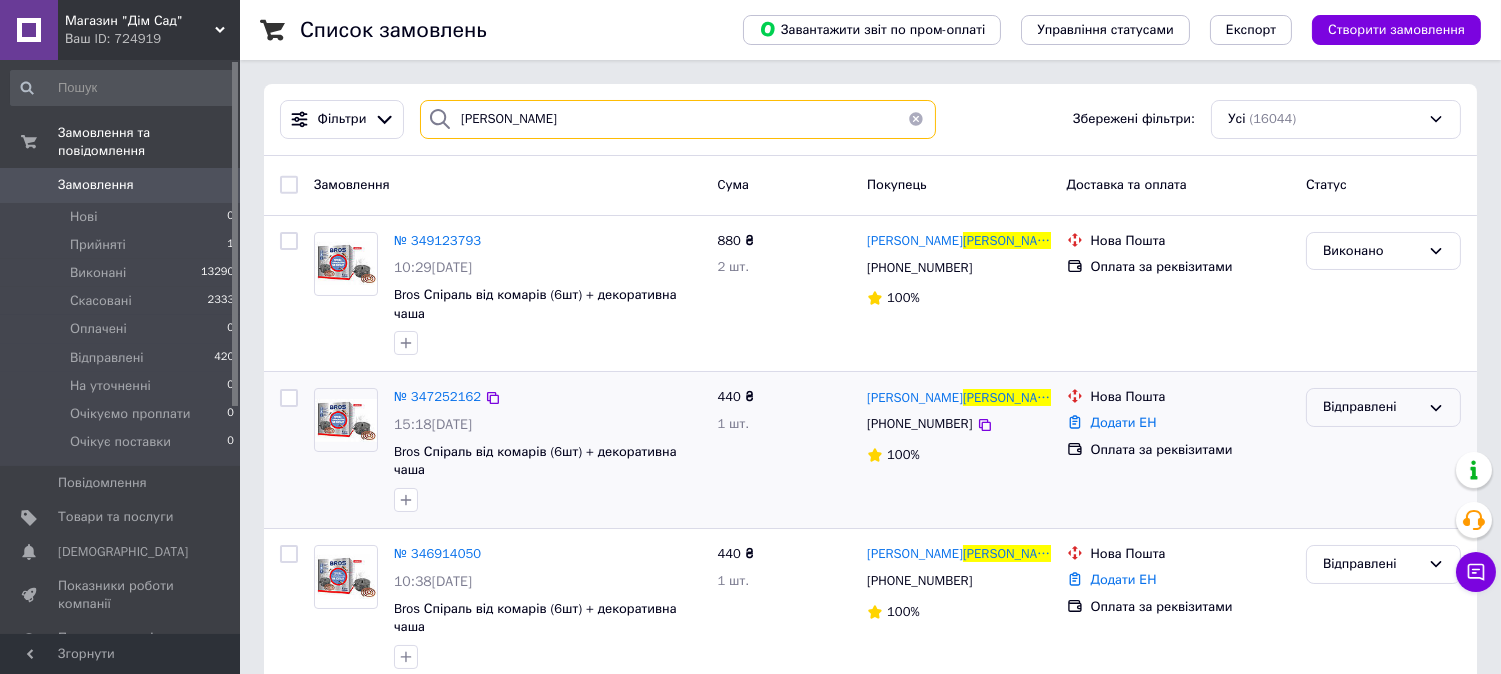 type on "панченко" 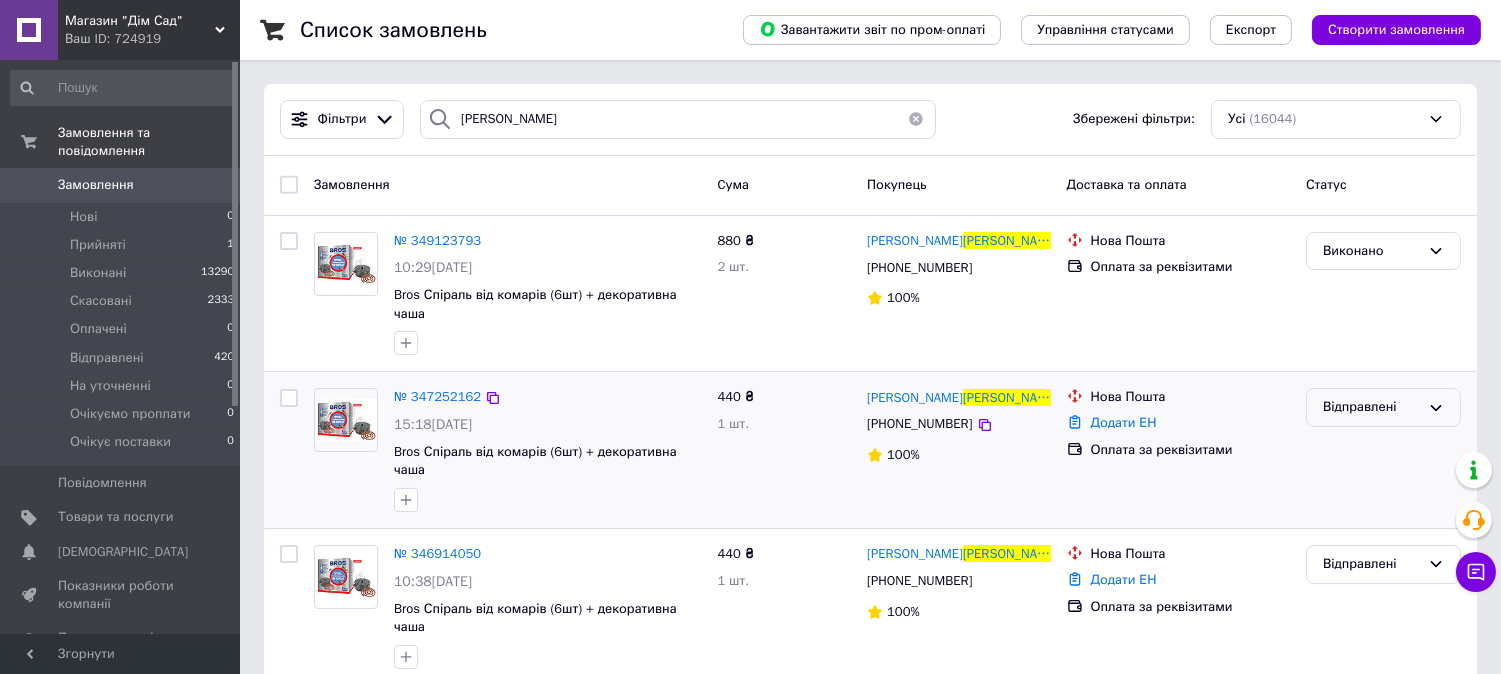 click 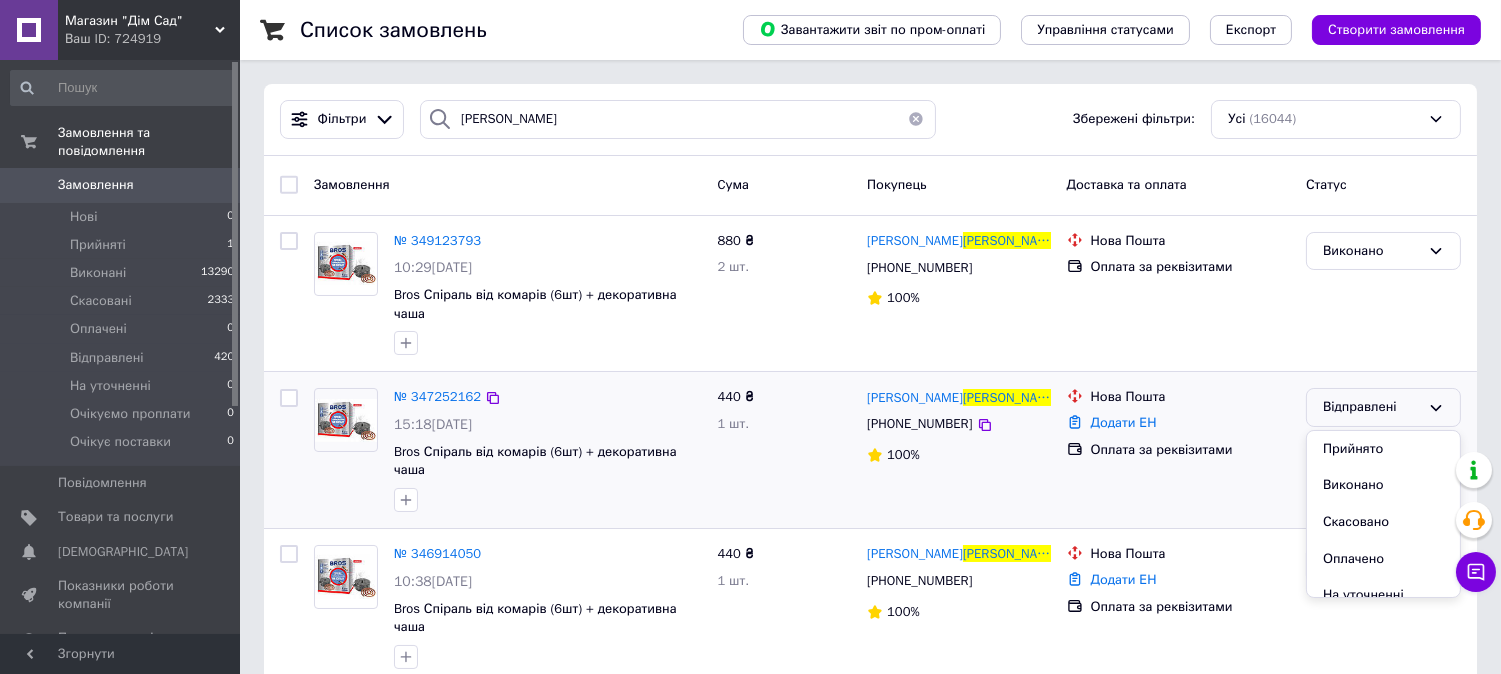 click on "Виконано" at bounding box center (1383, 485) 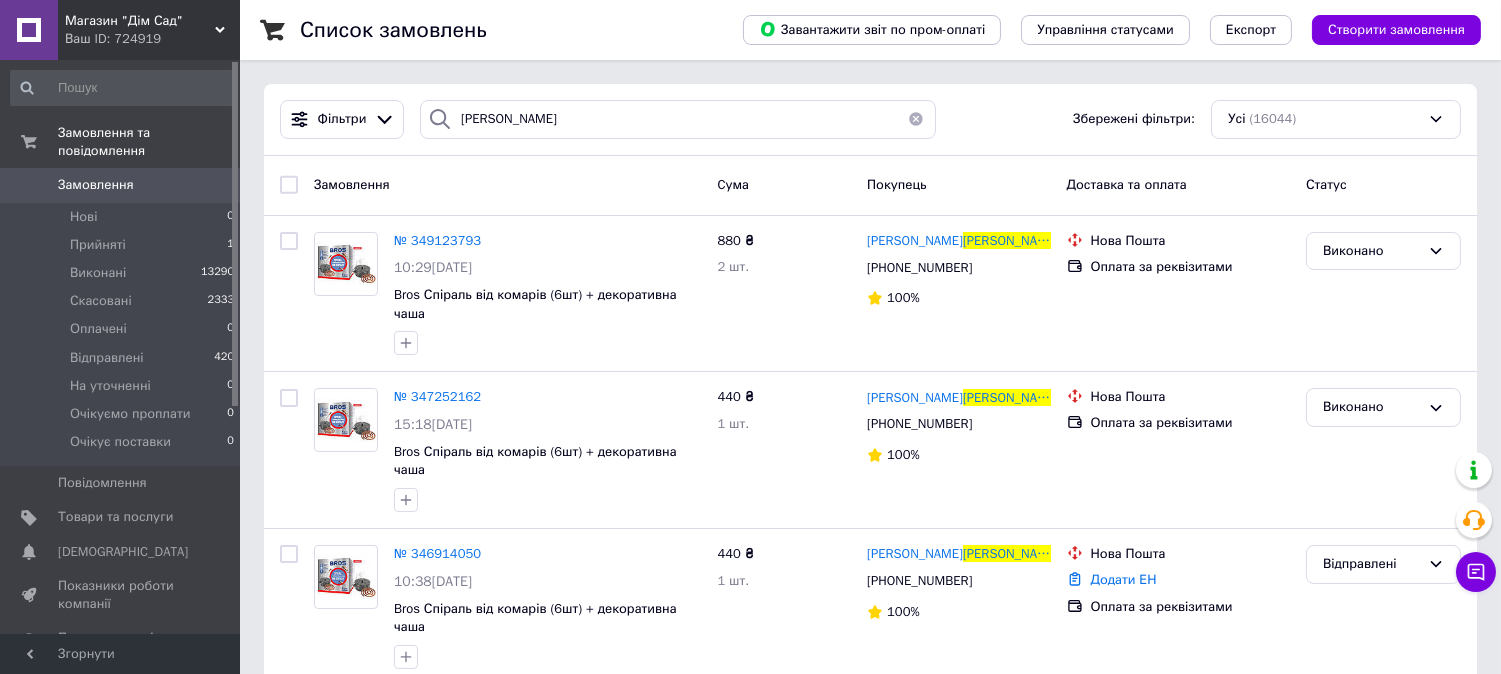 scroll, scrollTop: 258, scrollLeft: 0, axis: vertical 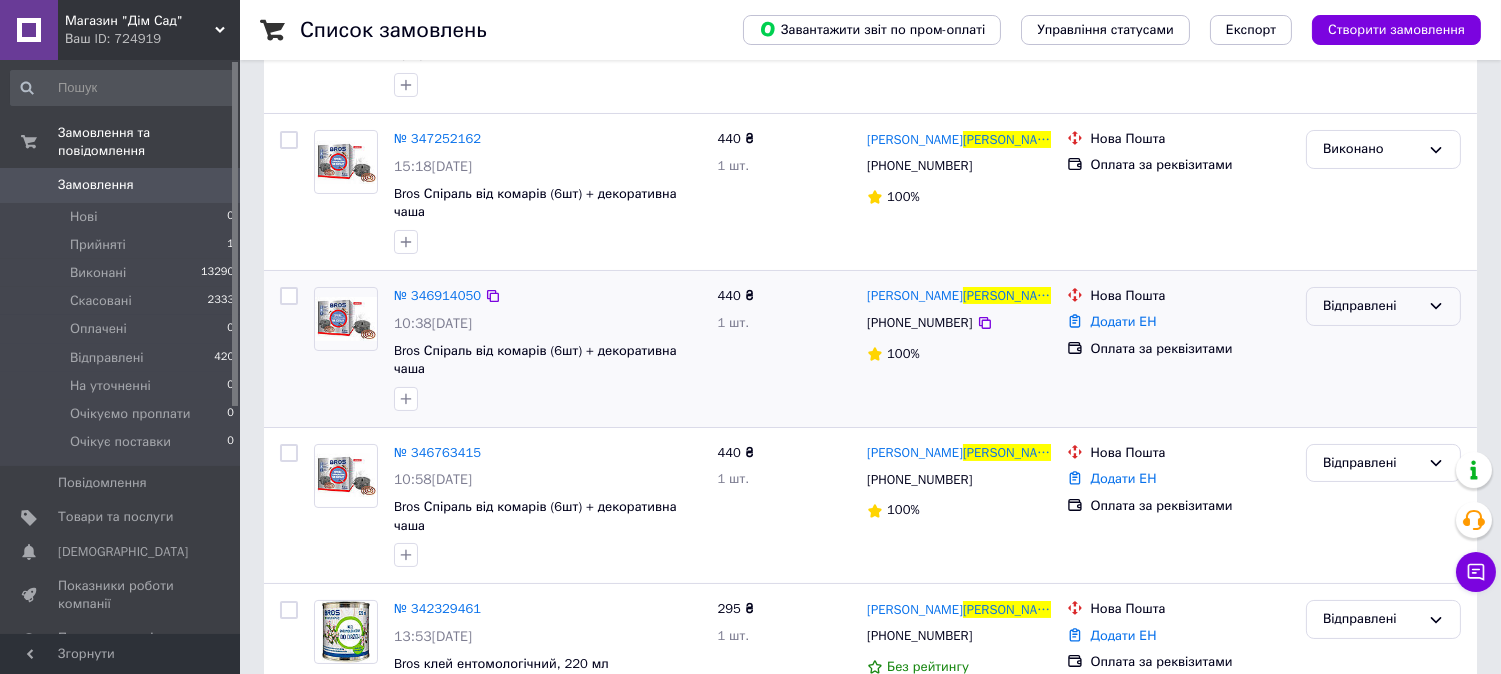 click 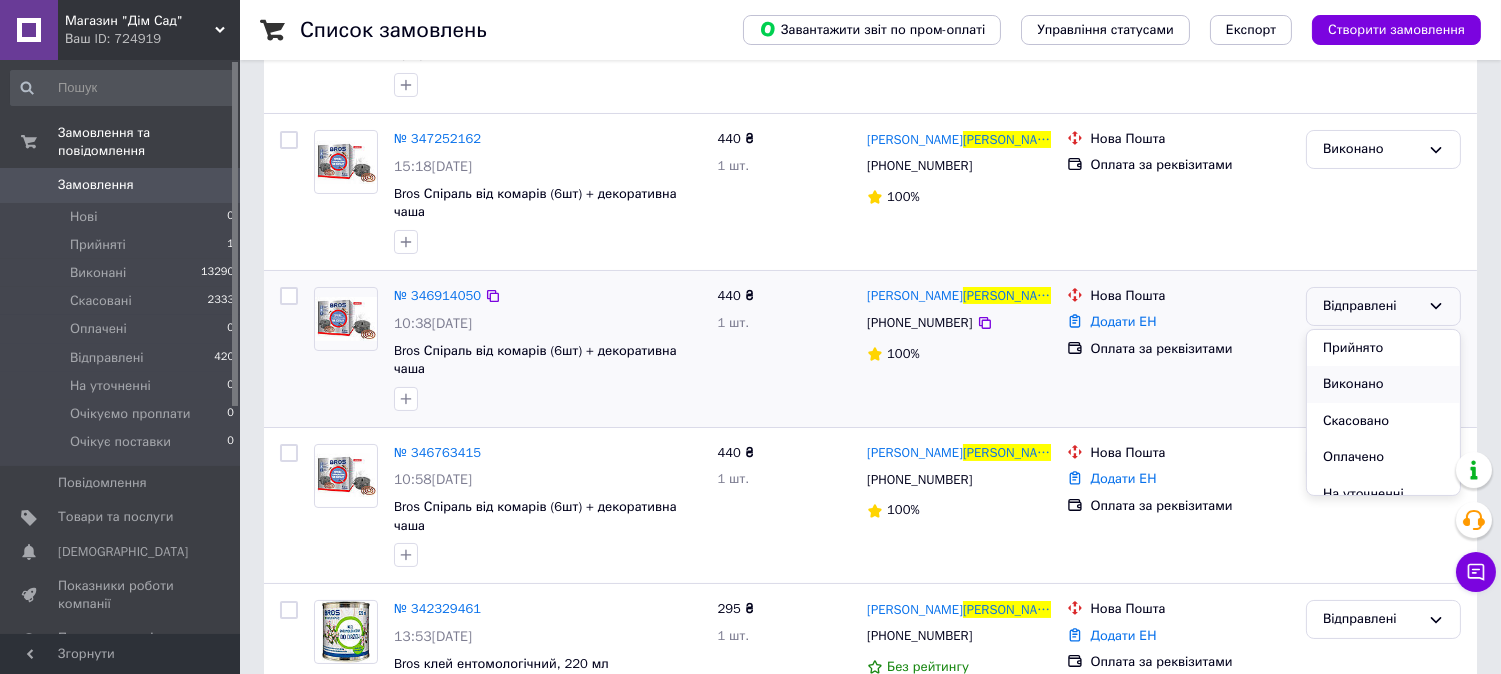 click on "Виконано" at bounding box center [1383, 384] 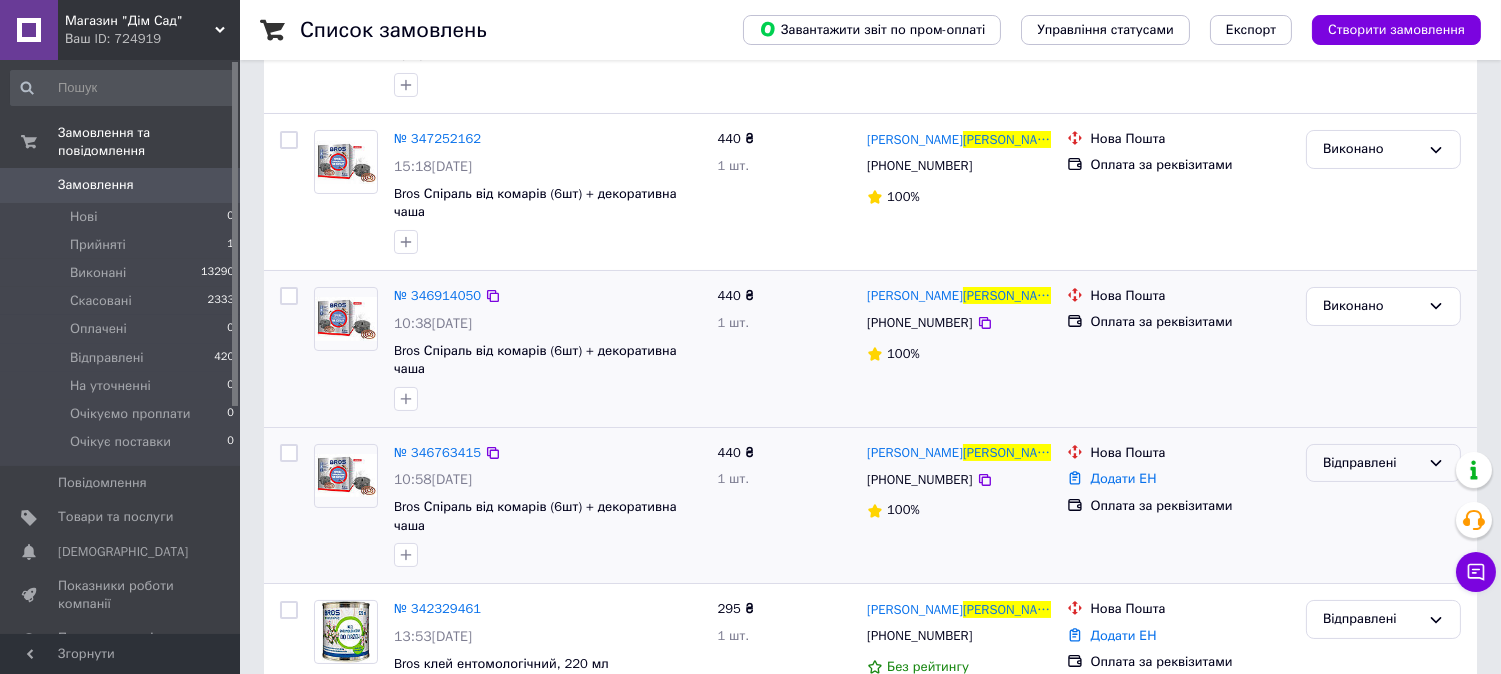 click 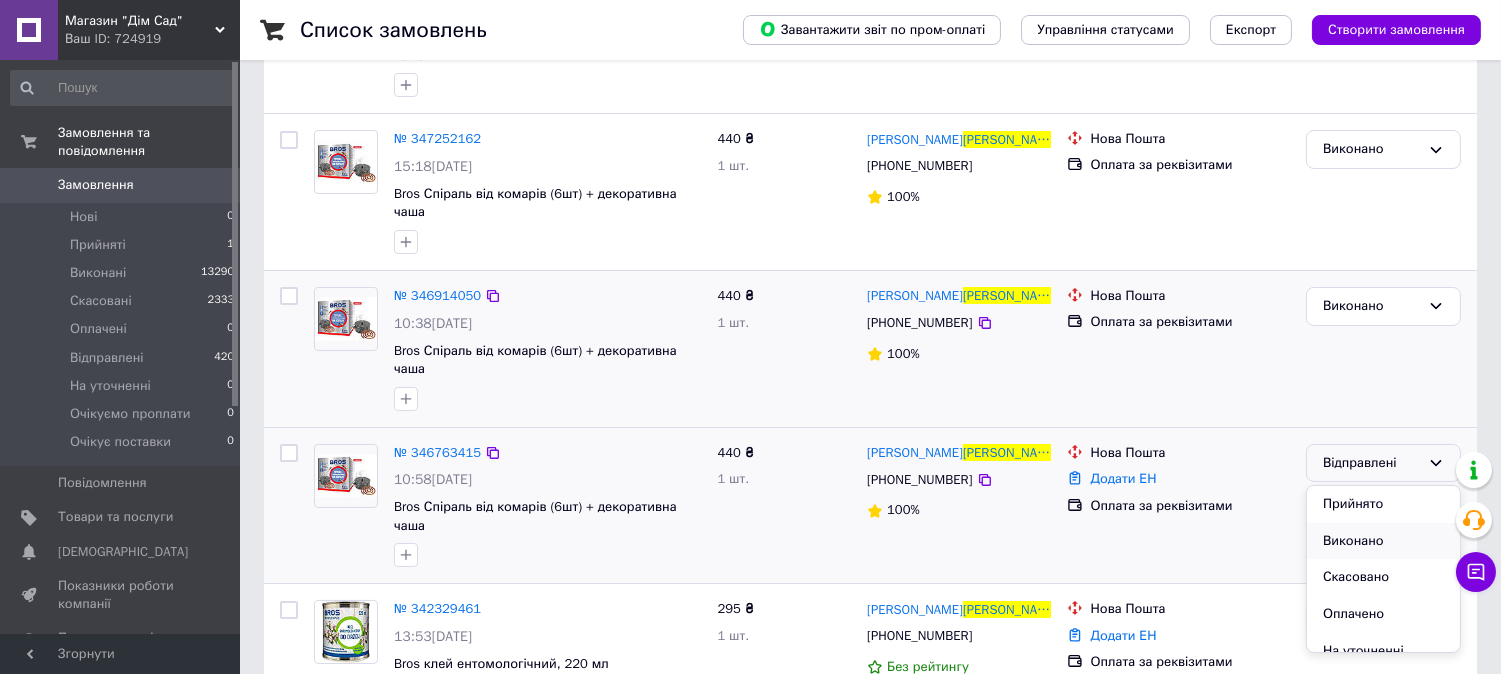 click on "Виконано" at bounding box center (1383, 541) 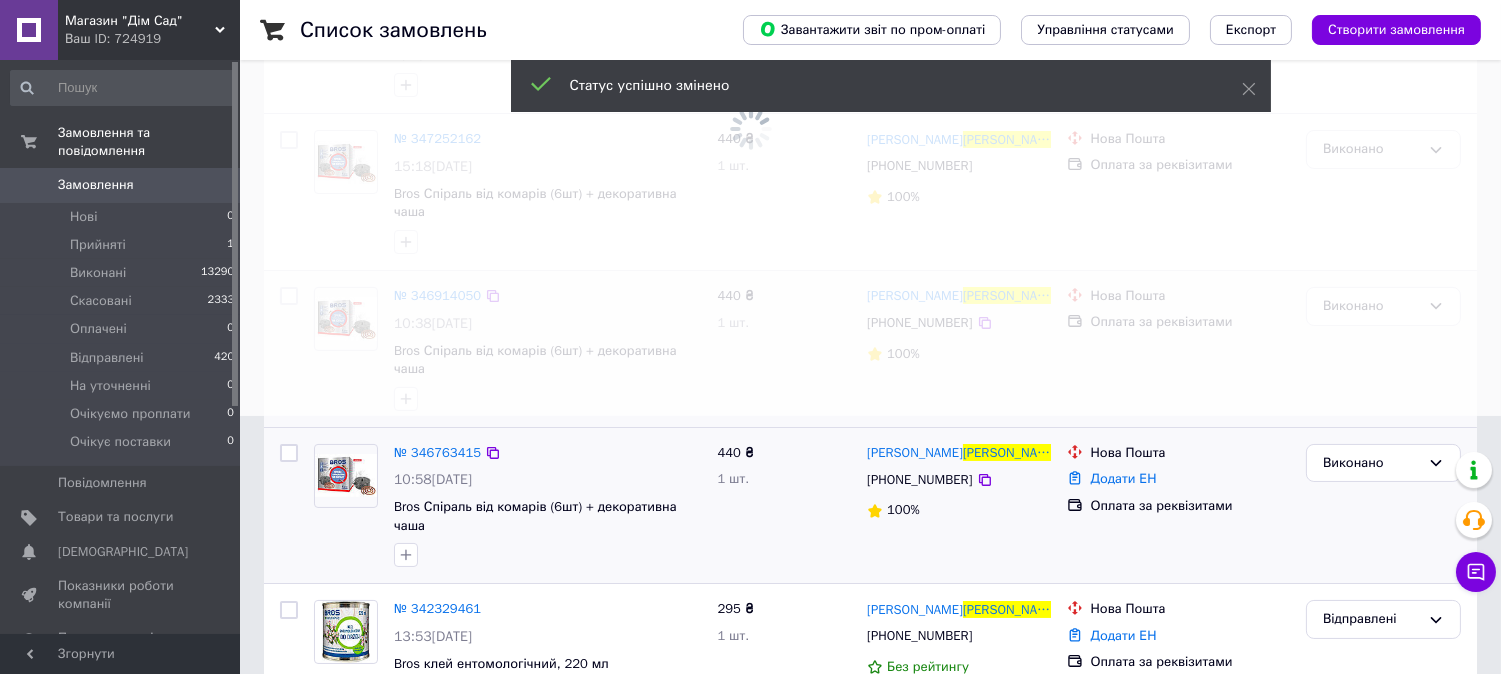 scroll, scrollTop: 518, scrollLeft: 0, axis: vertical 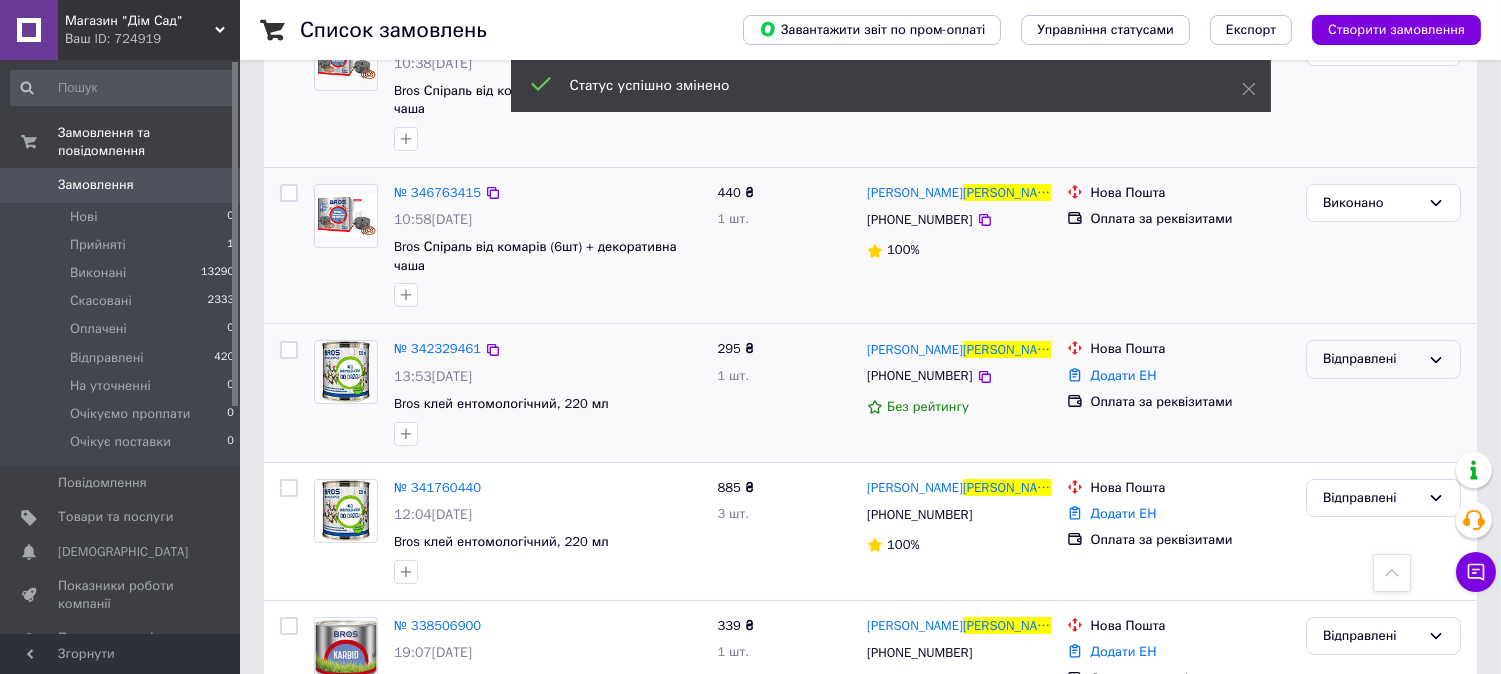 click 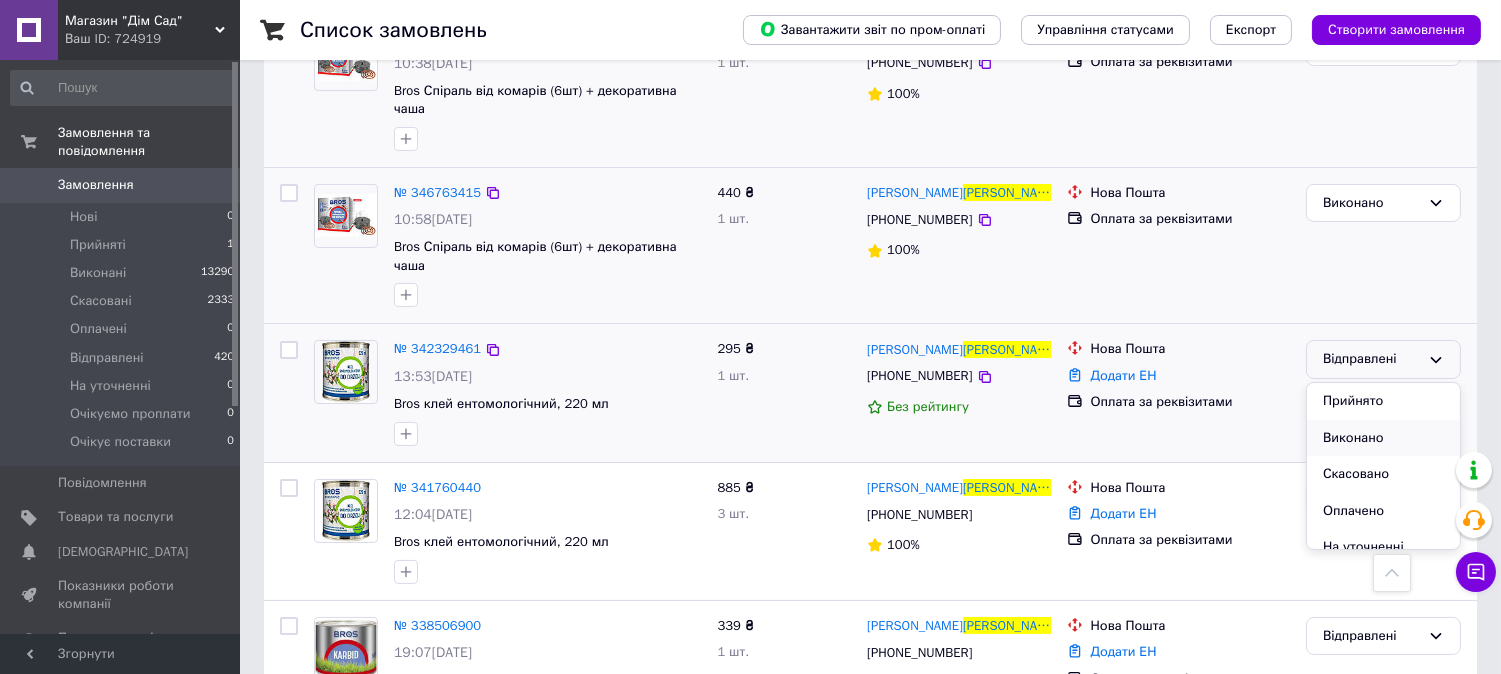 click on "Виконано" at bounding box center (1383, 438) 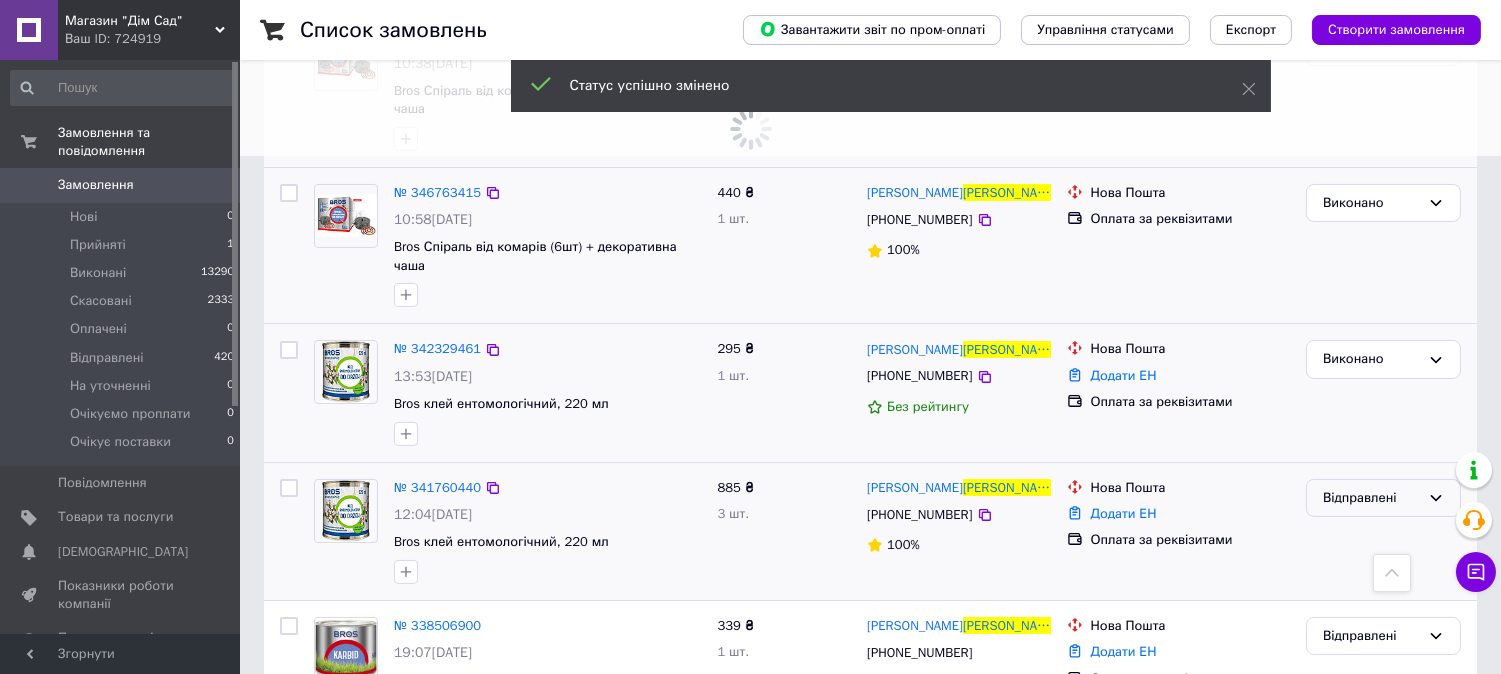 click 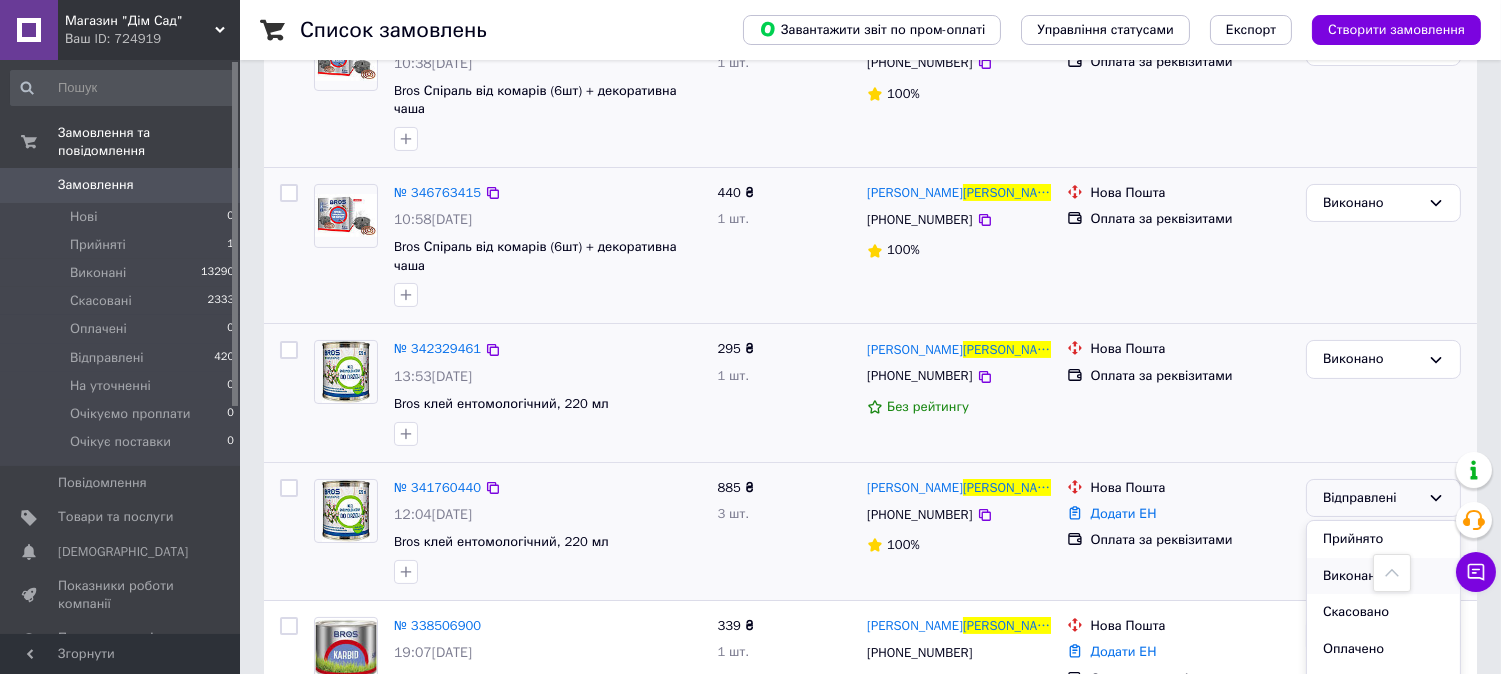 click on "Виконано" at bounding box center [1383, 576] 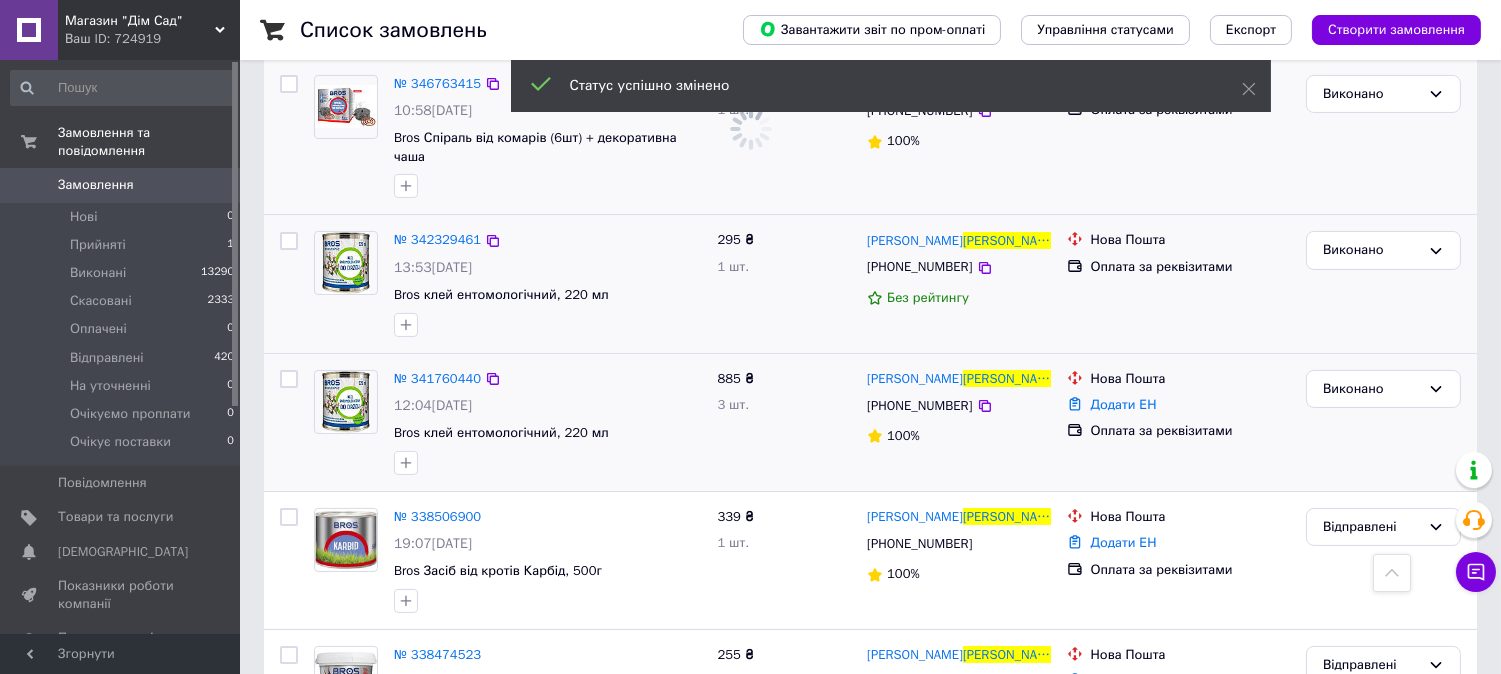 scroll, scrollTop: 777, scrollLeft: 0, axis: vertical 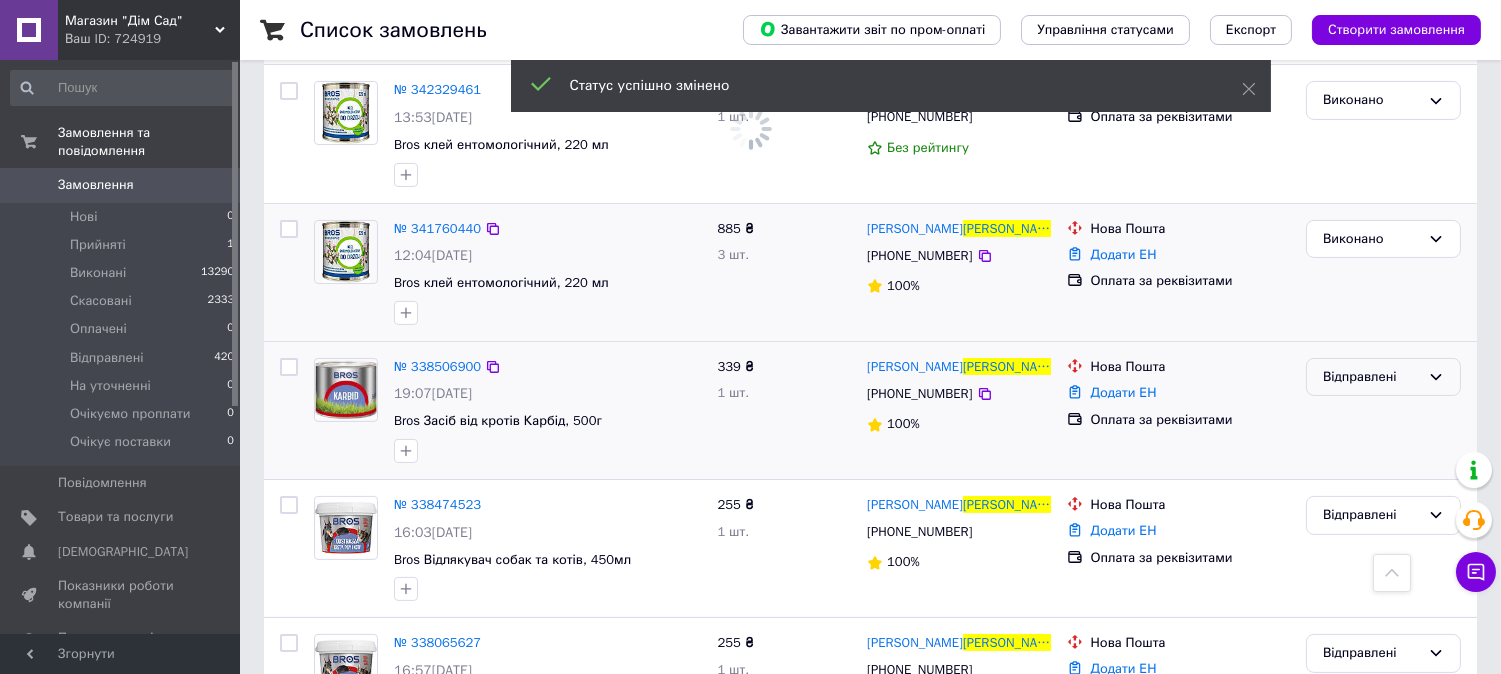 click 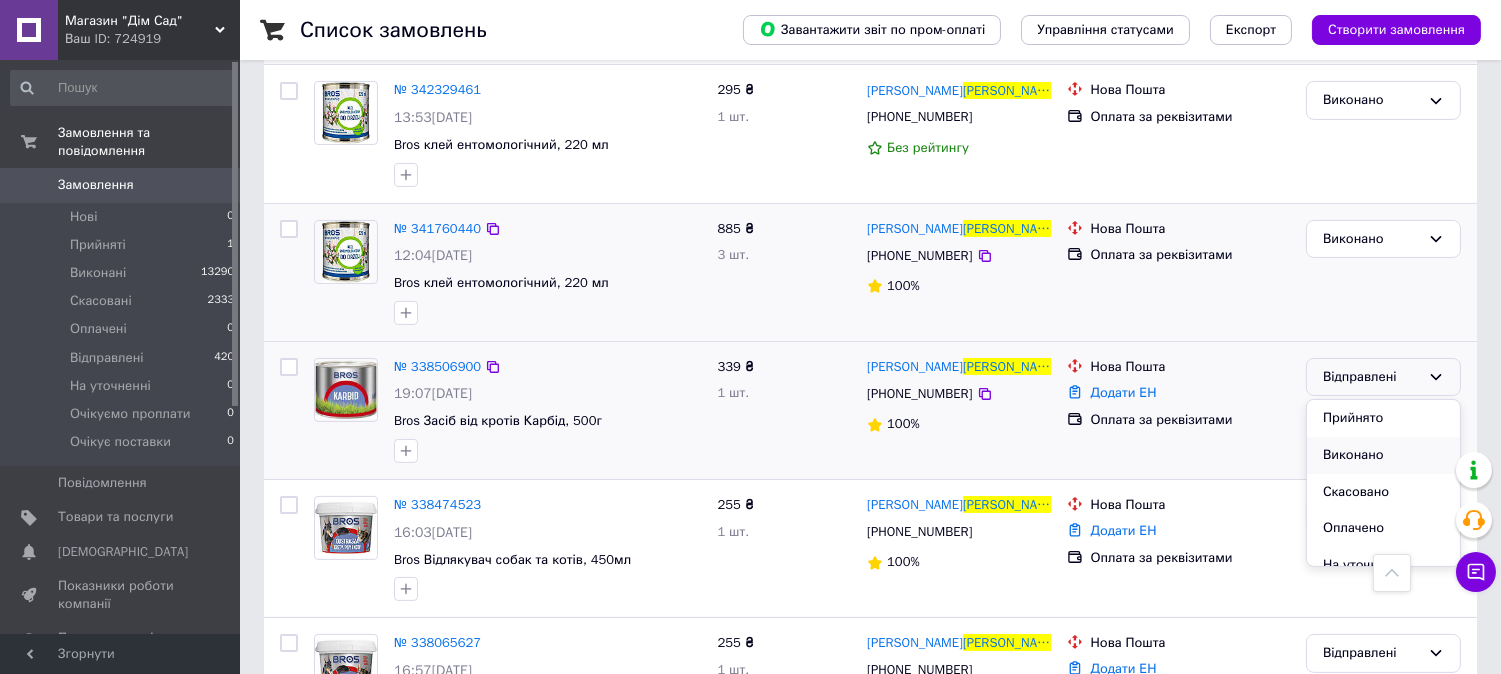 click on "Виконано" at bounding box center (1383, 455) 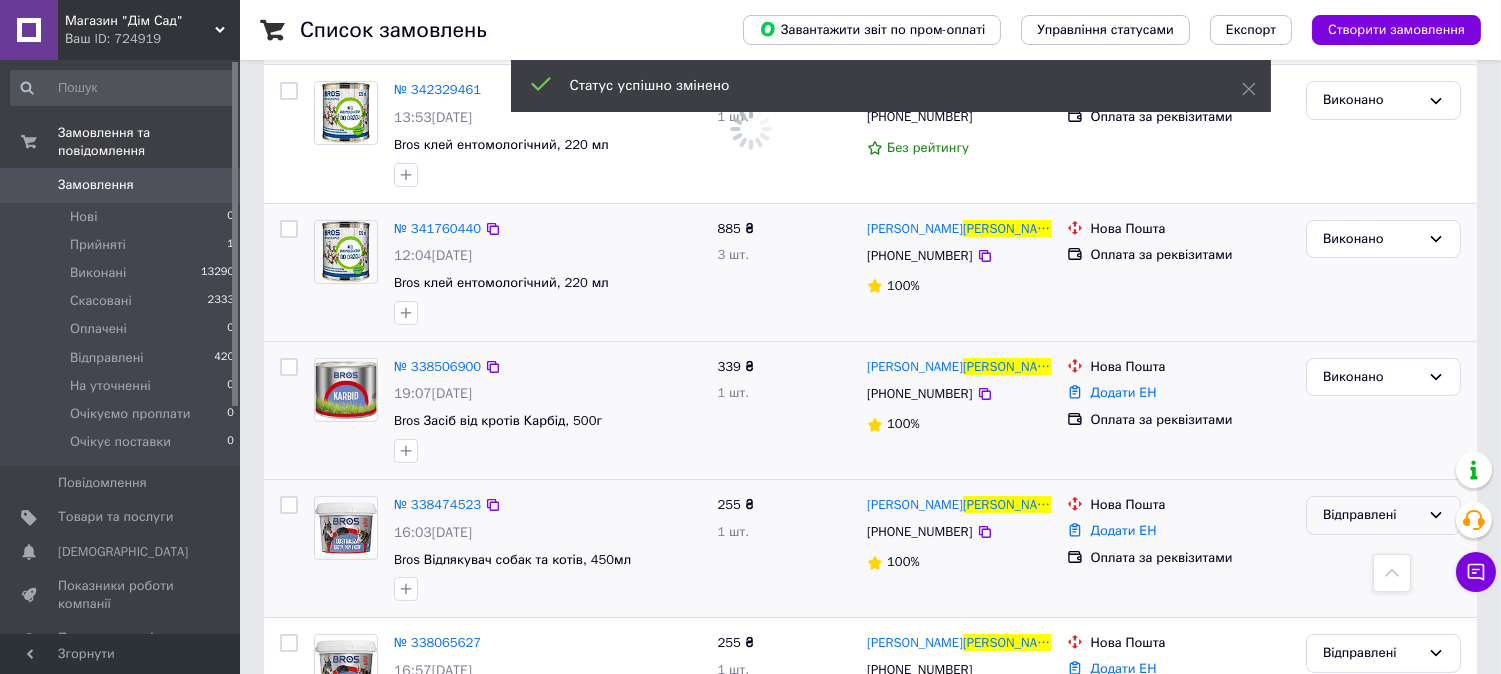click on "Відправлені" at bounding box center (1383, 515) 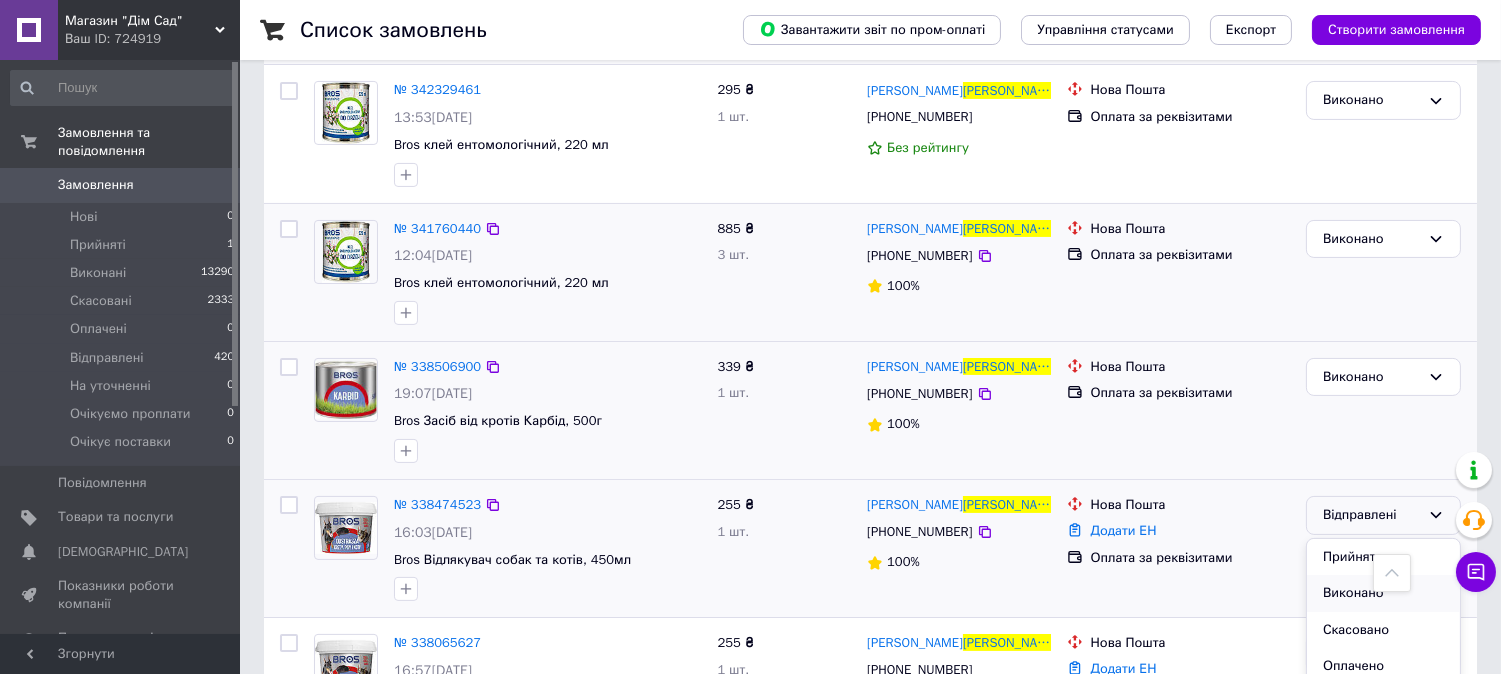 click on "Виконано" at bounding box center (1383, 593) 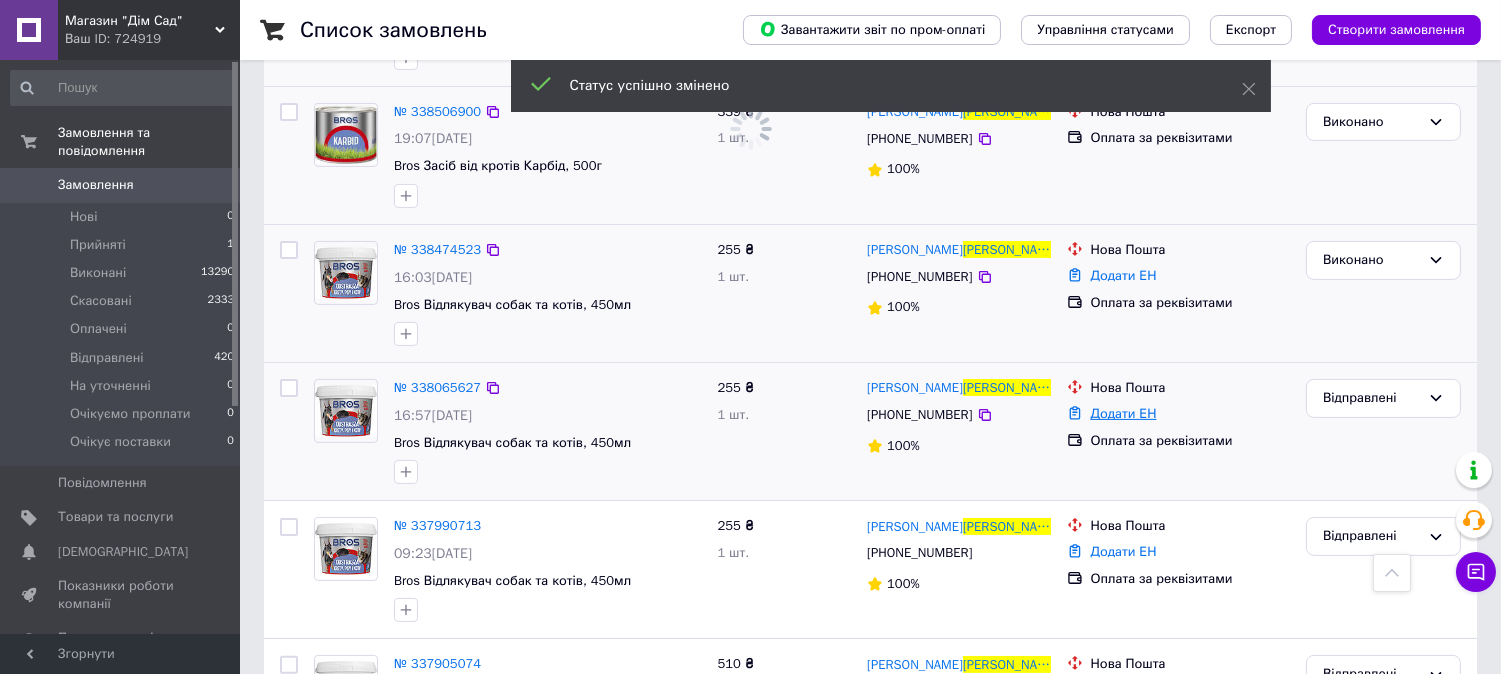 scroll, scrollTop: 1036, scrollLeft: 0, axis: vertical 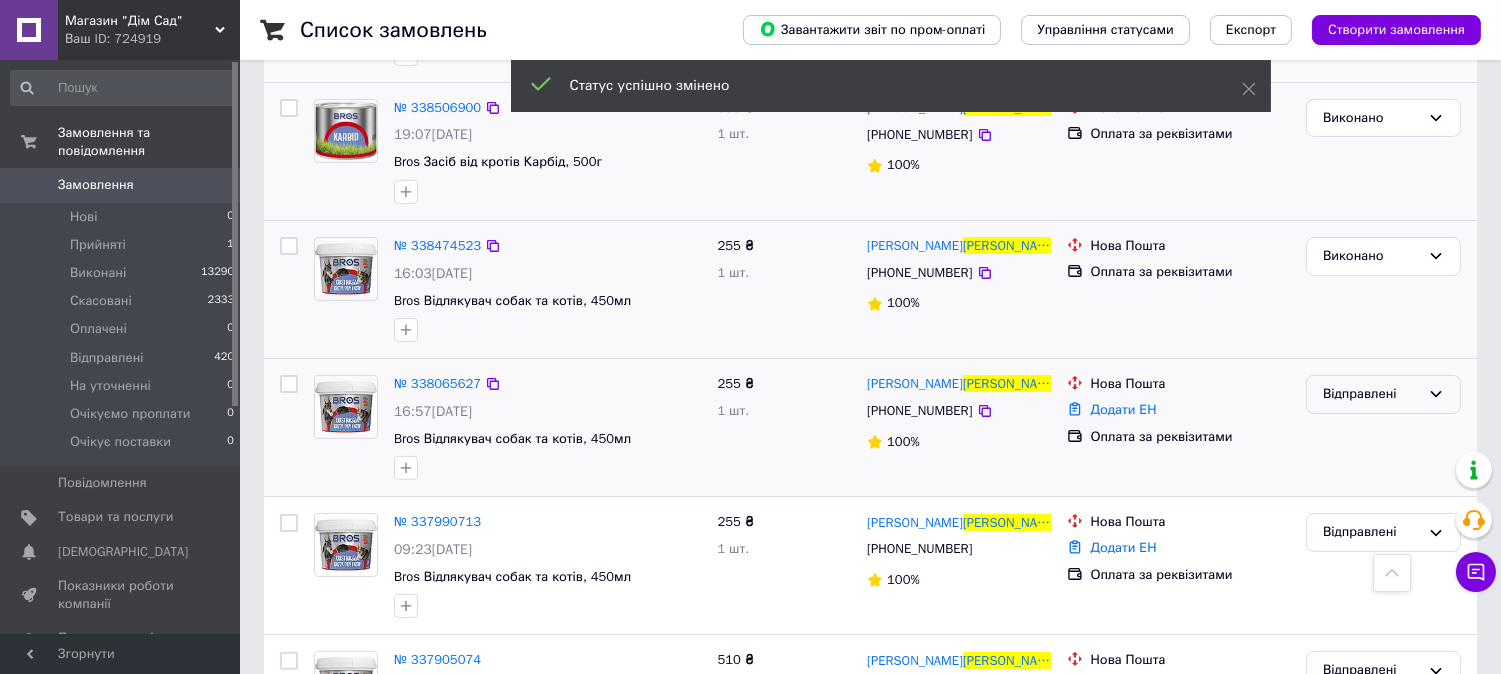 click on "Відправлені" at bounding box center [1383, 394] 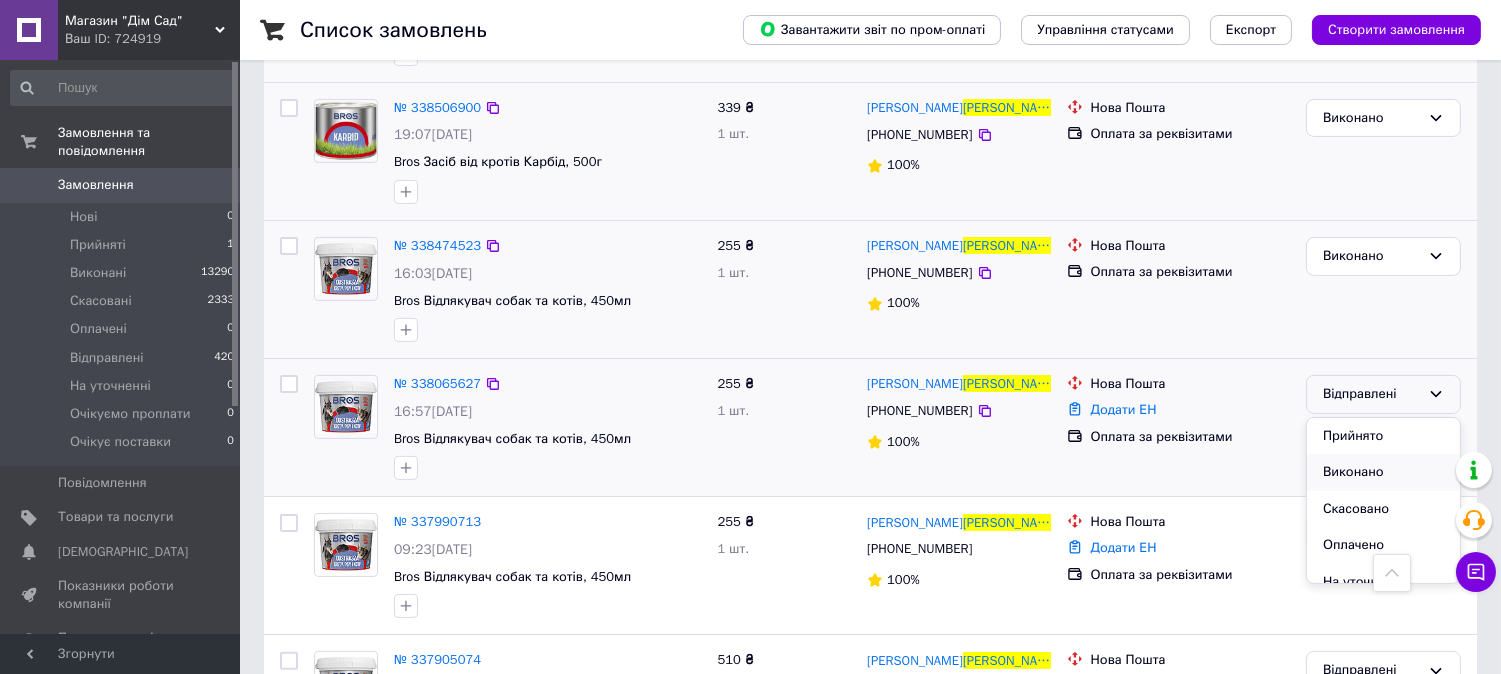 click on "Виконано" at bounding box center (1383, 472) 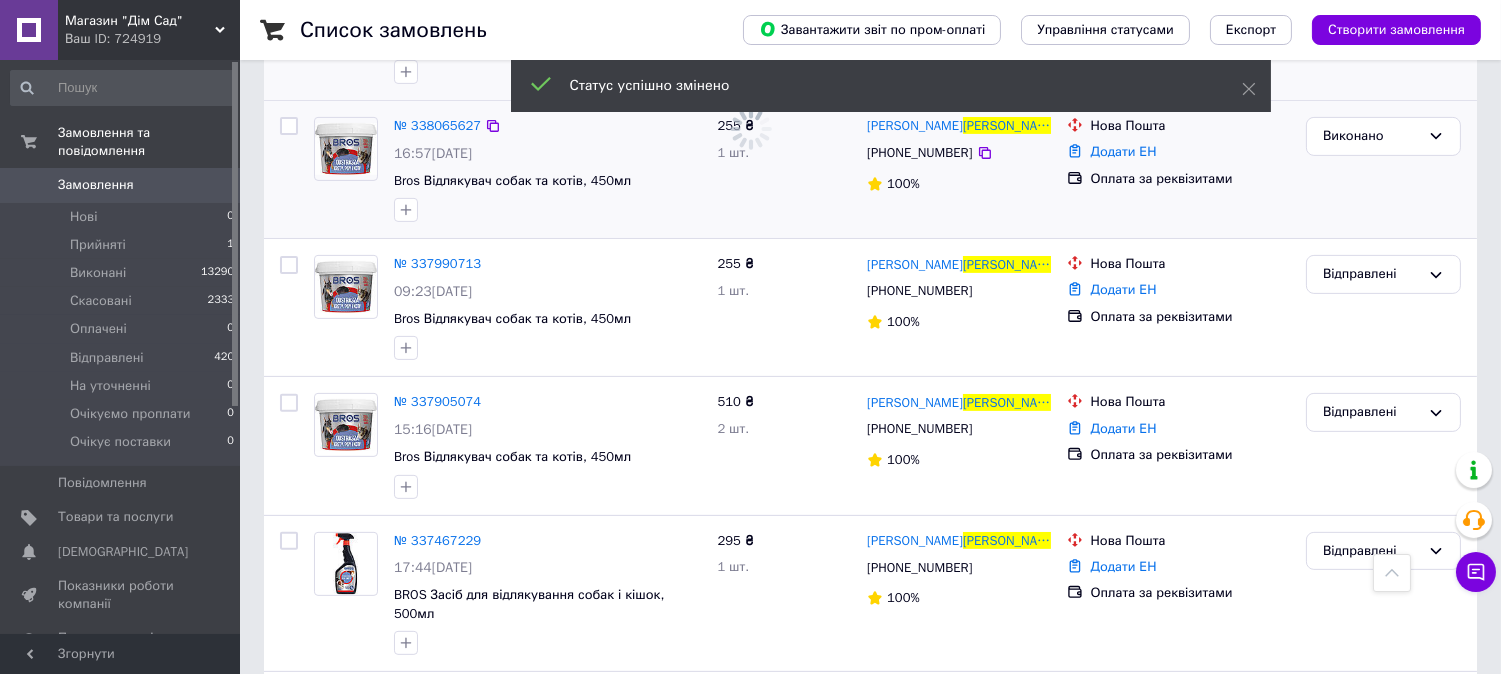 scroll, scrollTop: 1296, scrollLeft: 0, axis: vertical 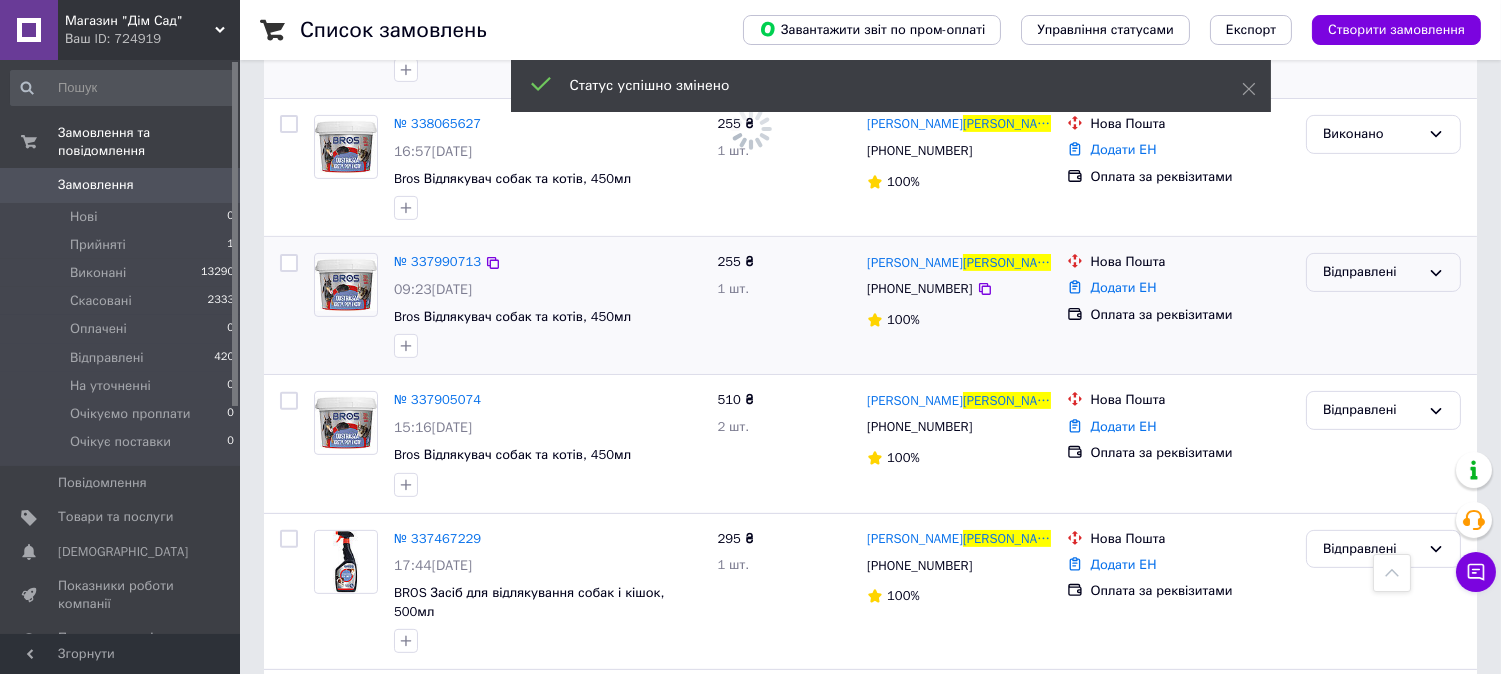 click 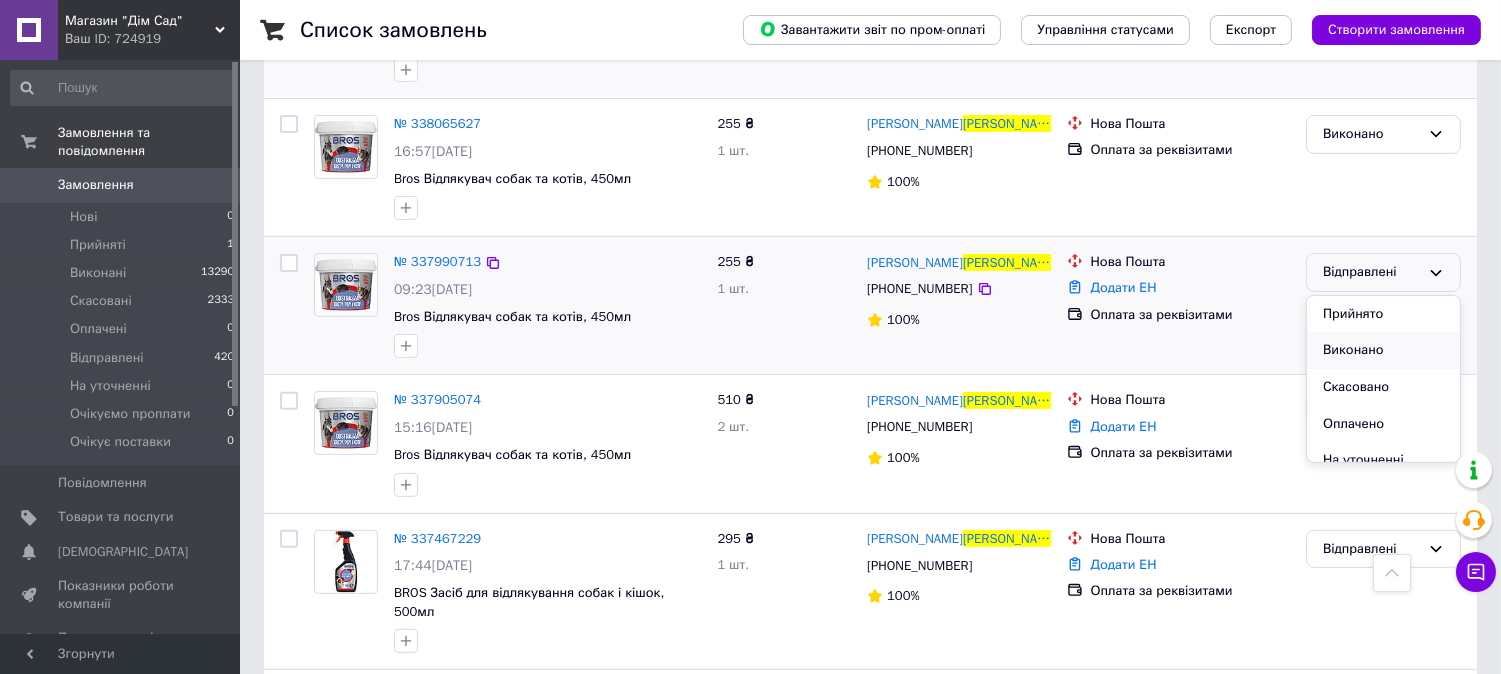 click on "Виконано" at bounding box center (1383, 350) 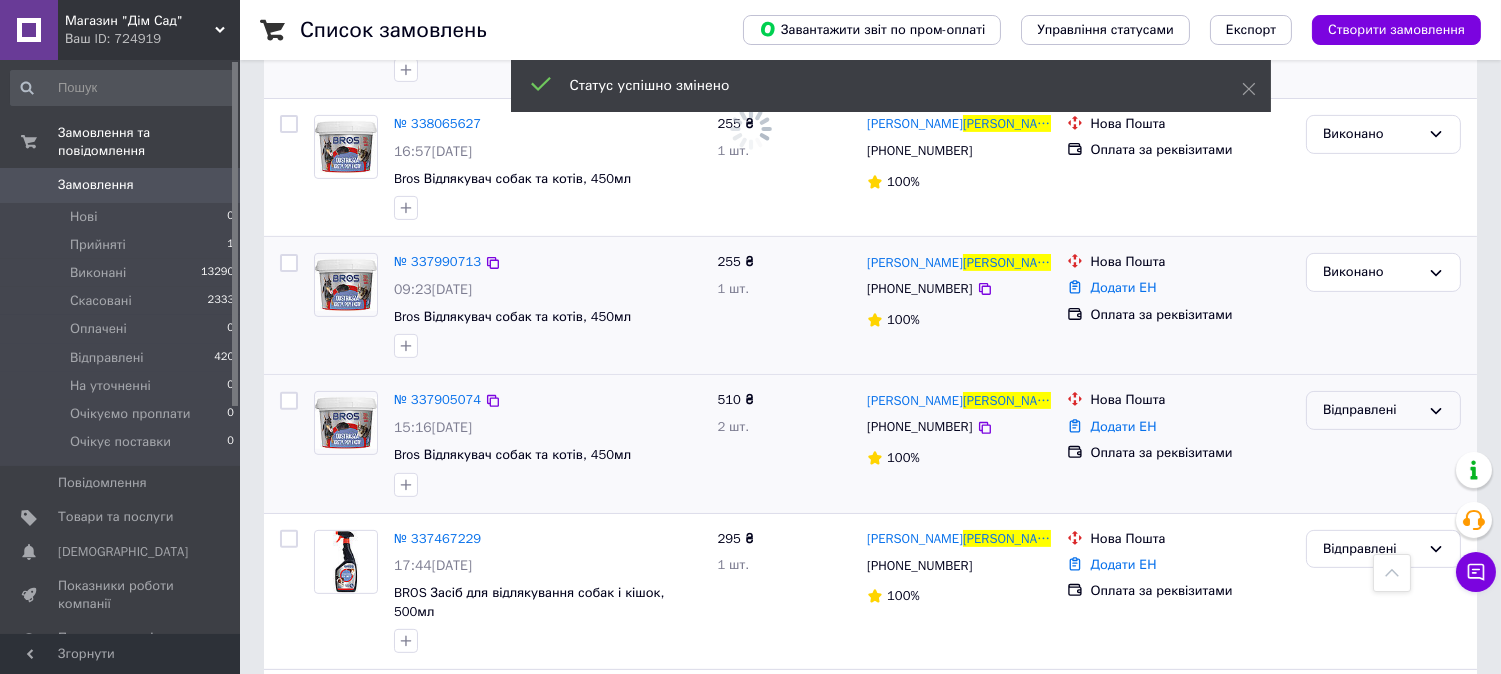 click 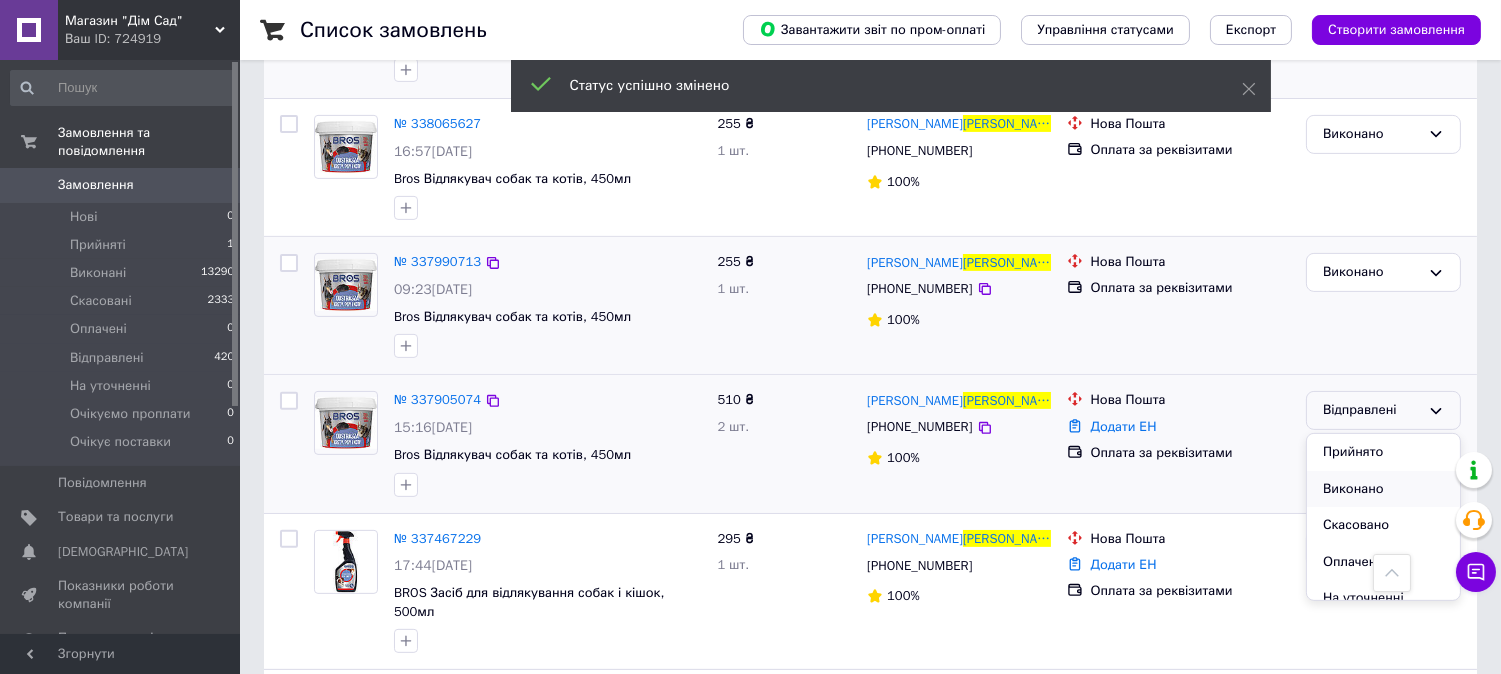 click on "Виконано" at bounding box center (1383, 489) 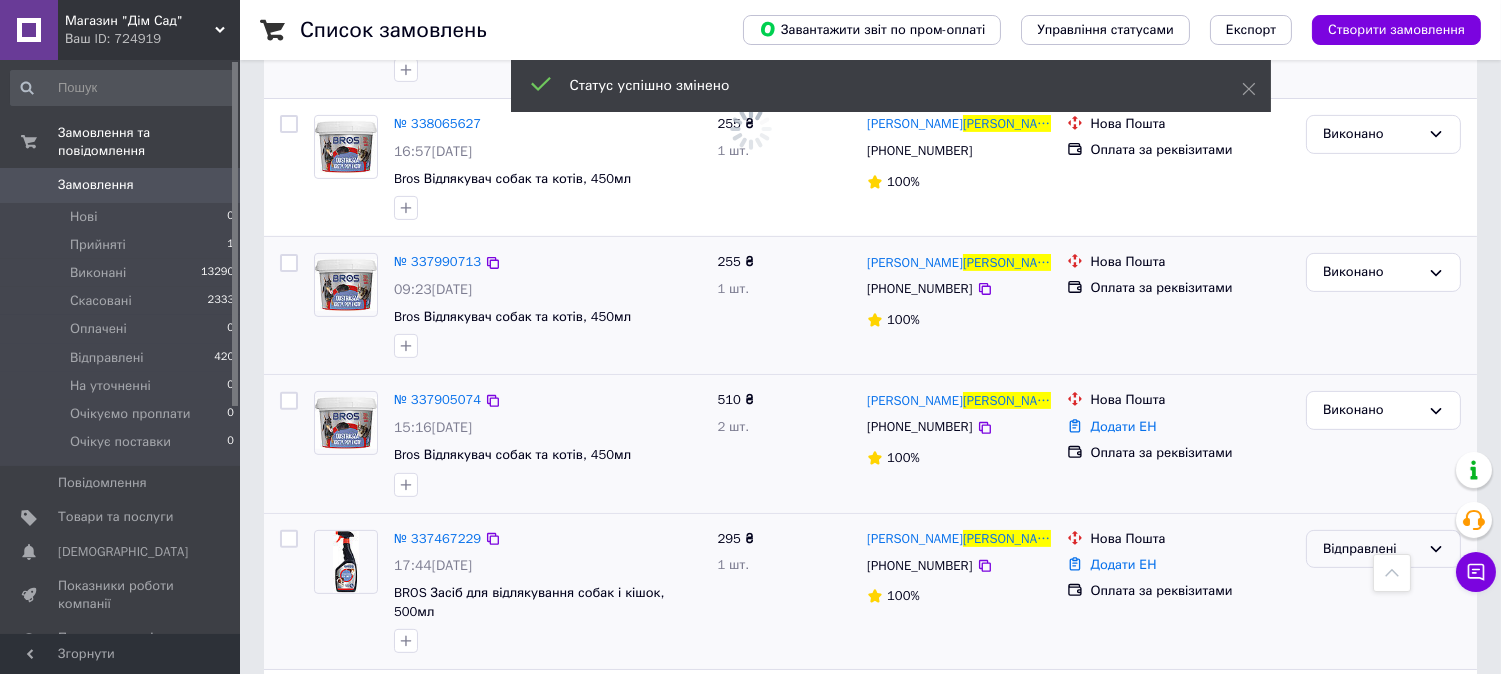 click on "Відправлені" at bounding box center (1383, 549) 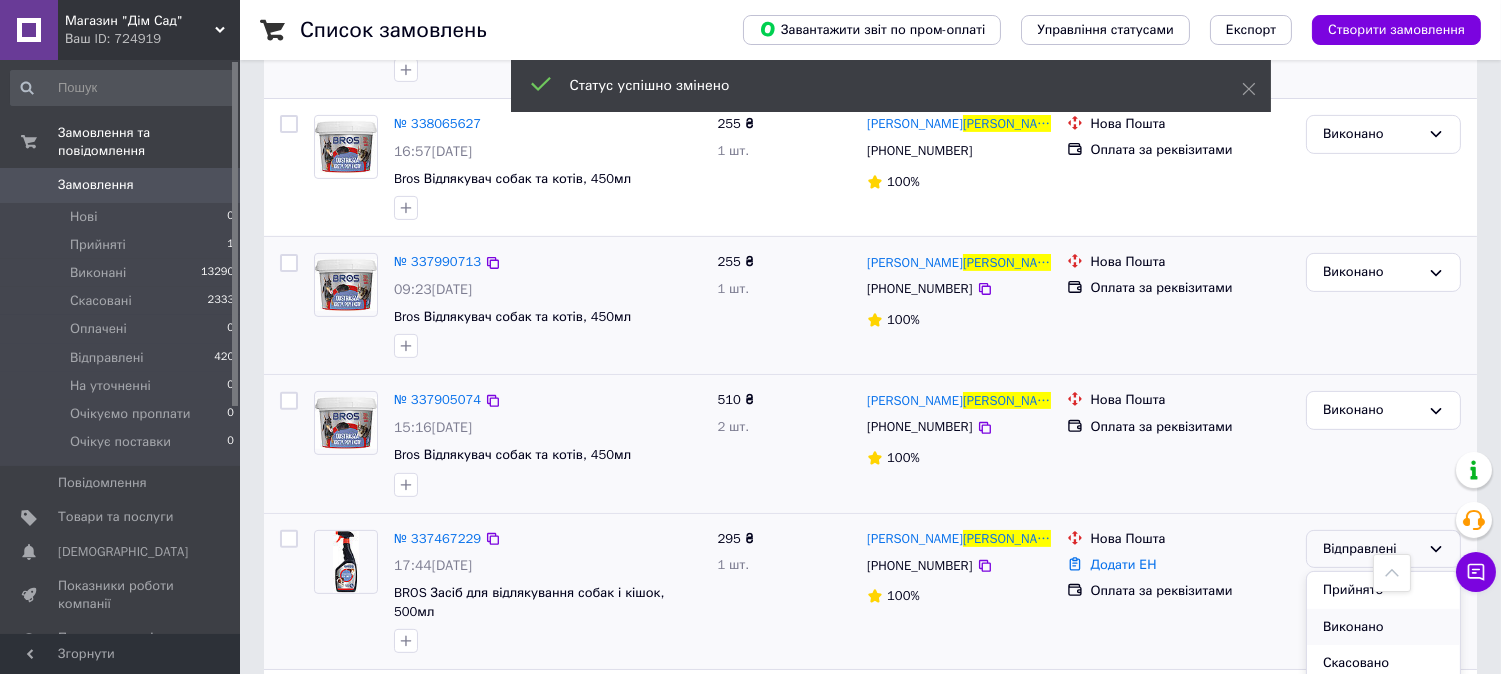 click on "Виконано" at bounding box center [1383, 627] 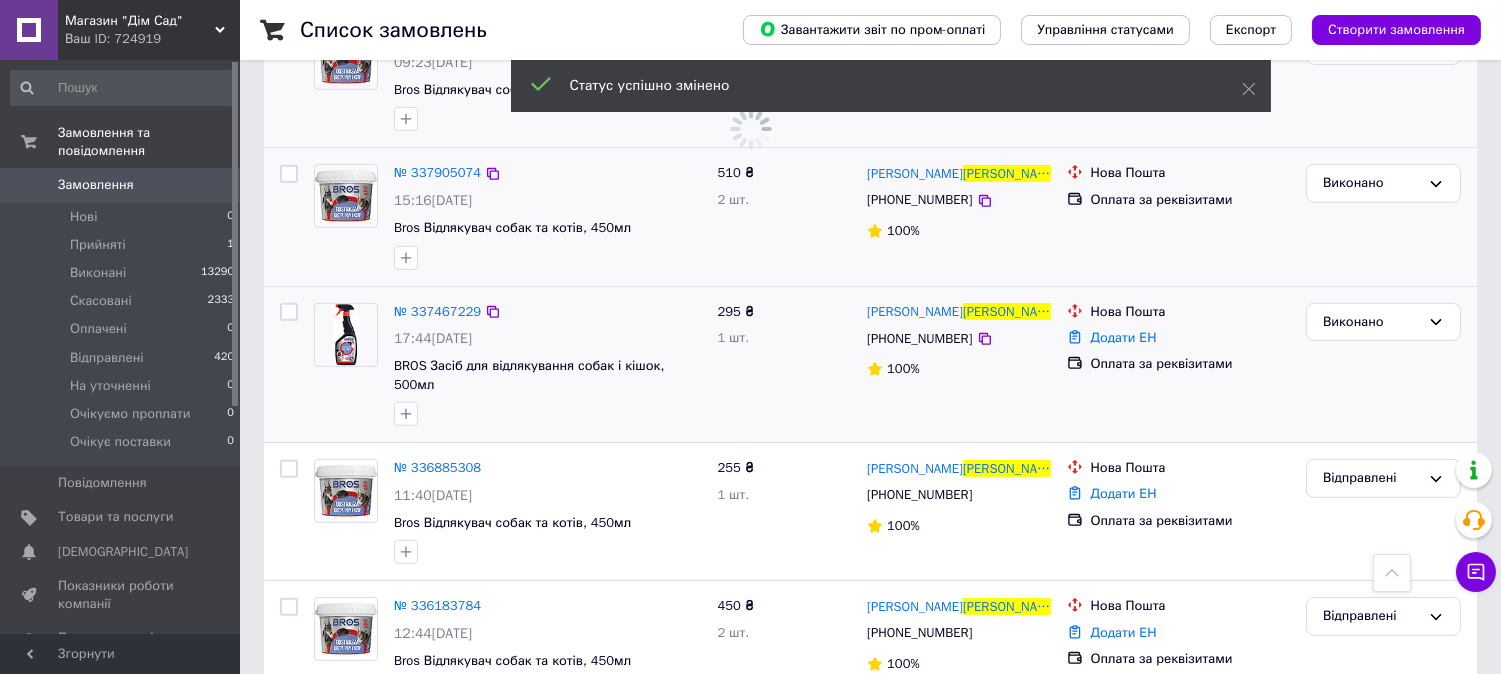 scroll, scrollTop: 1555, scrollLeft: 0, axis: vertical 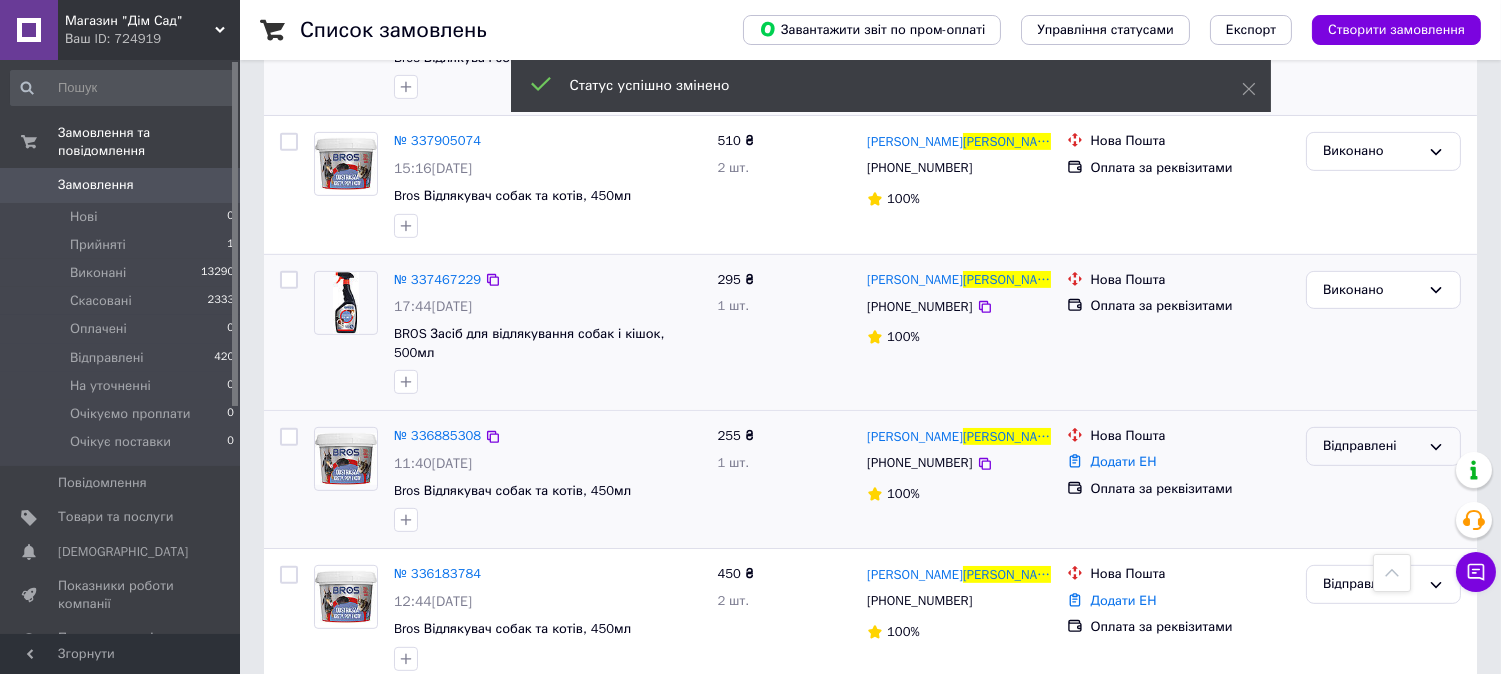 click on "Відправлені" at bounding box center [1371, 446] 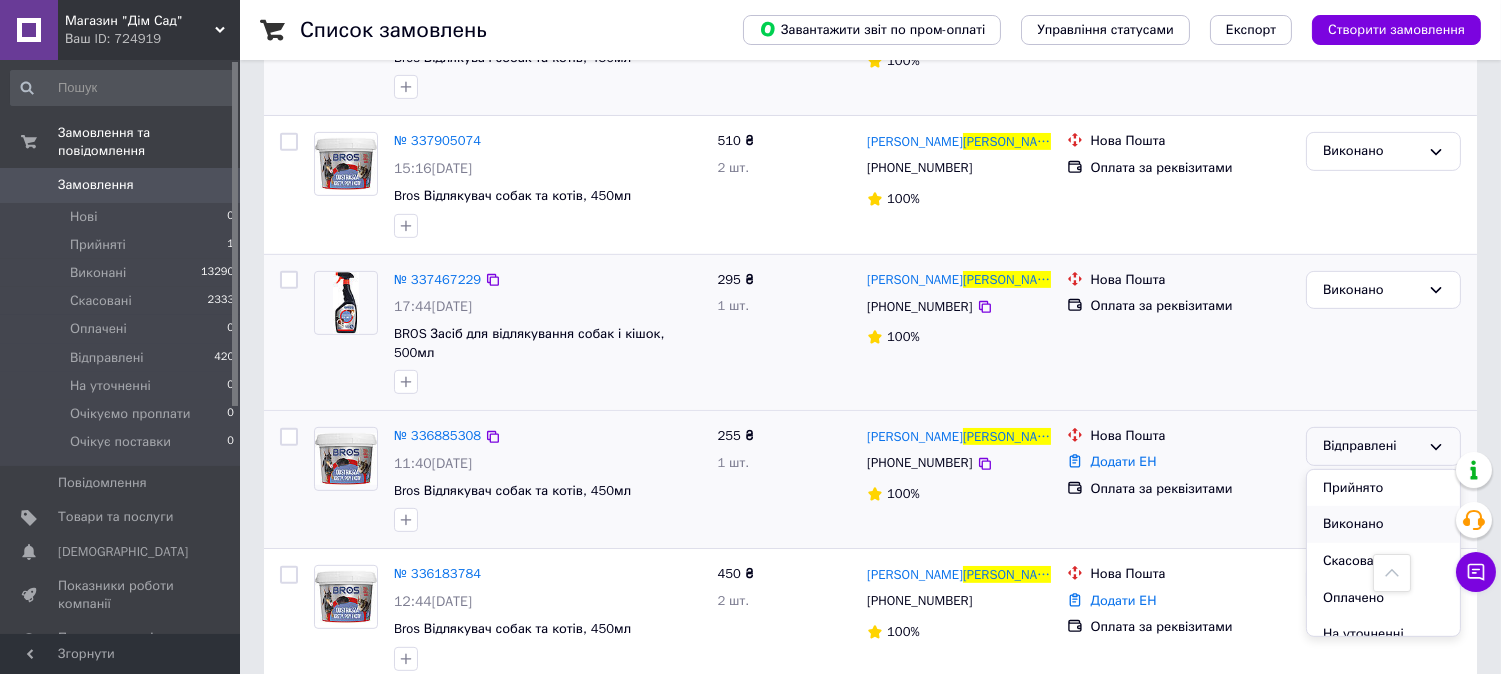 click on "Виконано" at bounding box center (1383, 524) 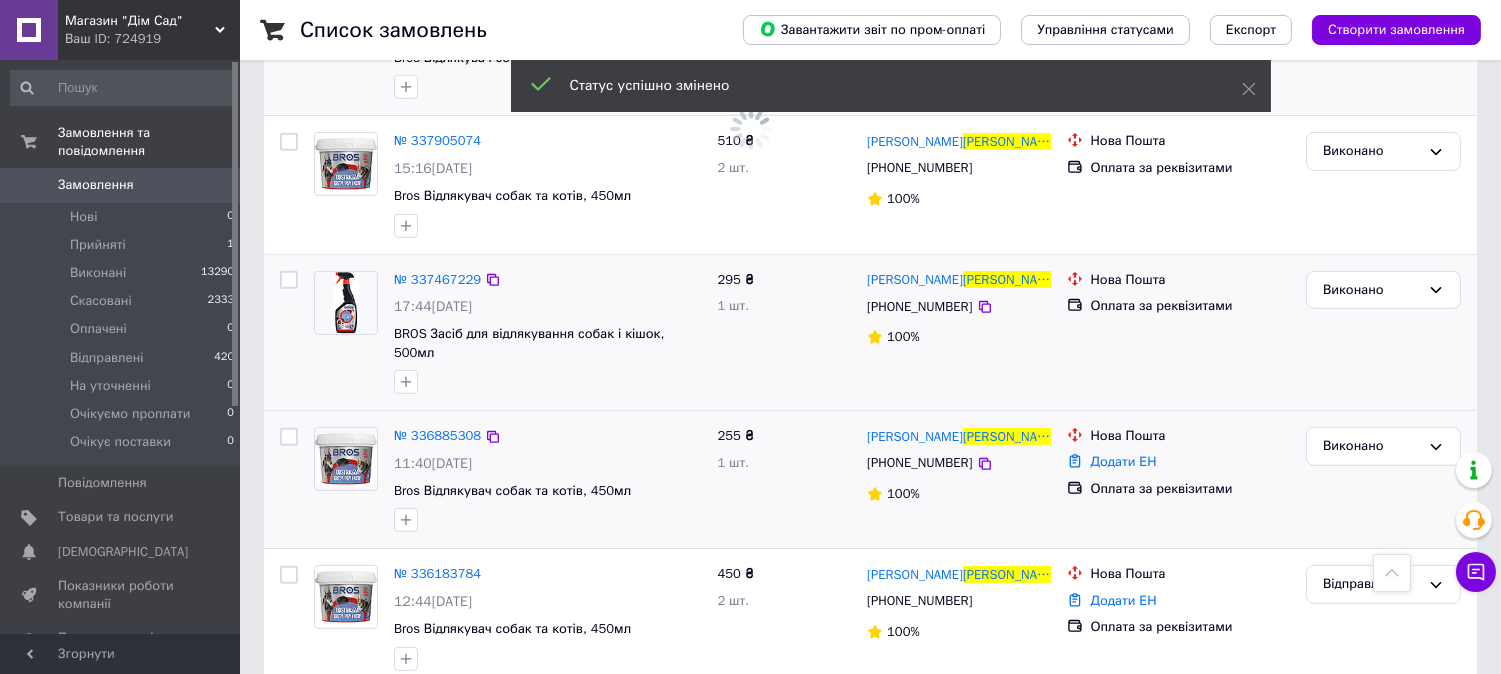 scroll, scrollTop: 1814, scrollLeft: 0, axis: vertical 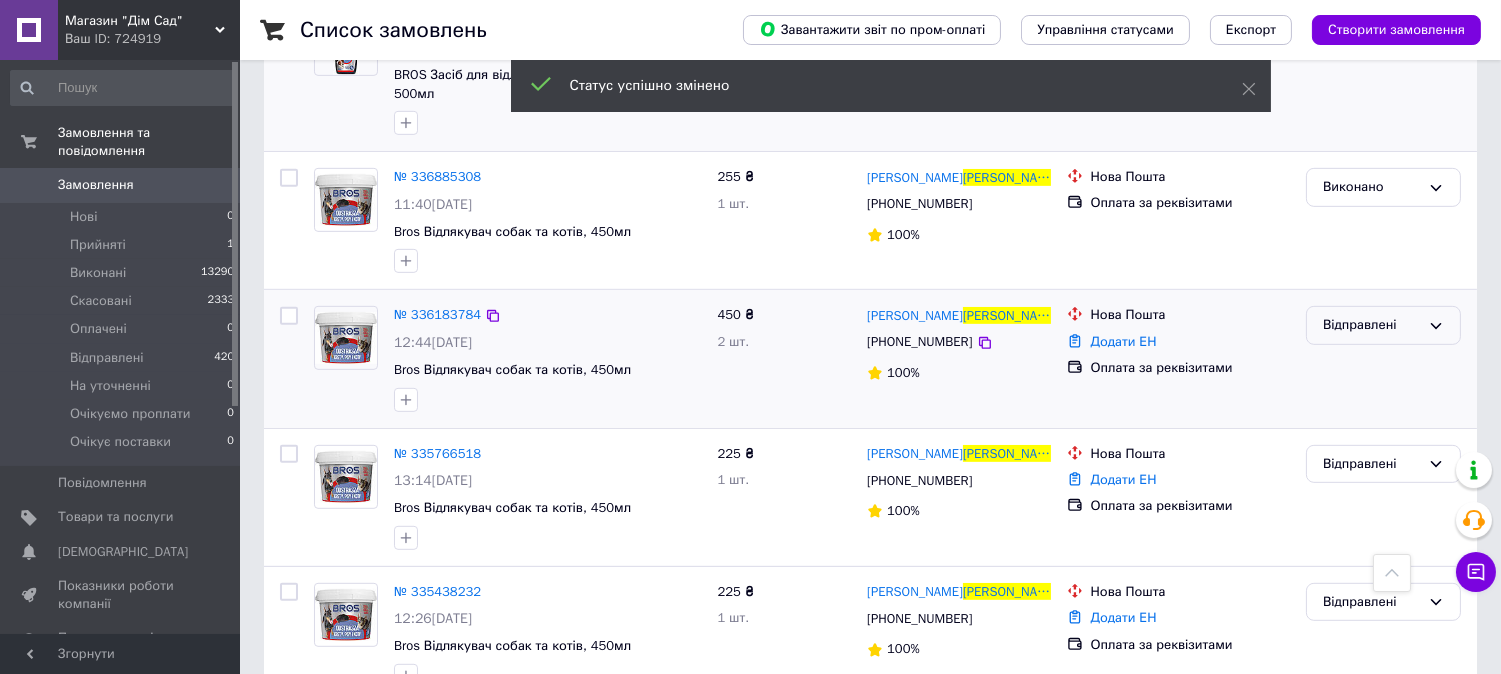 click 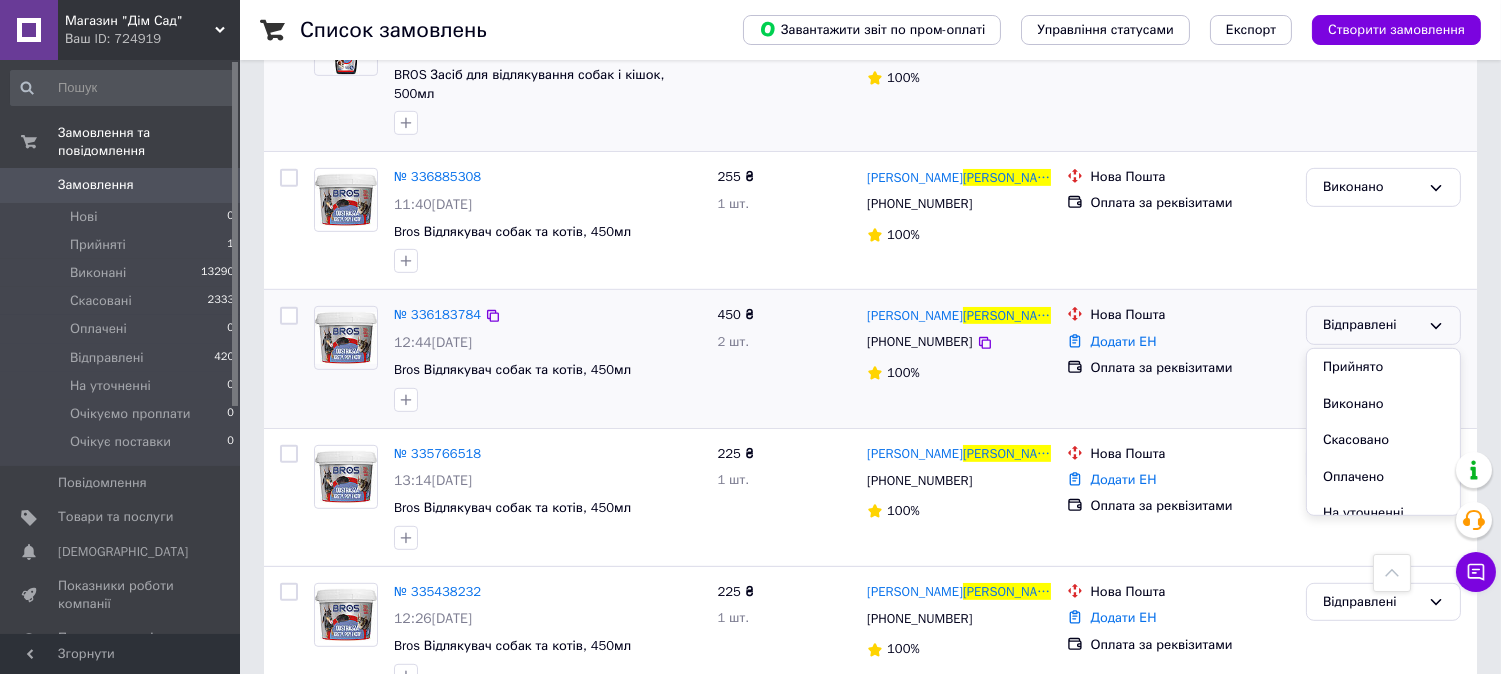 click on "Виконано" at bounding box center (1383, 404) 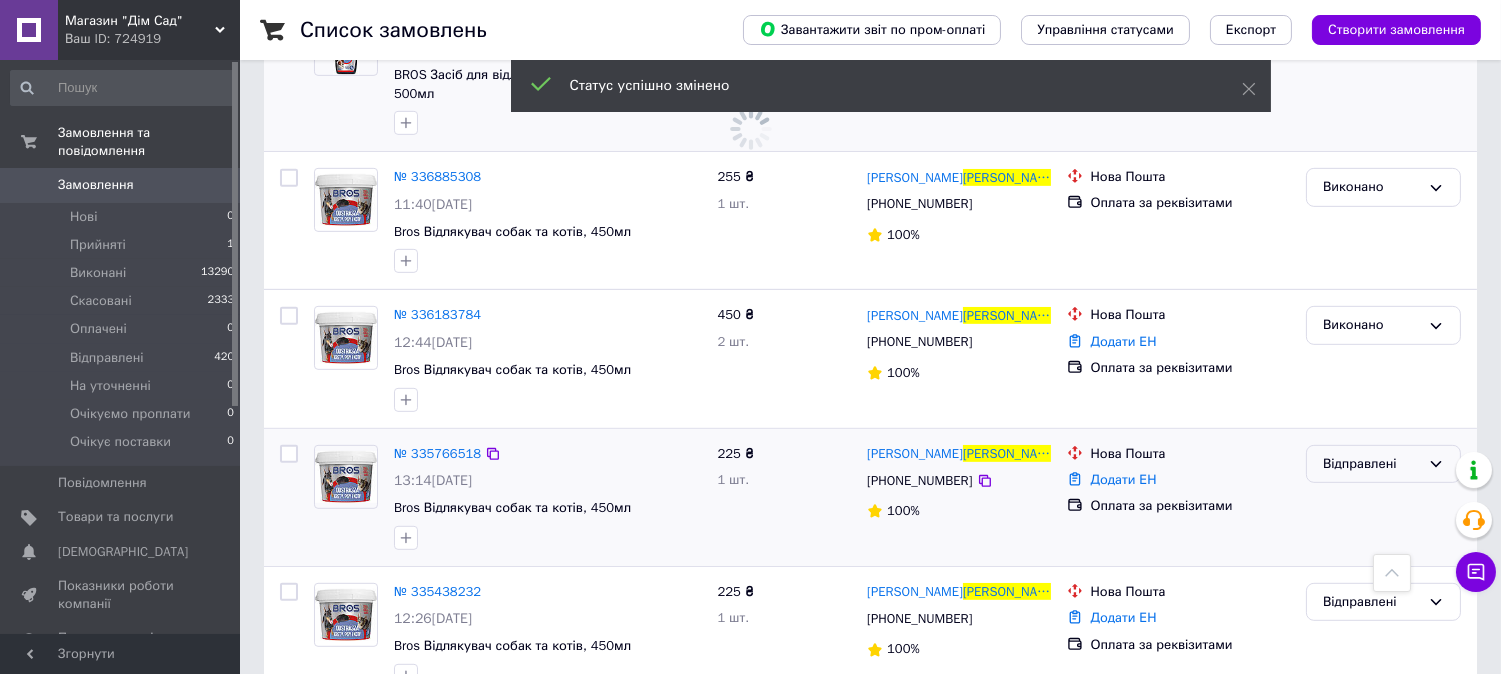 click 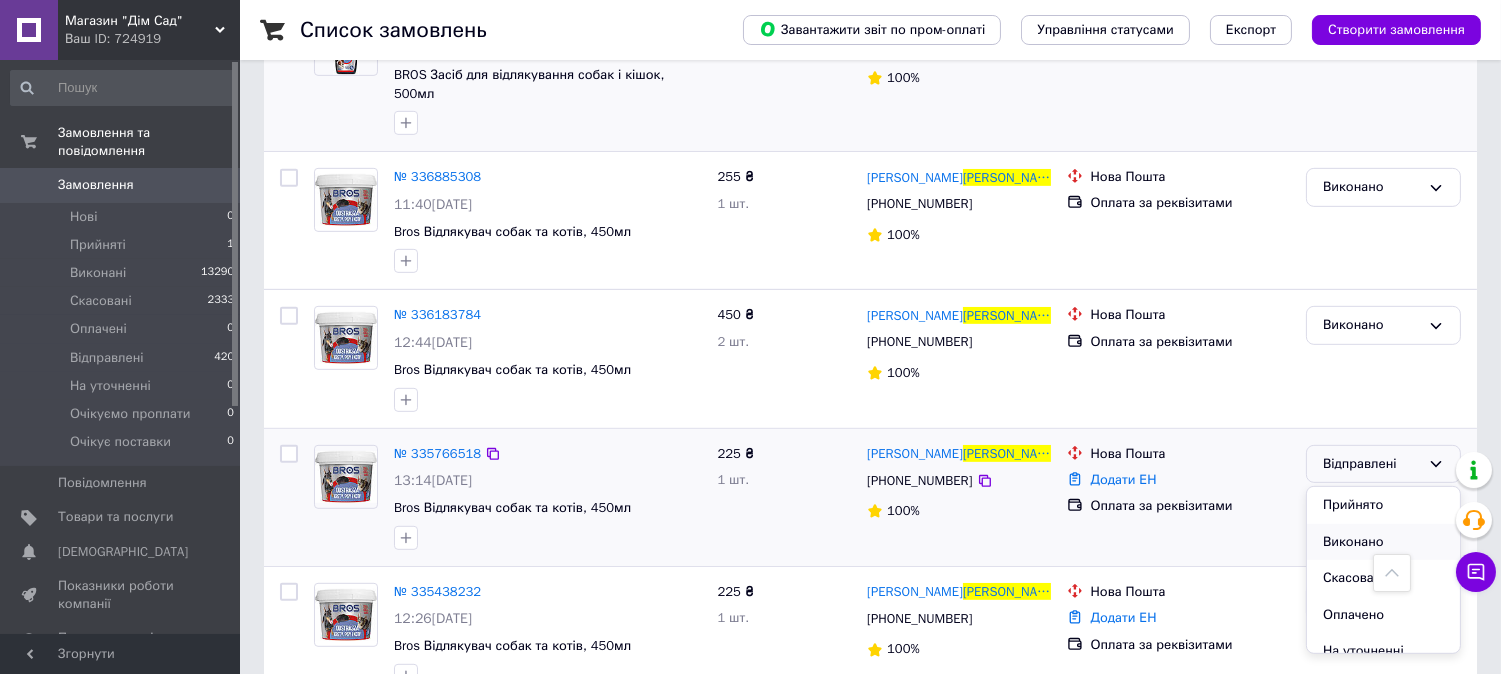 click on "Виконано" at bounding box center [1383, 542] 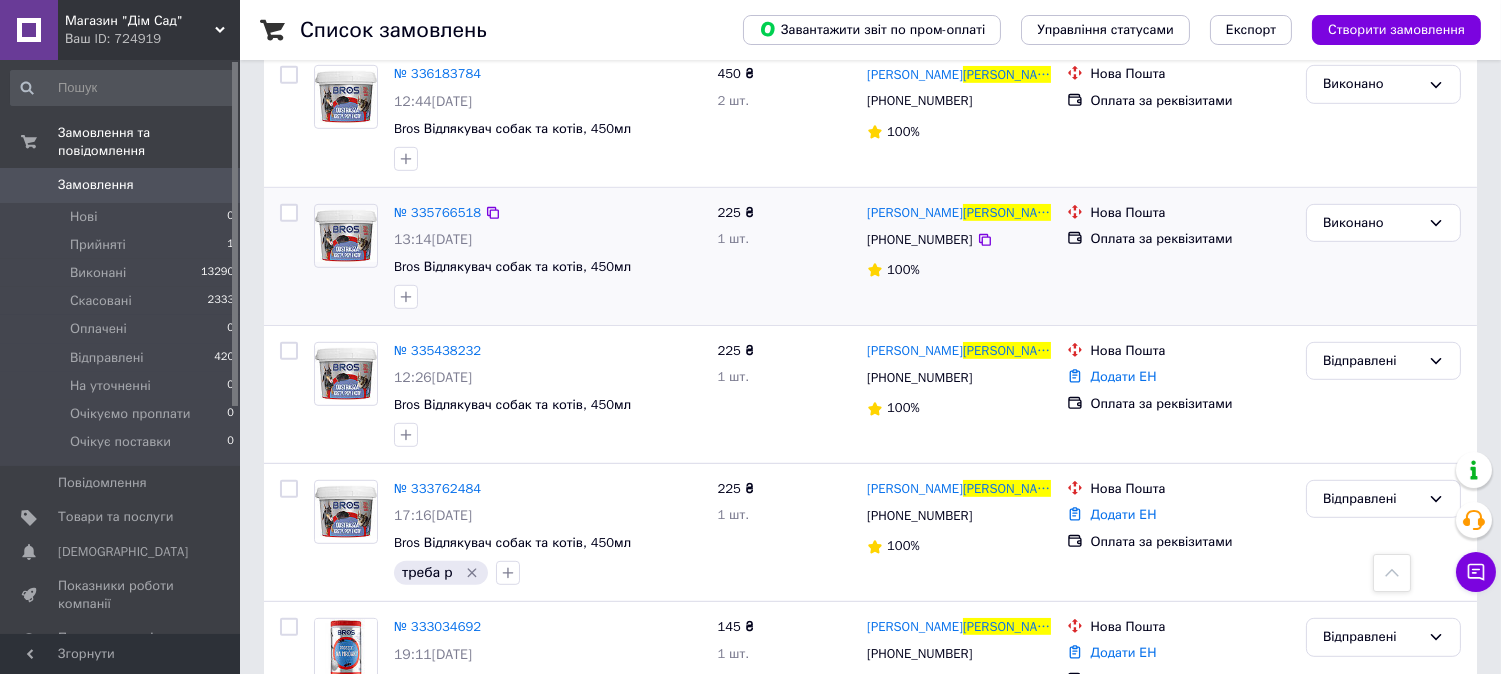 scroll, scrollTop: 2074, scrollLeft: 0, axis: vertical 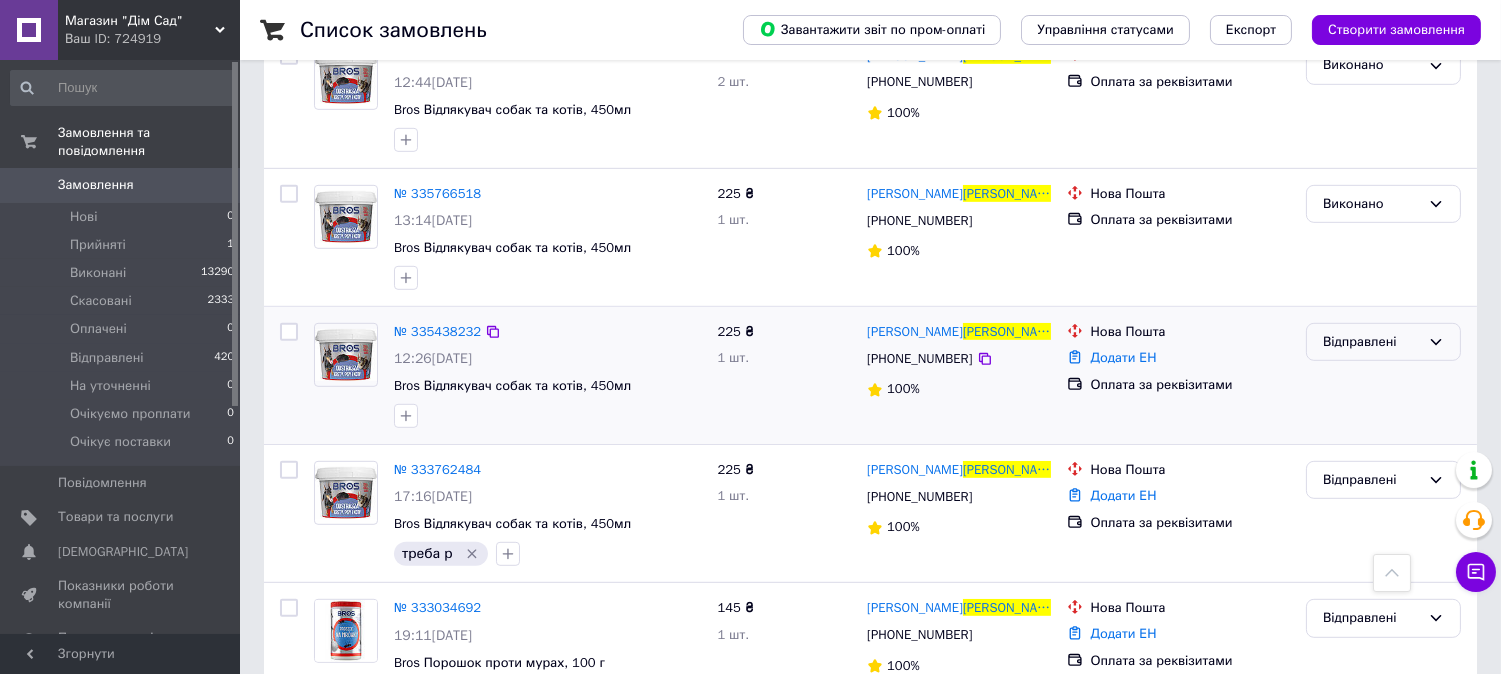 click 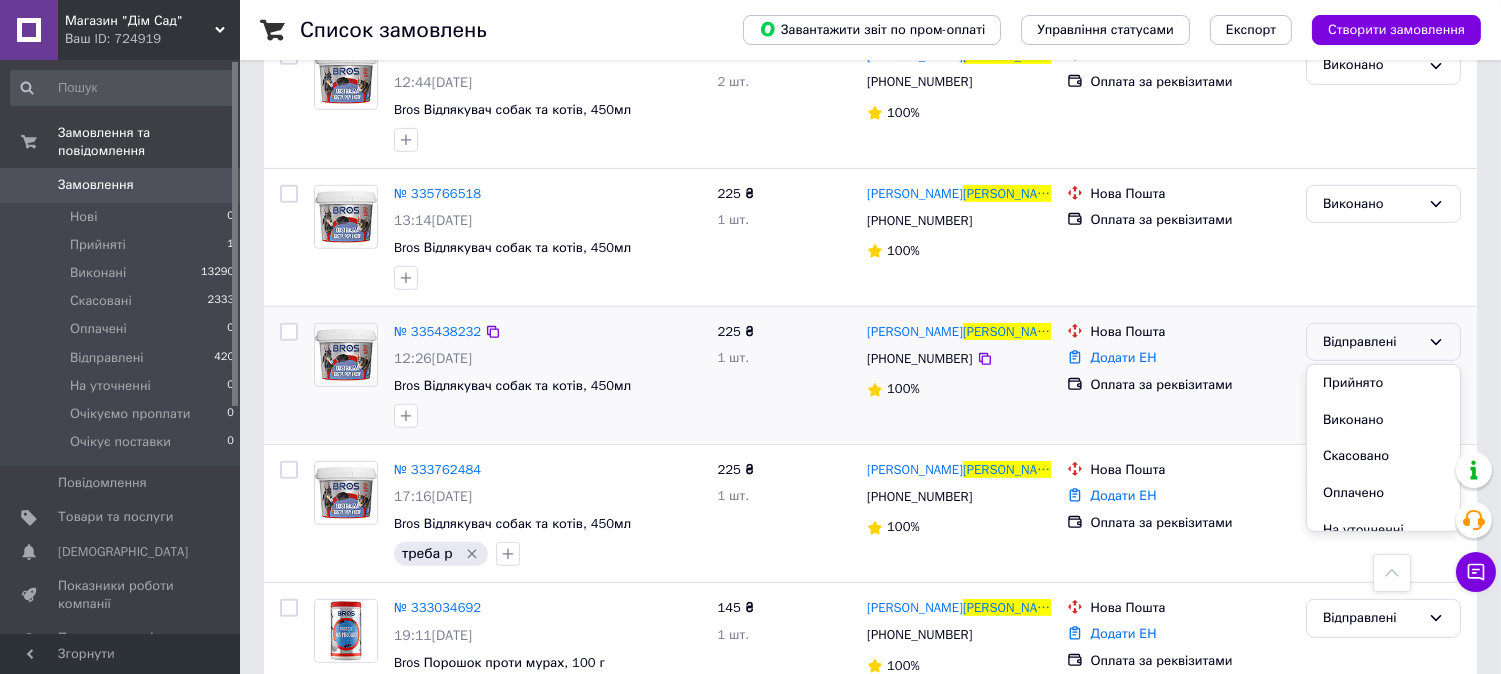 click on "Виконано" at bounding box center (1383, 420) 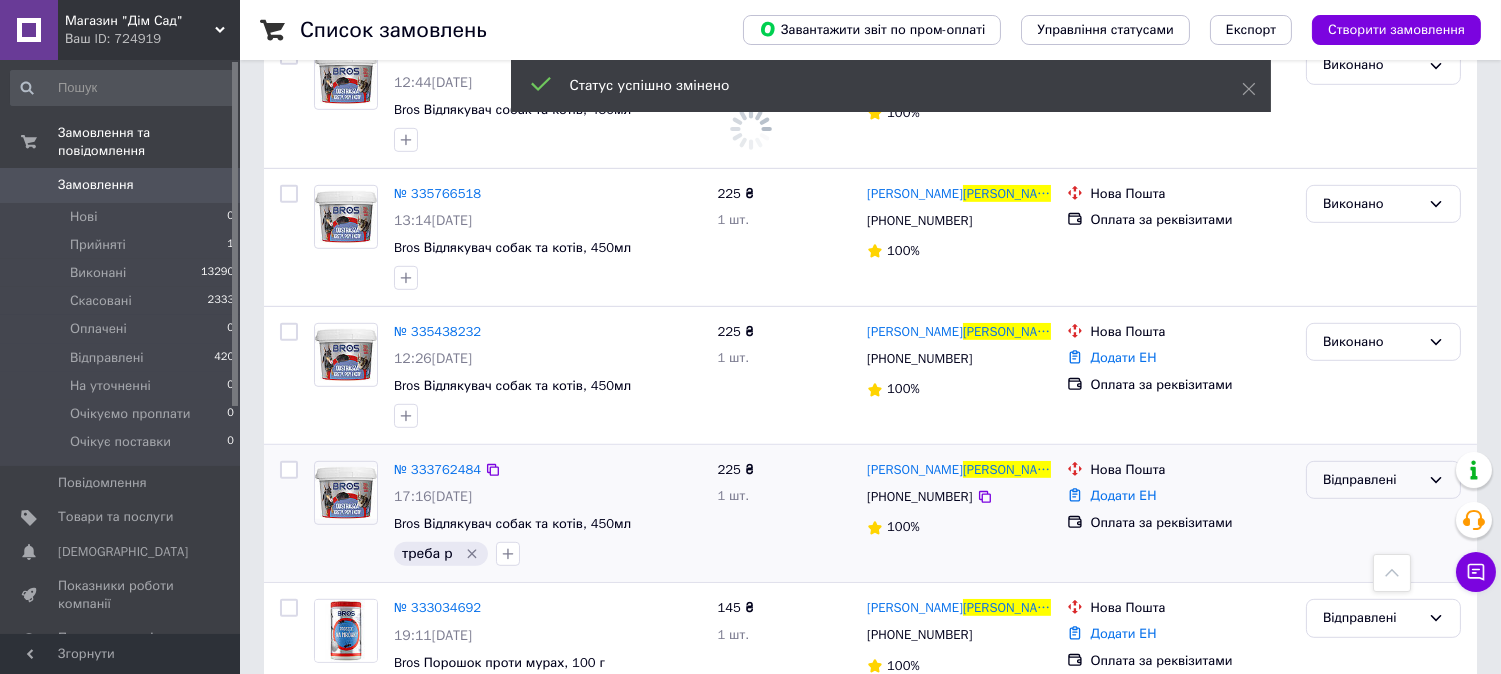 click 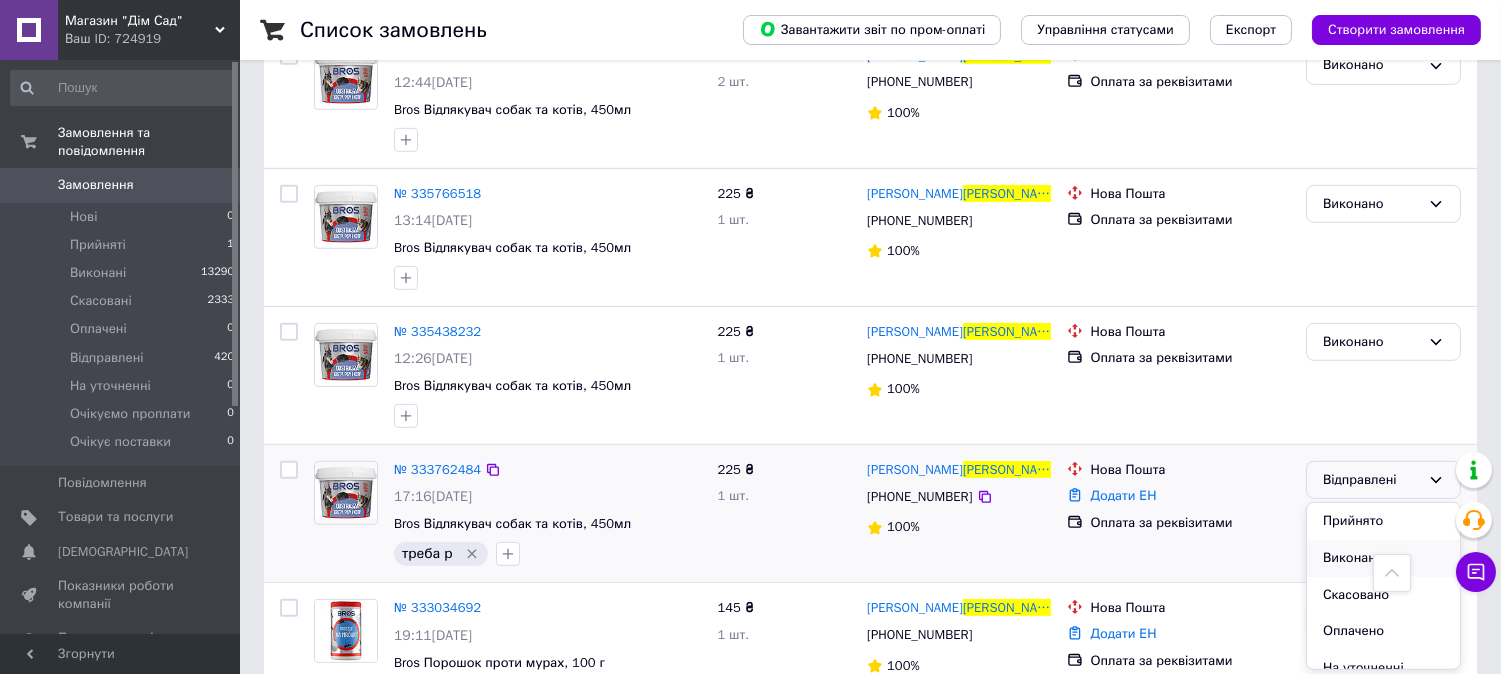 click on "Виконано" at bounding box center (1383, 558) 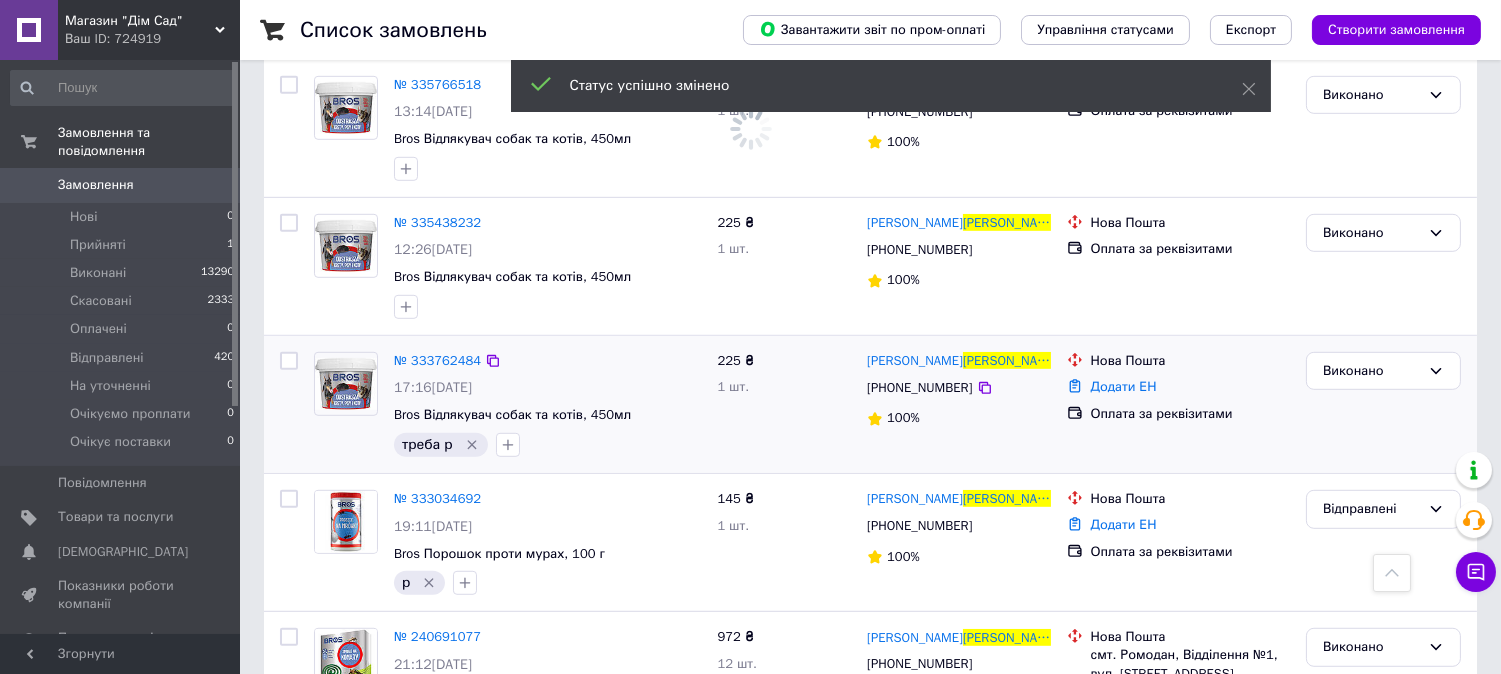 scroll, scrollTop: 2333, scrollLeft: 0, axis: vertical 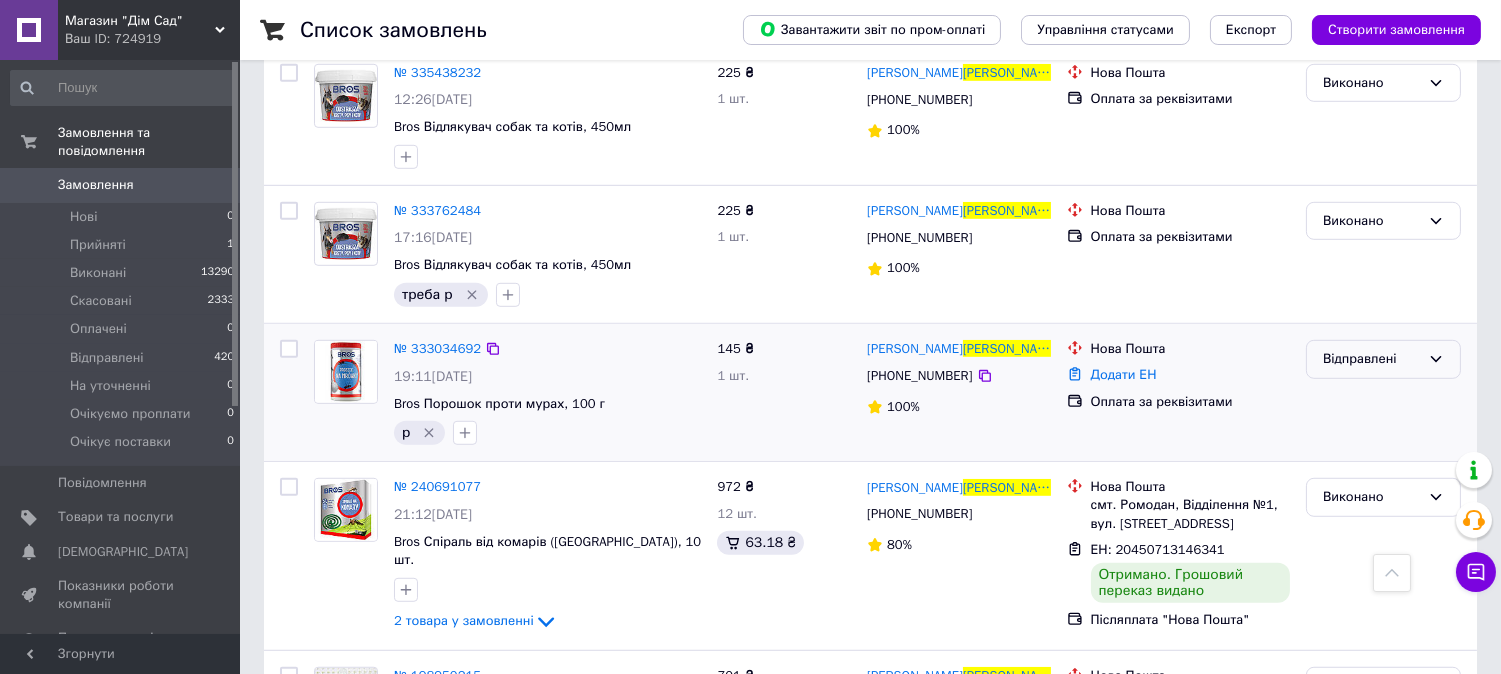 click 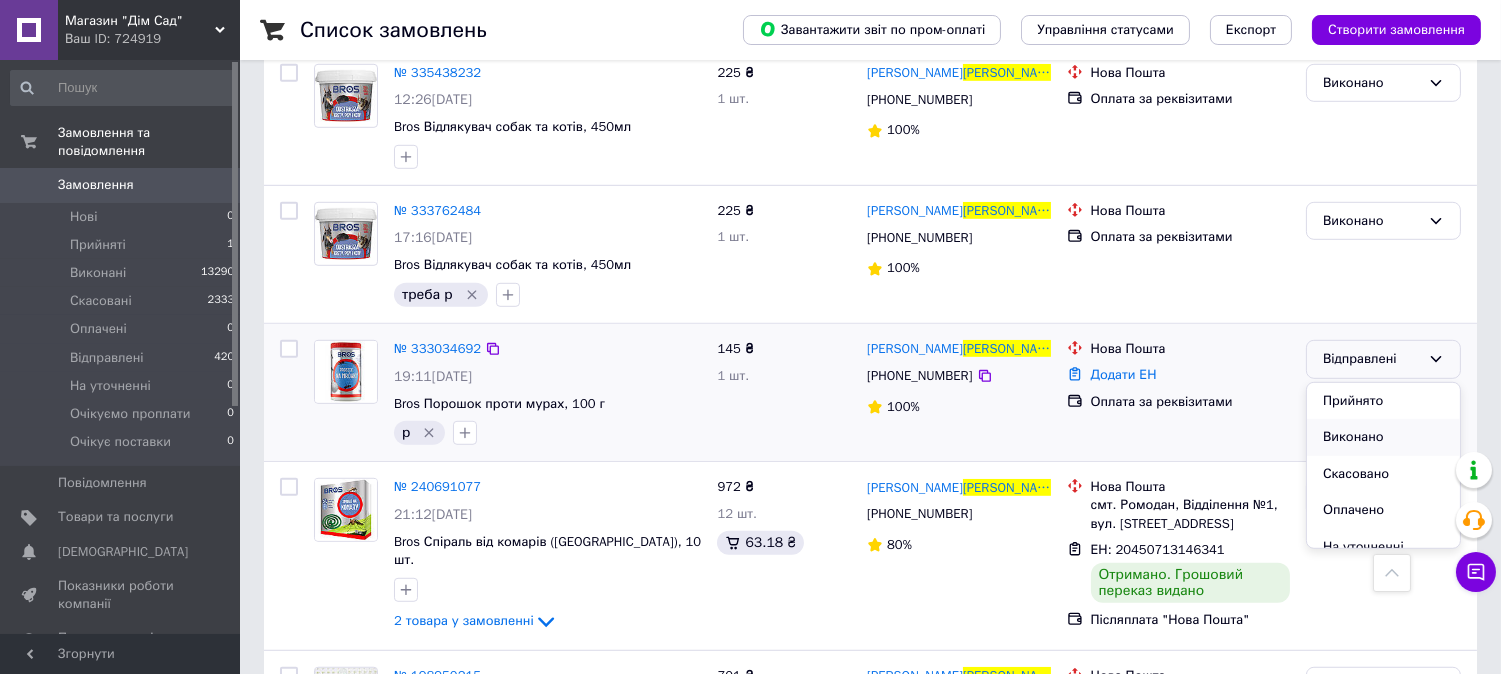 click on "Виконано" at bounding box center [1383, 437] 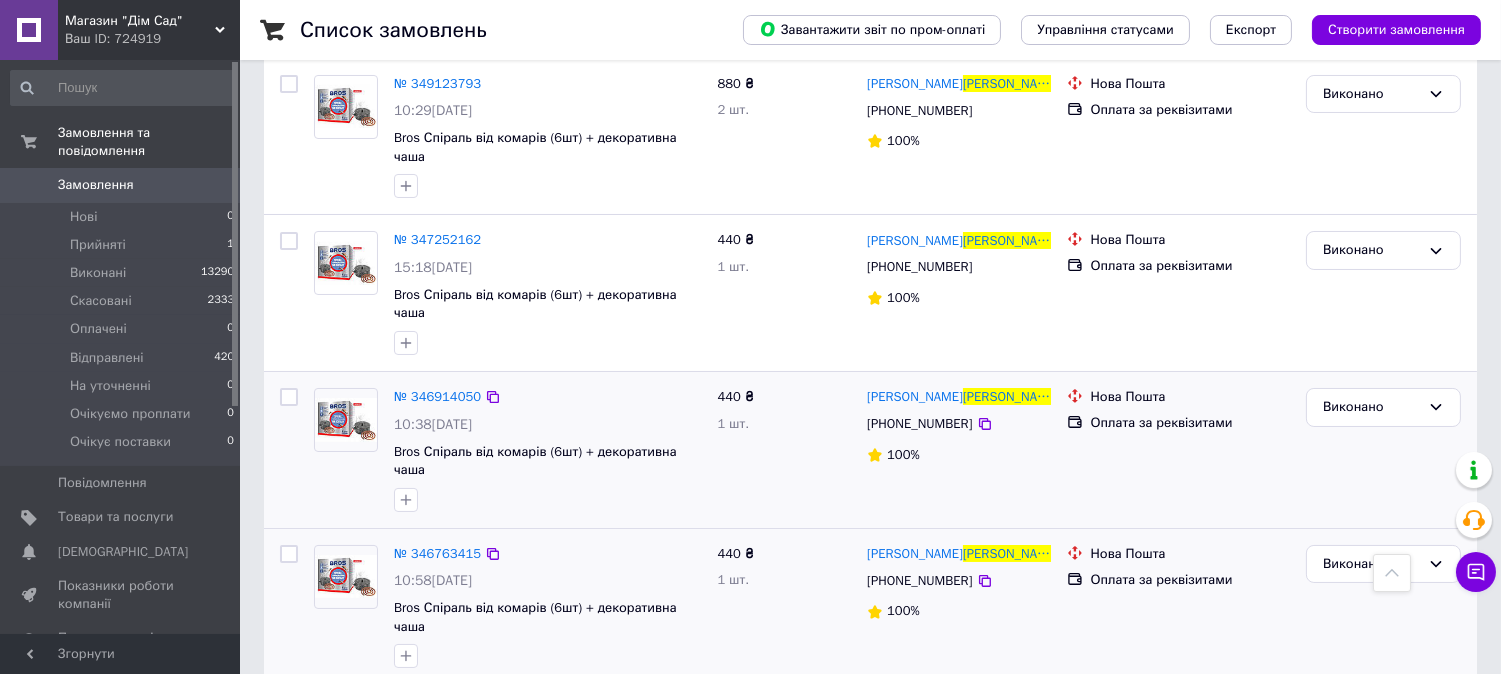 scroll, scrollTop: 0, scrollLeft: 0, axis: both 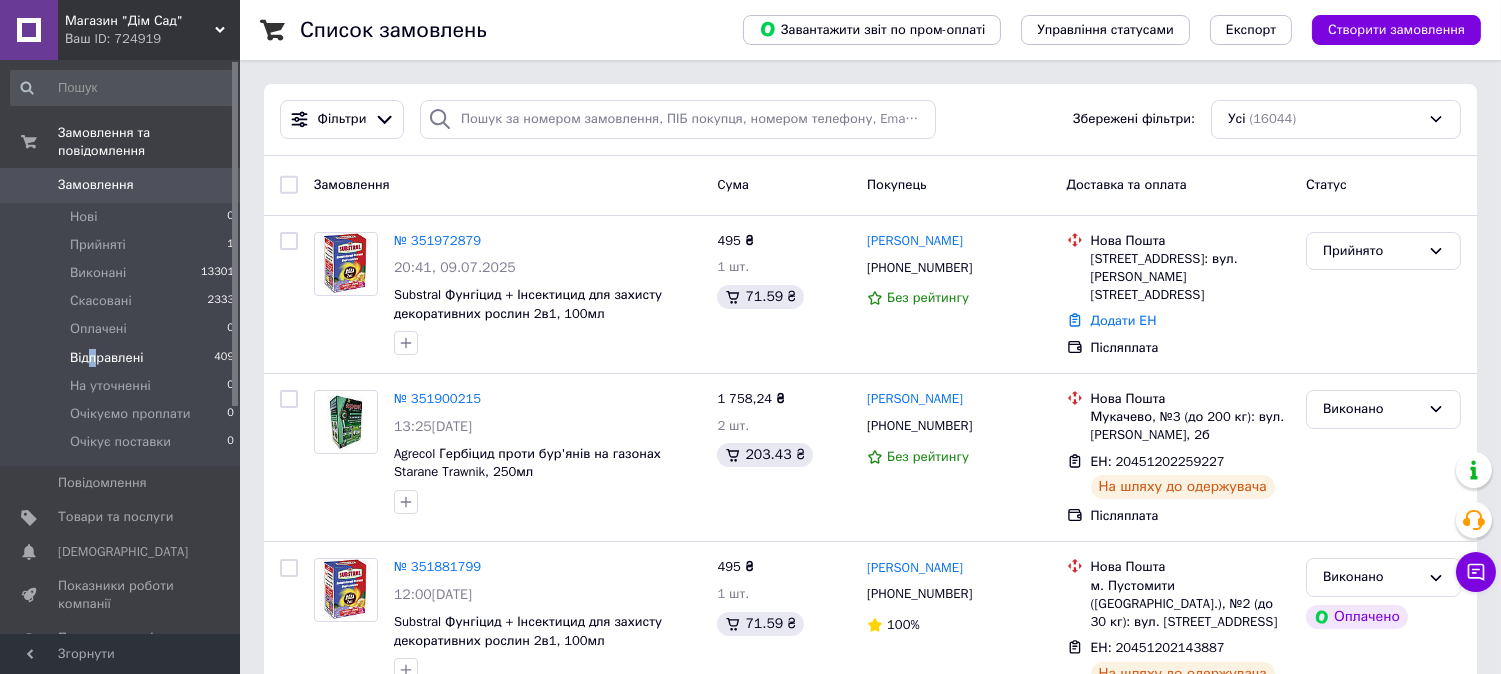 click on "Відправлені" at bounding box center (107, 358) 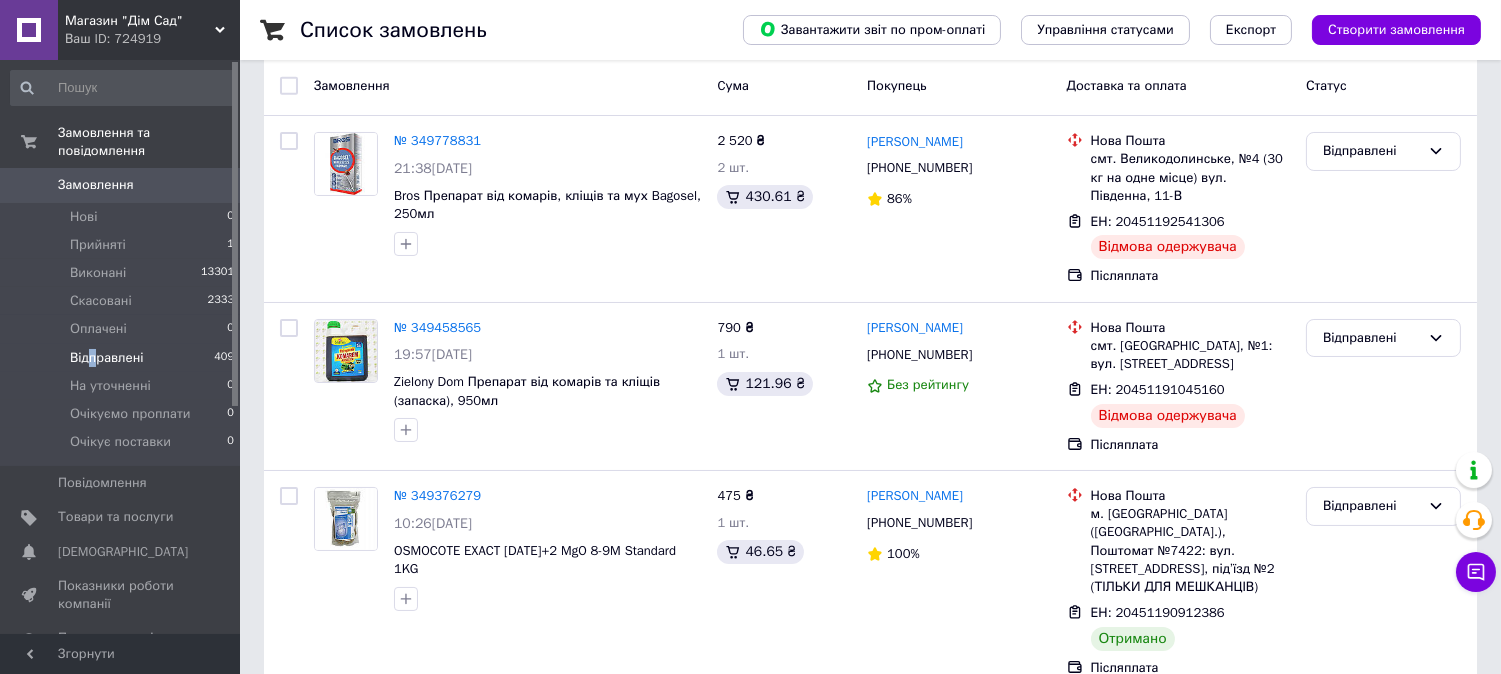 scroll, scrollTop: 258, scrollLeft: 0, axis: vertical 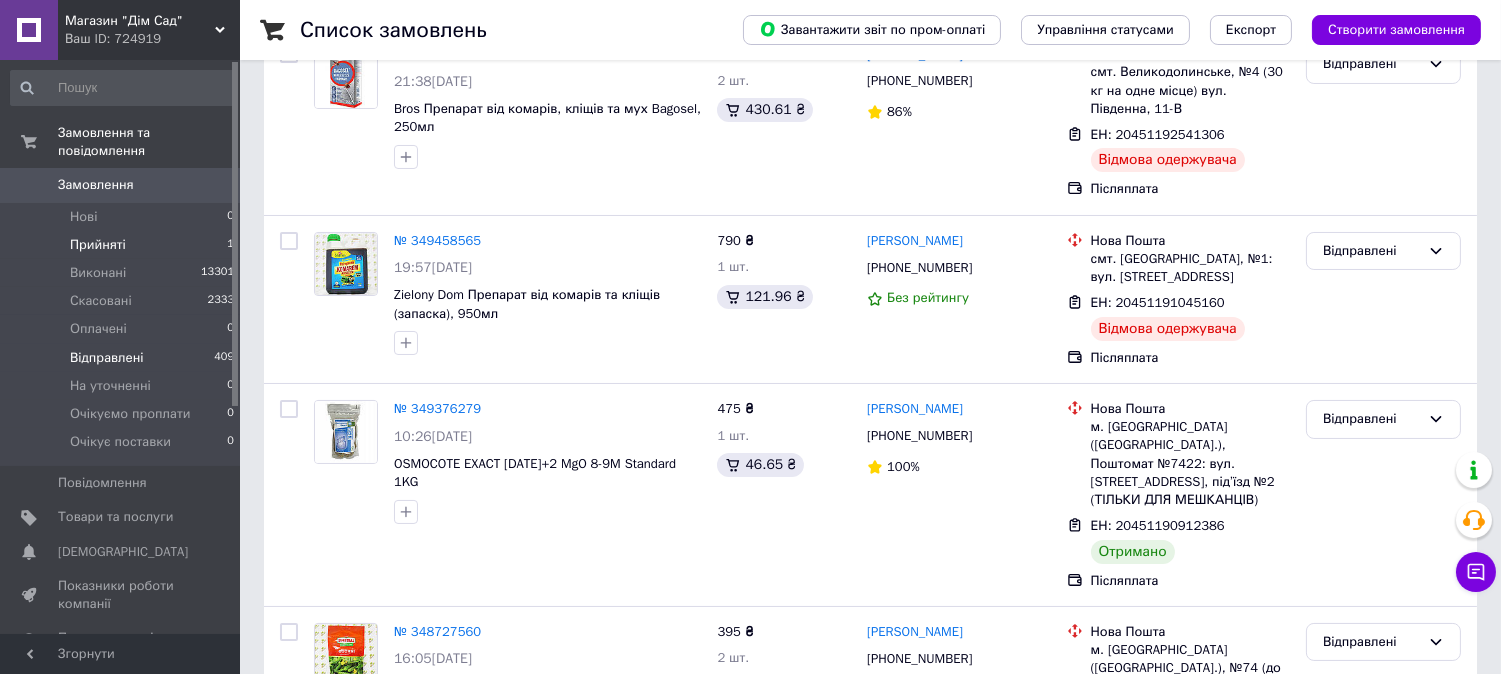 click on "Прийняті" at bounding box center (98, 245) 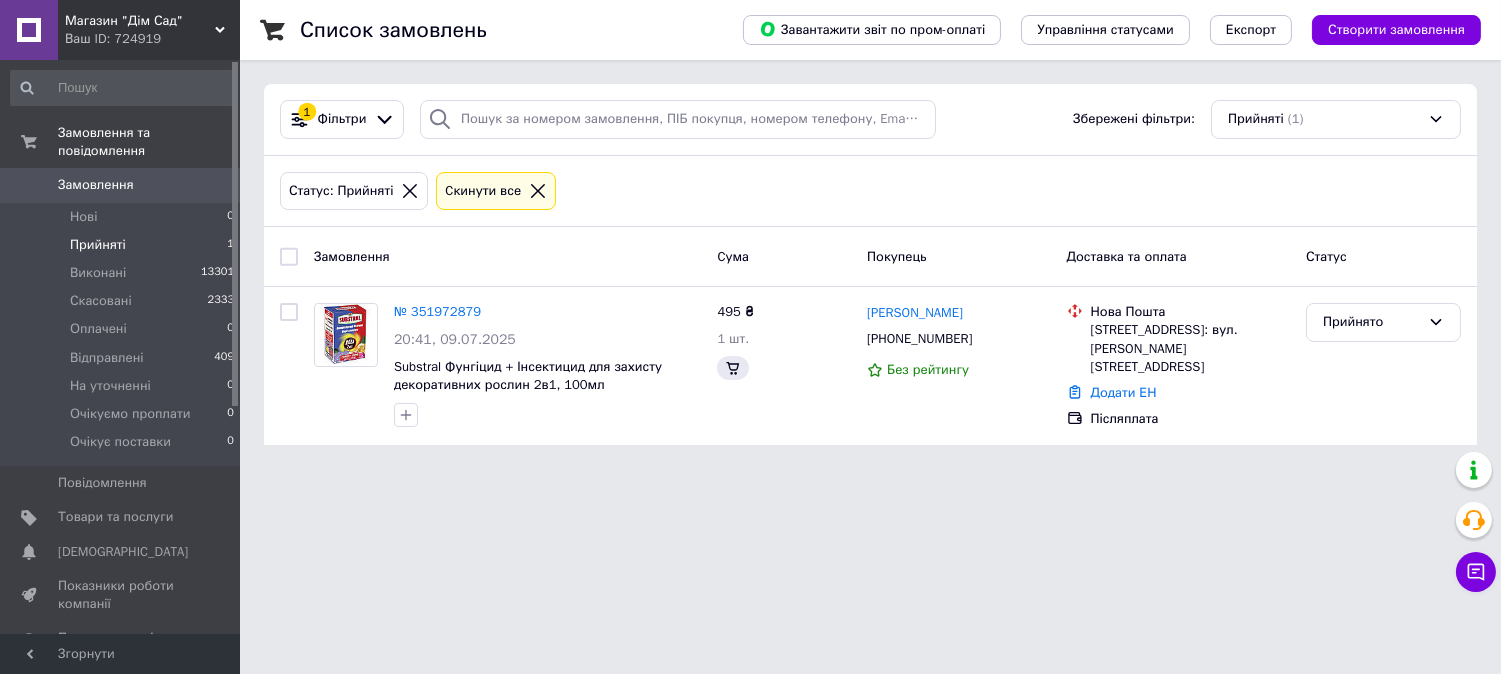 scroll, scrollTop: 0, scrollLeft: 0, axis: both 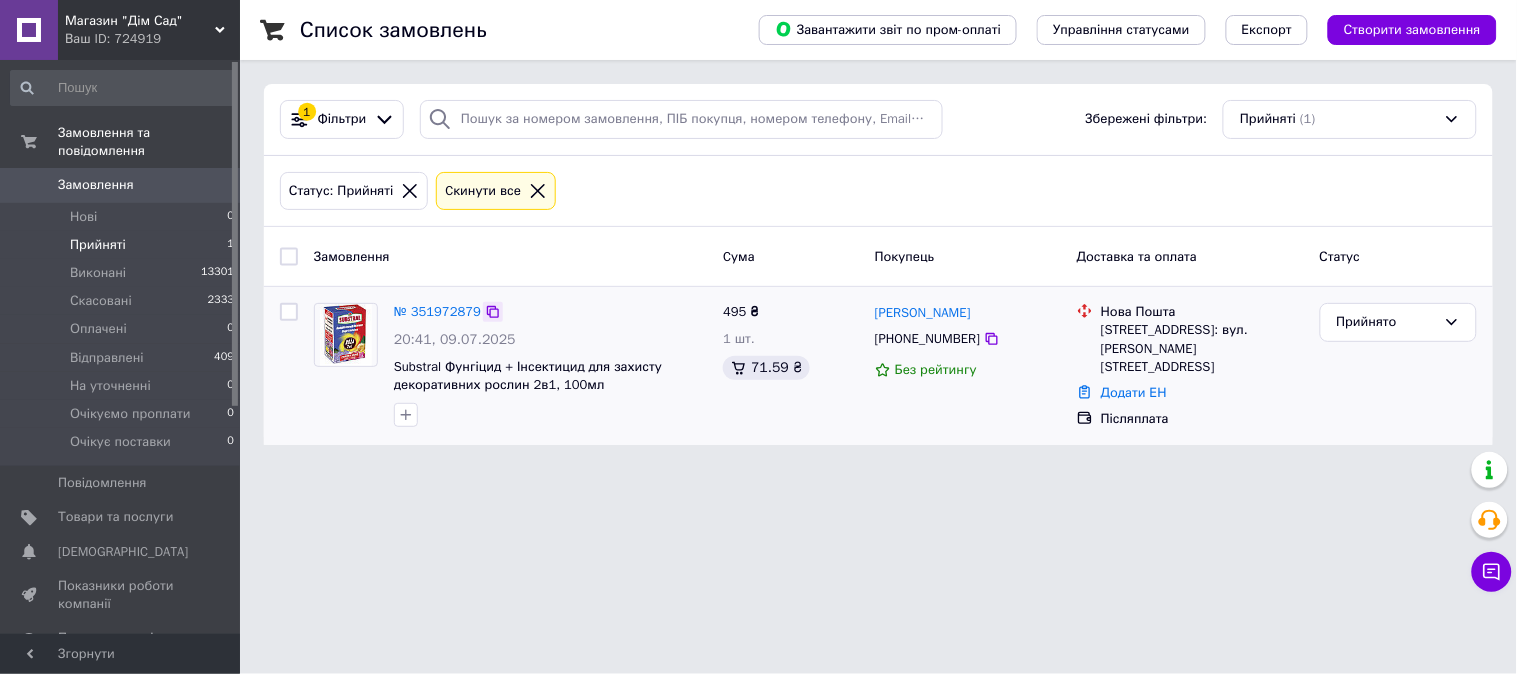 click 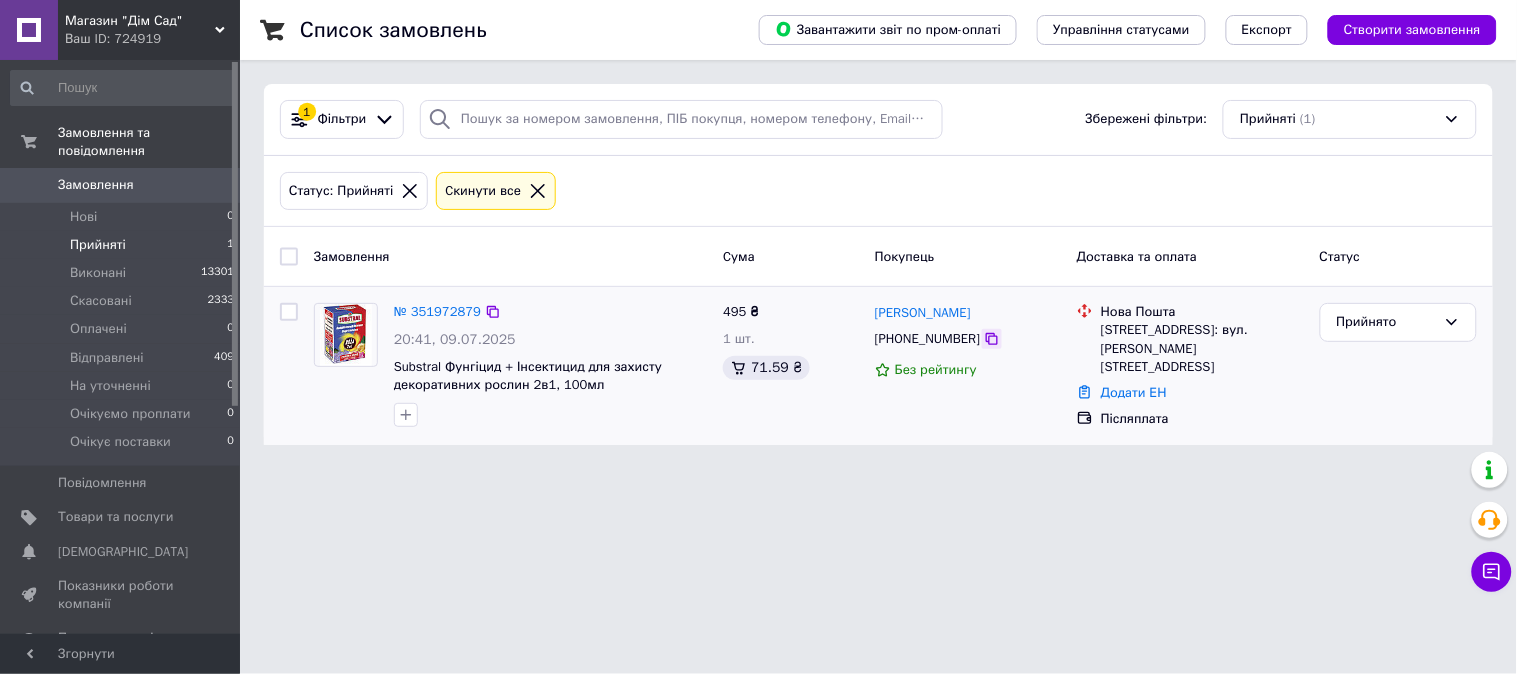click 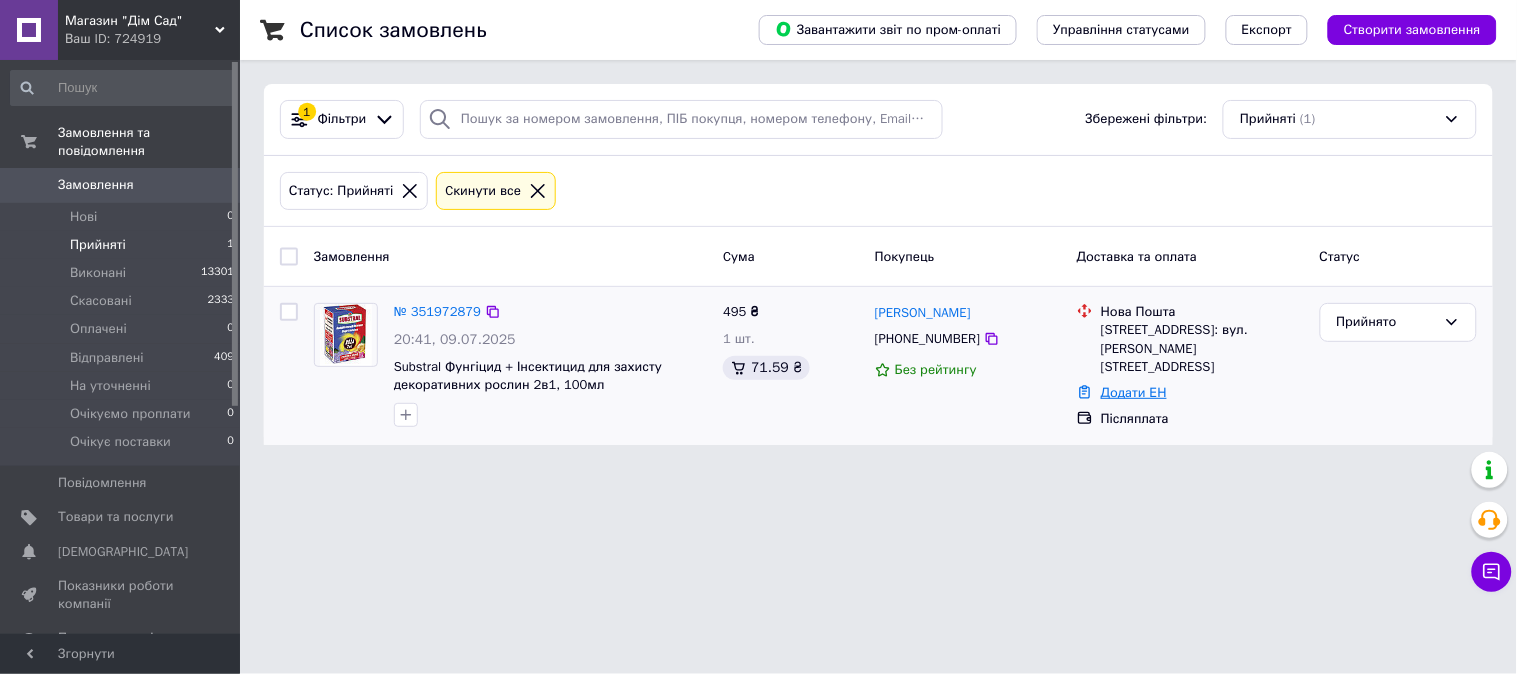click on "Додати ЕН" at bounding box center [1134, 392] 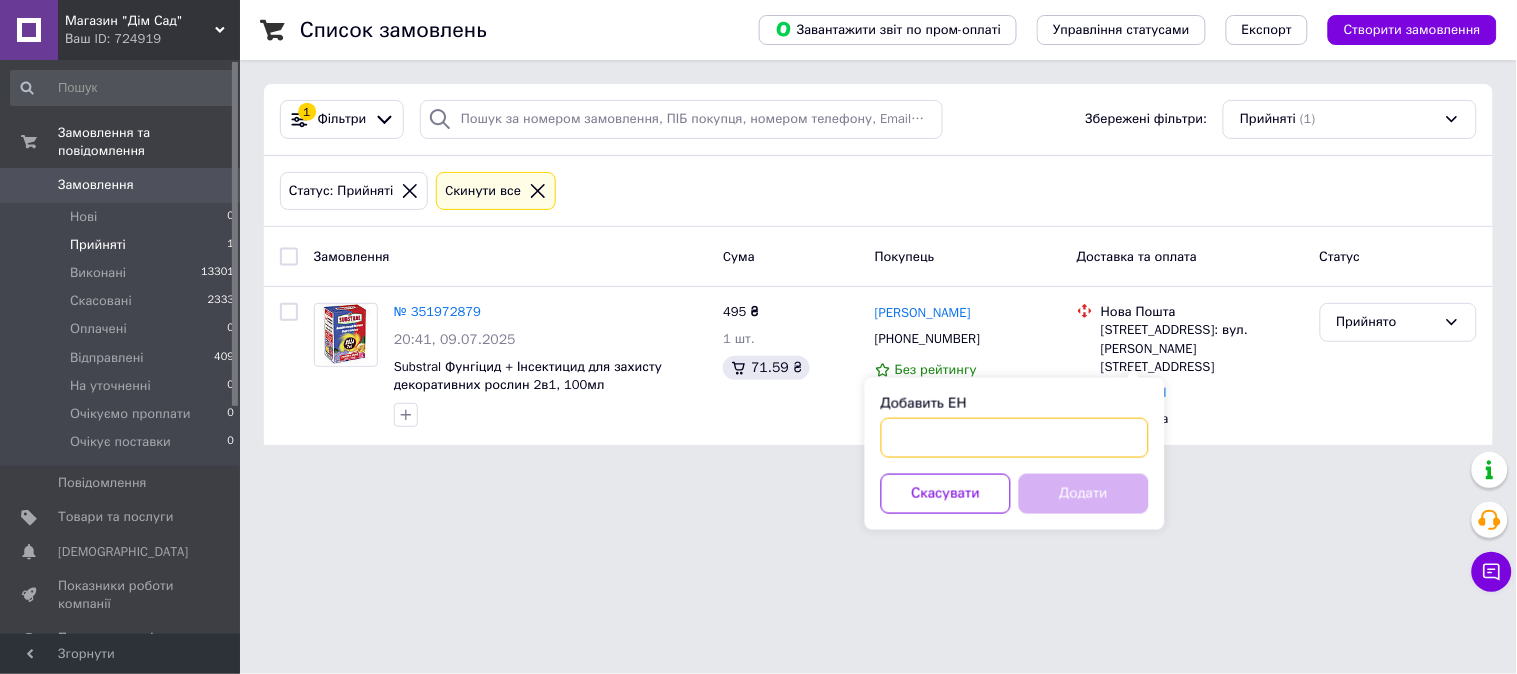 paste on "20451202841431" 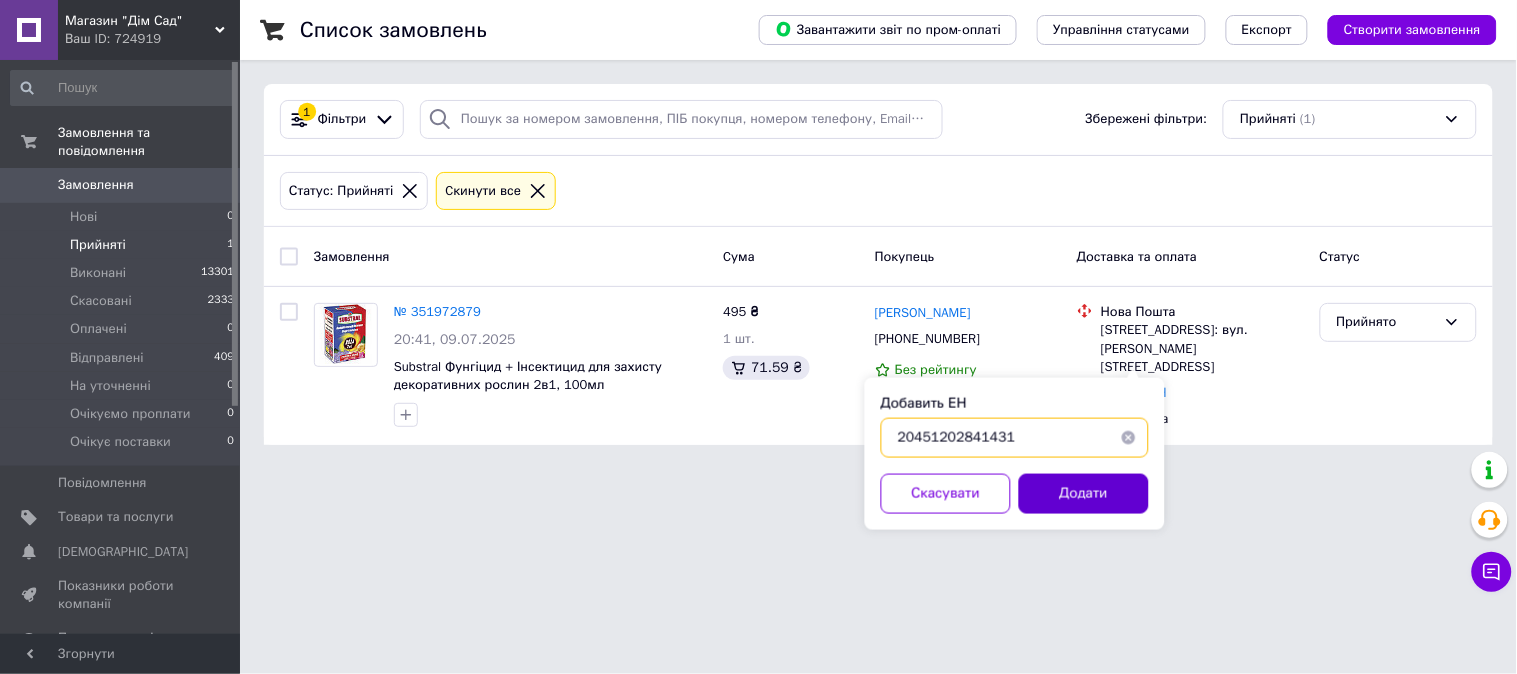 type on "20451202841431" 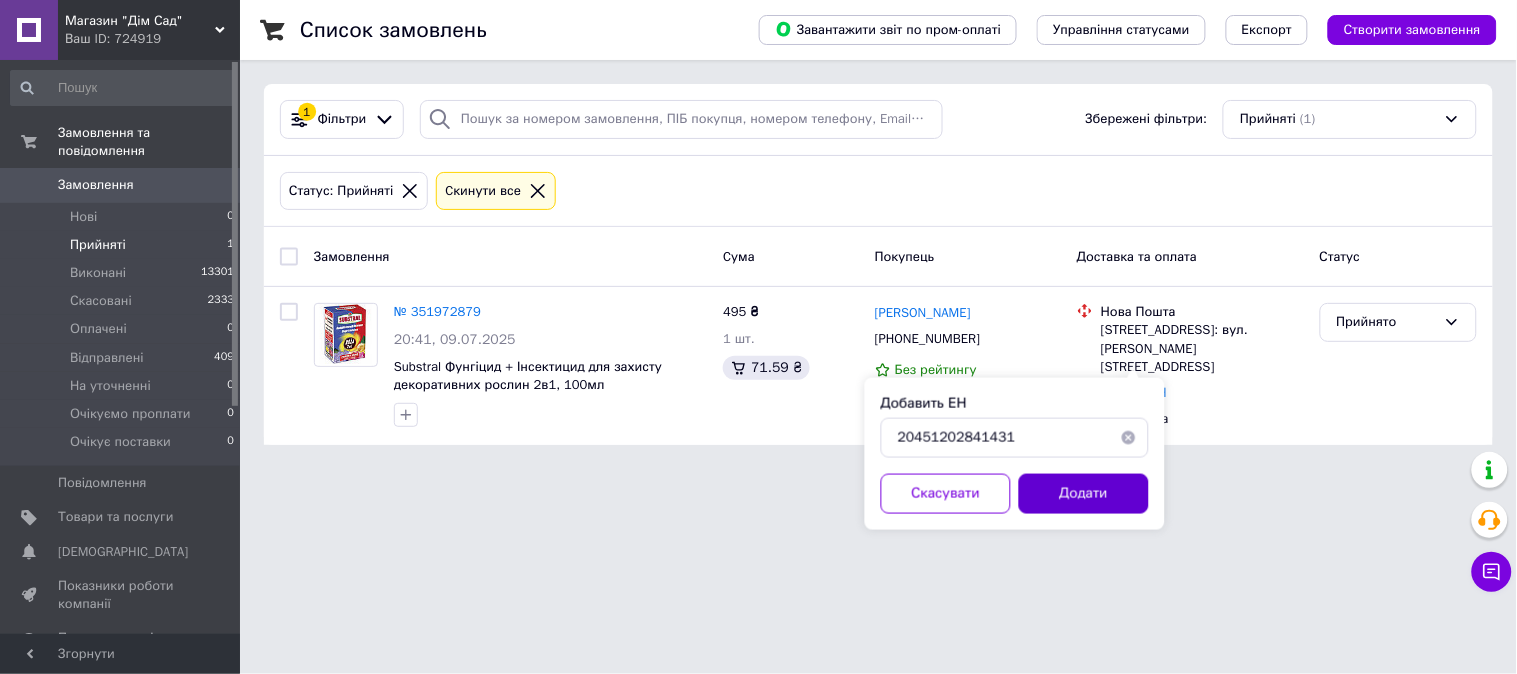 click on "Додати" at bounding box center [1084, 494] 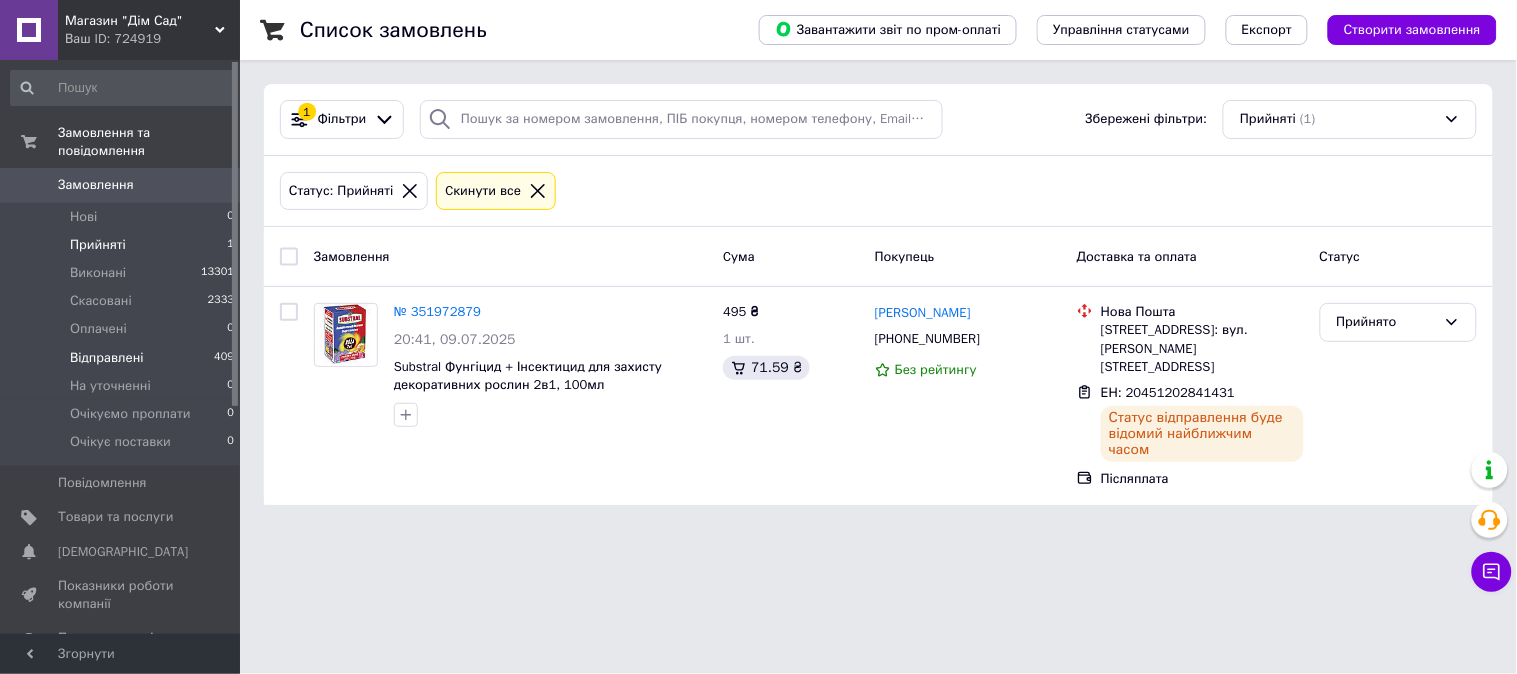 click on "Відправлені" at bounding box center [107, 358] 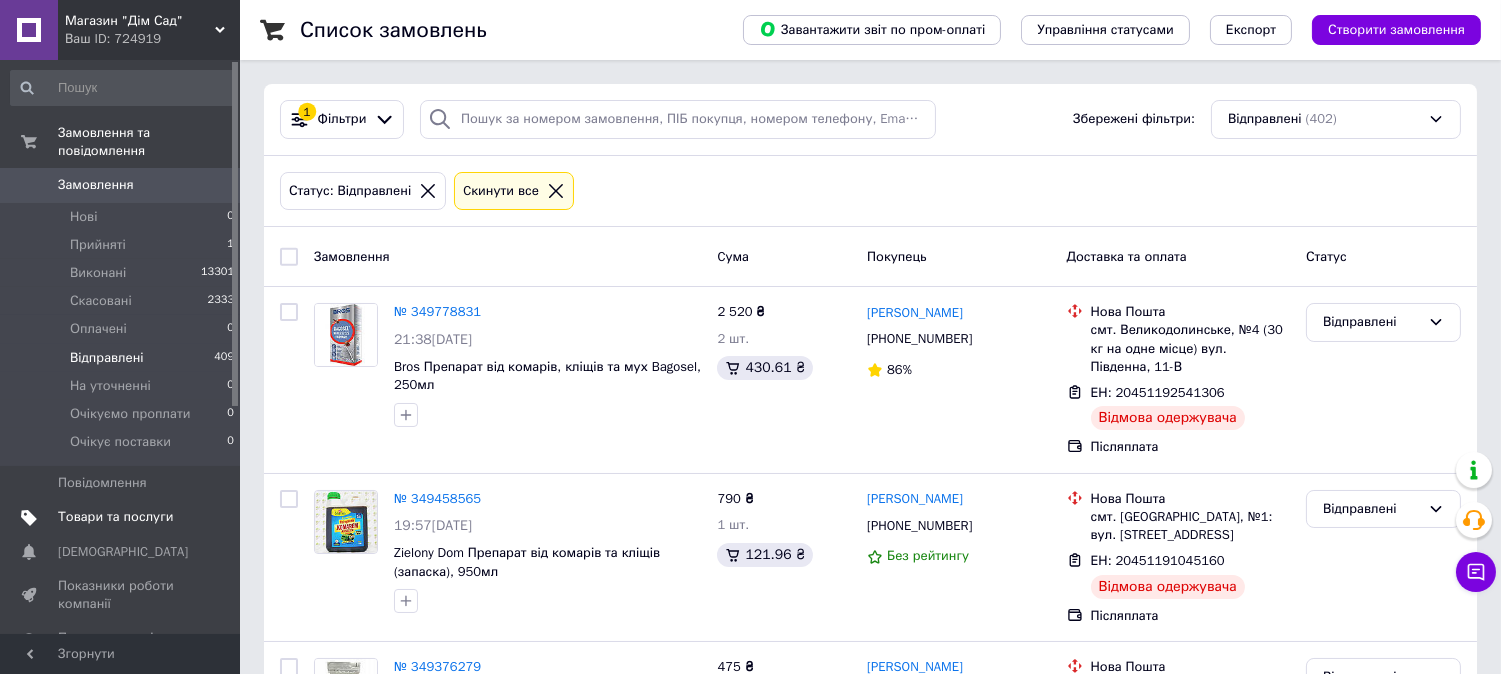 click on "Товари та послуги" at bounding box center (115, 517) 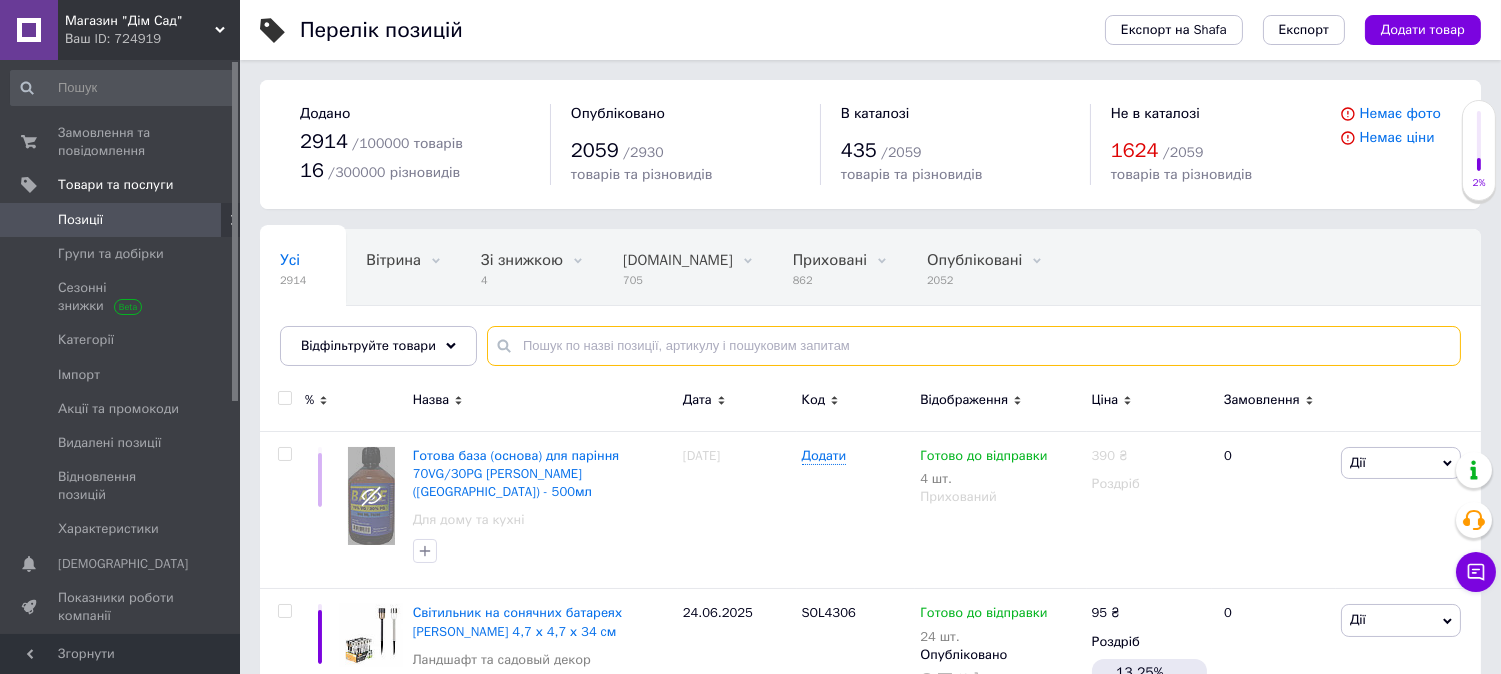 click at bounding box center [974, 346] 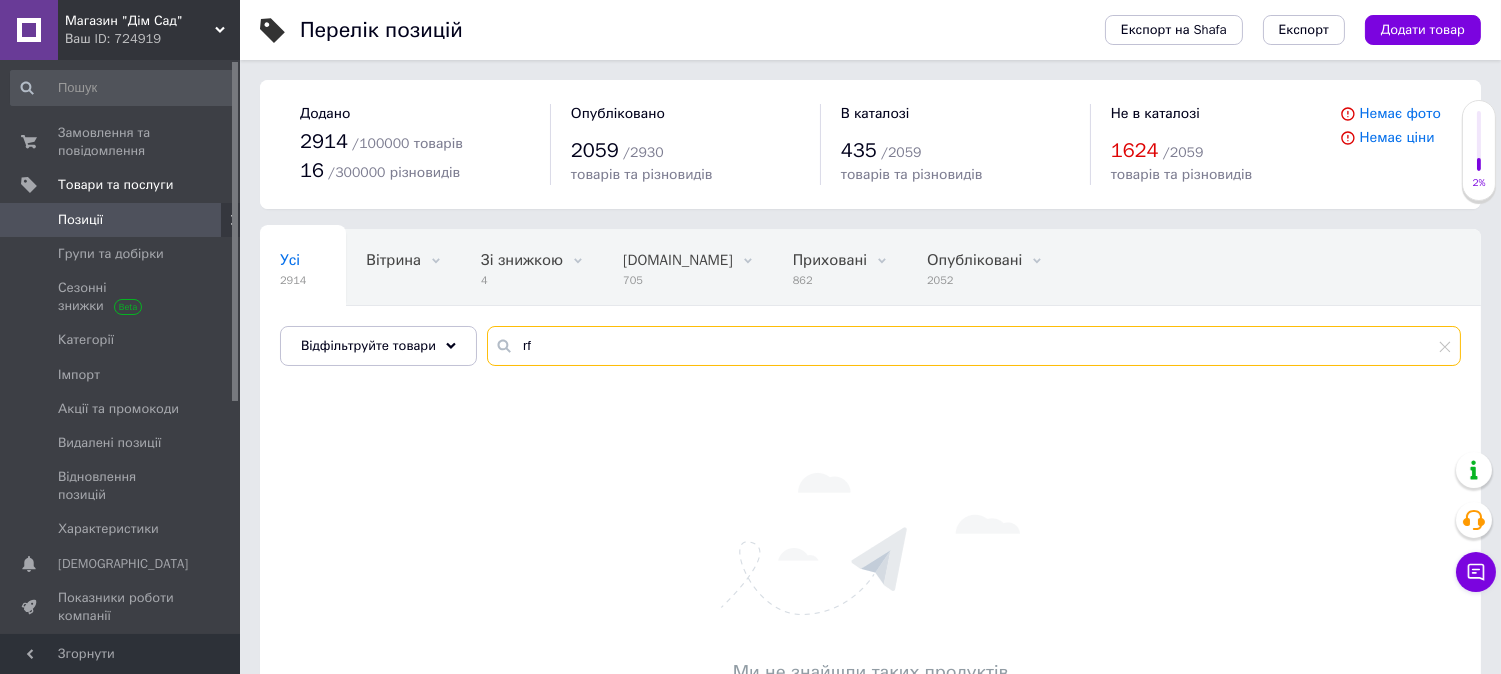 type on "r" 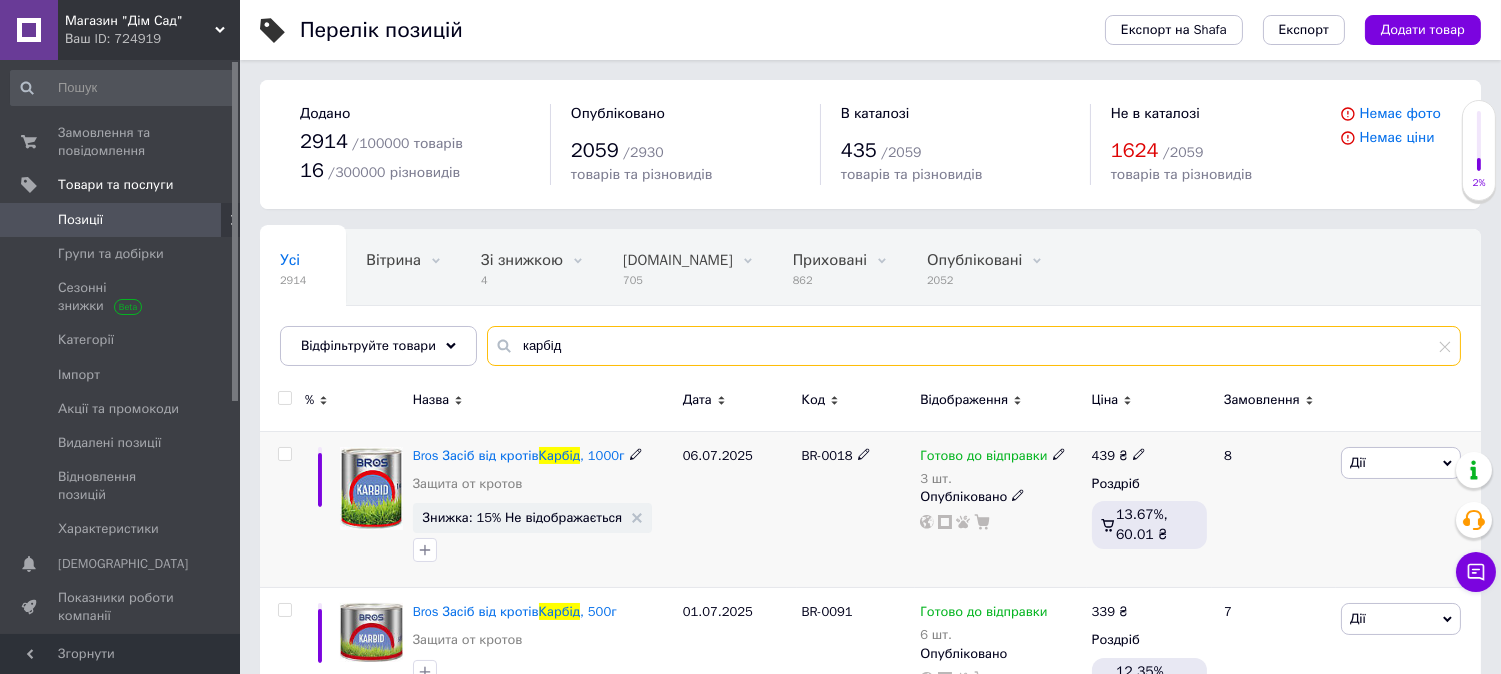 type on "карбід" 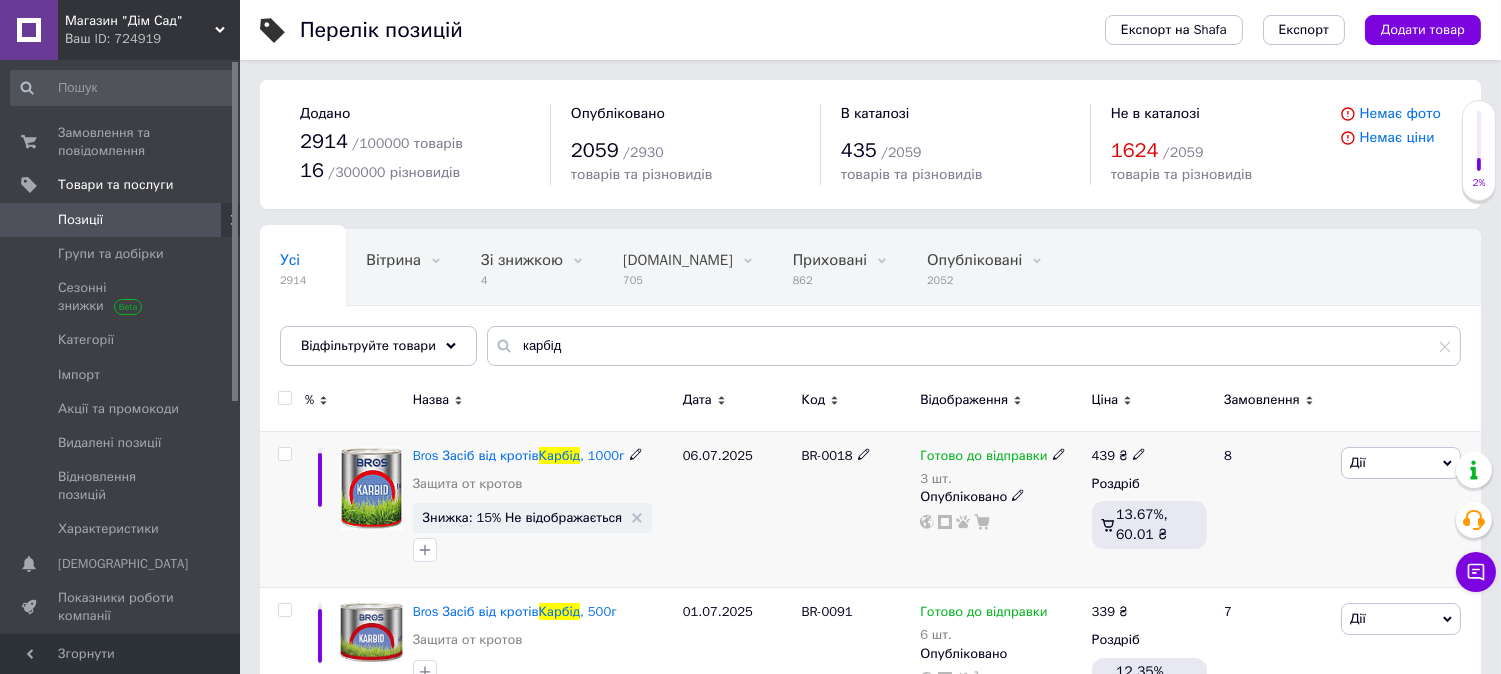 click 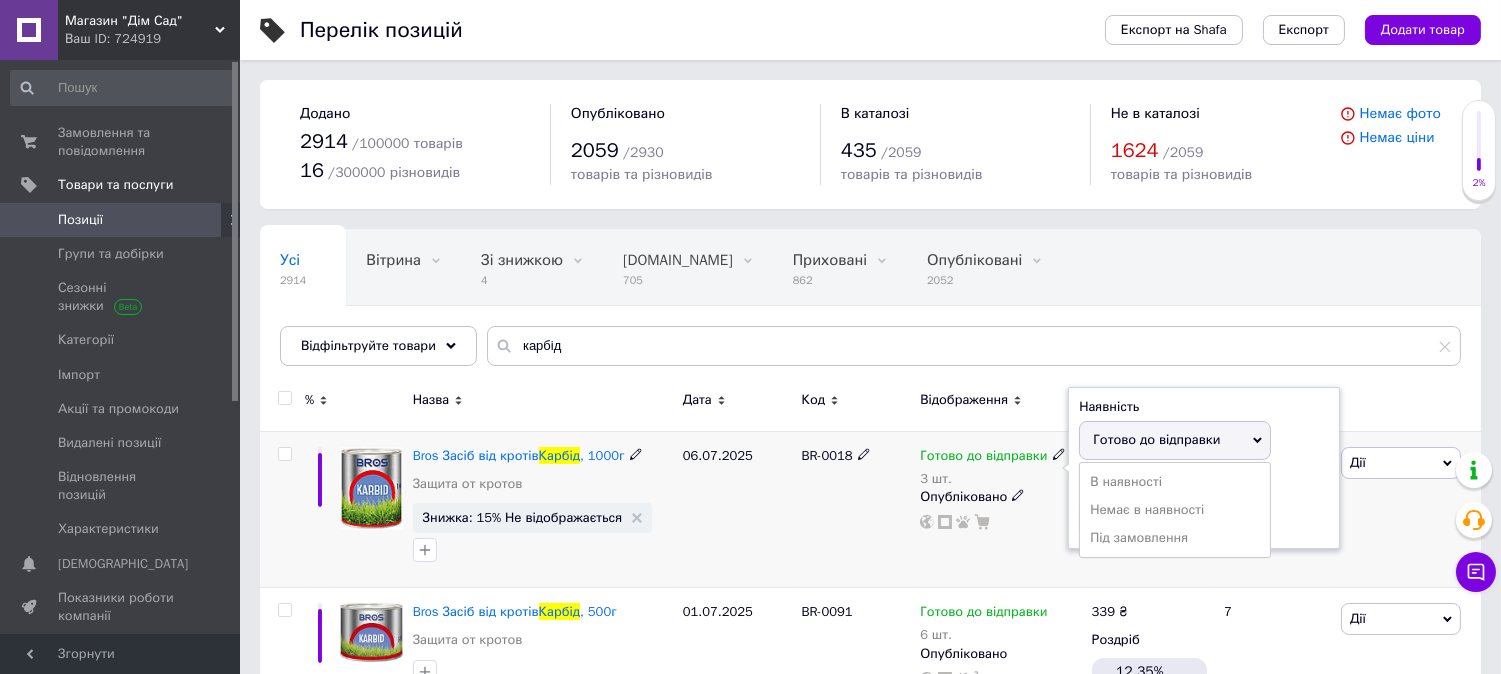 click on "В наявності Немає в наявності Під замовлення" at bounding box center (1175, 510) 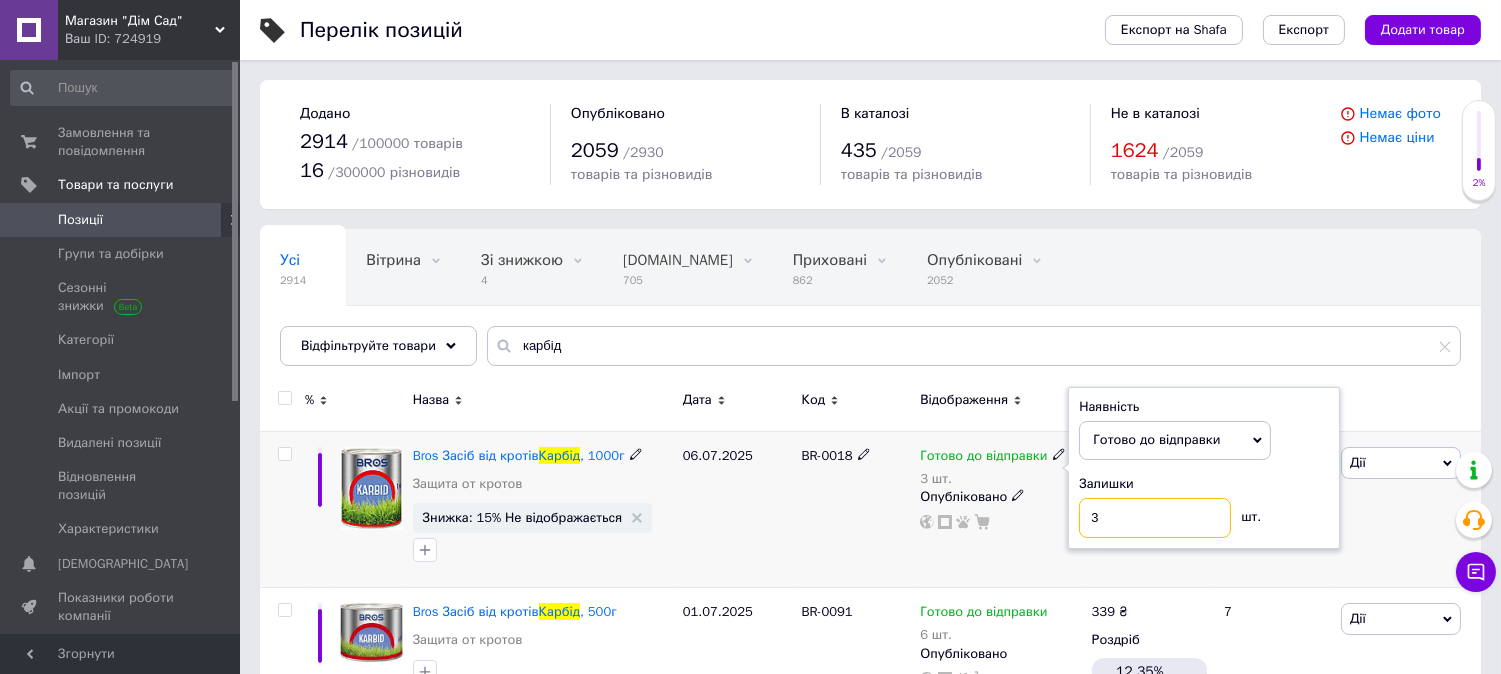 click on "3" at bounding box center [1155, 518] 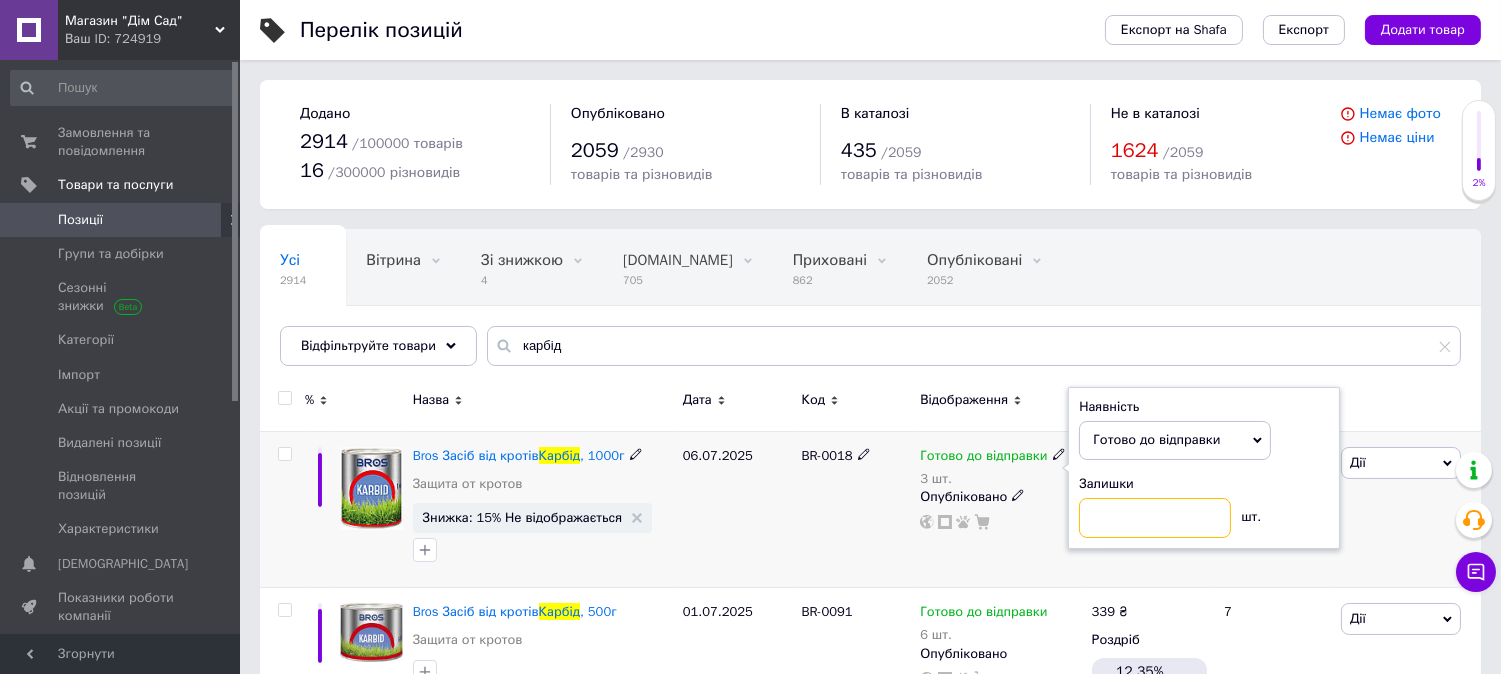 type on "1" 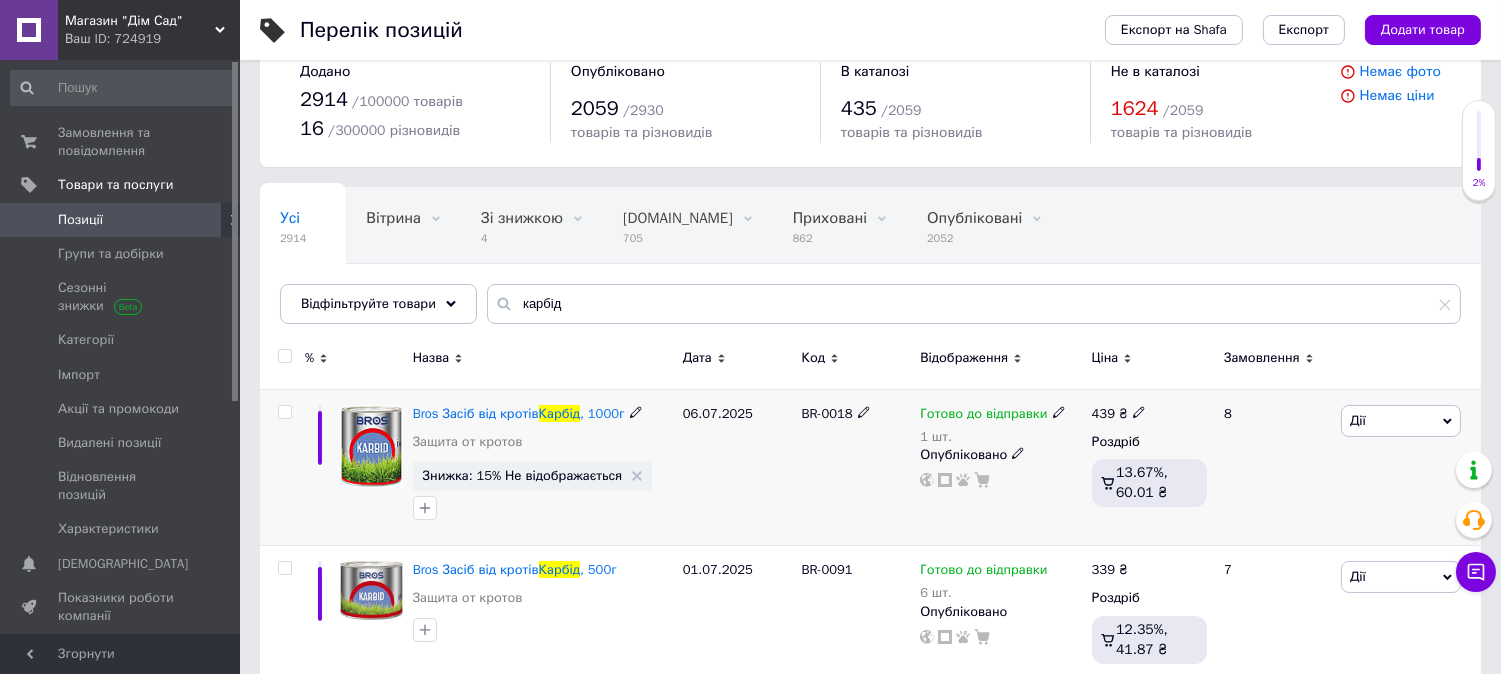 scroll, scrollTop: 74, scrollLeft: 0, axis: vertical 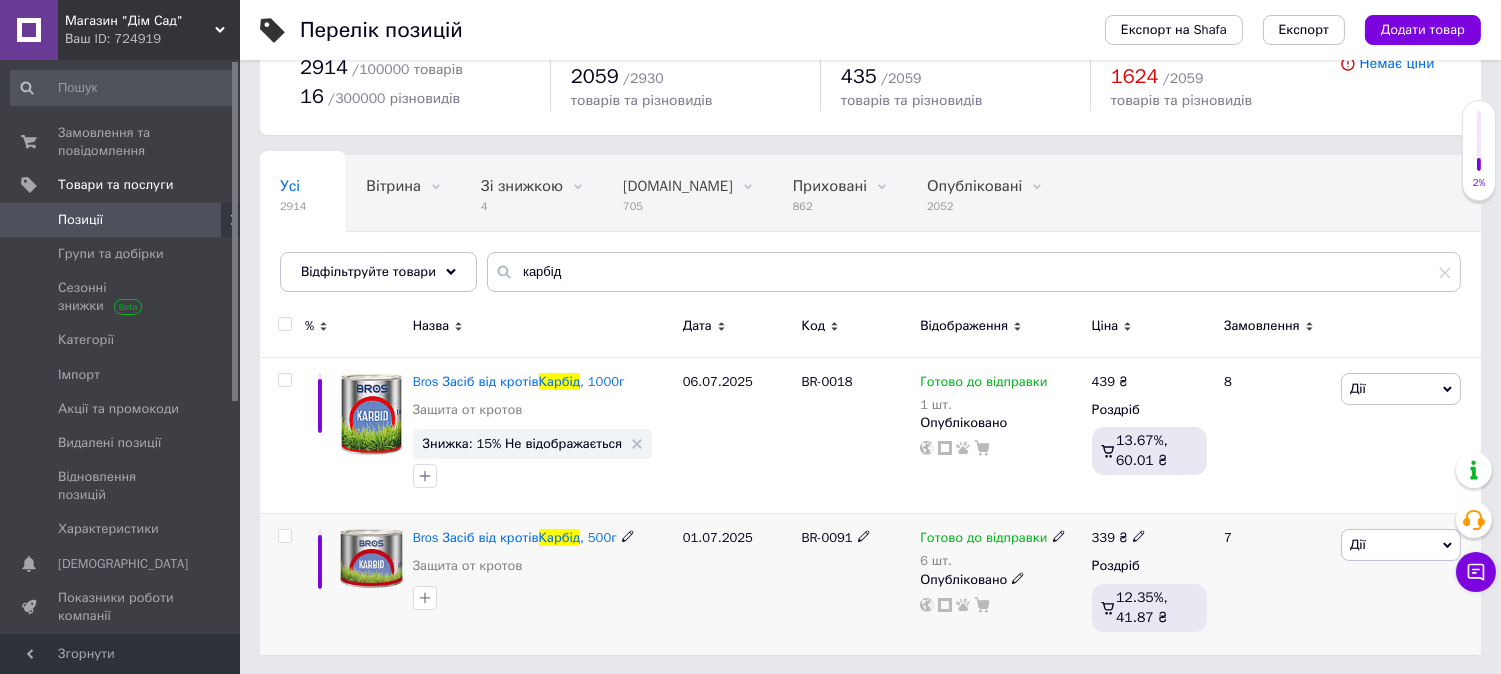 click 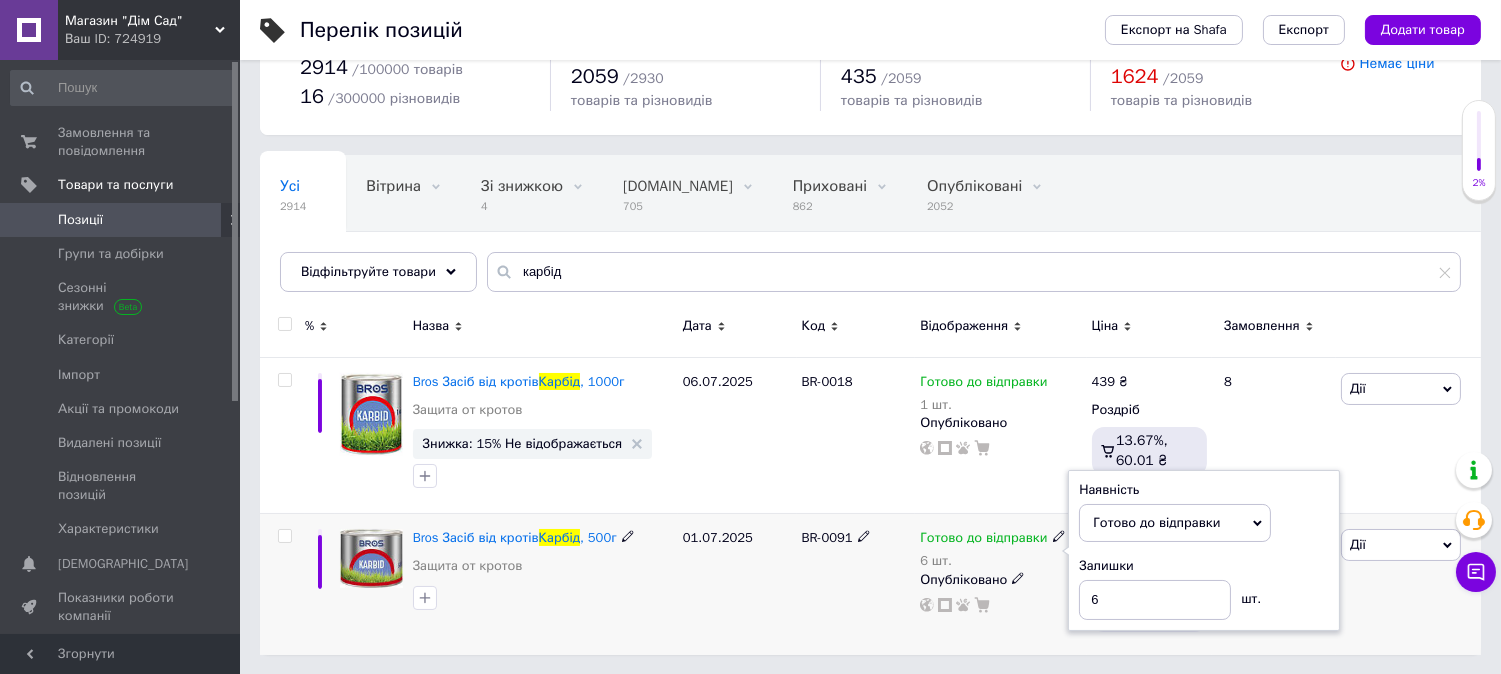 click on "Наявність Готово до відправки В наявності Немає в наявності Під замовлення Залишки 6 шт." at bounding box center (1204, 551) 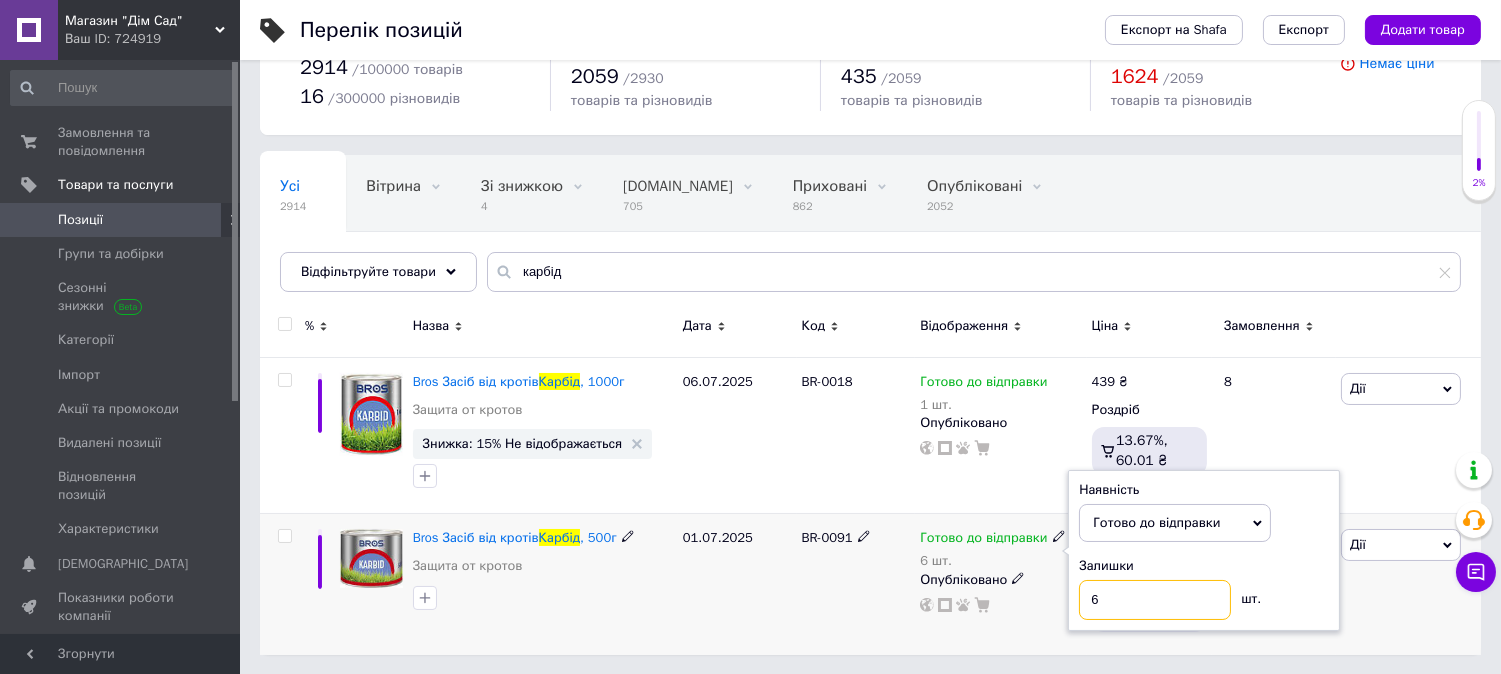 click on "6" at bounding box center [1155, 600] 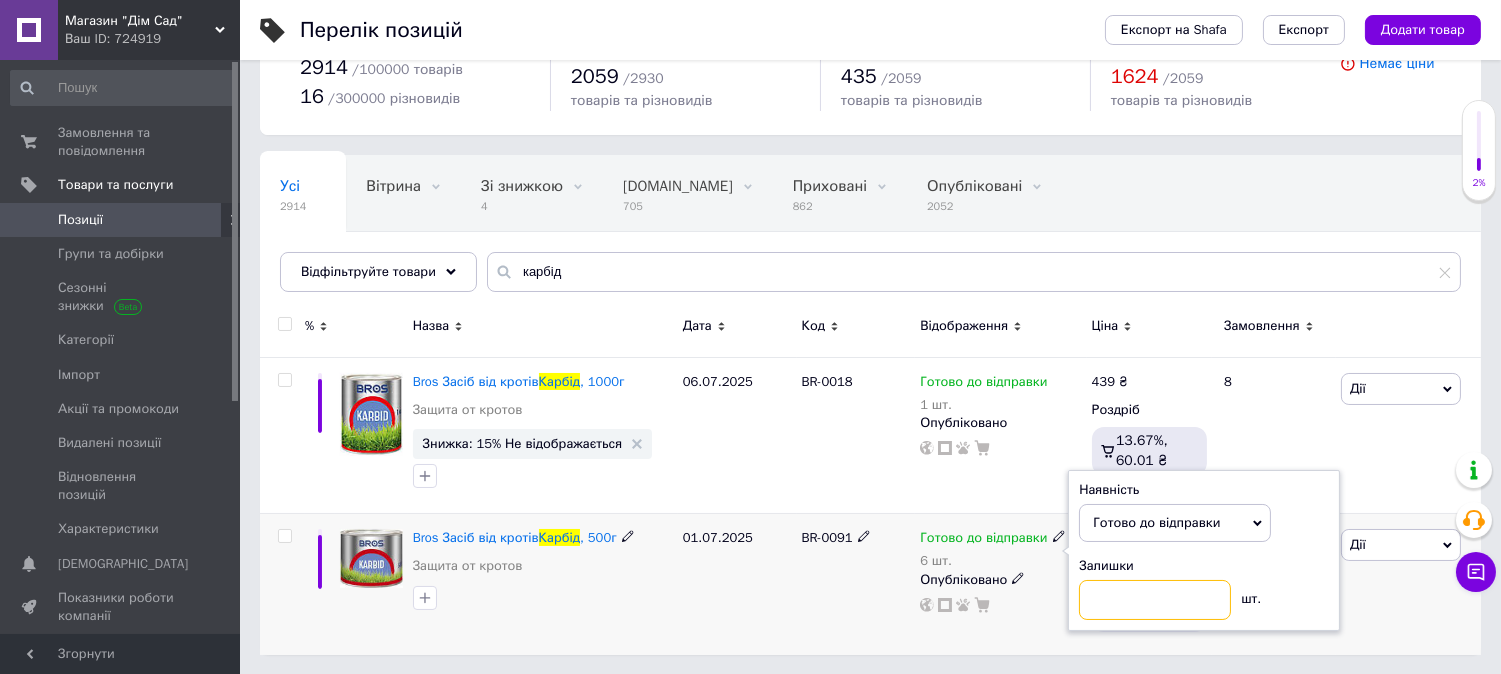 type on "8" 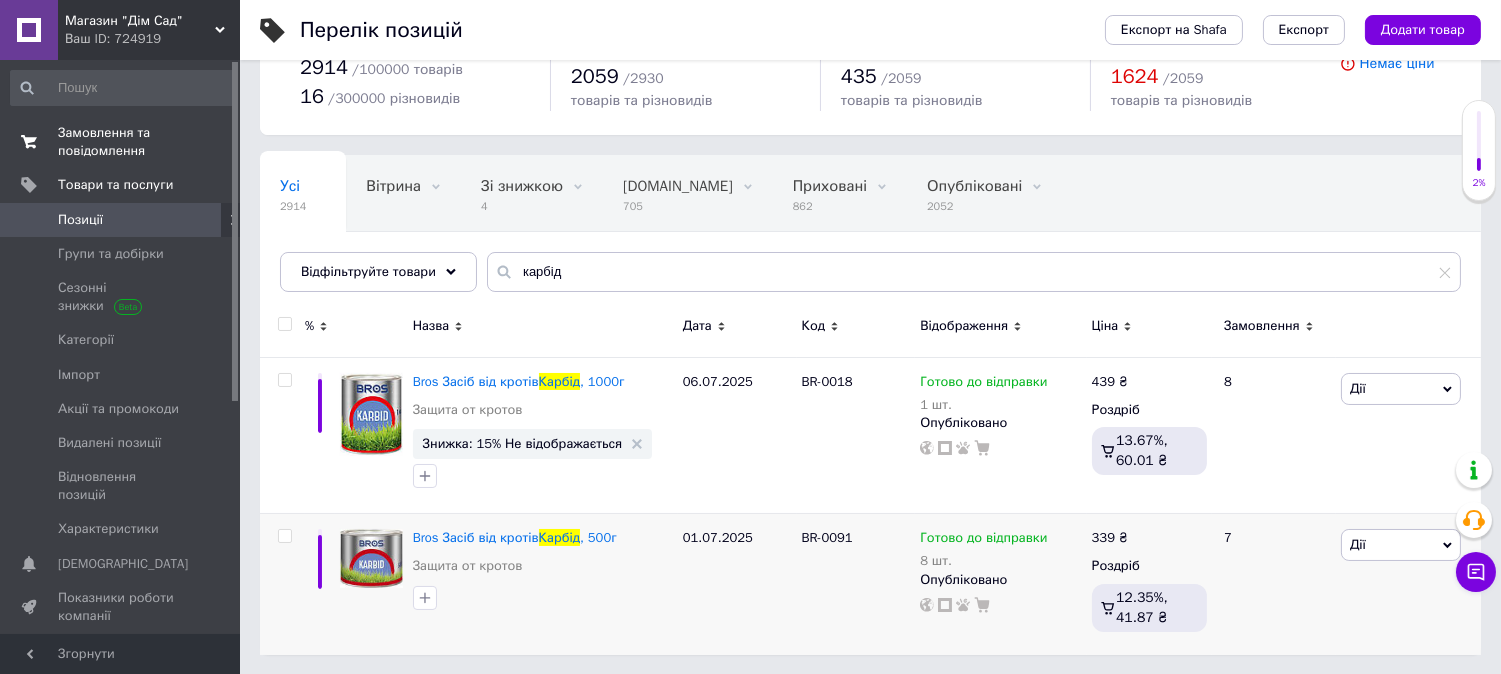 click on "Замовлення та повідомлення" at bounding box center [121, 142] 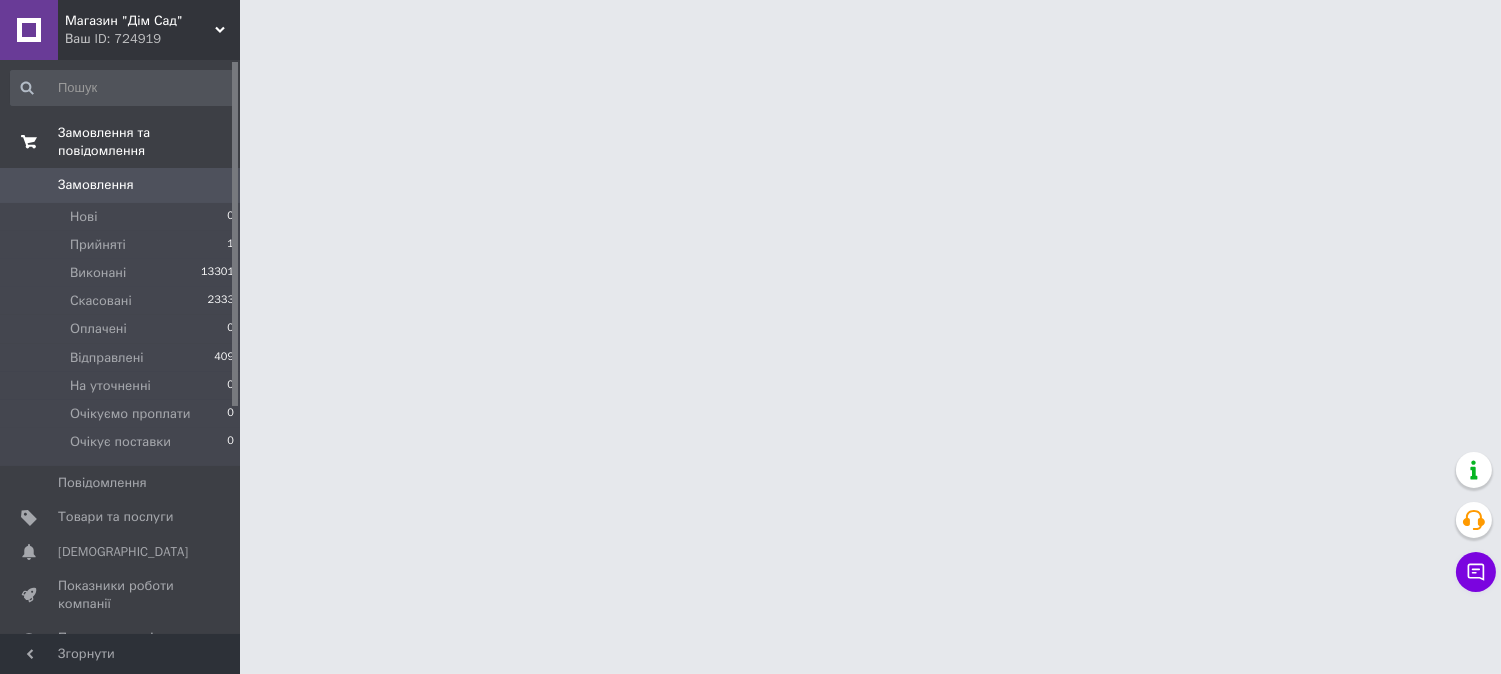 scroll, scrollTop: 0, scrollLeft: 0, axis: both 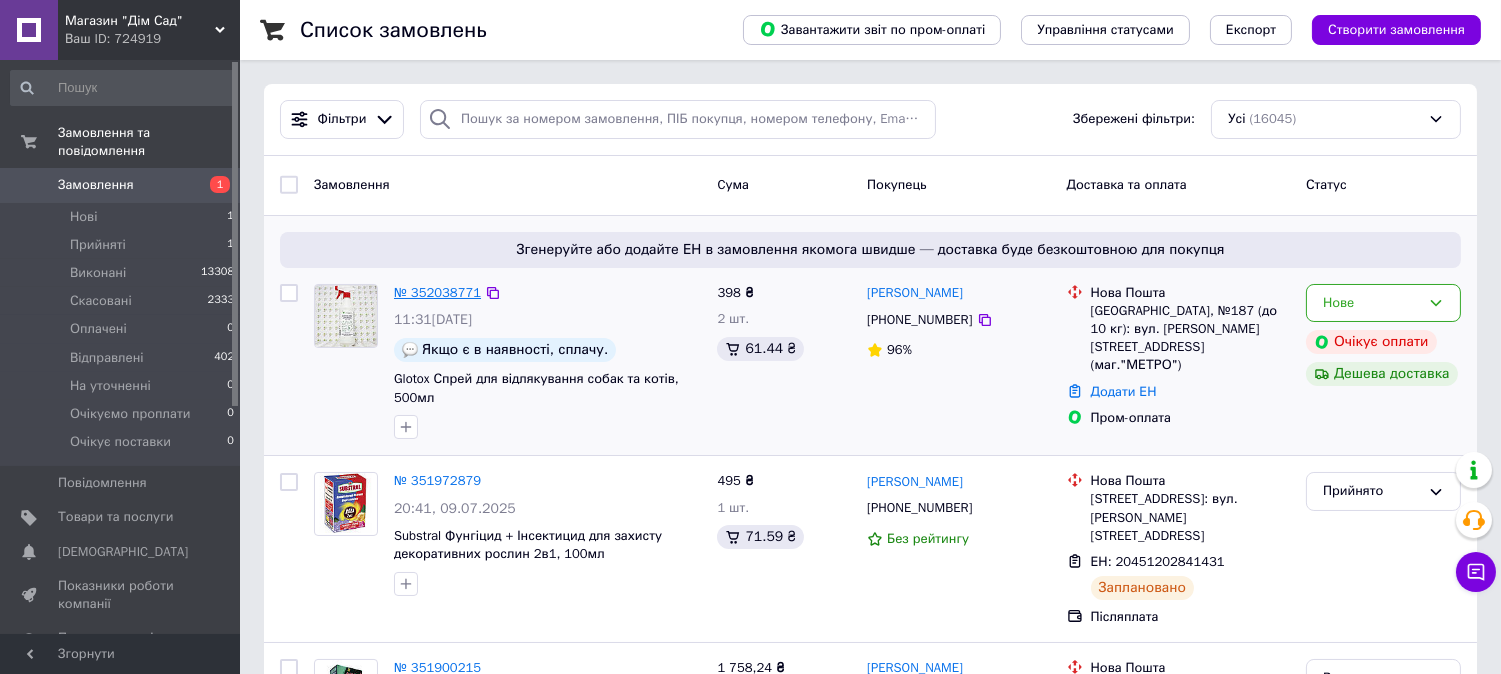 click on "№ 352038771" at bounding box center [437, 292] 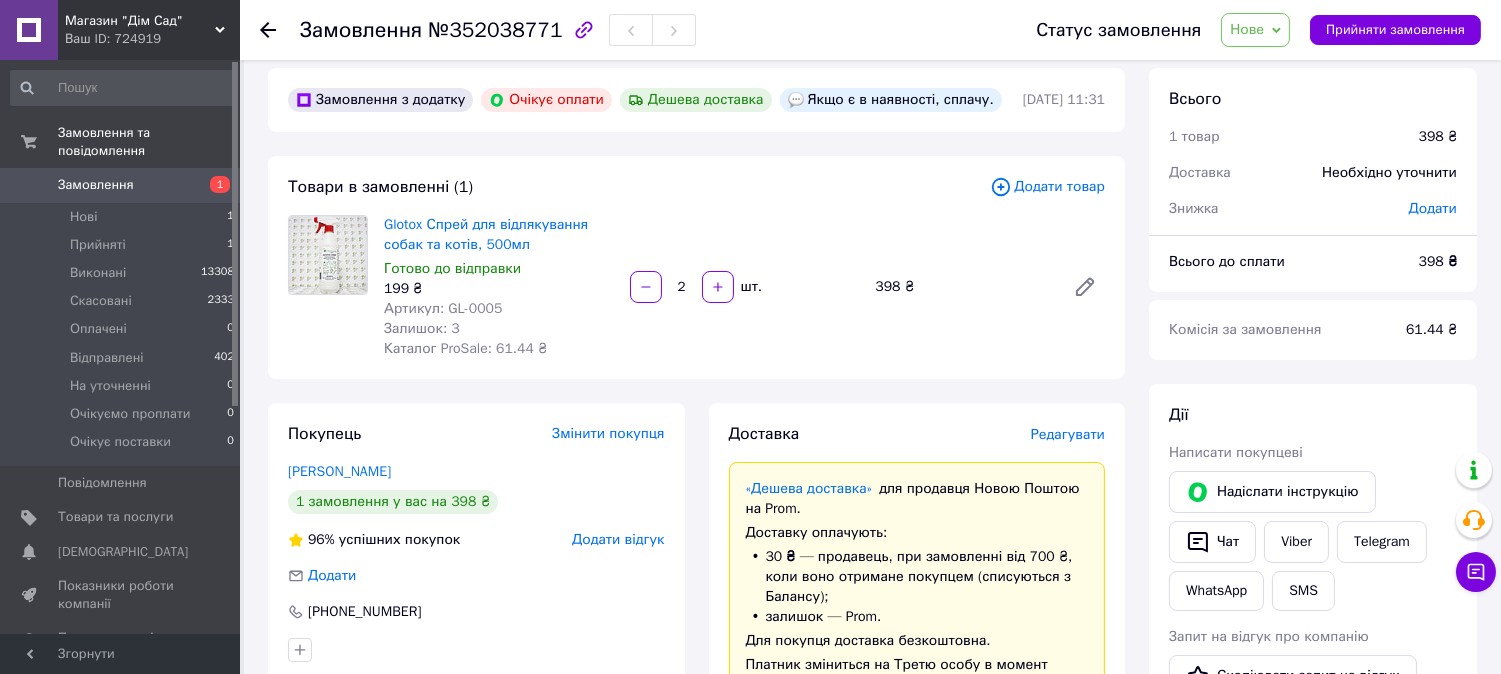 scroll, scrollTop: 0, scrollLeft: 0, axis: both 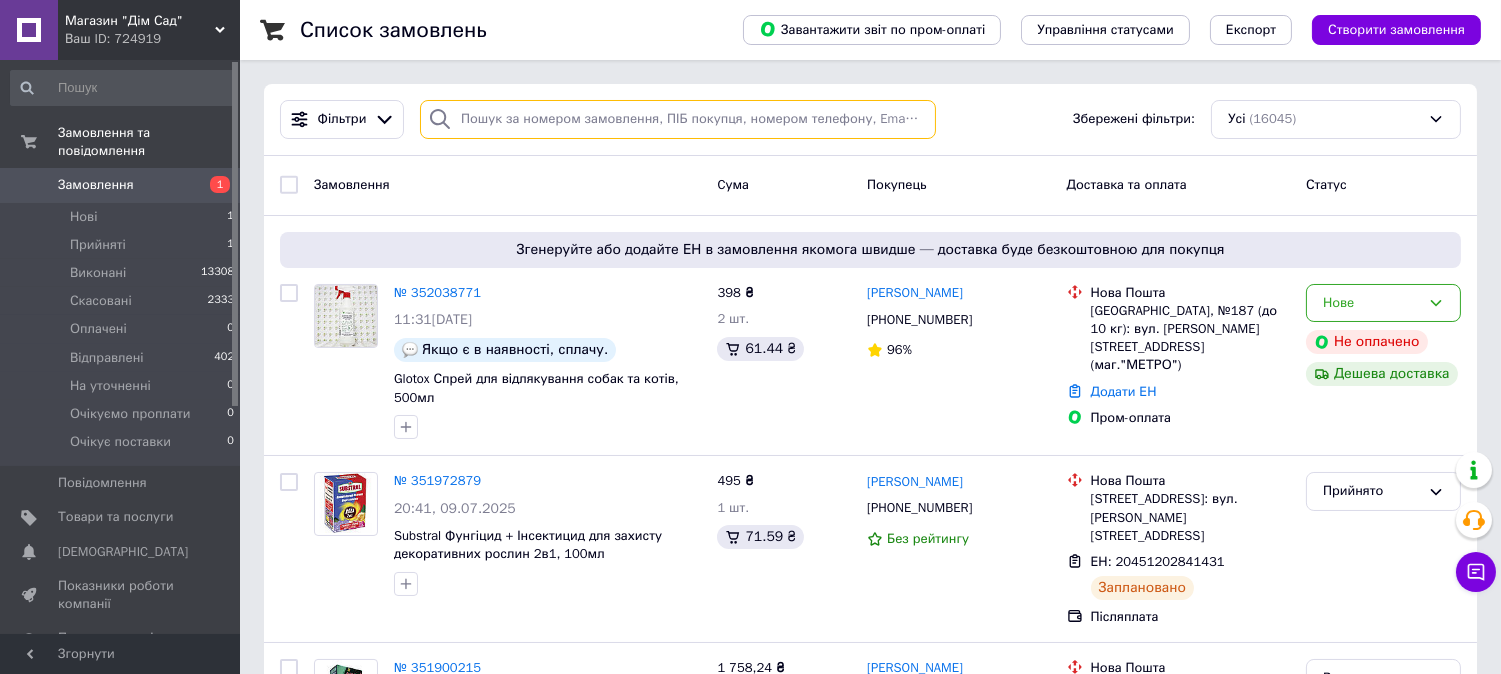 click at bounding box center (678, 119) 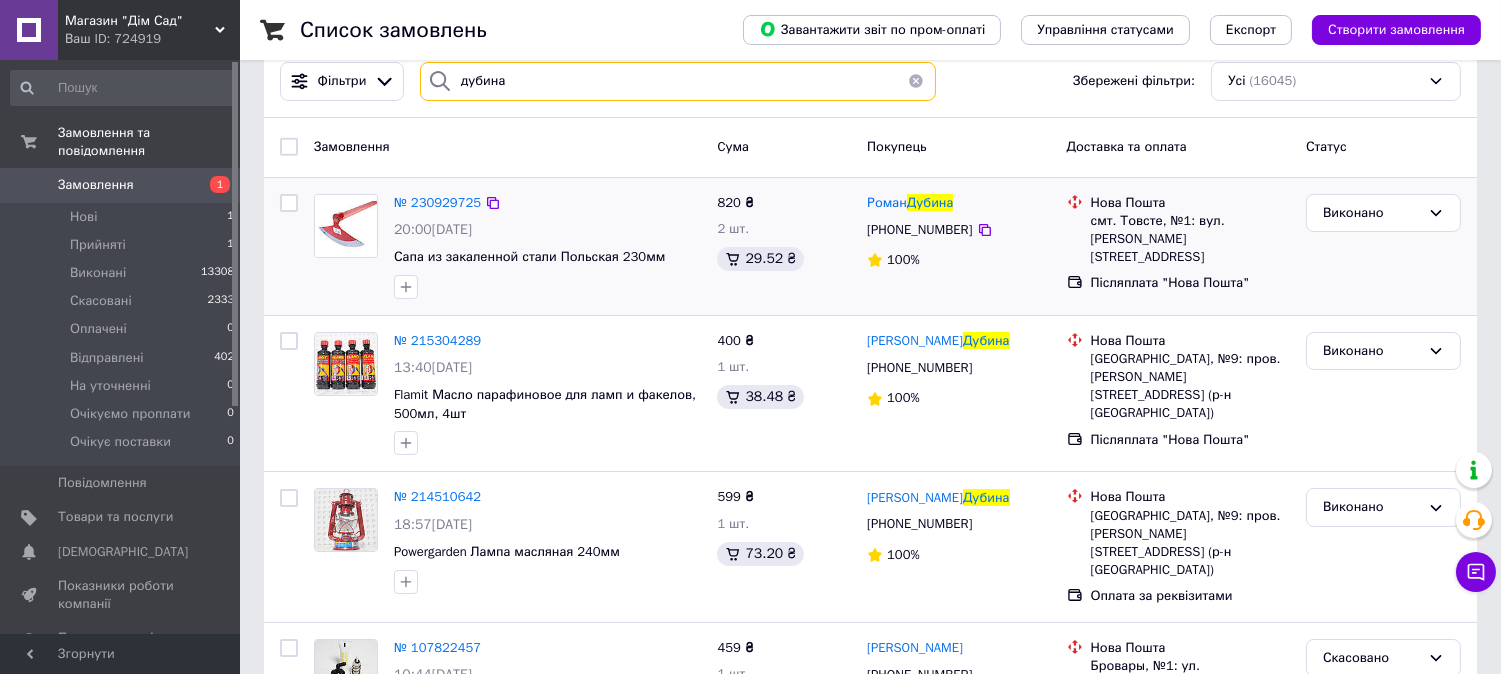 scroll, scrollTop: 0, scrollLeft: 0, axis: both 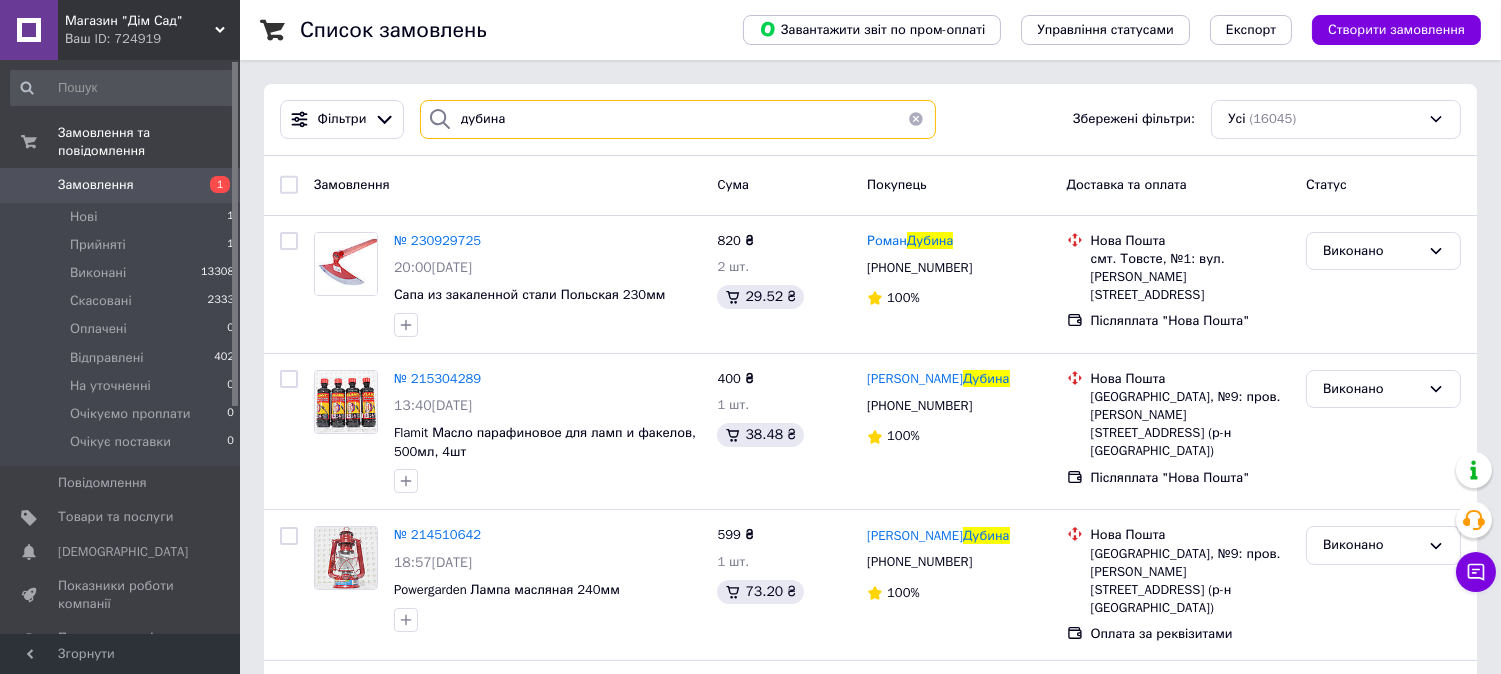 drag, startPoint x: 521, startPoint y: 121, endPoint x: 424, endPoint y: 115, distance: 97.18539 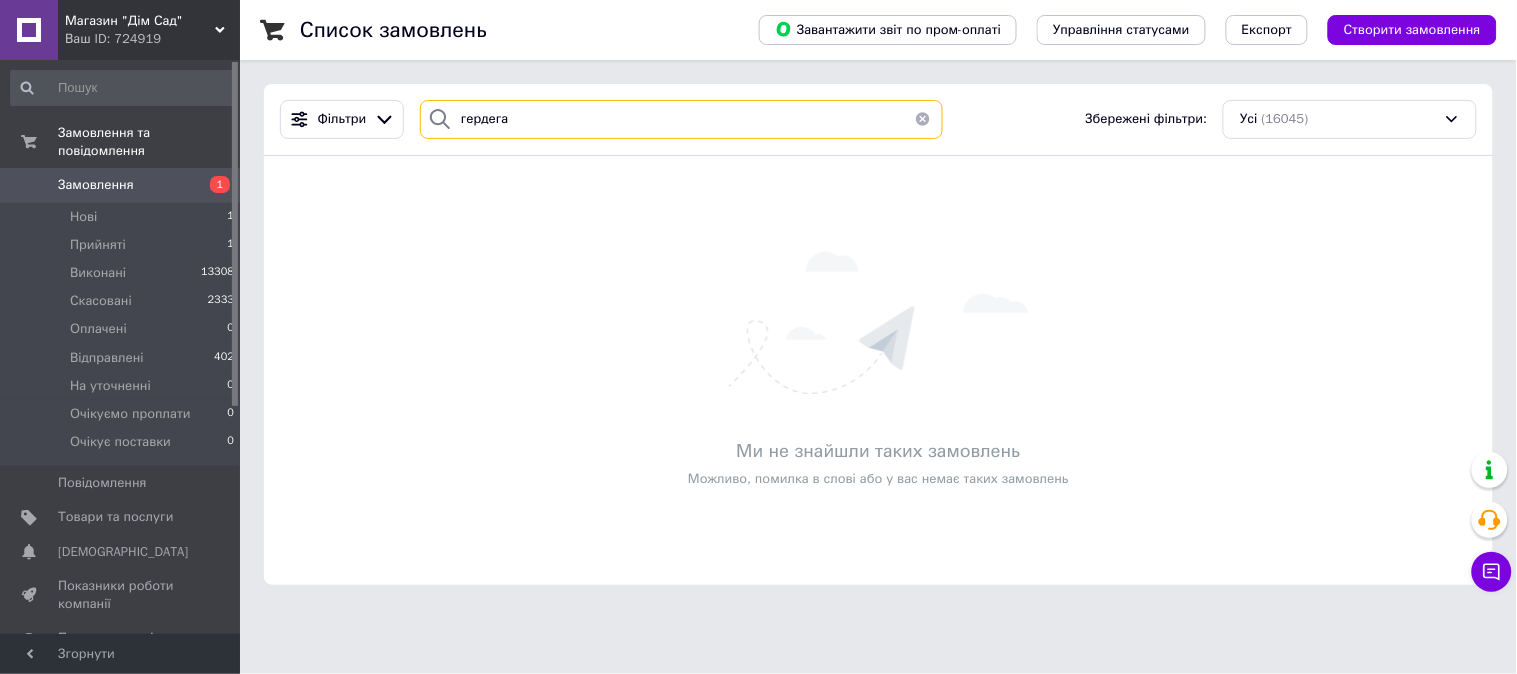 drag, startPoint x: 700, startPoint y: 115, endPoint x: 427, endPoint y: 117, distance: 273.00732 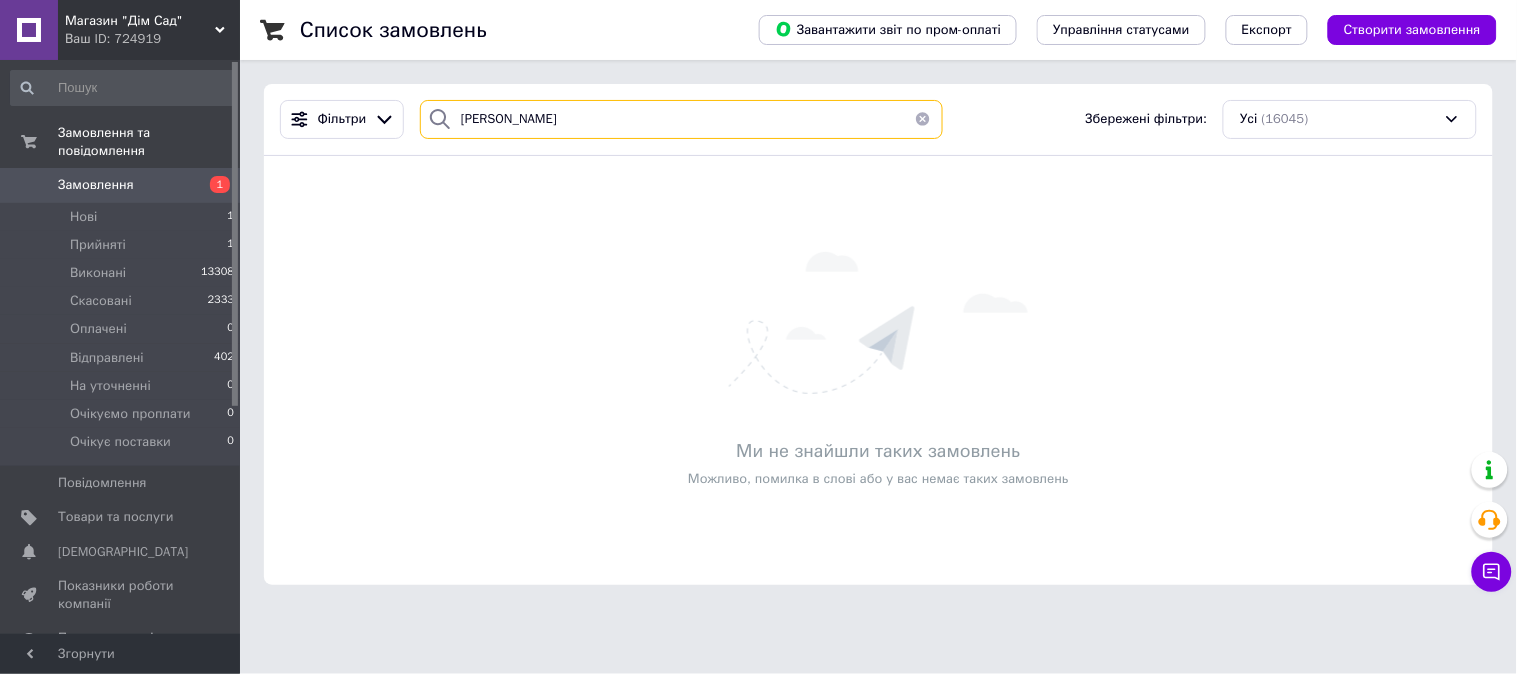 type on "захандревич" 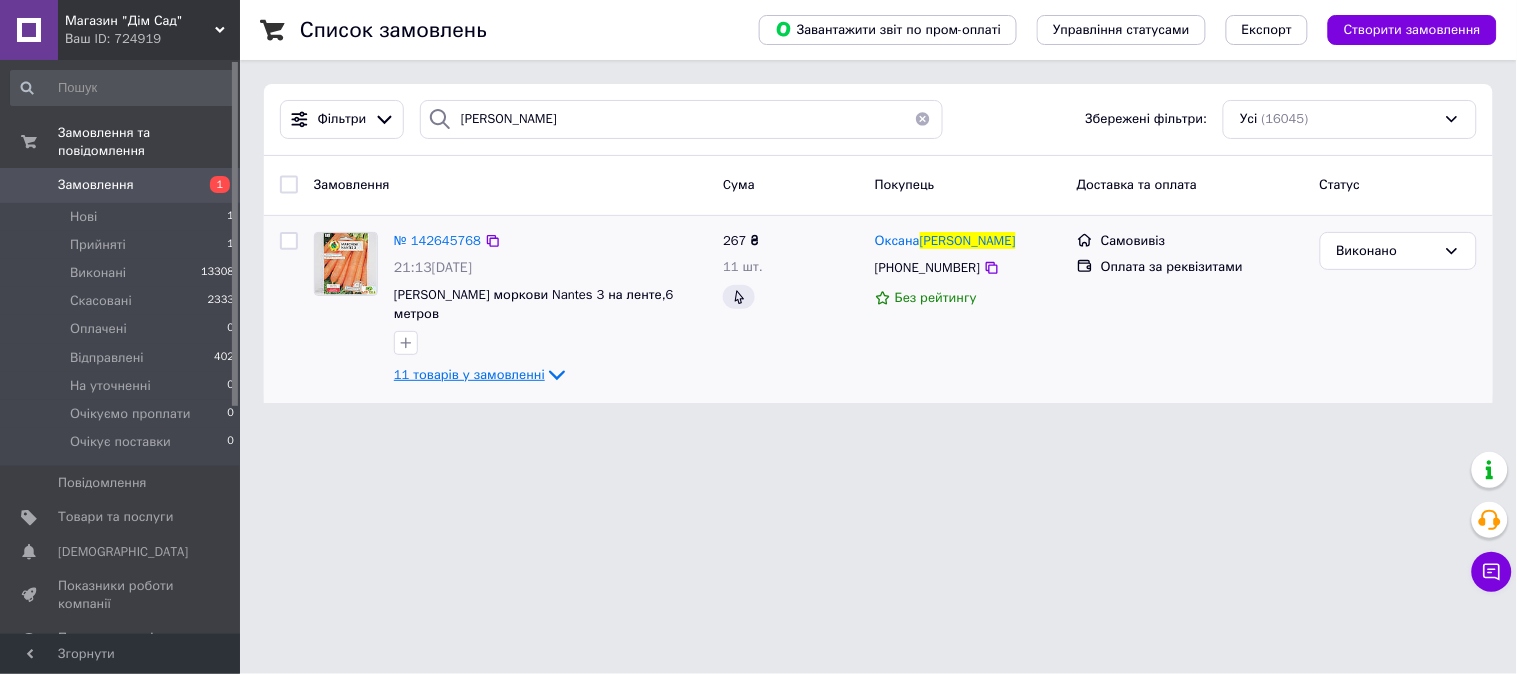 drag, startPoint x: 491, startPoint y: 358, endPoint x: 501, endPoint y: 364, distance: 11.661903 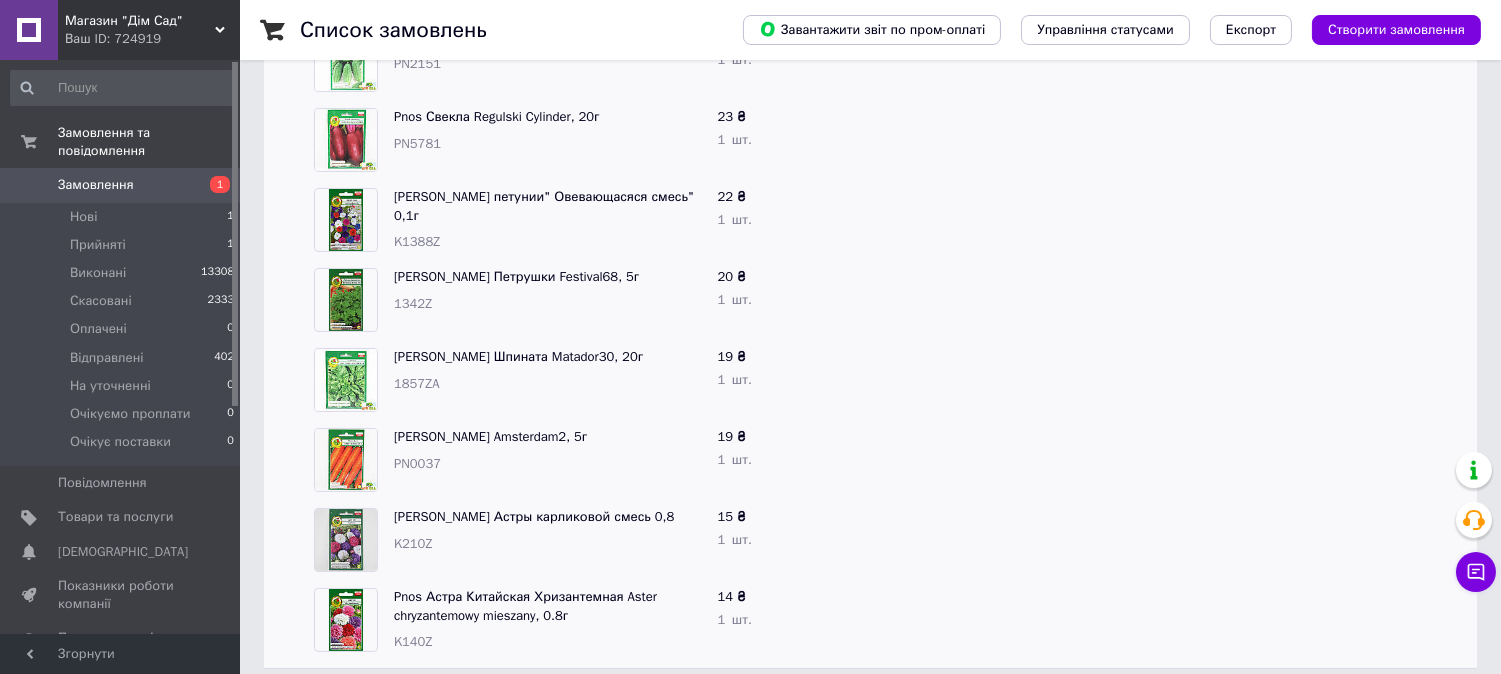 scroll, scrollTop: 0, scrollLeft: 0, axis: both 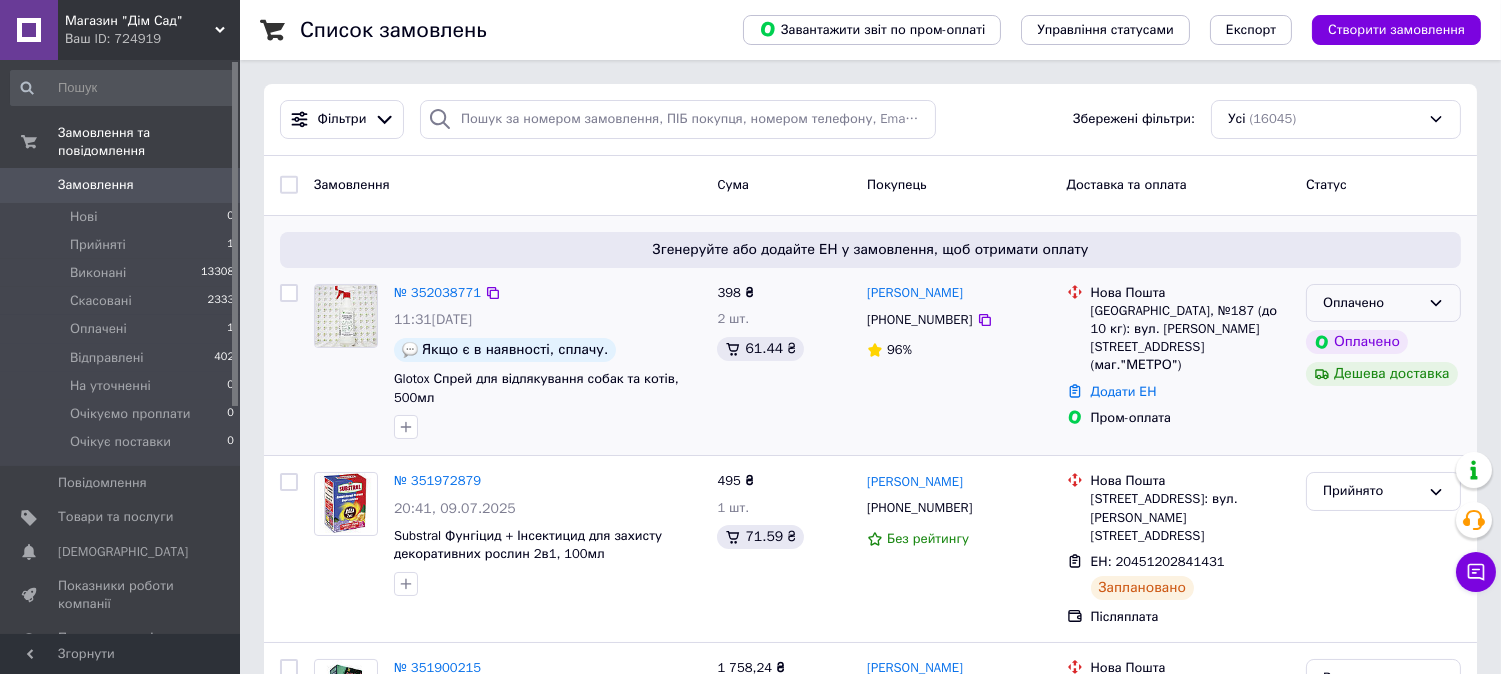 click 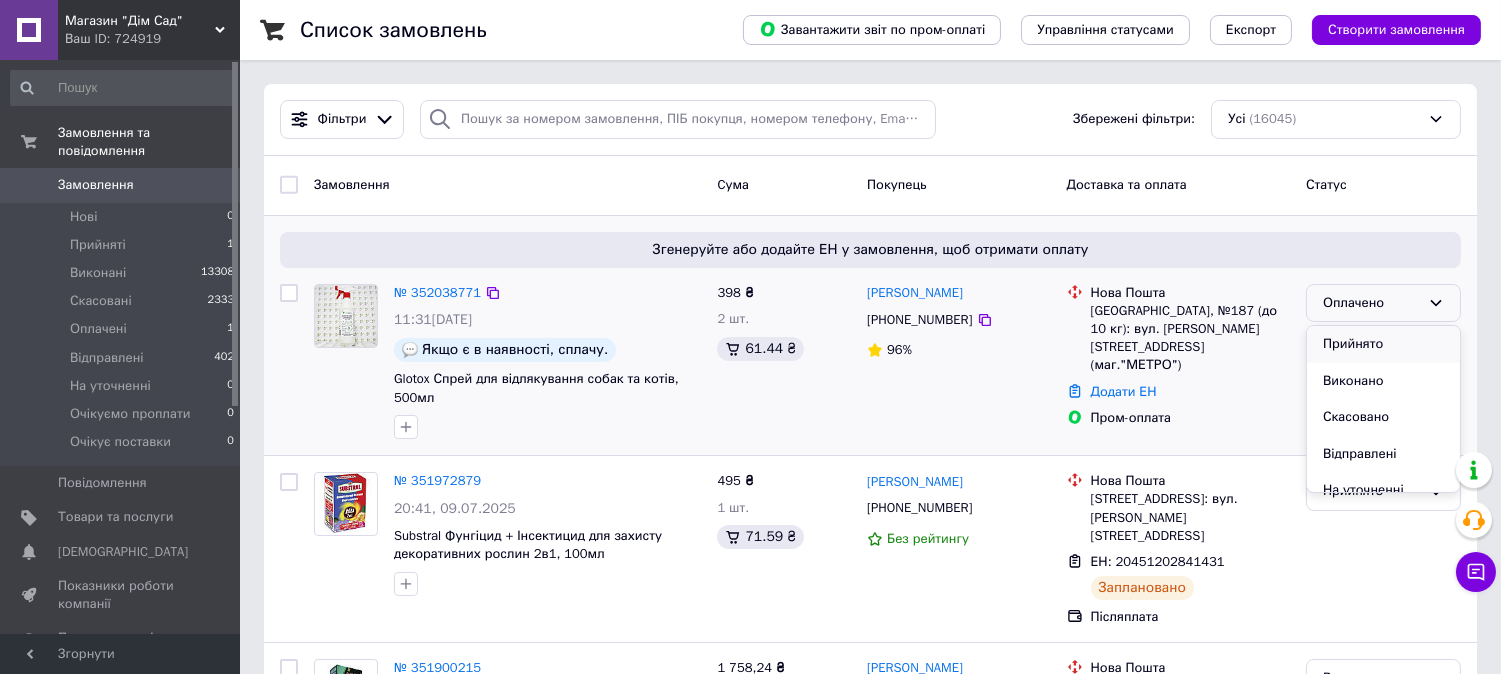 click on "Прийнято" at bounding box center (1383, 344) 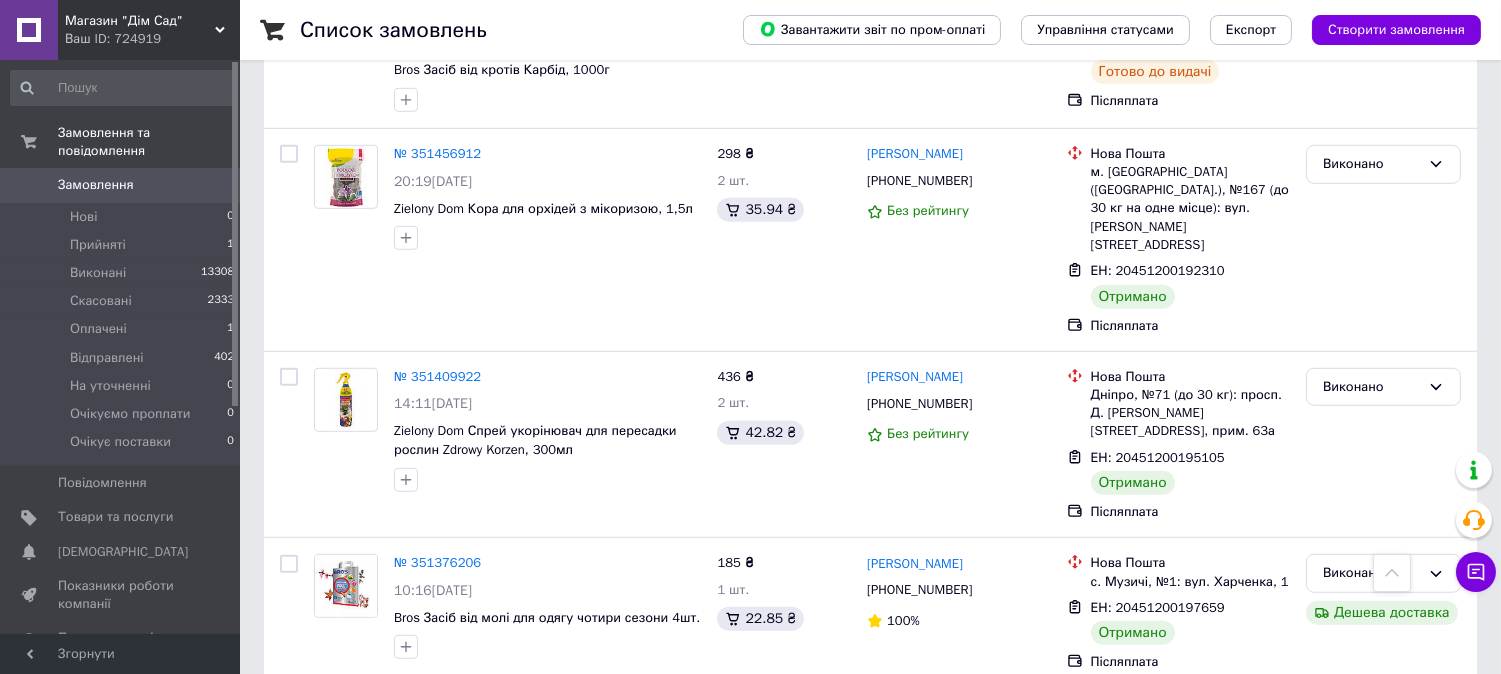 scroll, scrollTop: 2592, scrollLeft: 0, axis: vertical 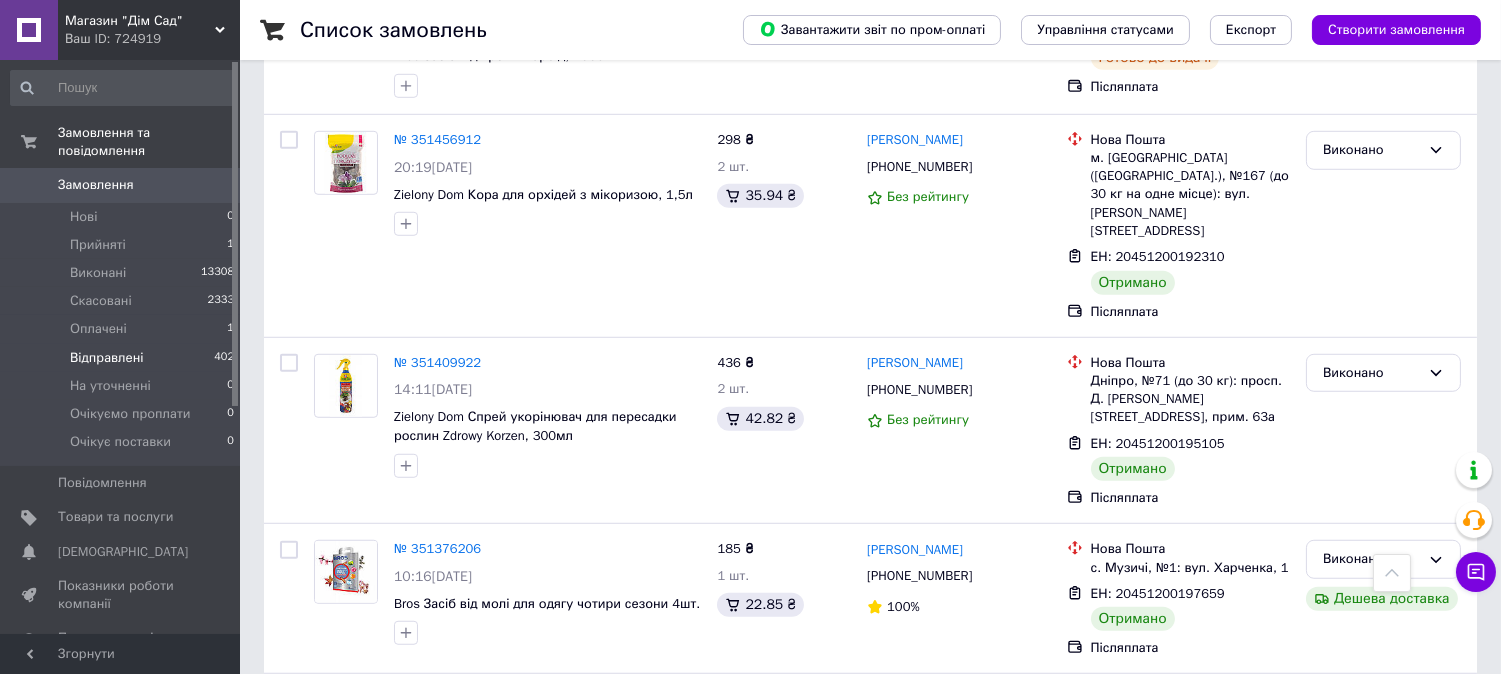 click on "Відправлені" at bounding box center [107, 358] 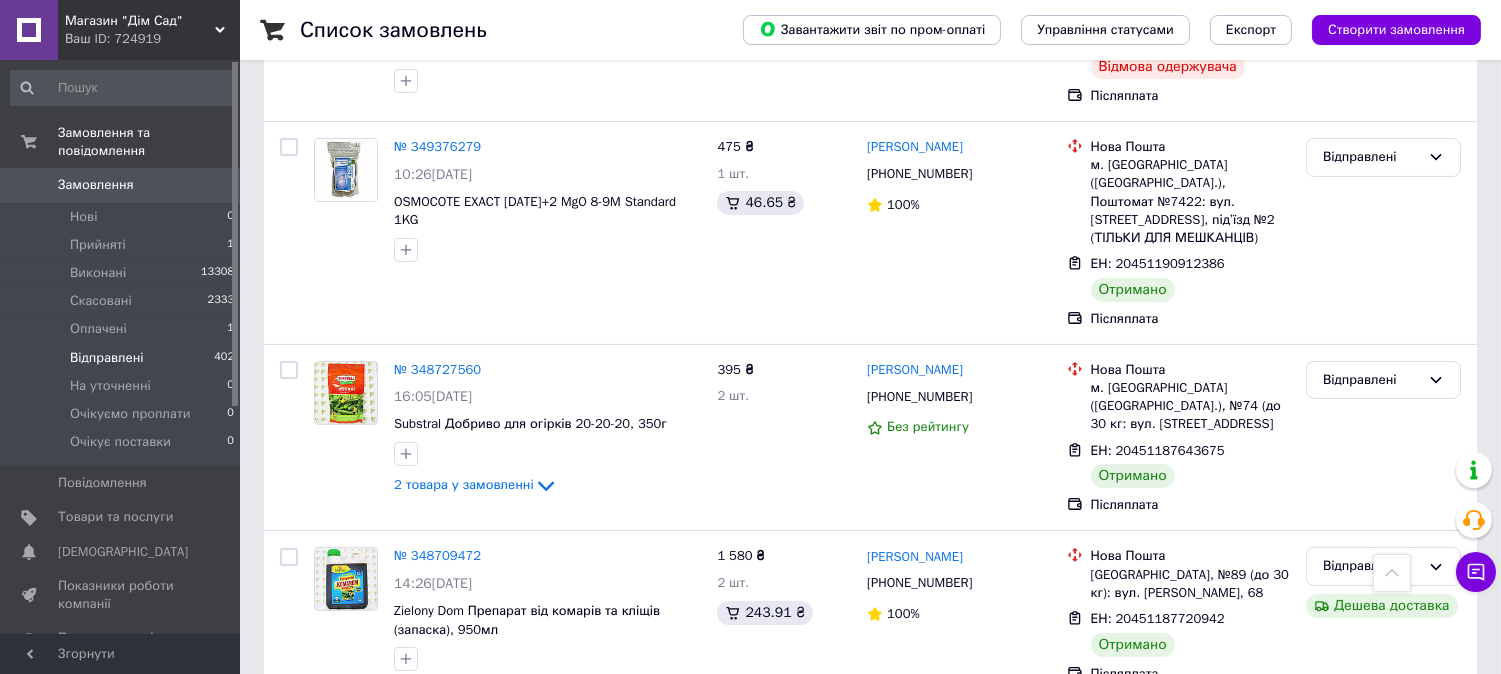 scroll, scrollTop: 518, scrollLeft: 0, axis: vertical 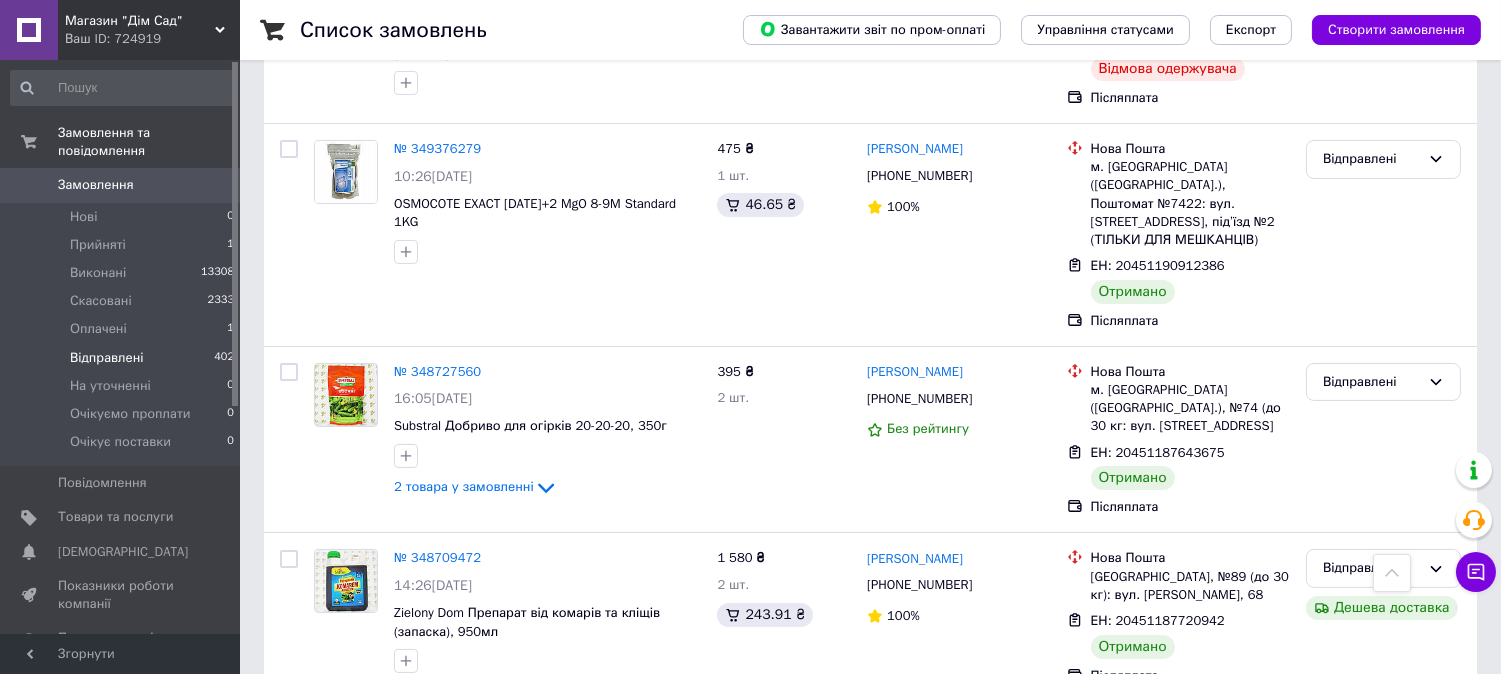 drag, startPoint x: 442, startPoint y: 358, endPoint x: 661, endPoint y: 464, distance: 243.30434 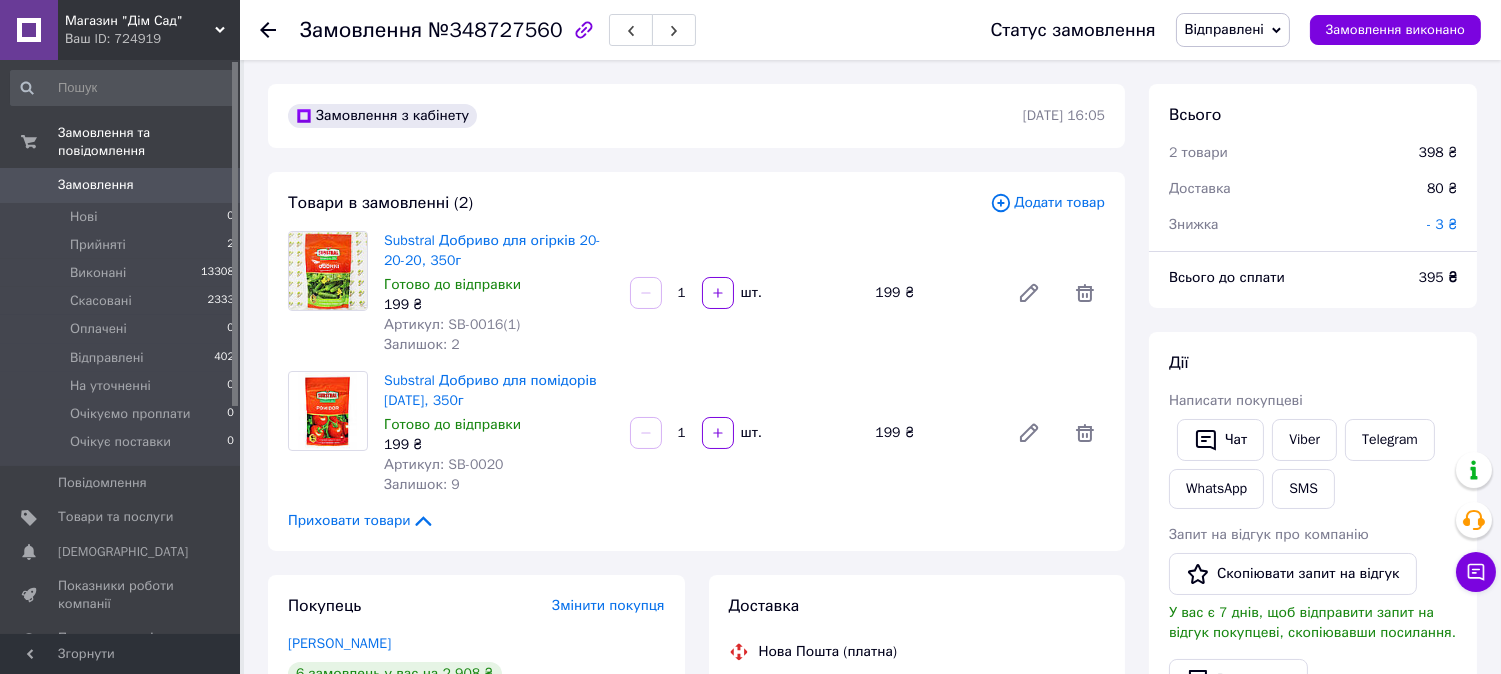 scroll, scrollTop: 20, scrollLeft: 0, axis: vertical 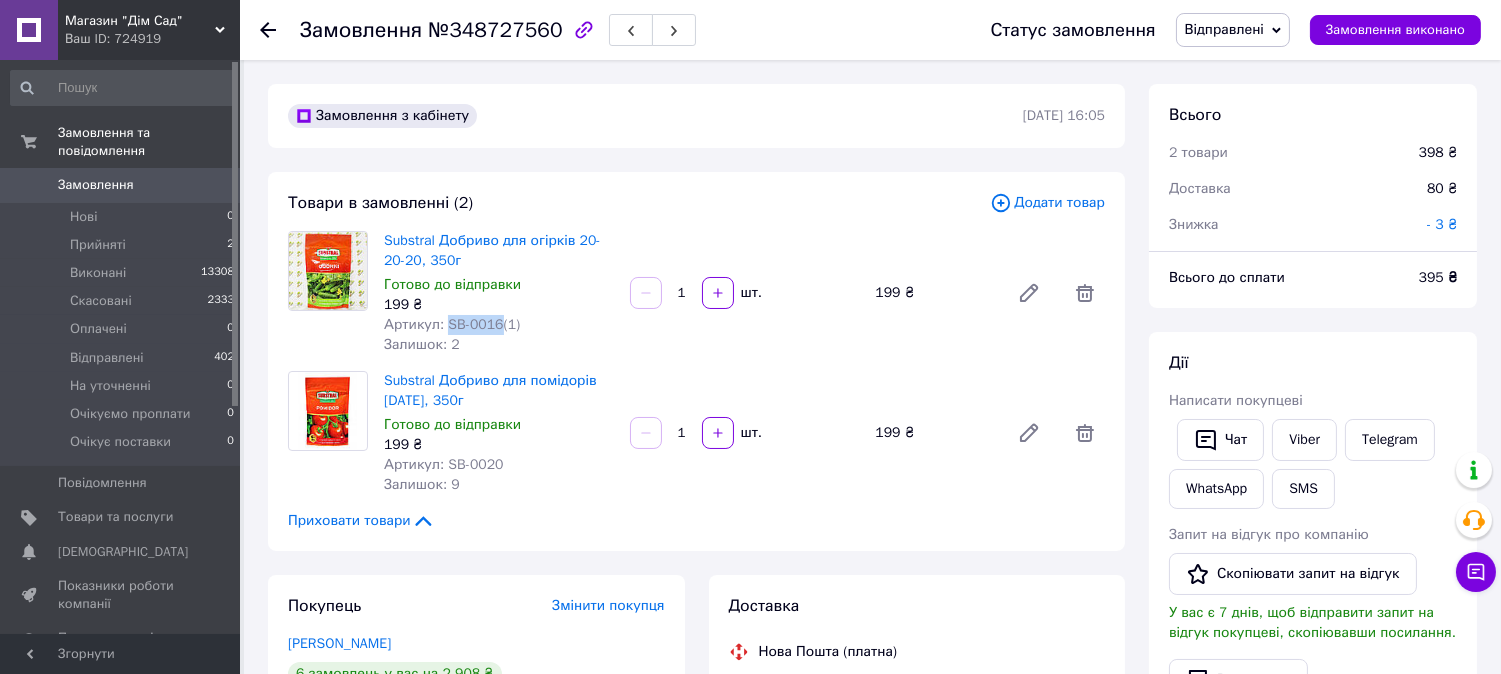 drag, startPoint x: 494, startPoint y: 322, endPoint x: 443, endPoint y: 322, distance: 51 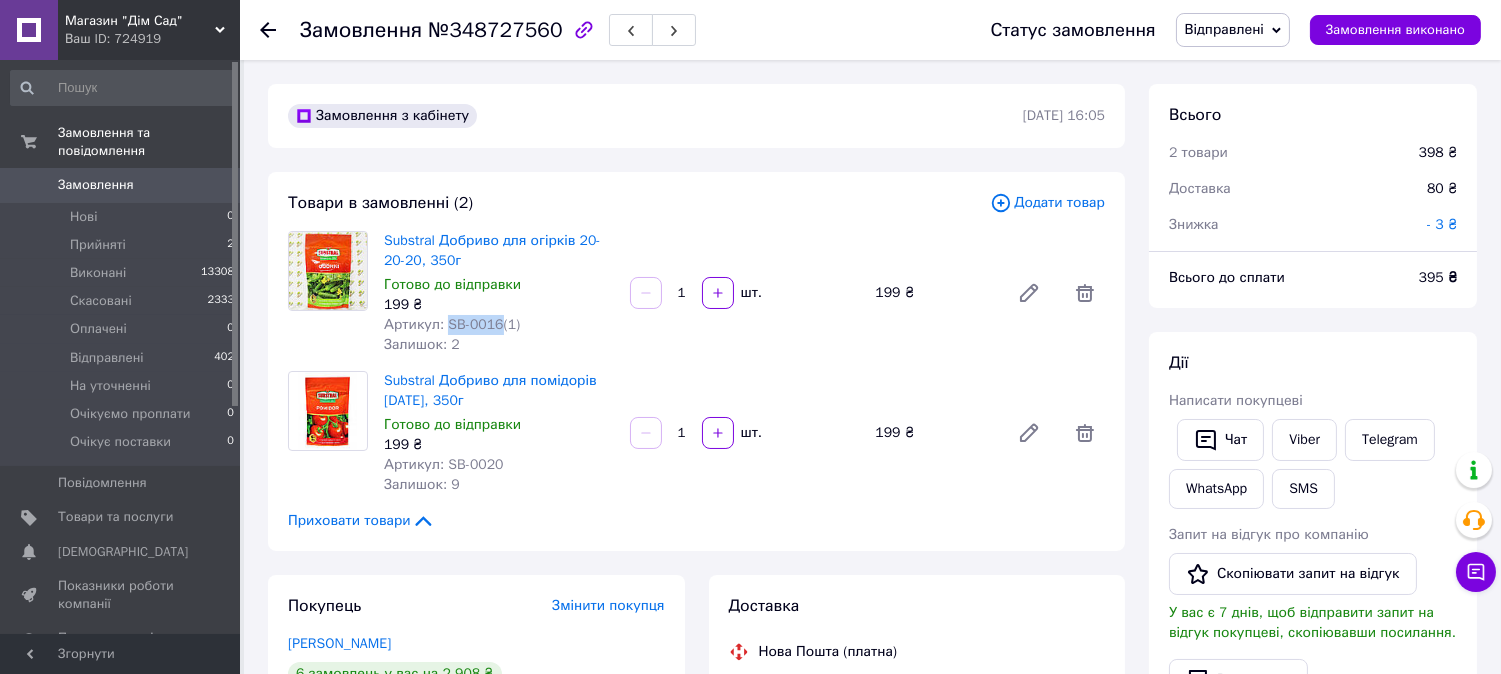copy on "SB-0016" 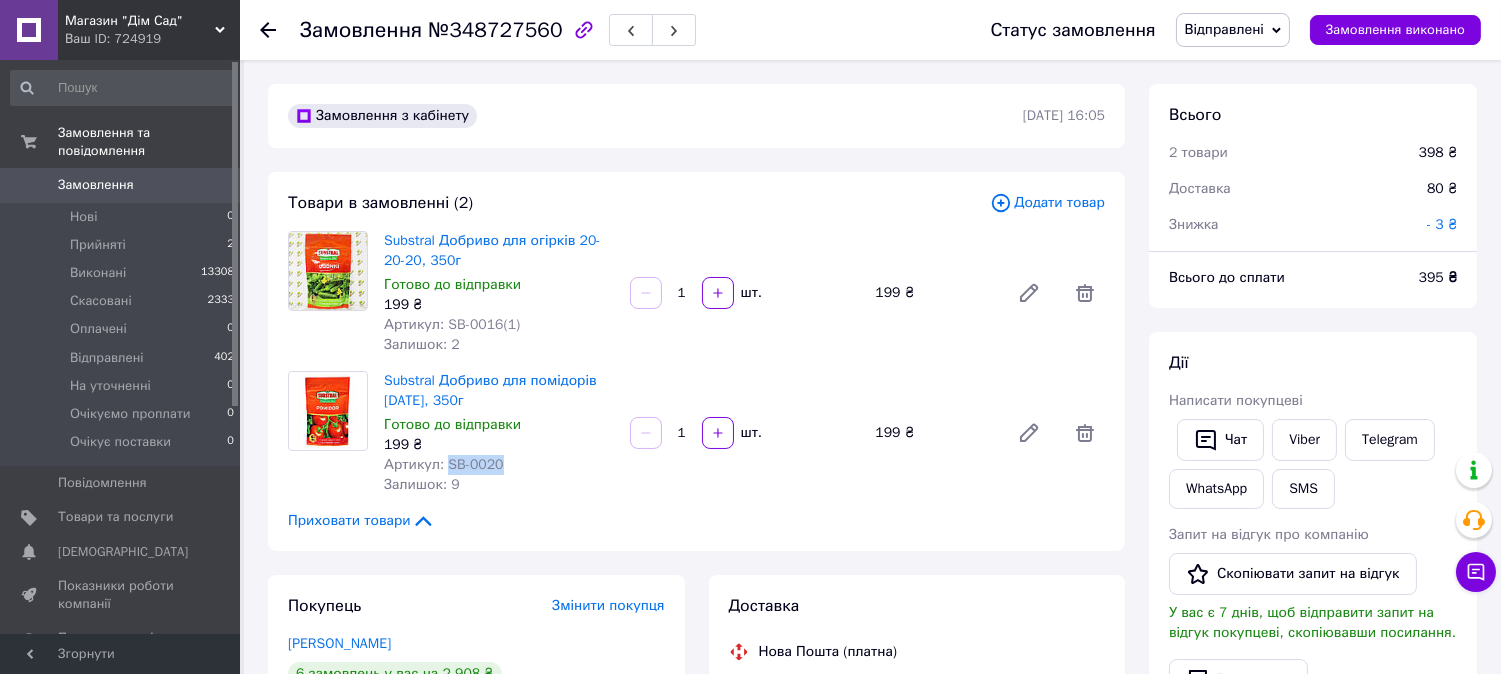 drag, startPoint x: 492, startPoint y: 464, endPoint x: 444, endPoint y: 461, distance: 48.09366 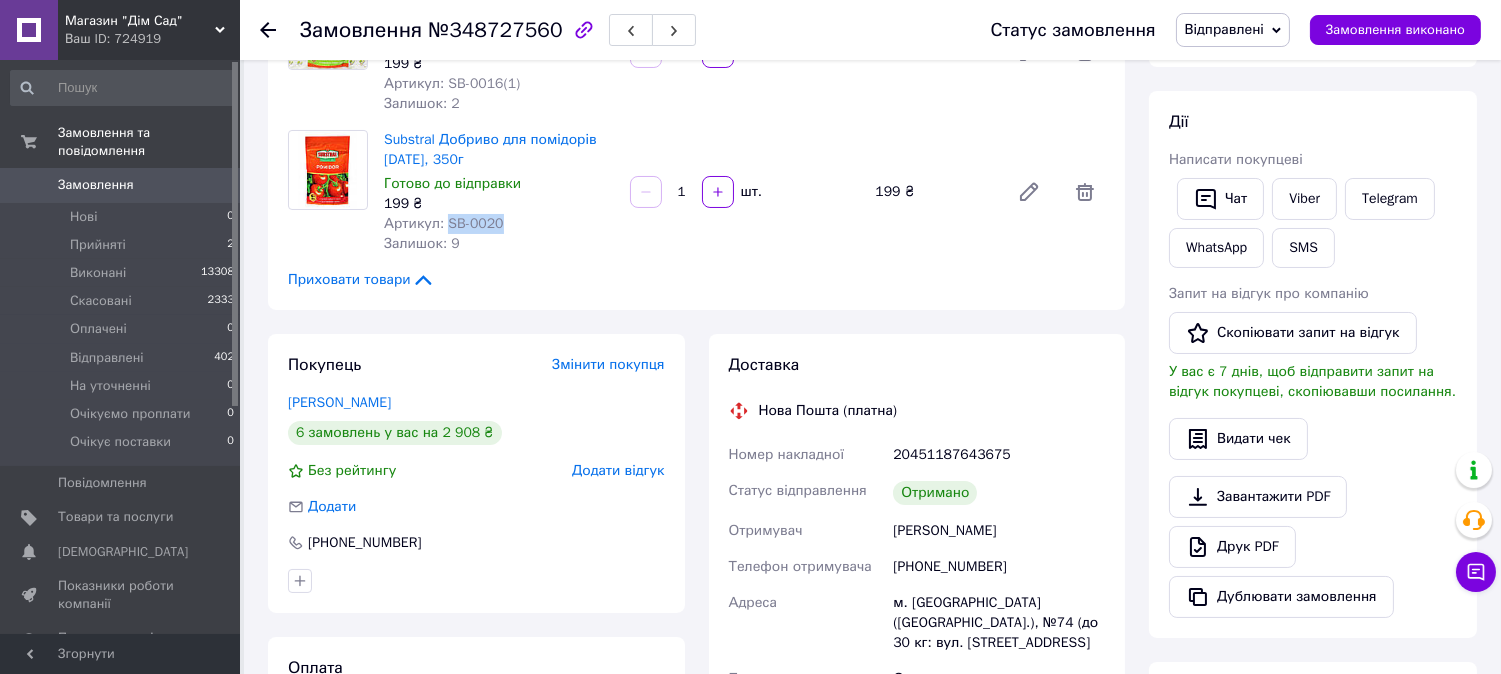 scroll, scrollTop: 518, scrollLeft: 0, axis: vertical 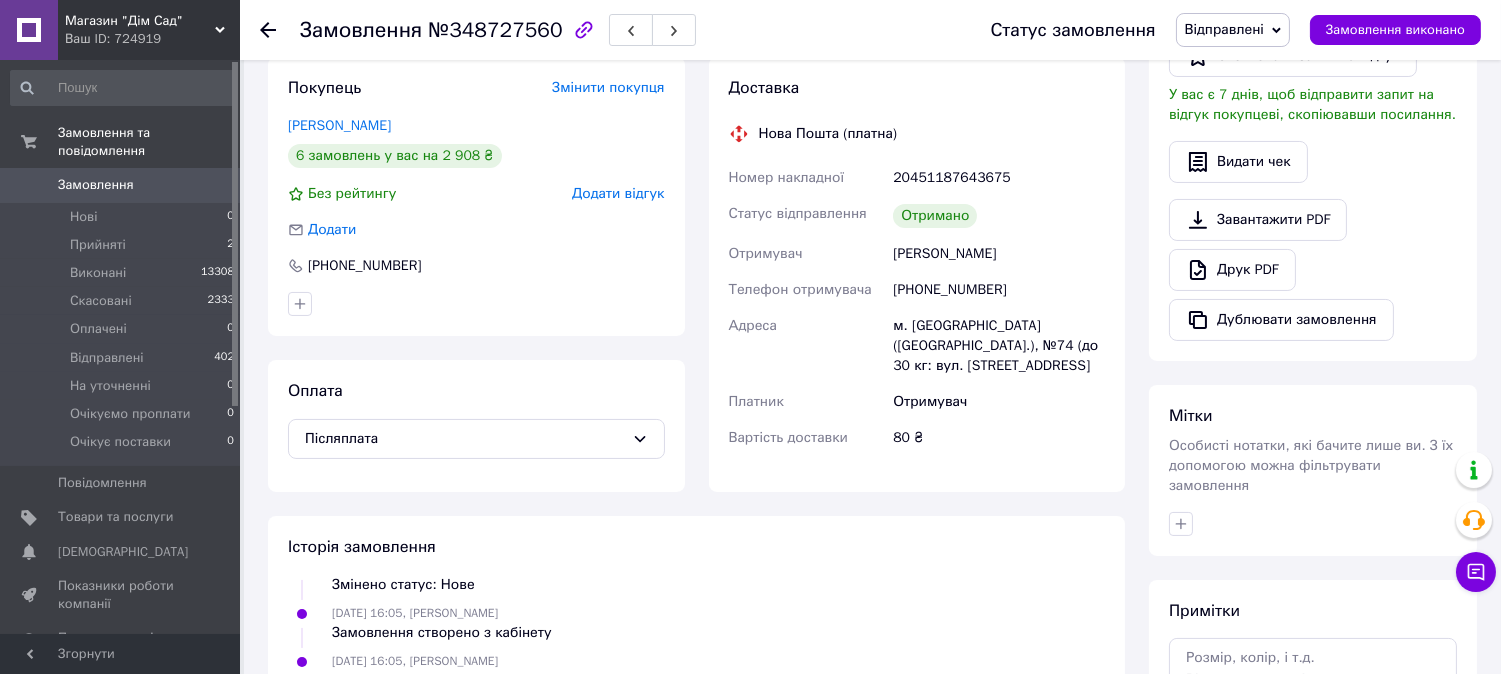 drag, startPoint x: 1016, startPoint y: 253, endPoint x: 891, endPoint y: 260, distance: 125.19585 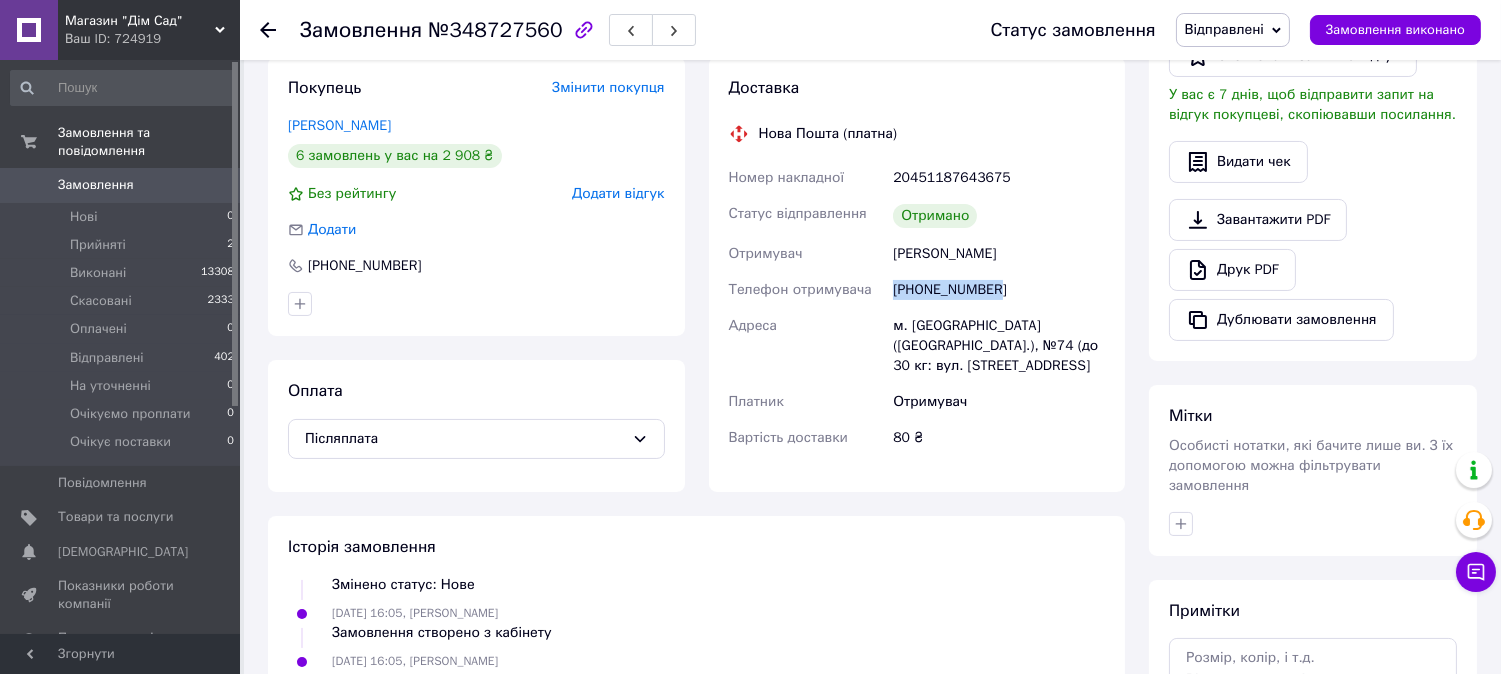 drag, startPoint x: 992, startPoint y: 288, endPoint x: 894, endPoint y: 288, distance: 98 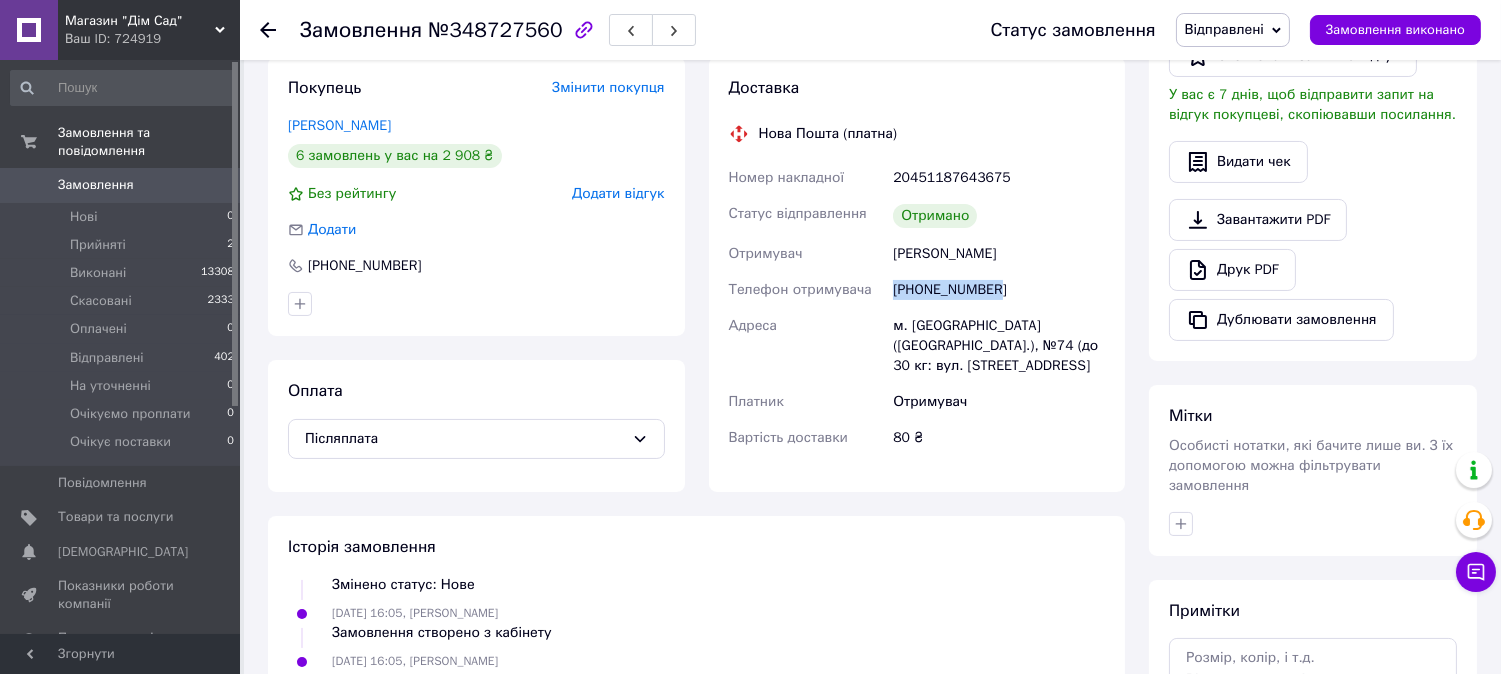 copy on "[PHONE_NUMBER]" 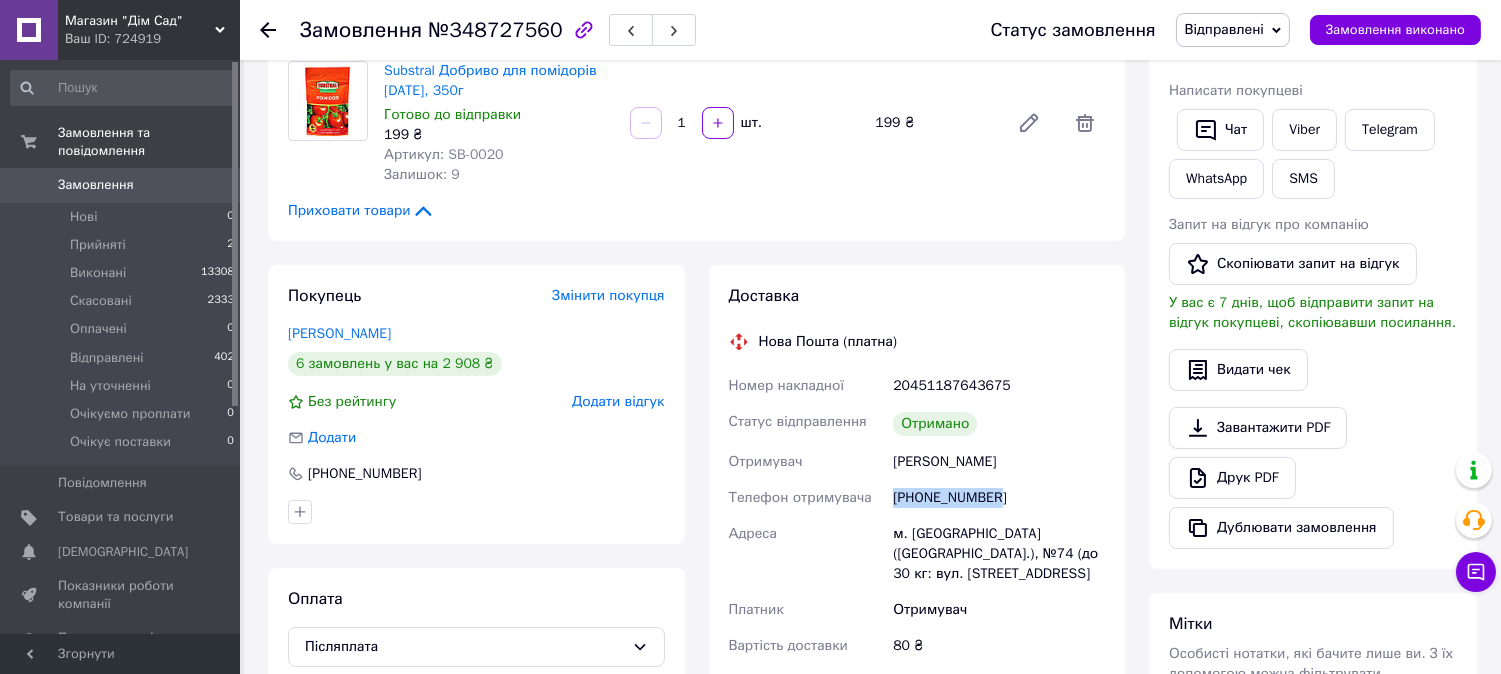 scroll, scrollTop: 0, scrollLeft: 0, axis: both 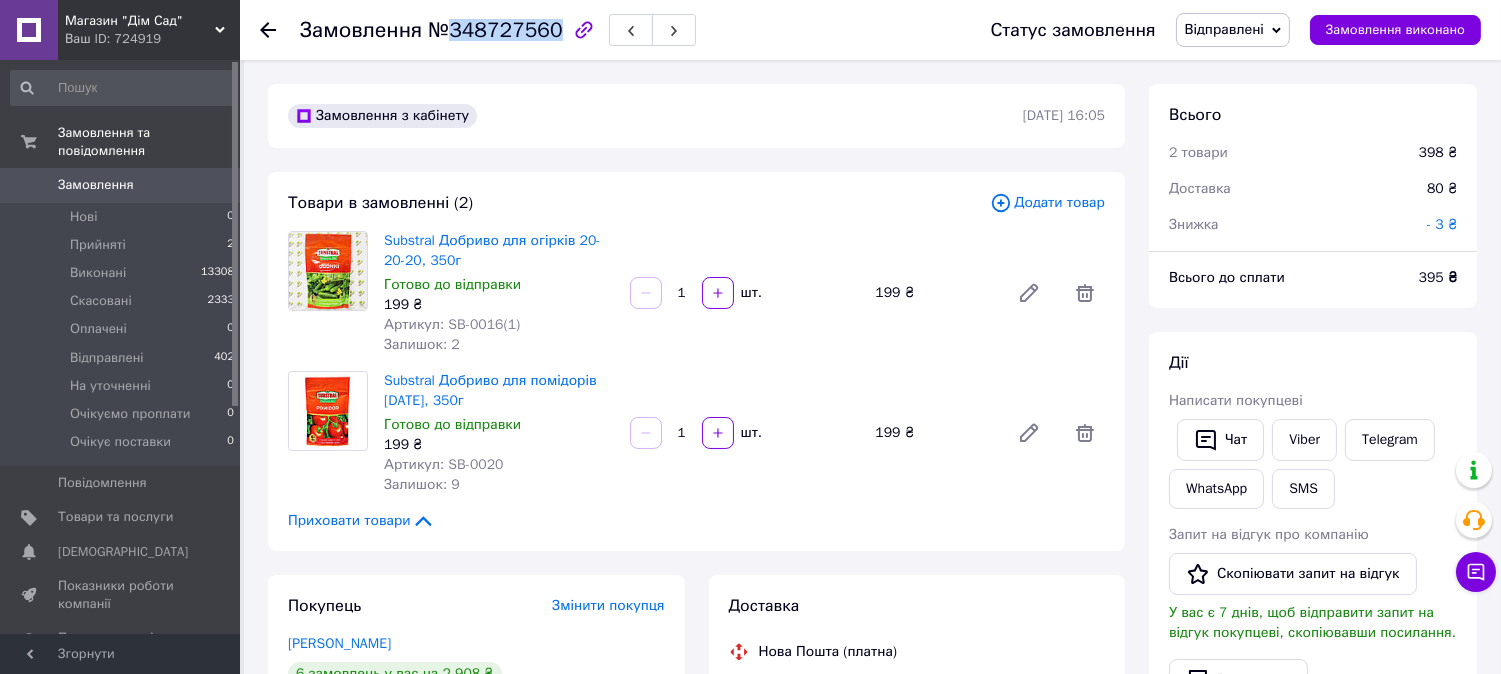 drag, startPoint x: 472, startPoint y: 33, endPoint x: 546, endPoint y: 34, distance: 74.00676 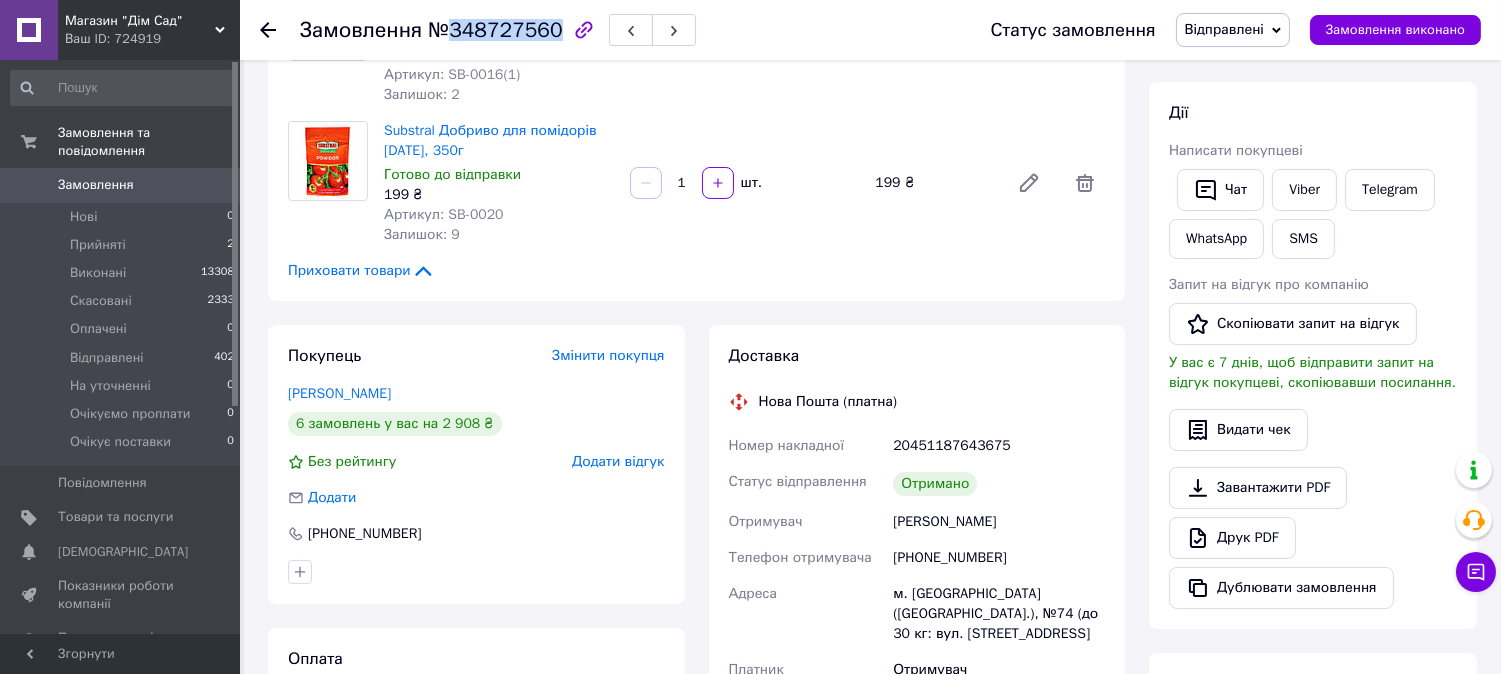 scroll, scrollTop: 258, scrollLeft: 0, axis: vertical 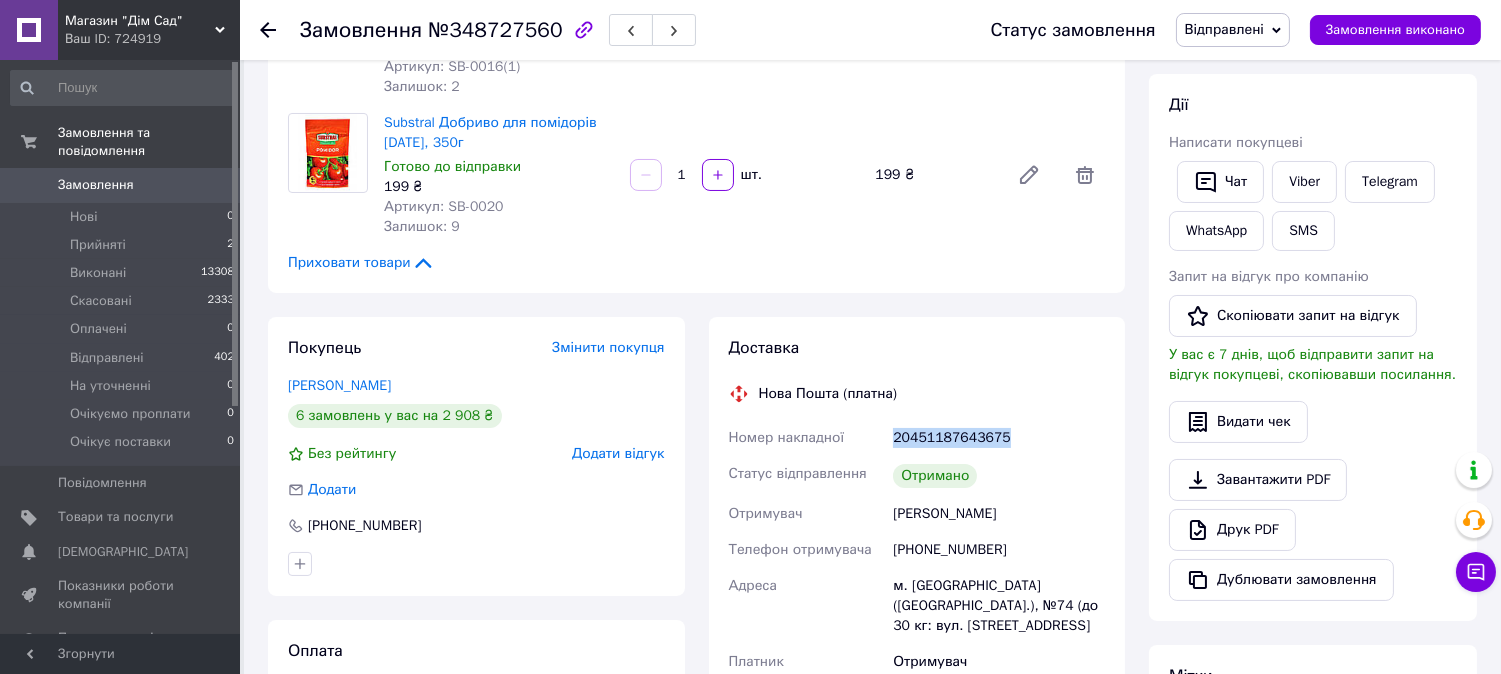 drag, startPoint x: 890, startPoint y: 444, endPoint x: 996, endPoint y: 438, distance: 106.16968 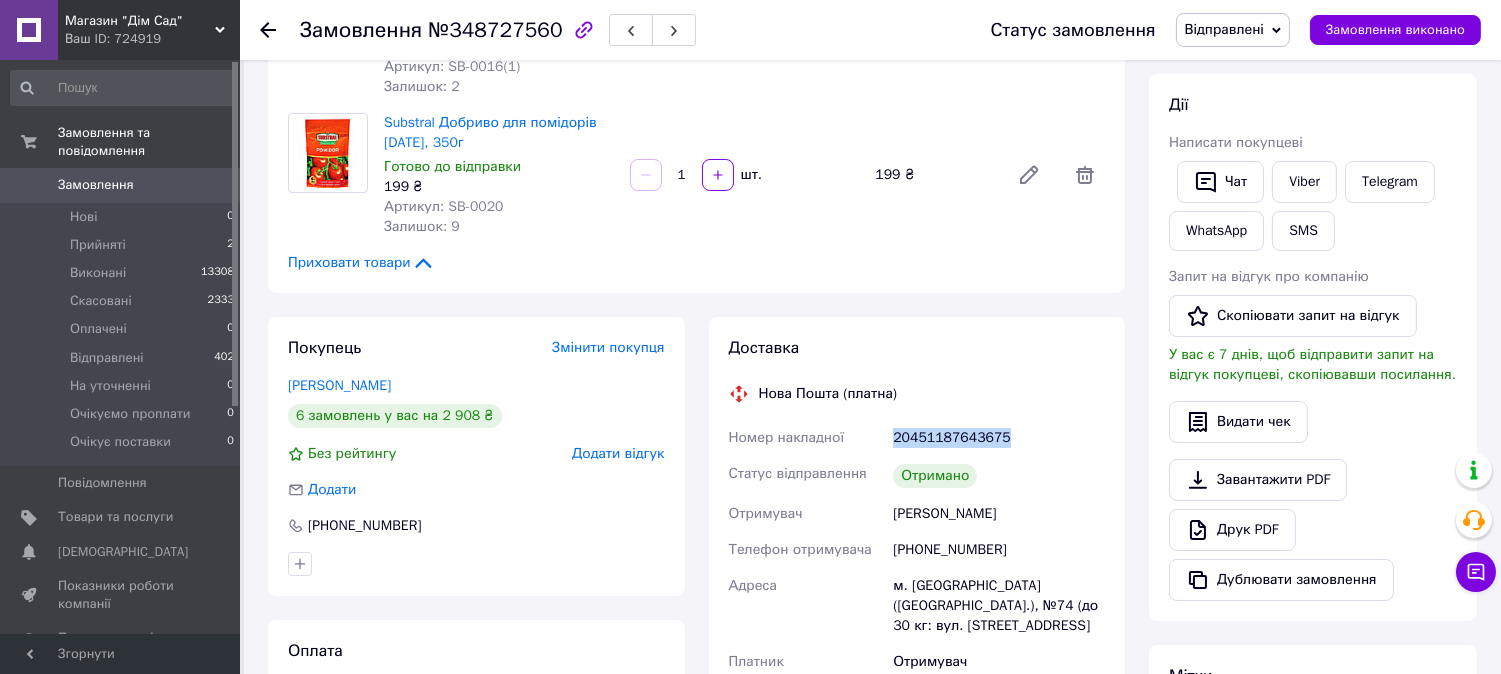 copy on "20451187643675" 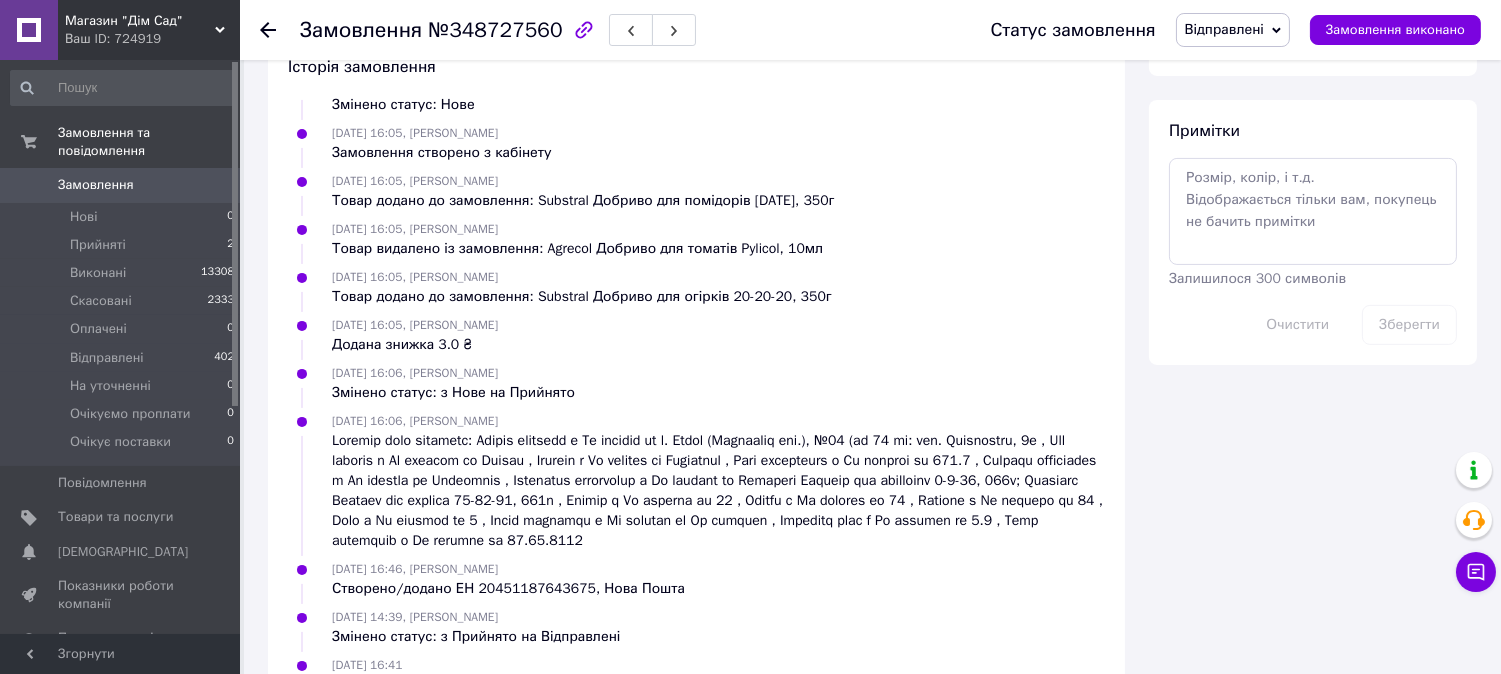 scroll, scrollTop: 1048, scrollLeft: 0, axis: vertical 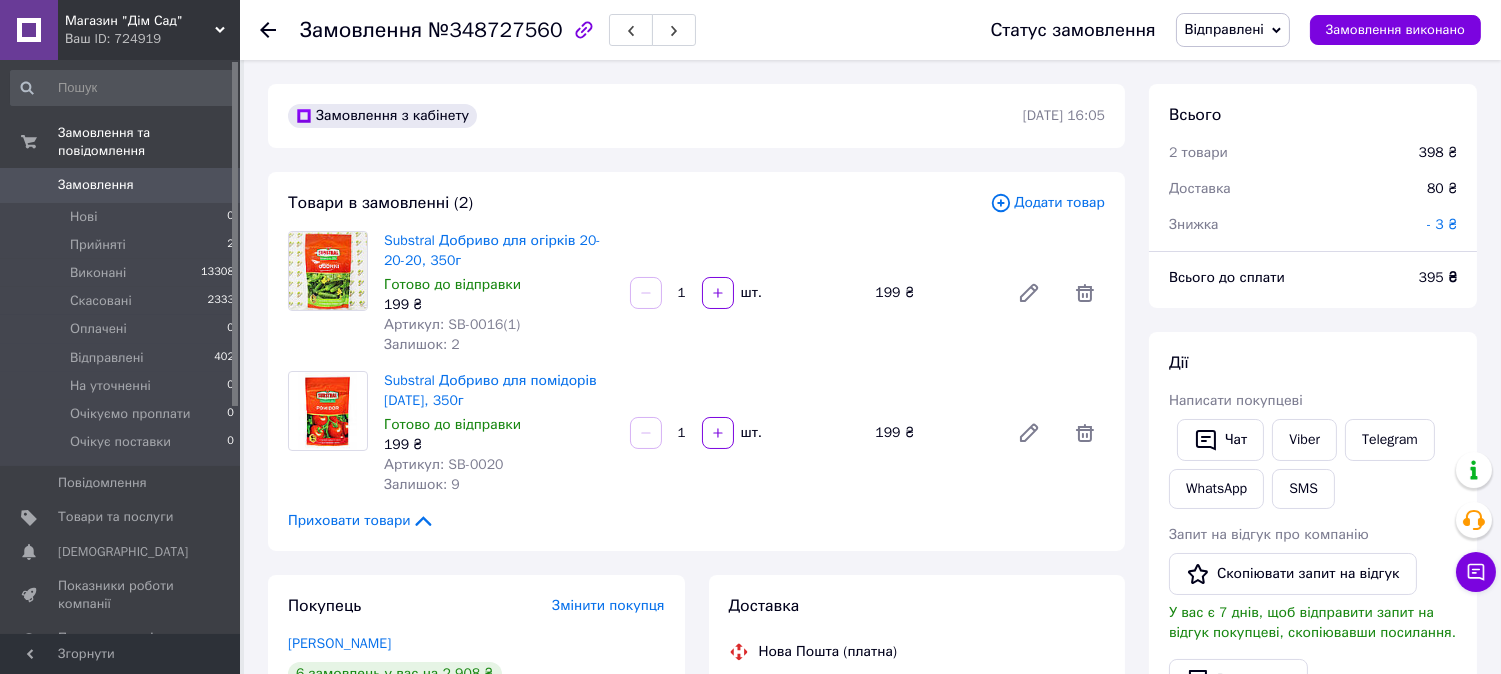 click on "Відправлені" at bounding box center (1224, 29) 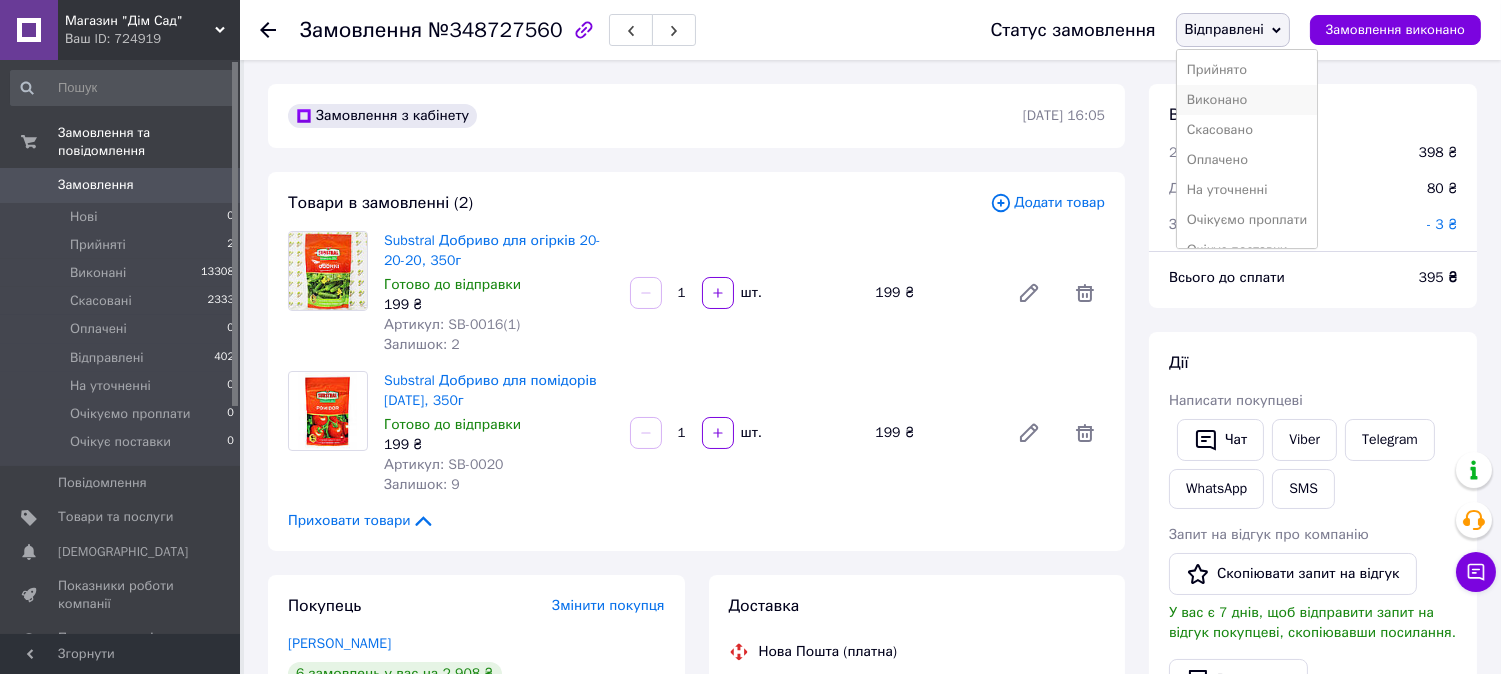 click on "Виконано" at bounding box center (1247, 100) 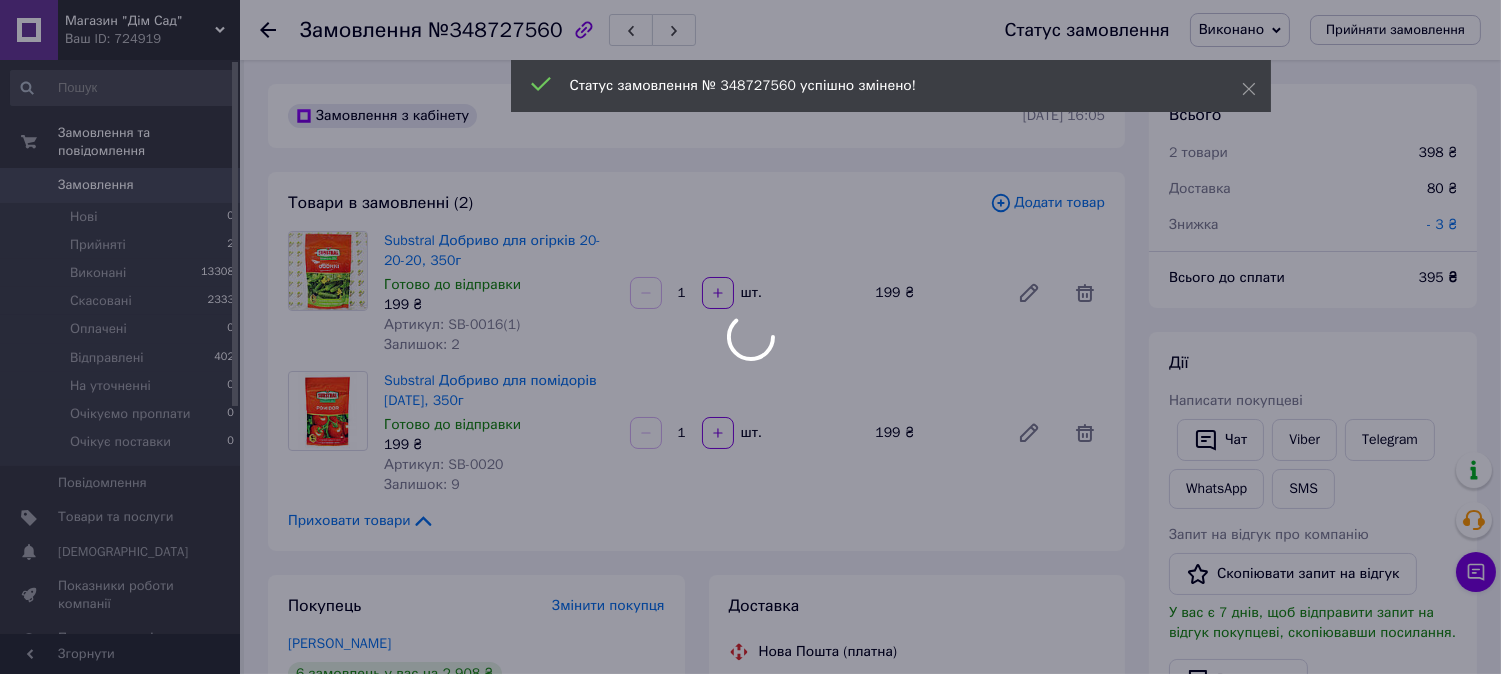 scroll, scrollTop: 67, scrollLeft: 0, axis: vertical 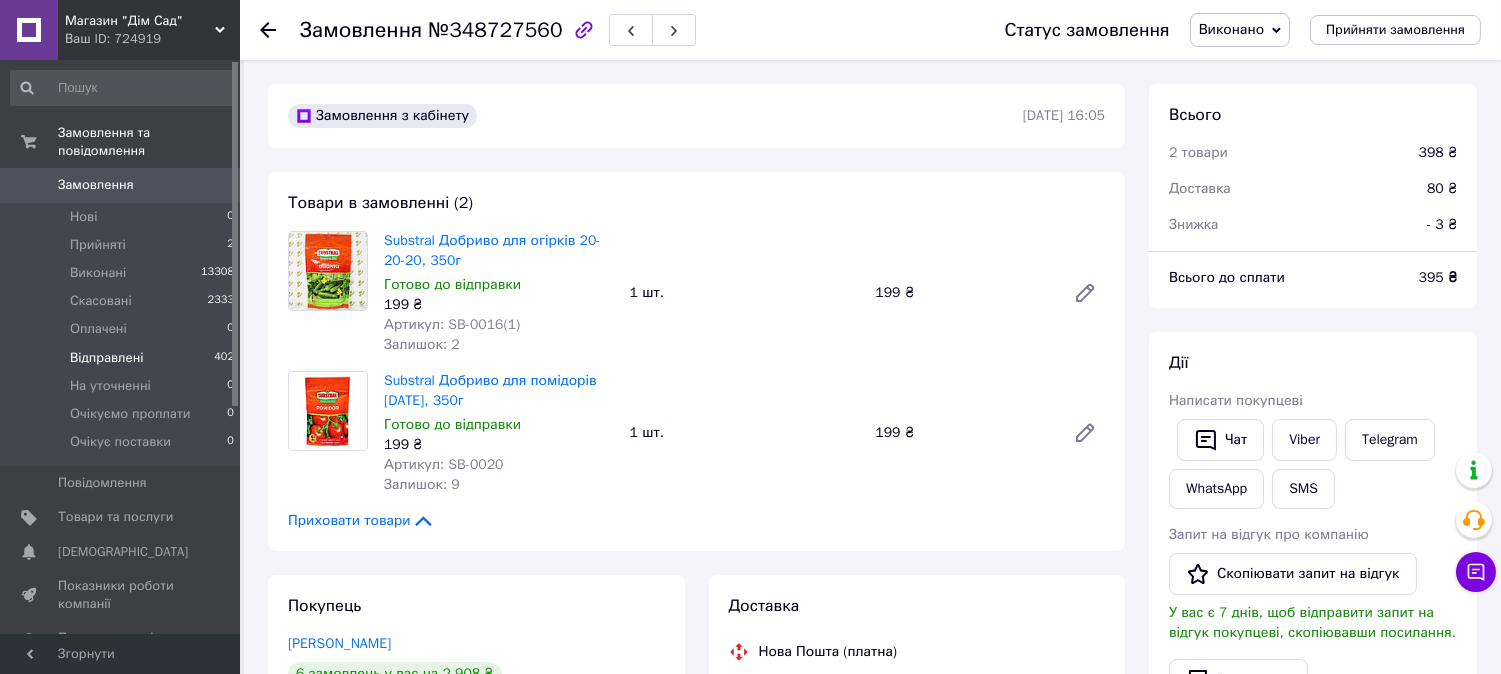 click on "Відправлені" at bounding box center (107, 358) 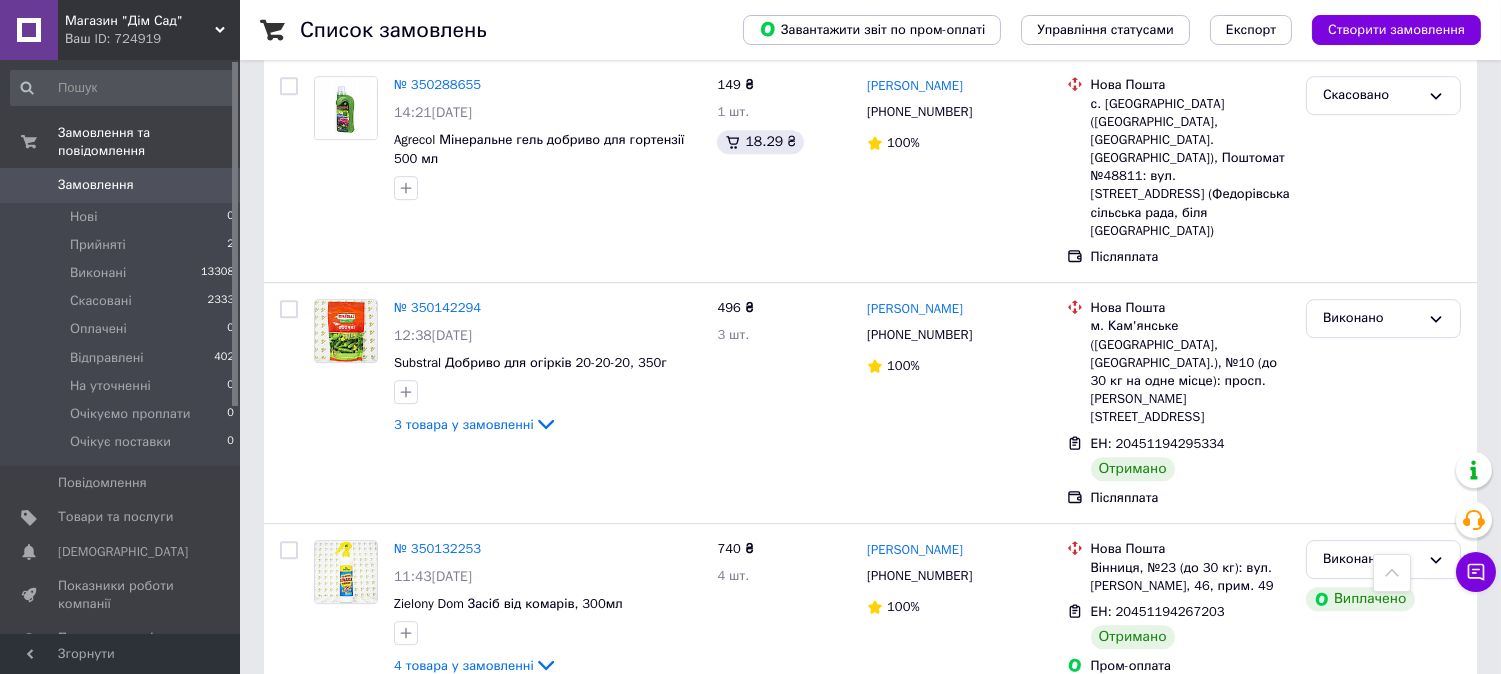 scroll, scrollTop: 11147, scrollLeft: 0, axis: vertical 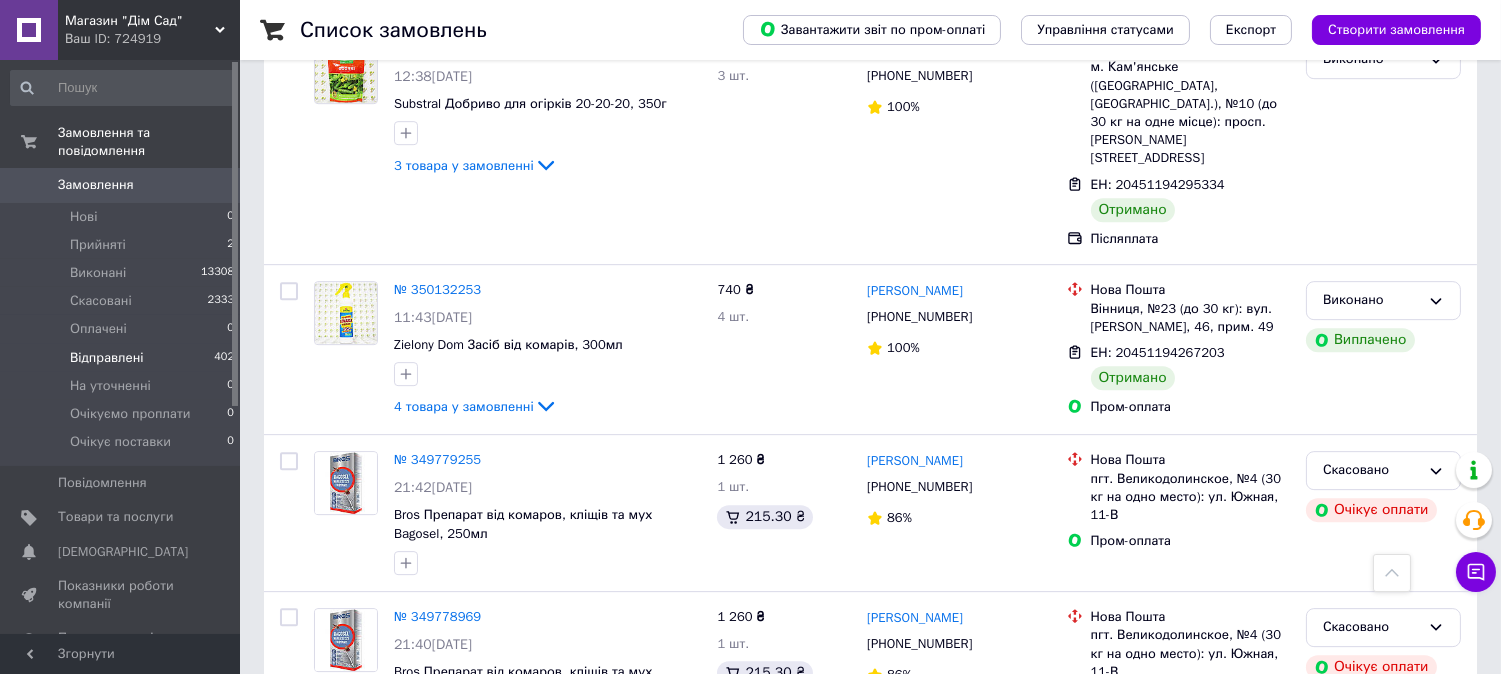click on "Відправлені" at bounding box center (107, 358) 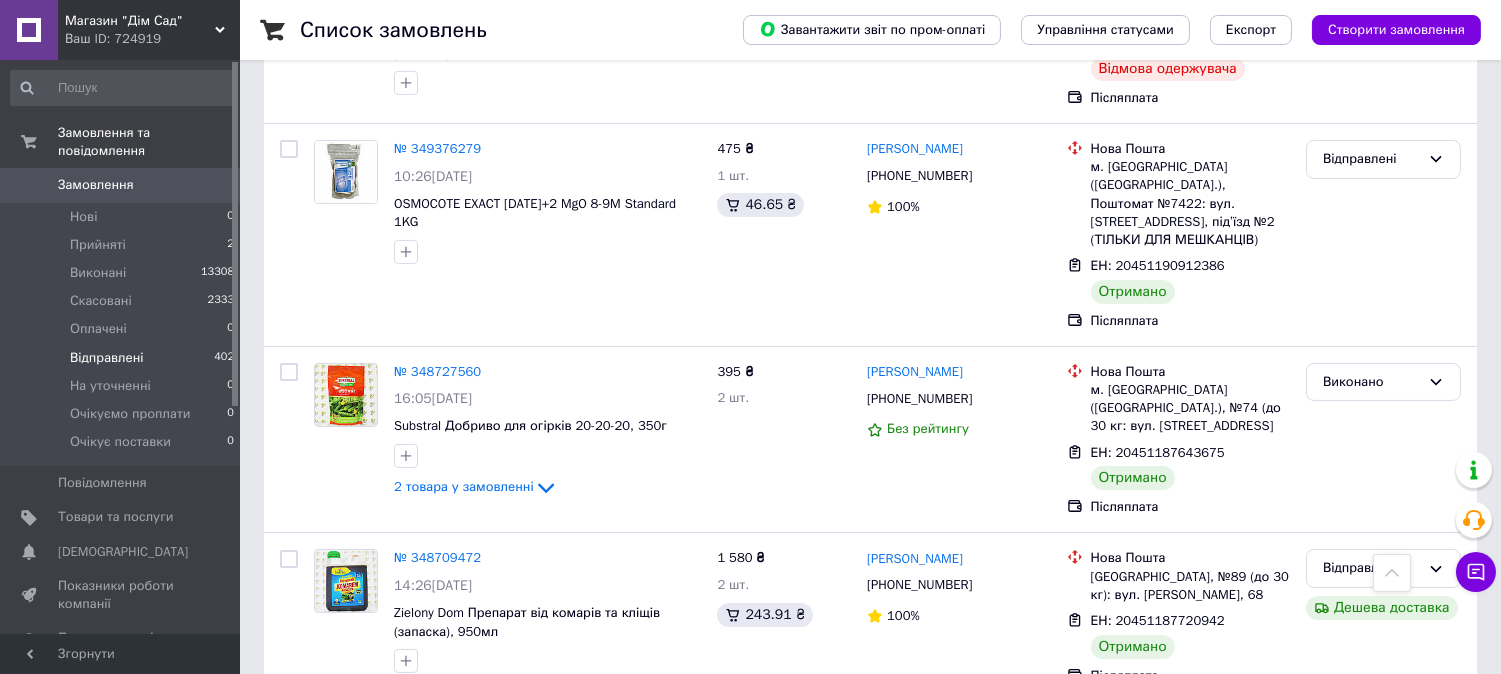 scroll, scrollTop: 777, scrollLeft: 0, axis: vertical 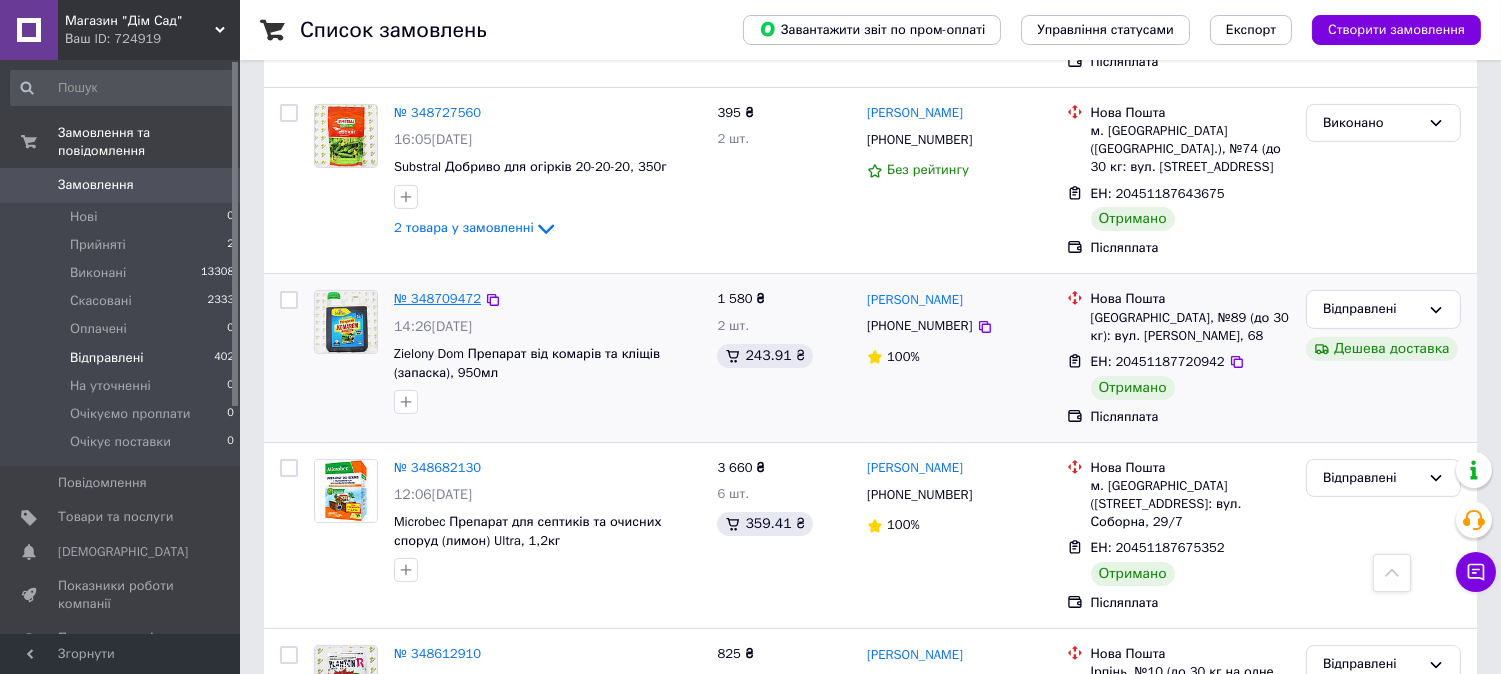 click on "№ 348709472" at bounding box center [437, 298] 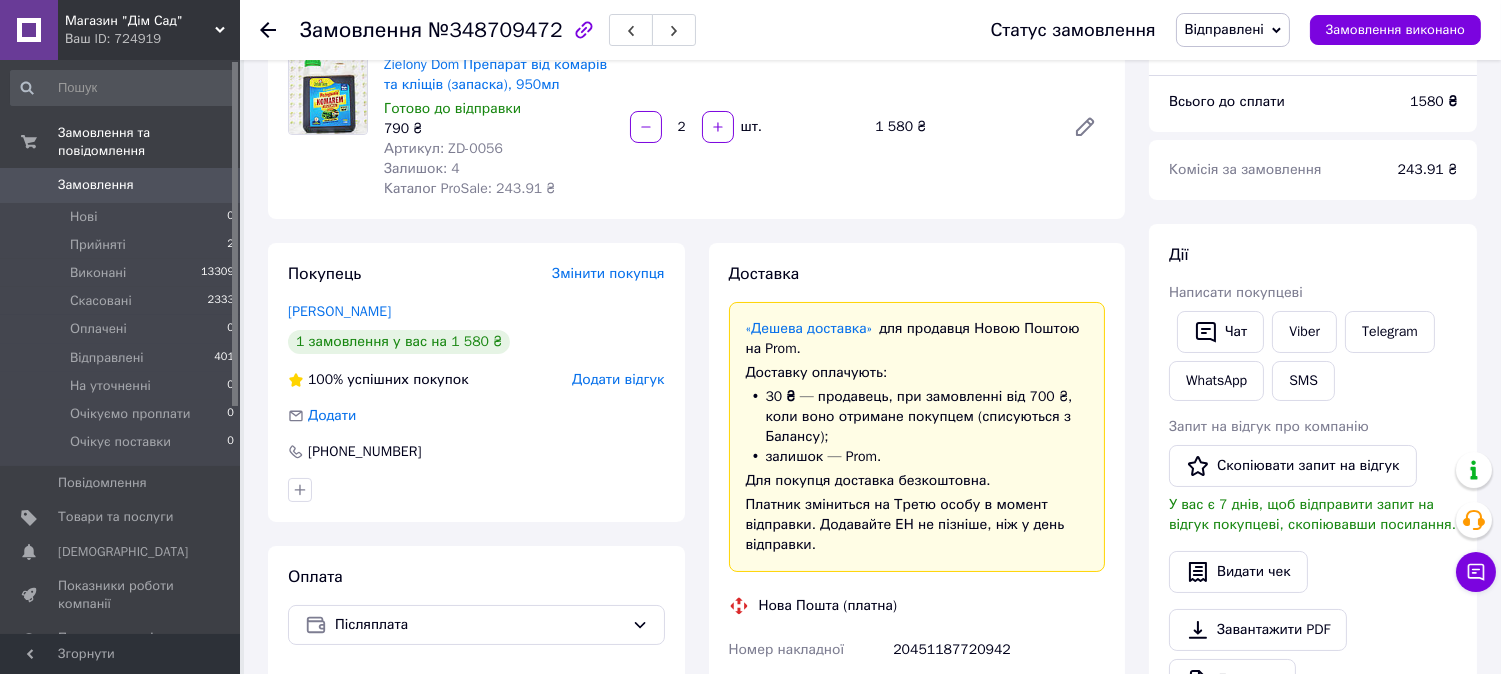 scroll, scrollTop: 0, scrollLeft: 0, axis: both 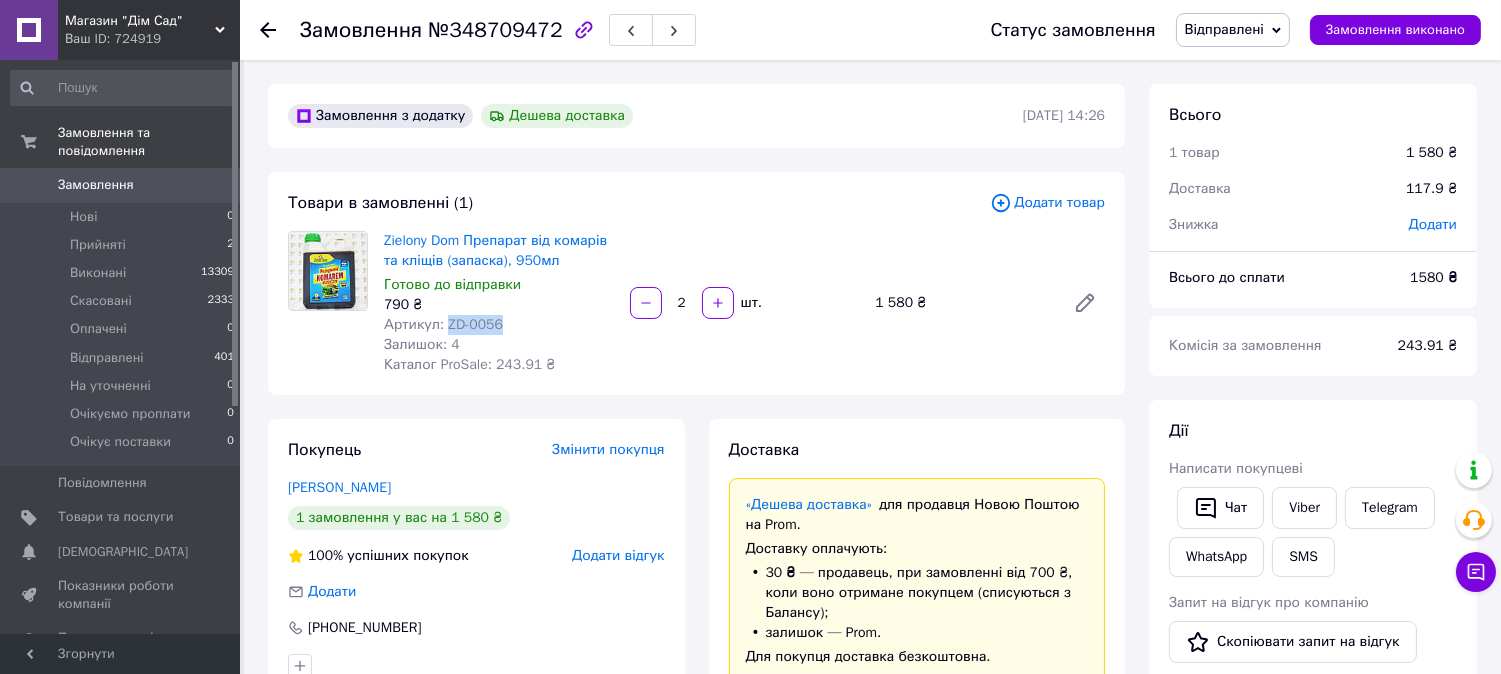 drag, startPoint x: 491, startPoint y: 323, endPoint x: 445, endPoint y: 328, distance: 46.270943 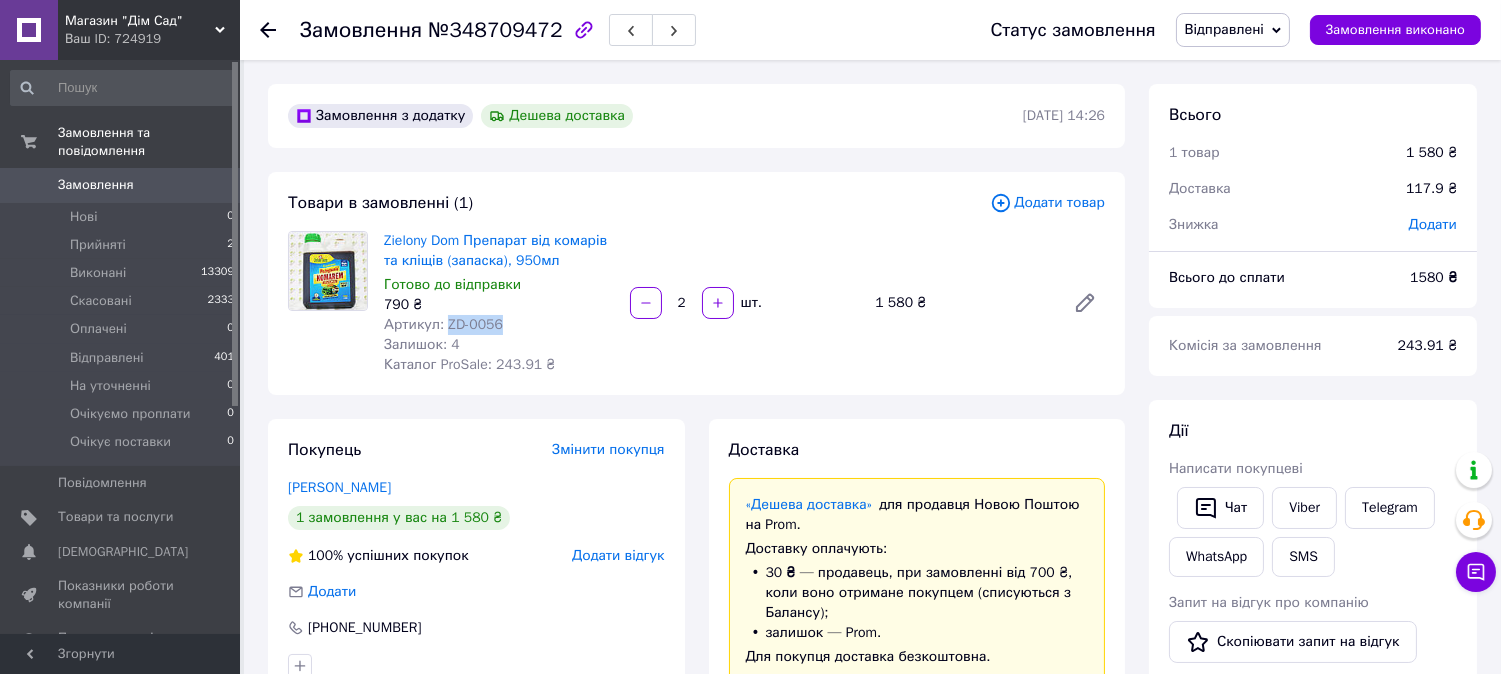 copy on "ZD-0056" 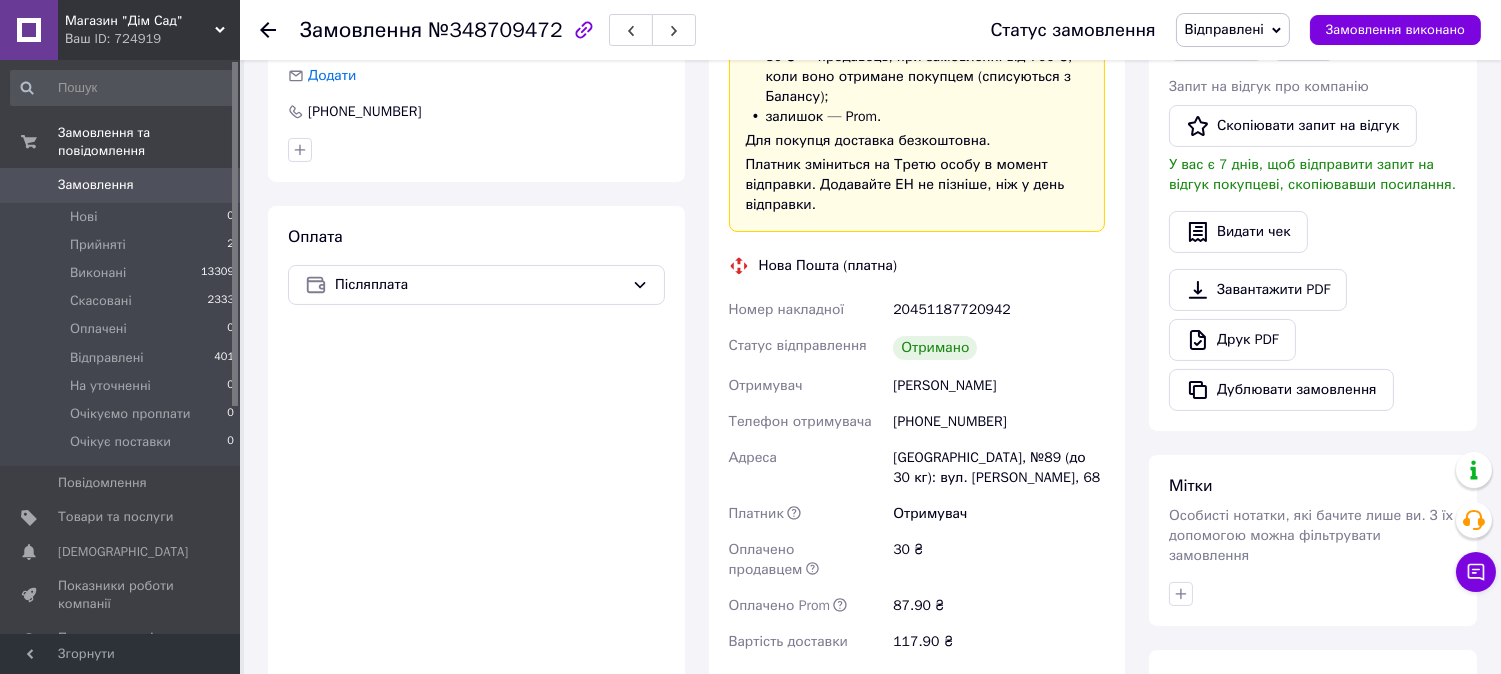 scroll, scrollTop: 518, scrollLeft: 0, axis: vertical 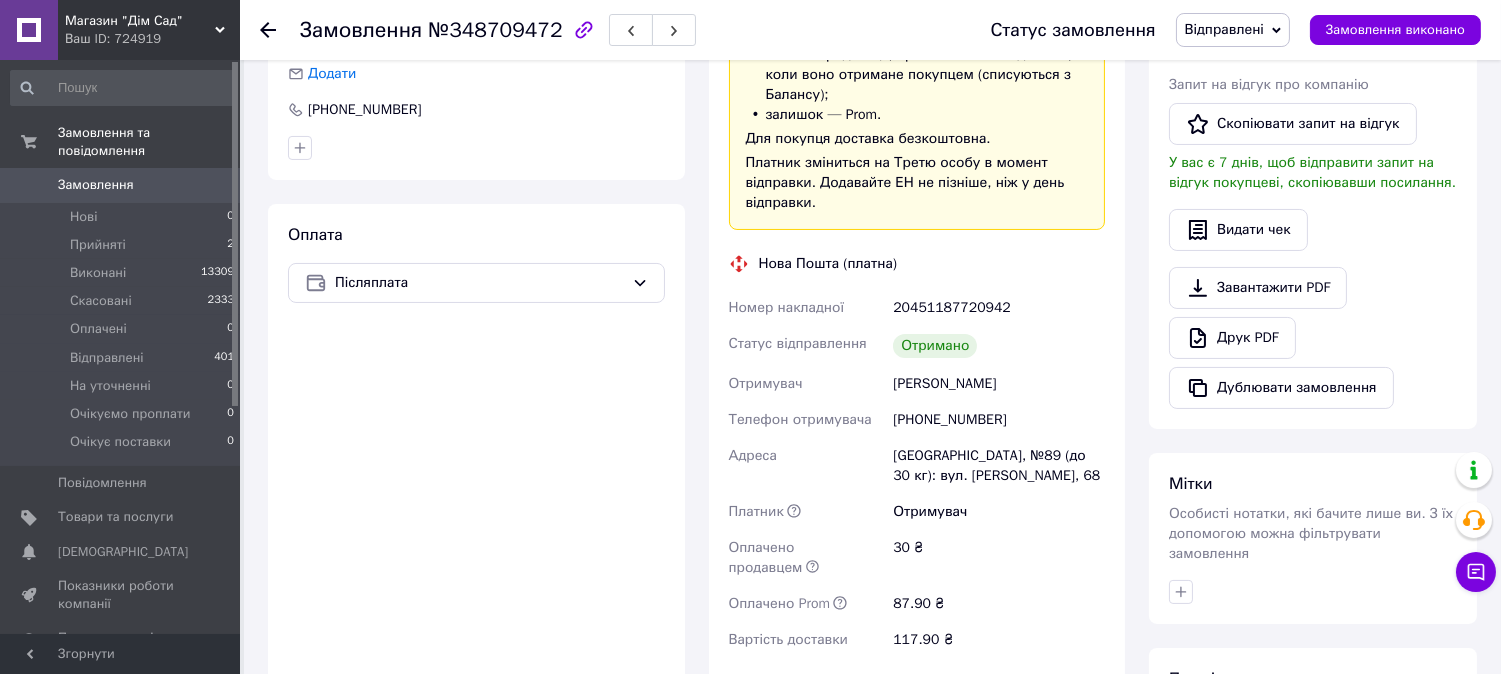 drag, startPoint x: 1021, startPoint y: 385, endPoint x: 871, endPoint y: 385, distance: 150 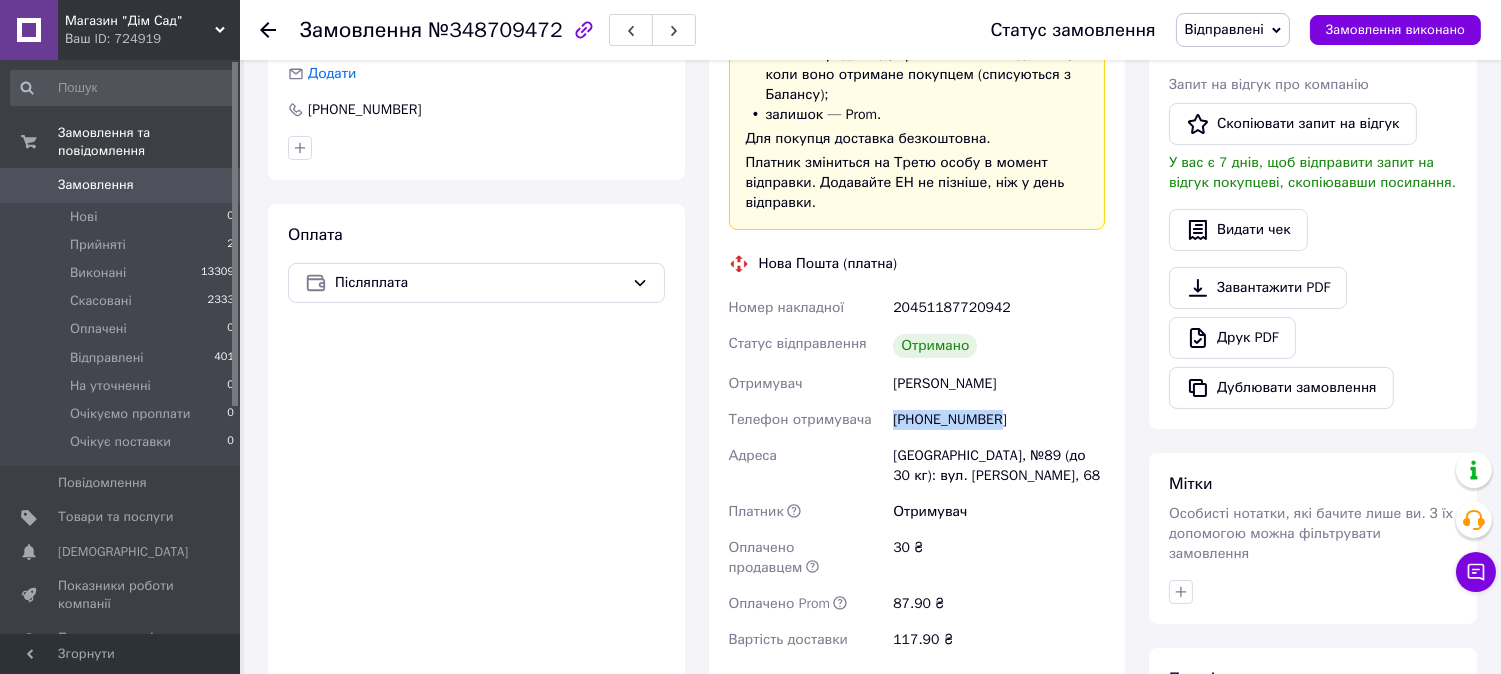 drag, startPoint x: 1000, startPoint y: 410, endPoint x: 891, endPoint y: 418, distance: 109.29318 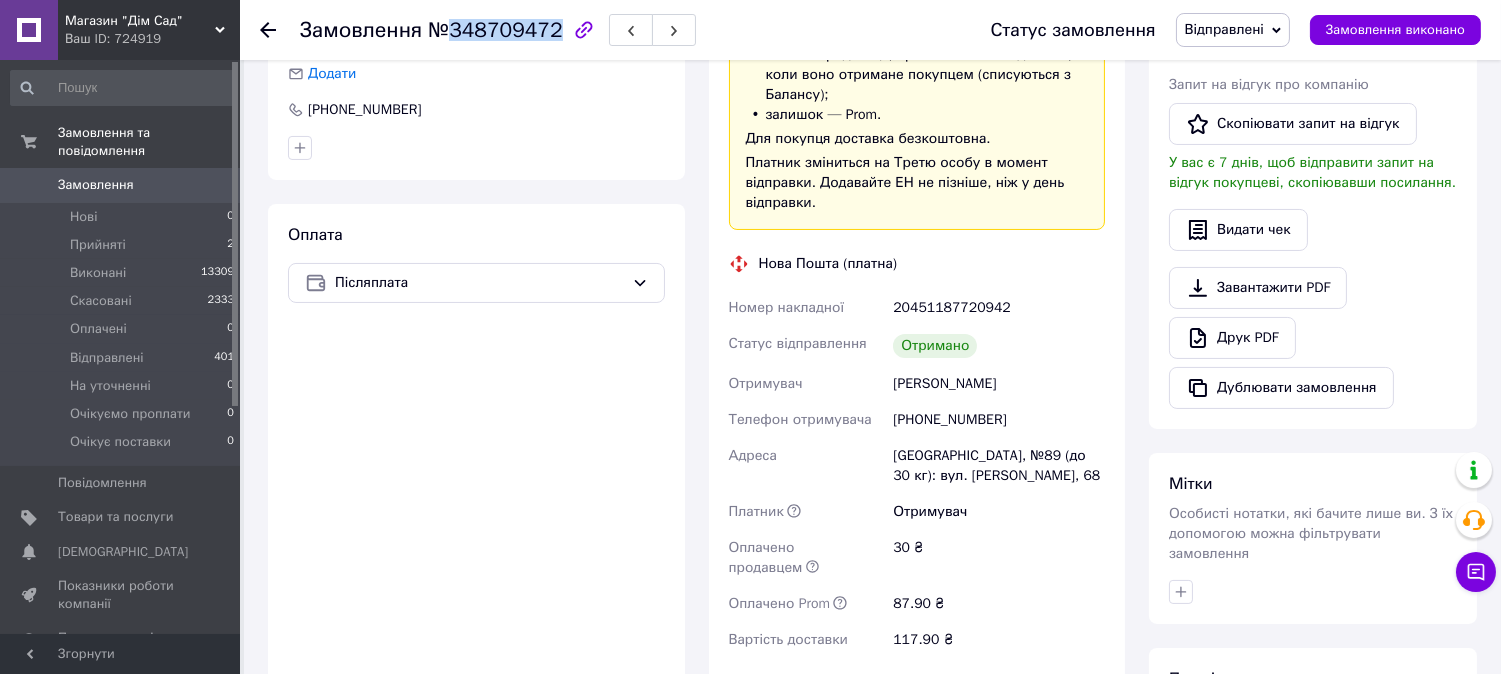 drag, startPoint x: 445, startPoint y: 34, endPoint x: 544, endPoint y: 37, distance: 99.04544 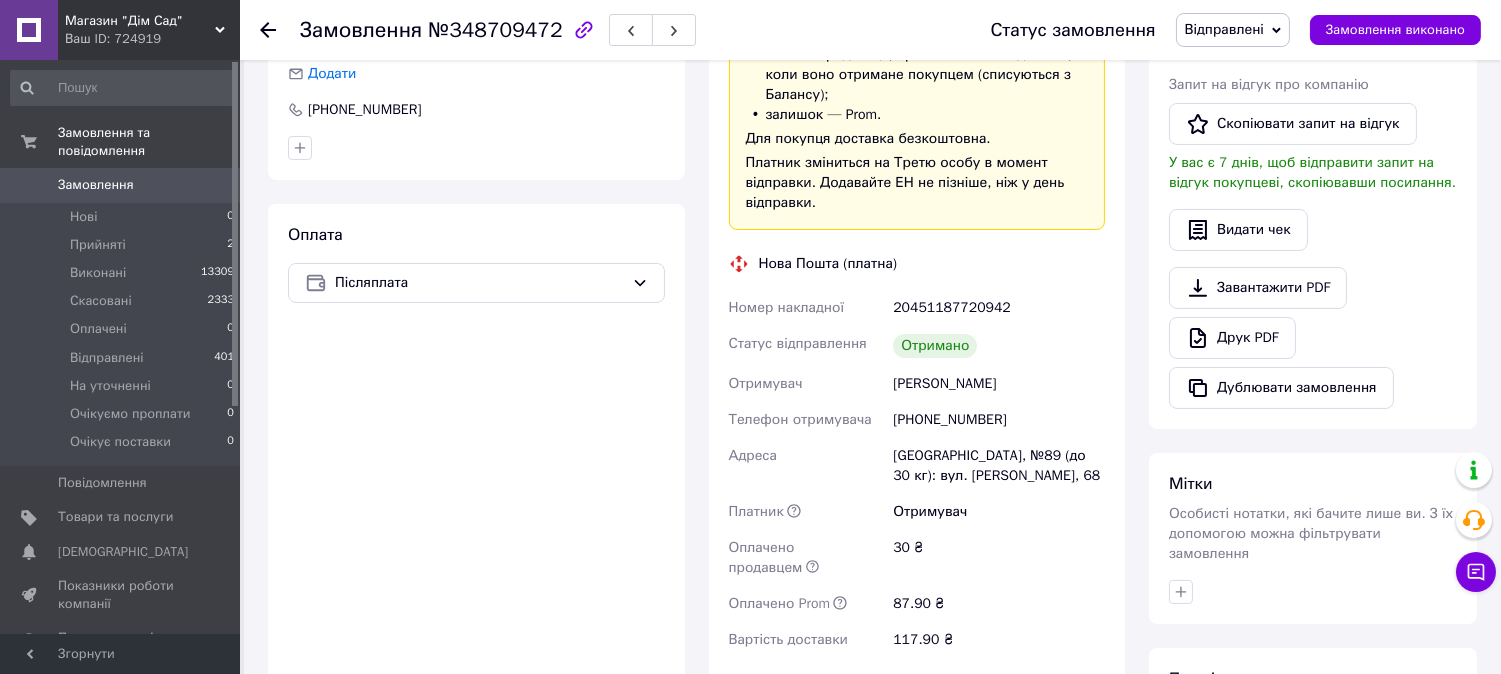 click on "20451187720942" at bounding box center [999, 308] 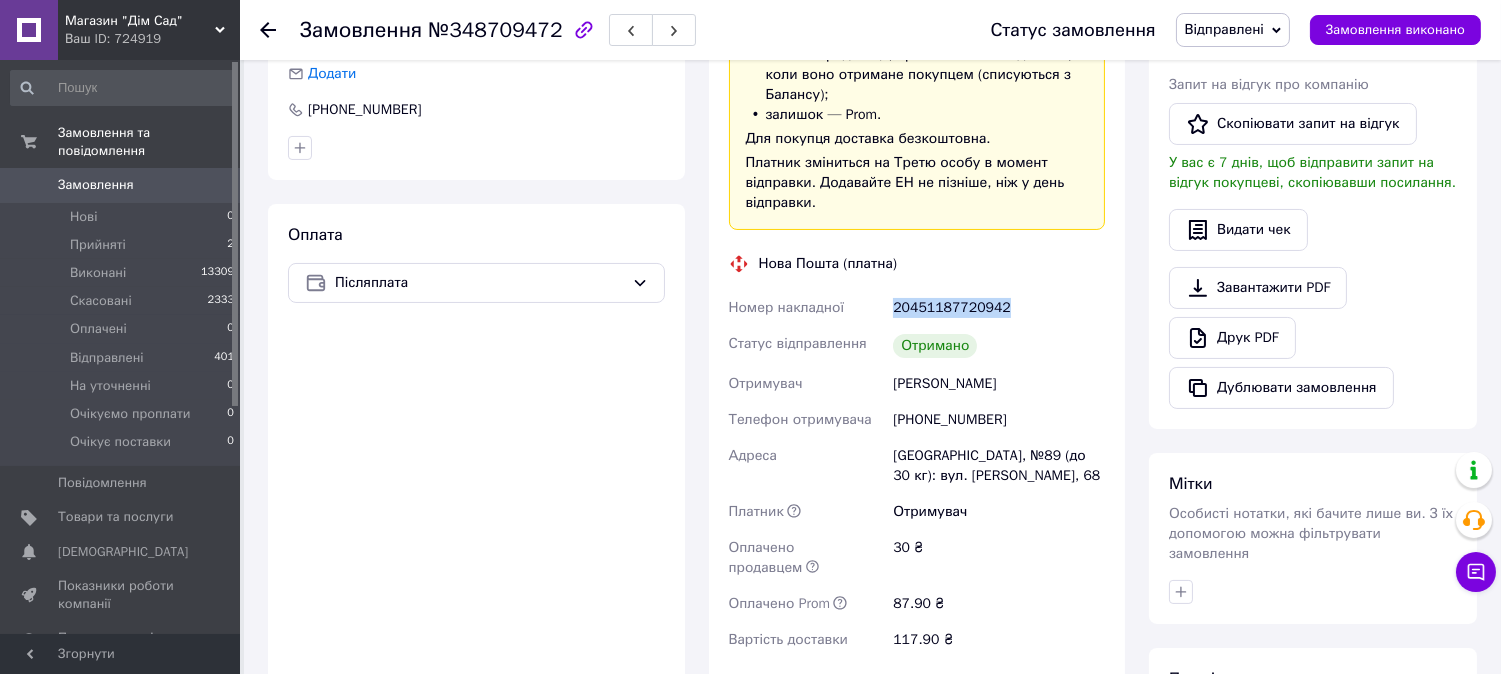 drag, startPoint x: 894, startPoint y: 305, endPoint x: 1016, endPoint y: 305, distance: 122 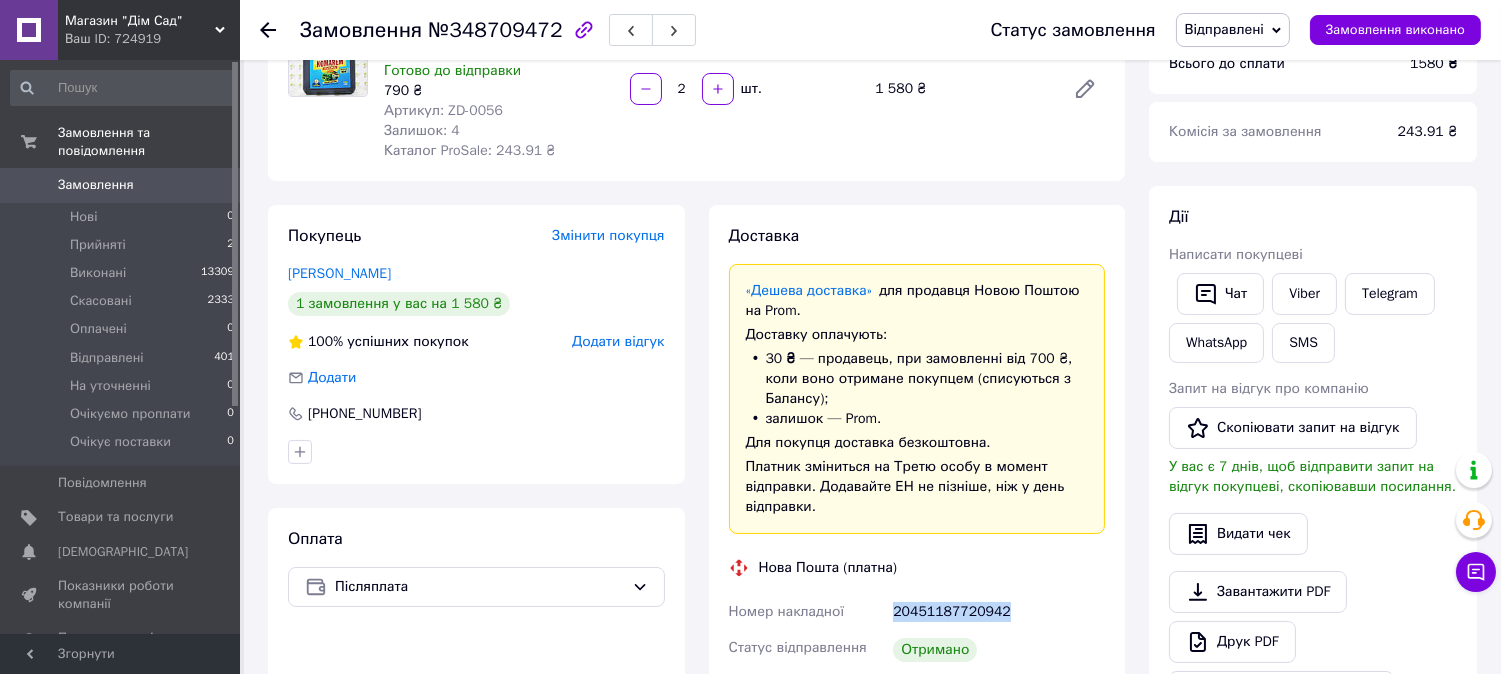 scroll, scrollTop: 0, scrollLeft: 0, axis: both 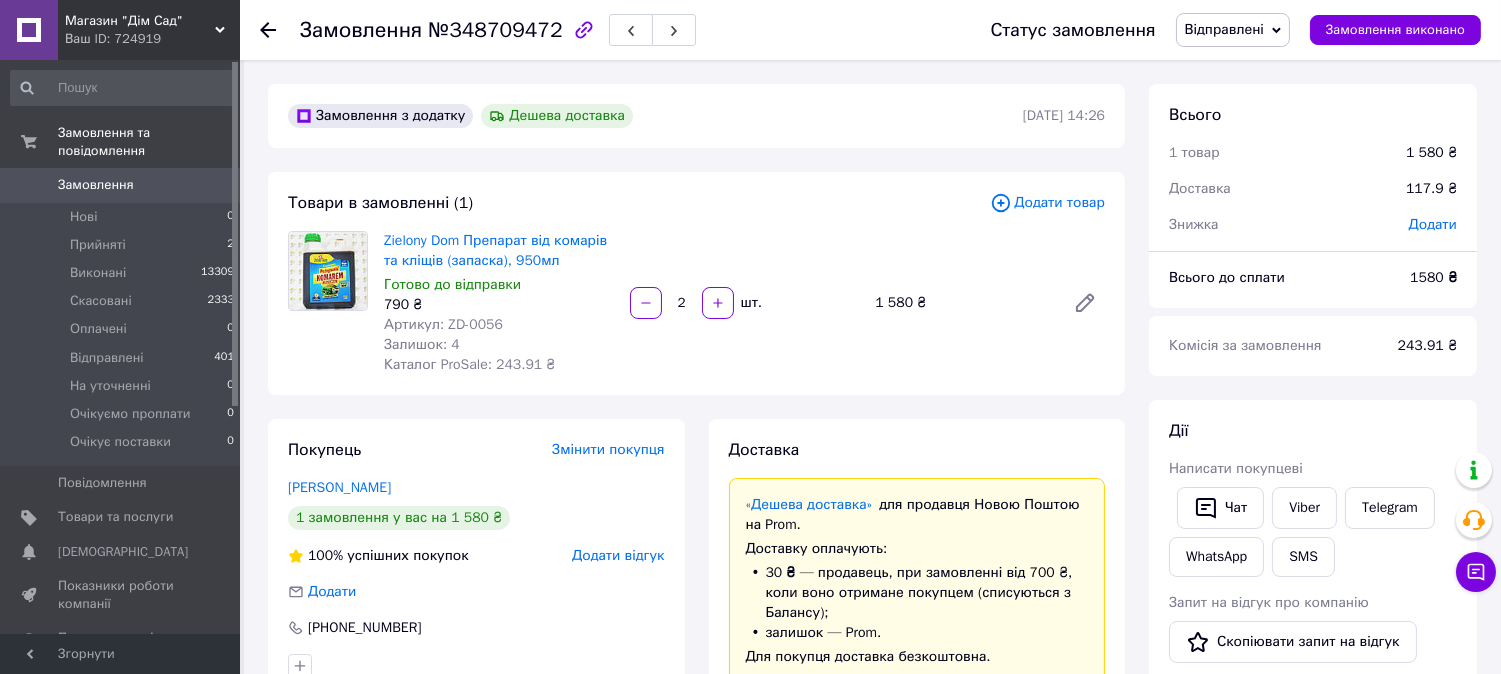 click on "Відправлені" at bounding box center (1233, 30) 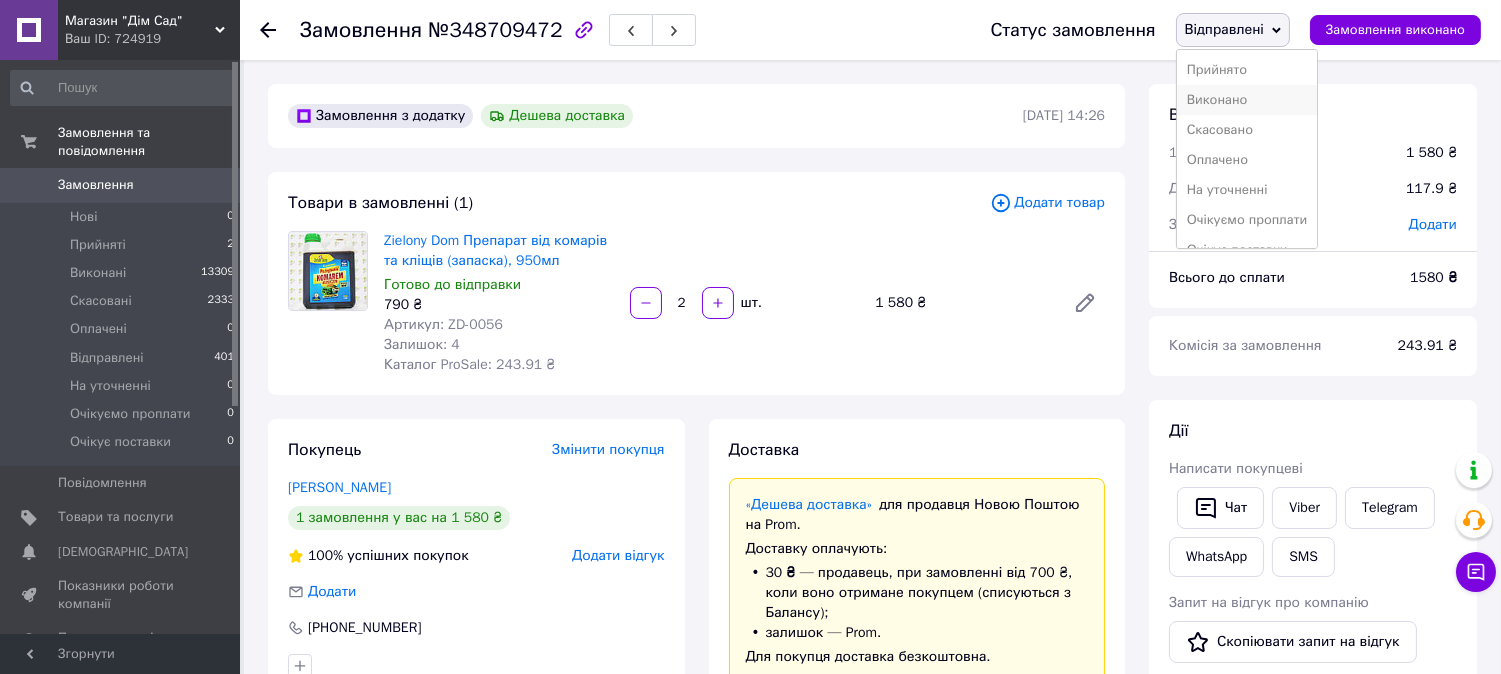 click on "Виконано" at bounding box center (1247, 100) 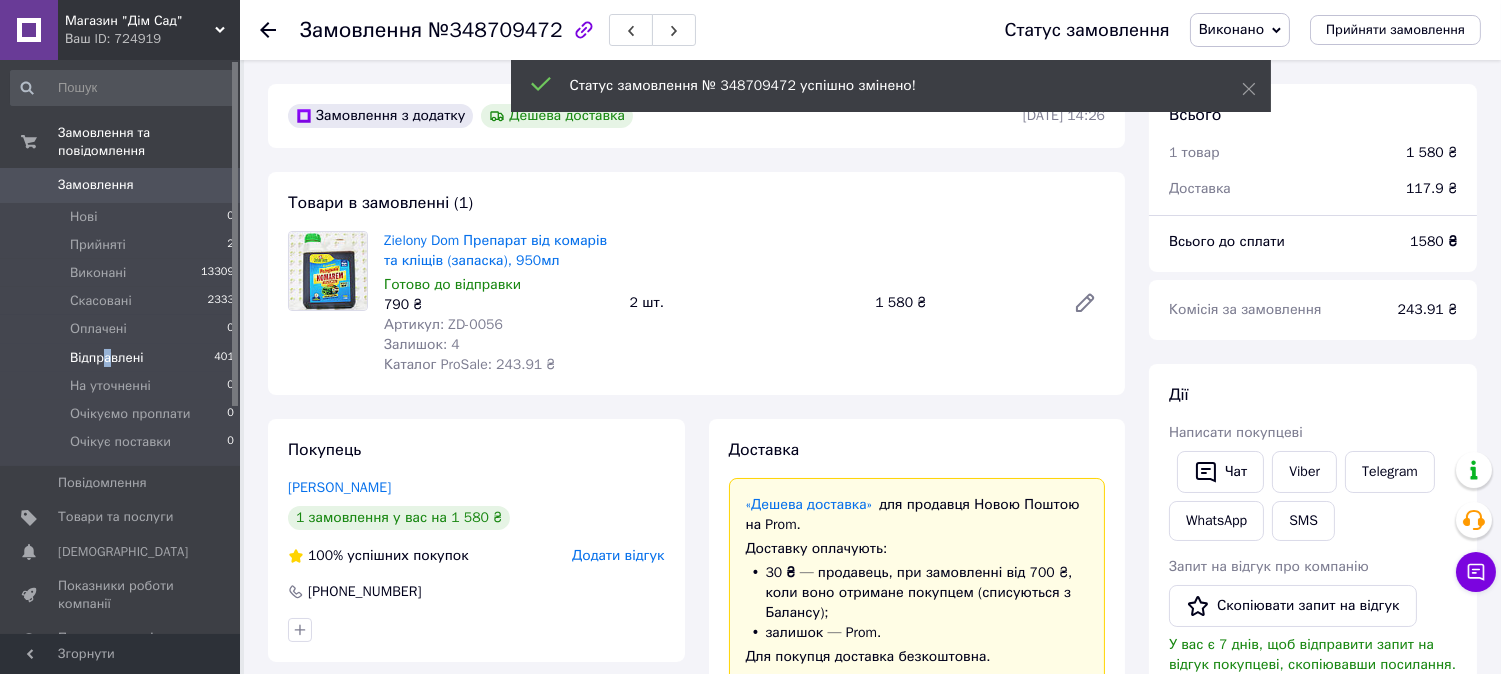 click on "Відправлені" at bounding box center [107, 358] 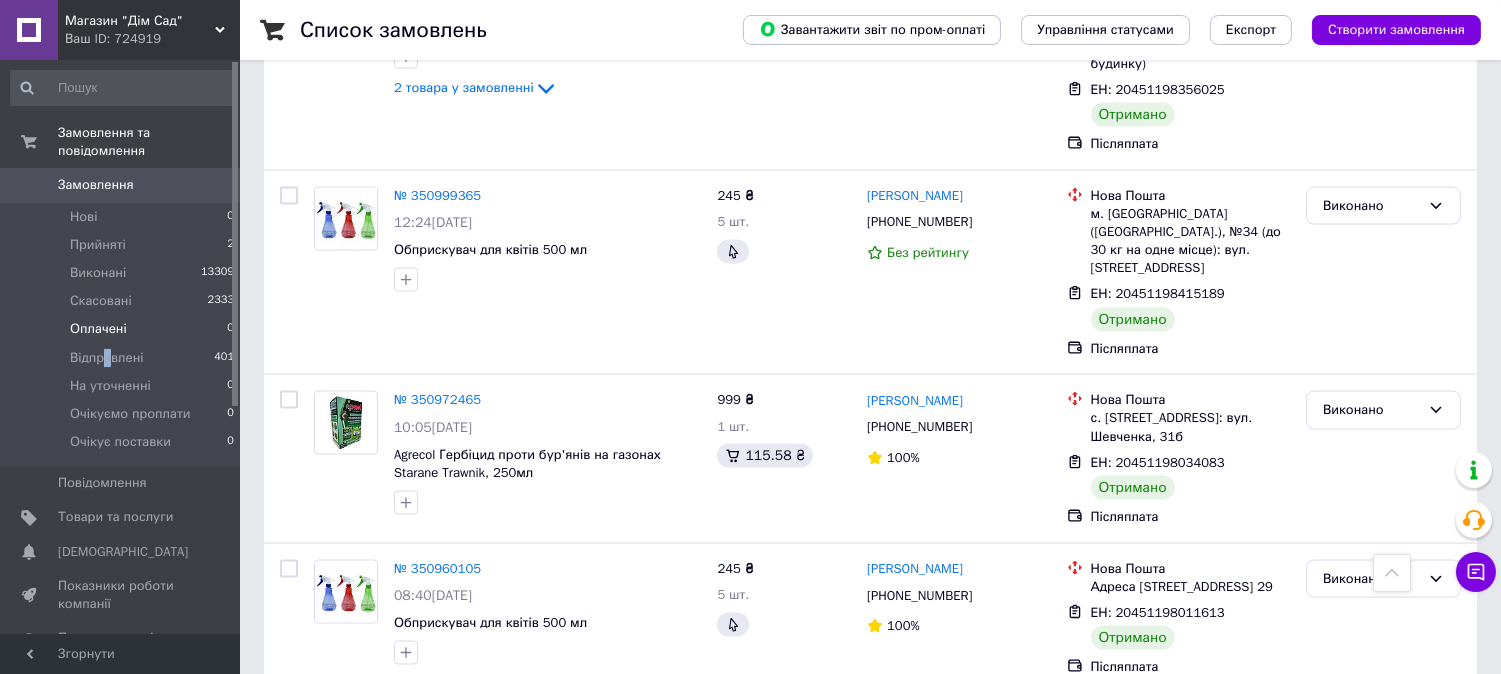 scroll, scrollTop: 5963, scrollLeft: 0, axis: vertical 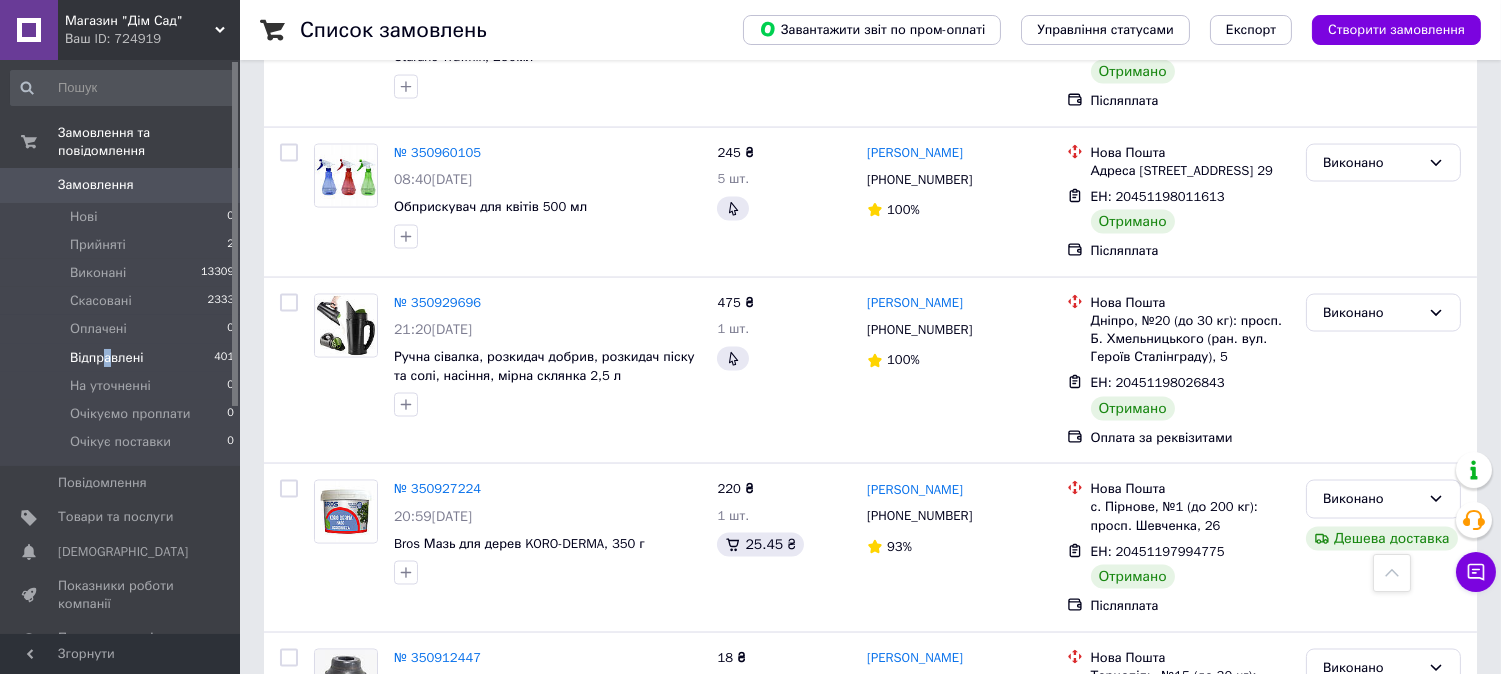 click on "Відправлені" at bounding box center [107, 358] 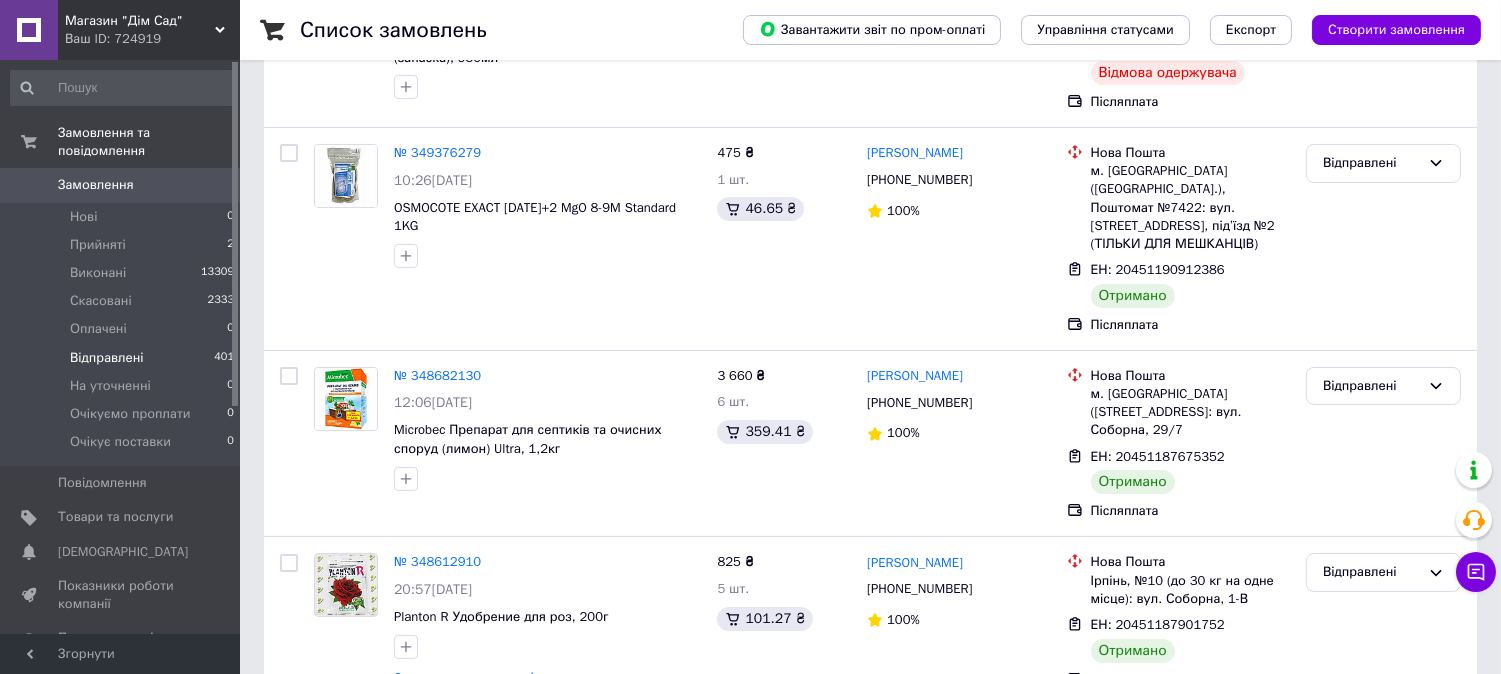 scroll, scrollTop: 518, scrollLeft: 0, axis: vertical 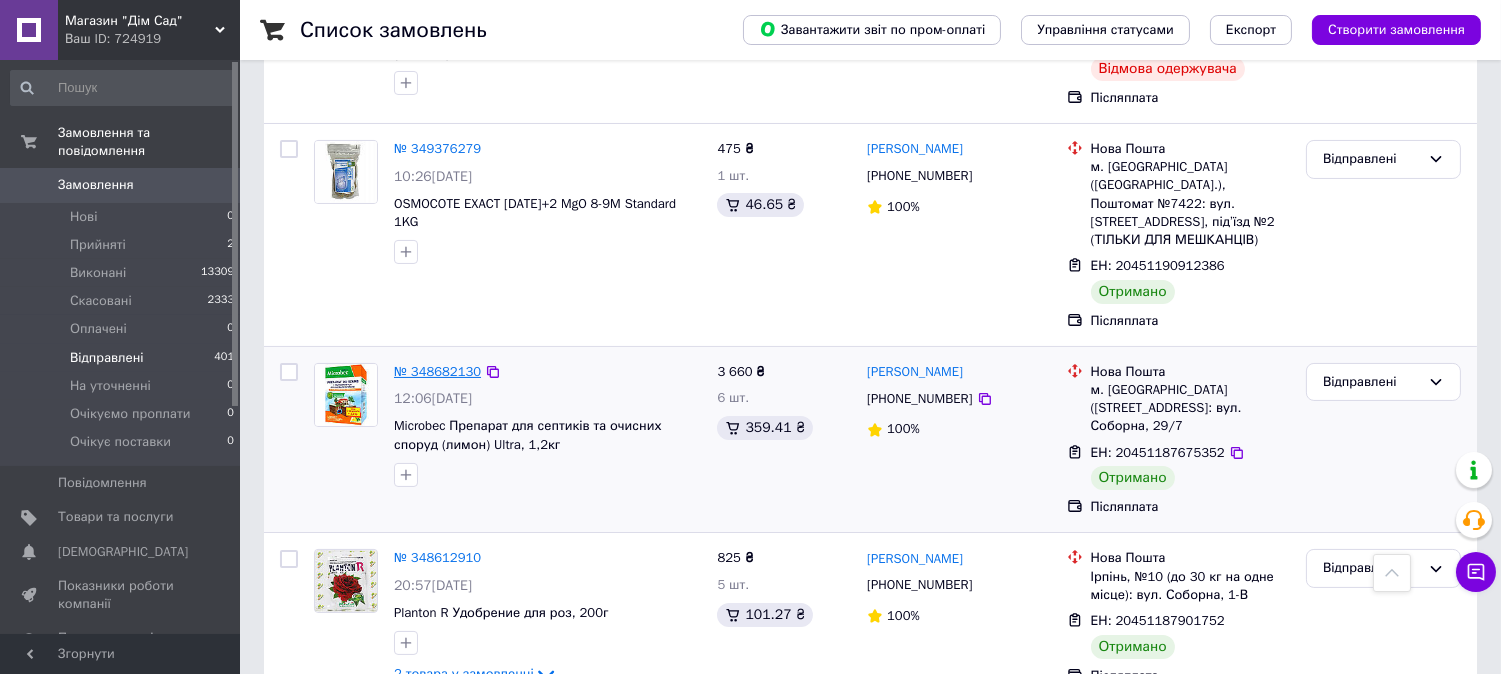 click on "№ 348682130" at bounding box center (437, 371) 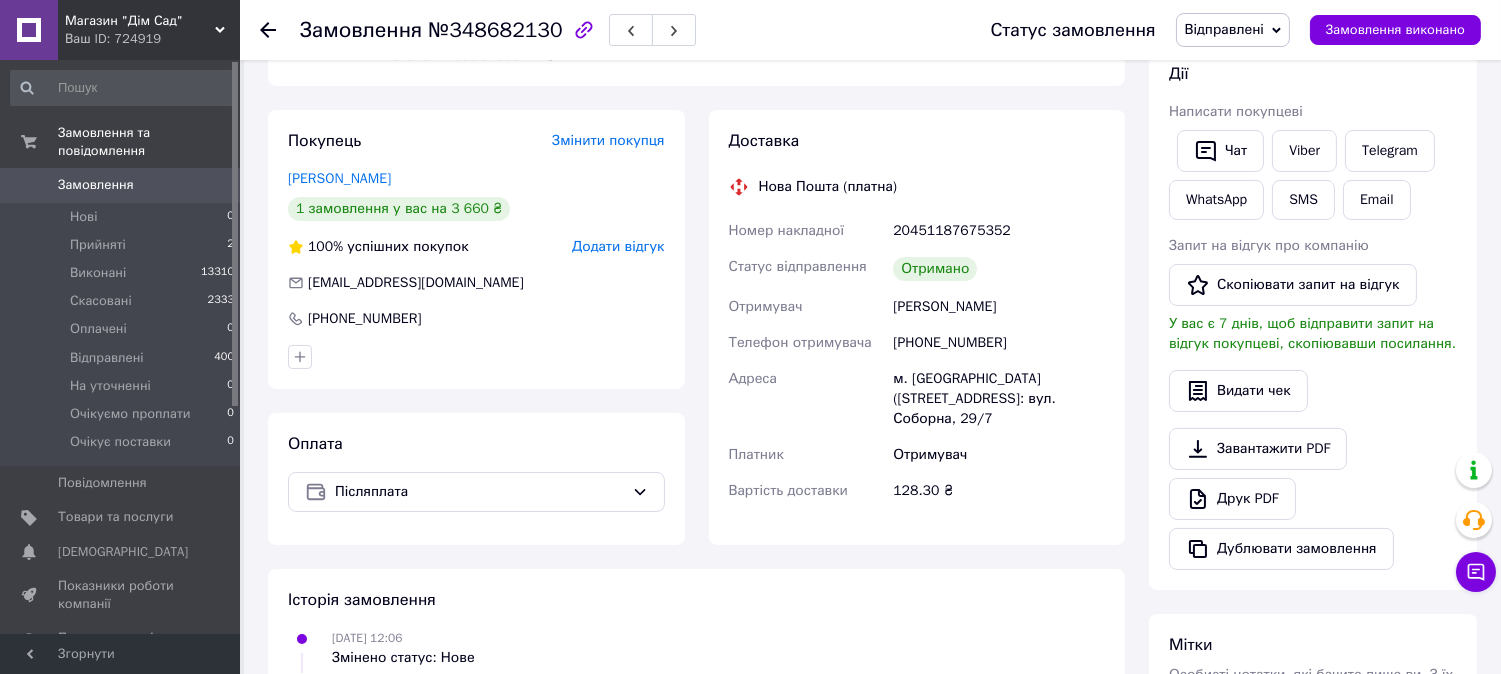 scroll, scrollTop: 0, scrollLeft: 0, axis: both 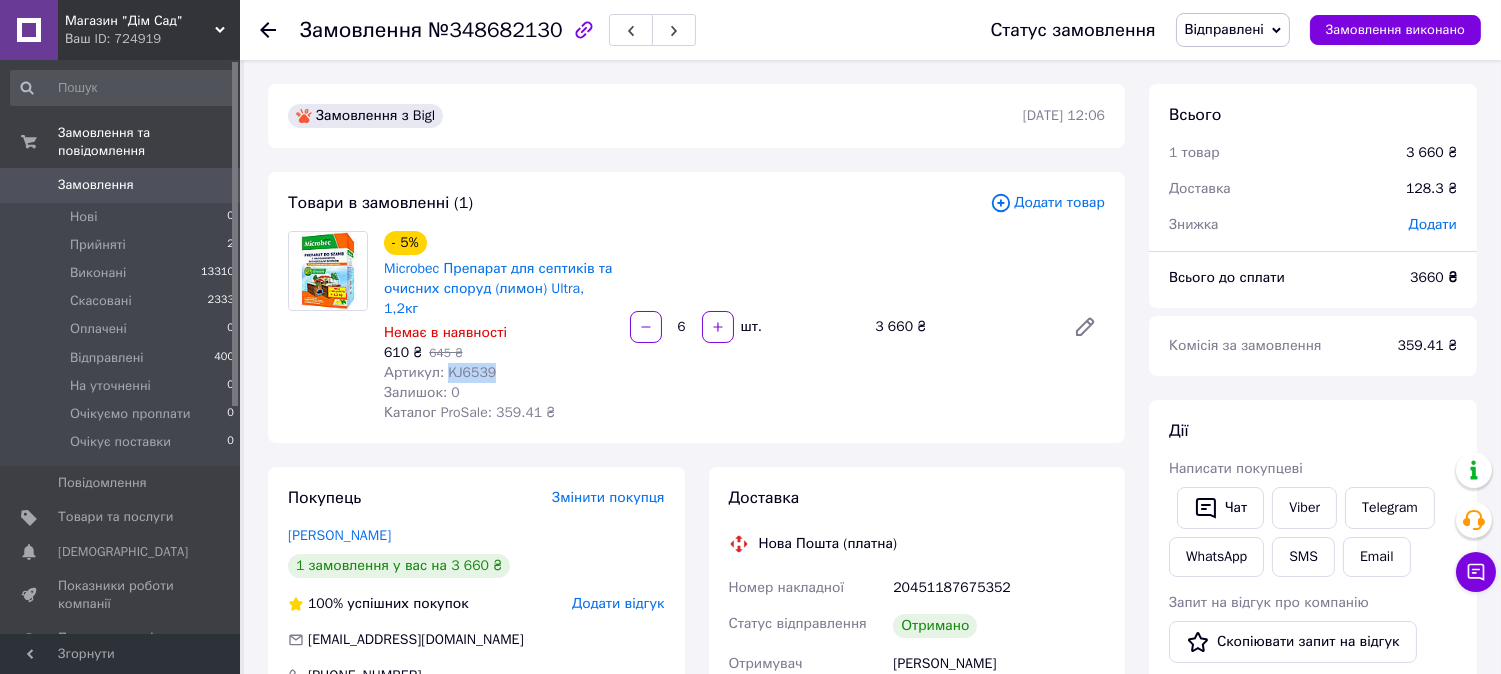 drag, startPoint x: 487, startPoint y: 353, endPoint x: 457, endPoint y: 353, distance: 30 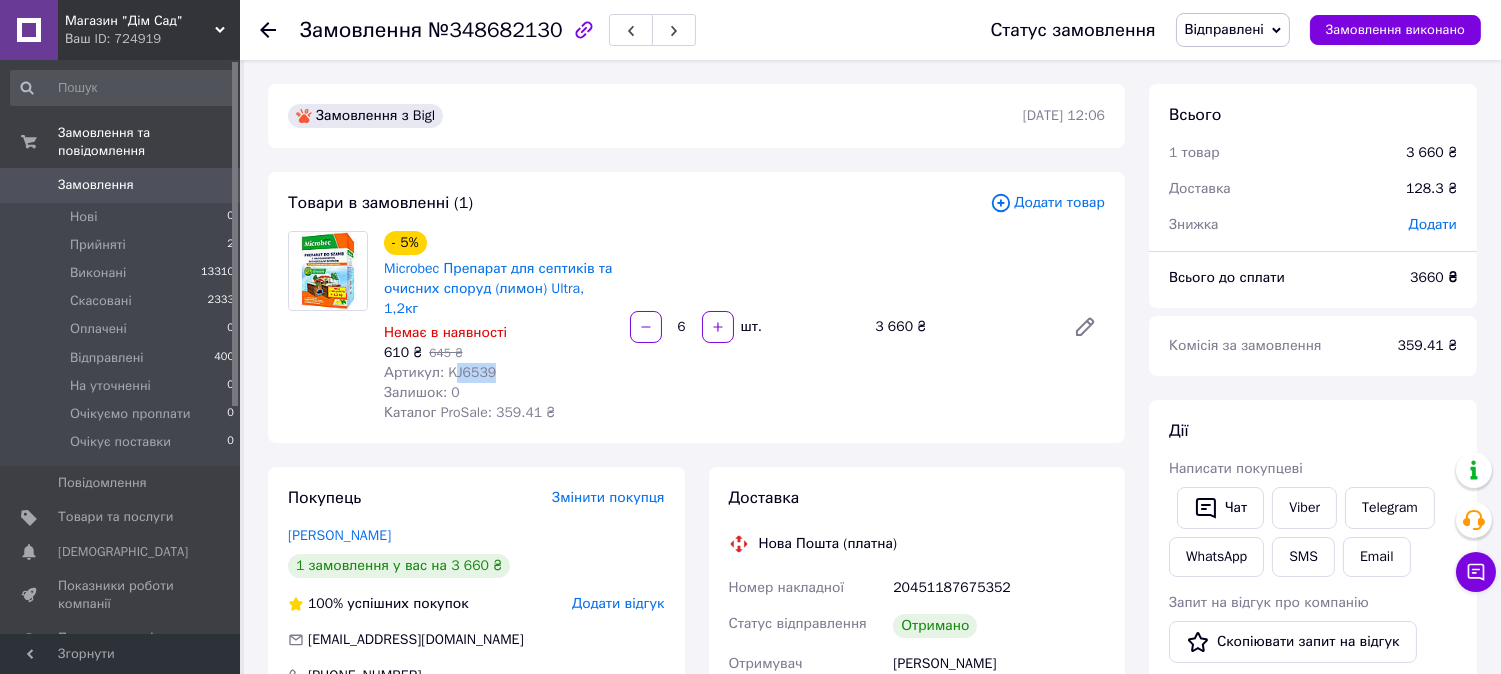 drag, startPoint x: 547, startPoint y: 361, endPoint x: 533, endPoint y: 356, distance: 14.866069 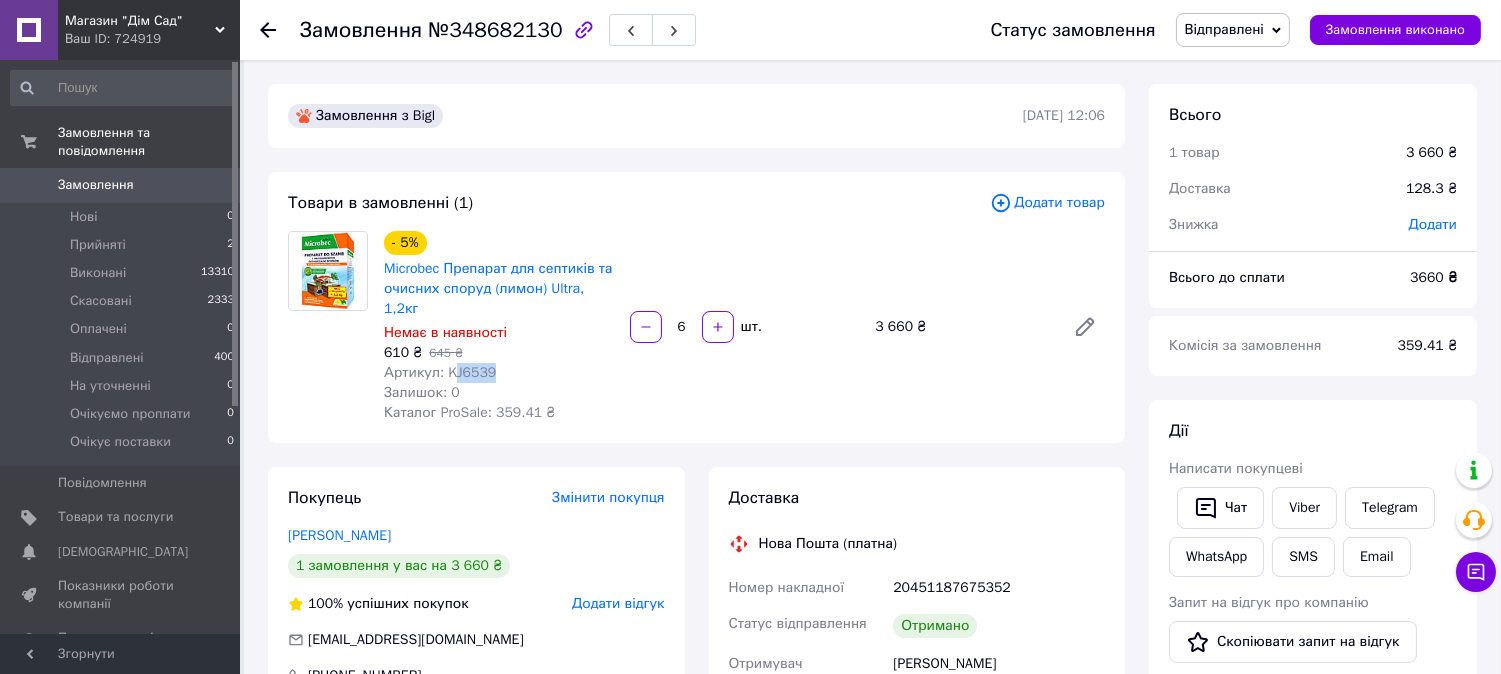 drag, startPoint x: 494, startPoint y: 354, endPoint x: 447, endPoint y: 357, distance: 47.095646 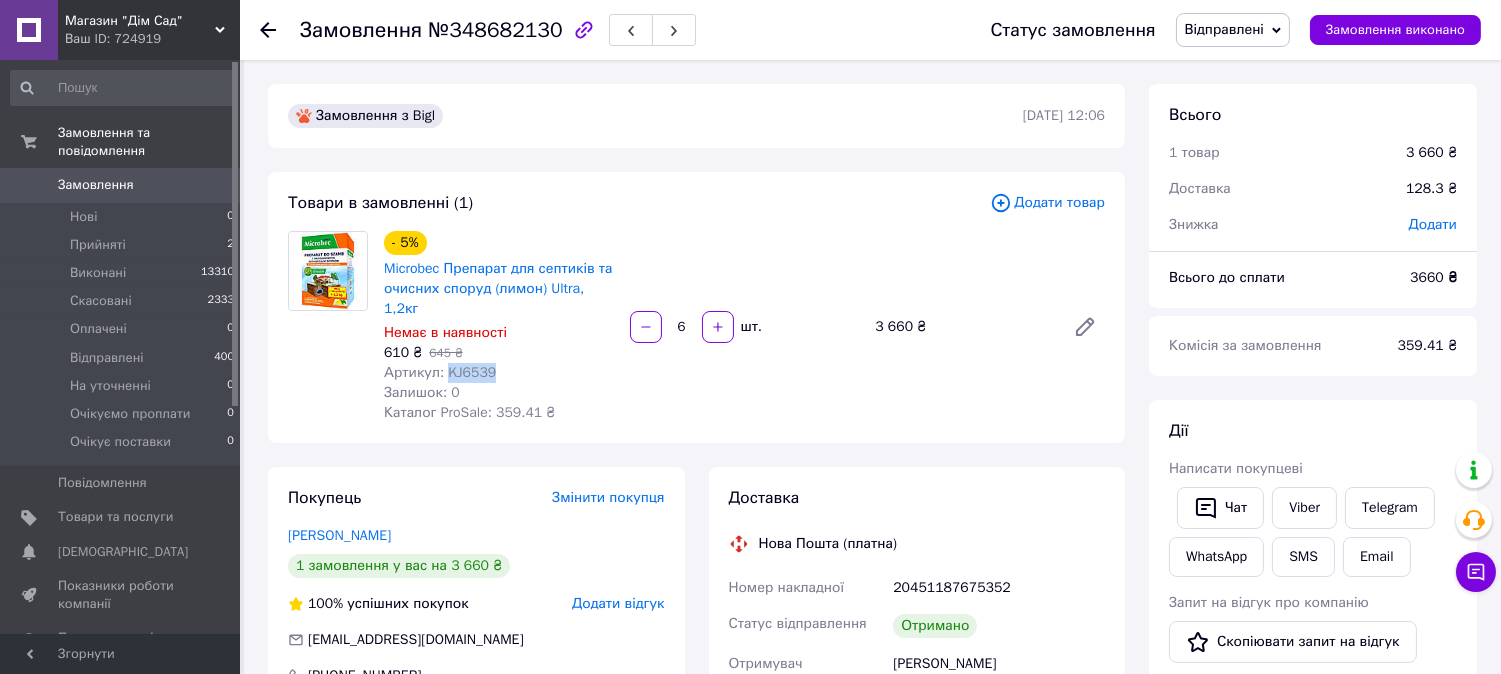 drag, startPoint x: 516, startPoint y: 348, endPoint x: 442, endPoint y: 358, distance: 74.672615 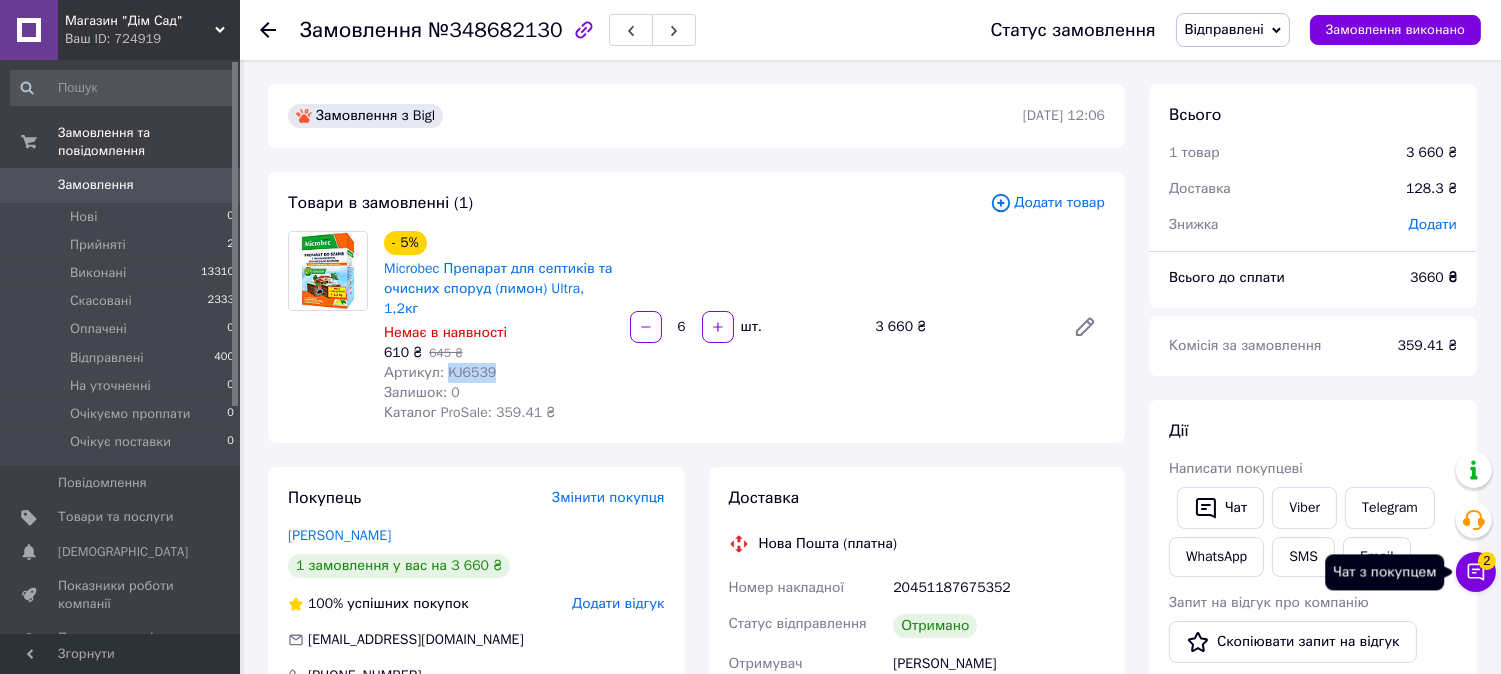 click 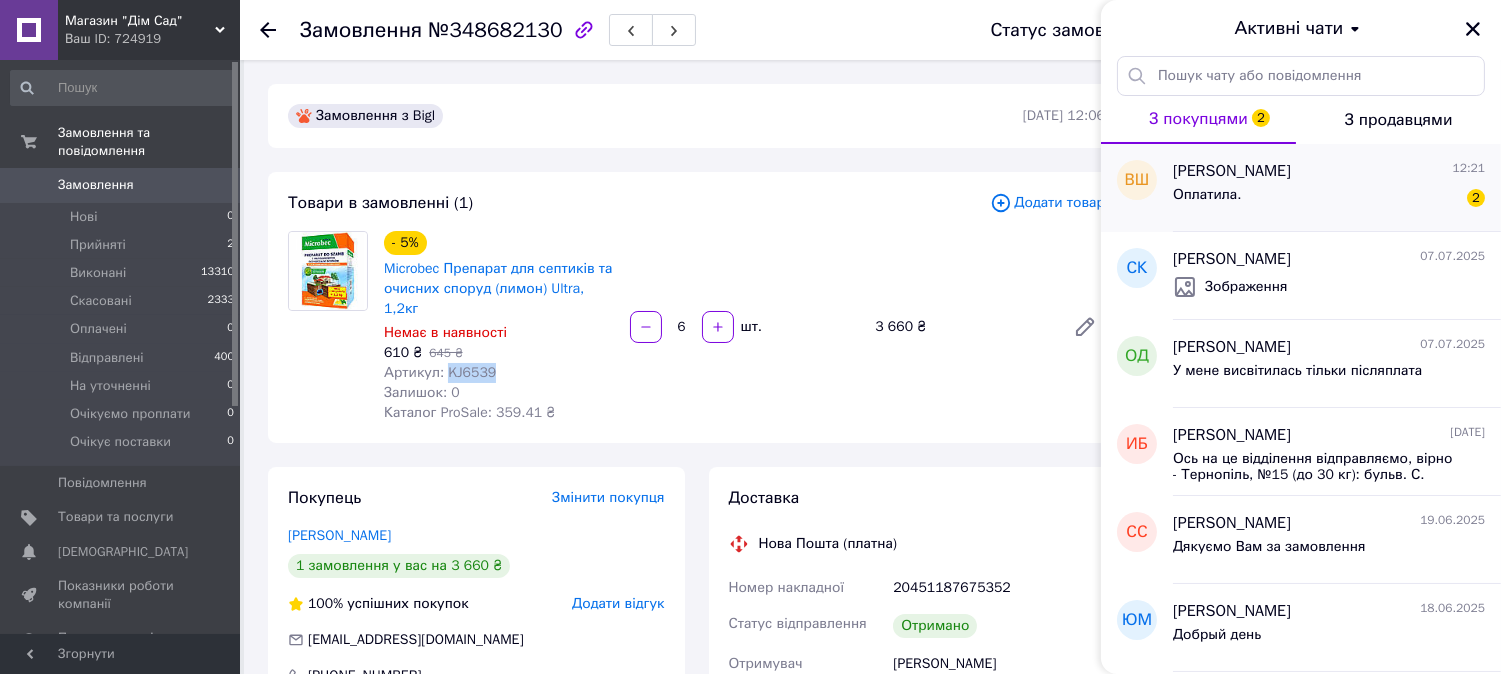 click on "[PERSON_NAME]" at bounding box center [1232, 171] 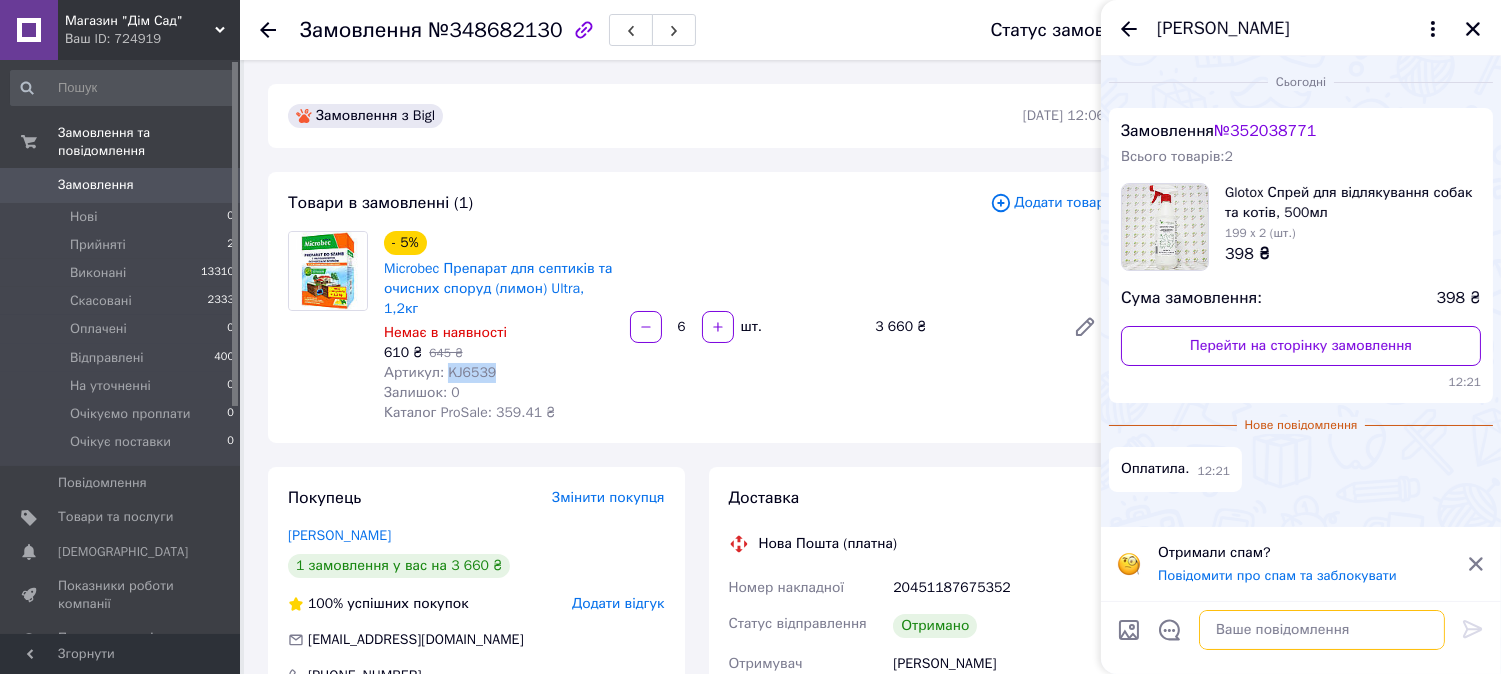 click at bounding box center (1322, 630) 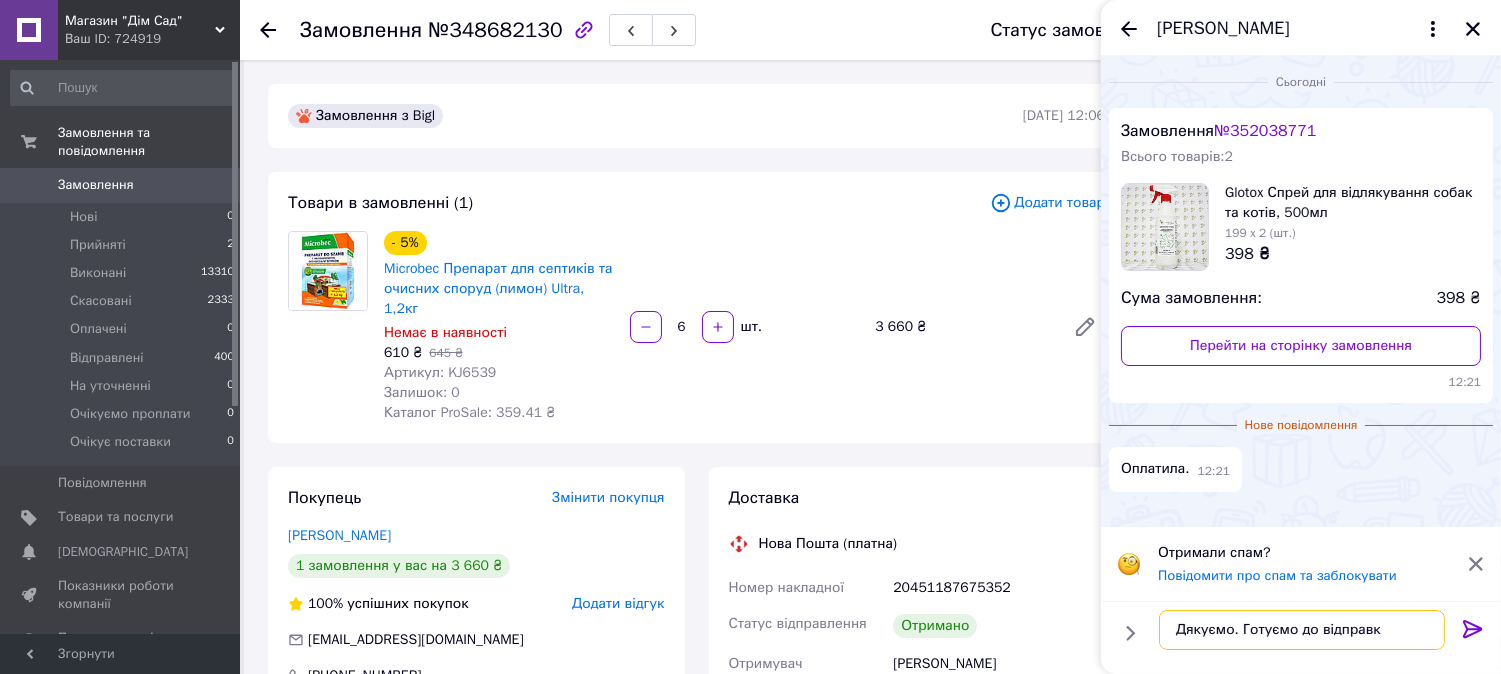 type on "Дякуємо. Готуємо до відправки" 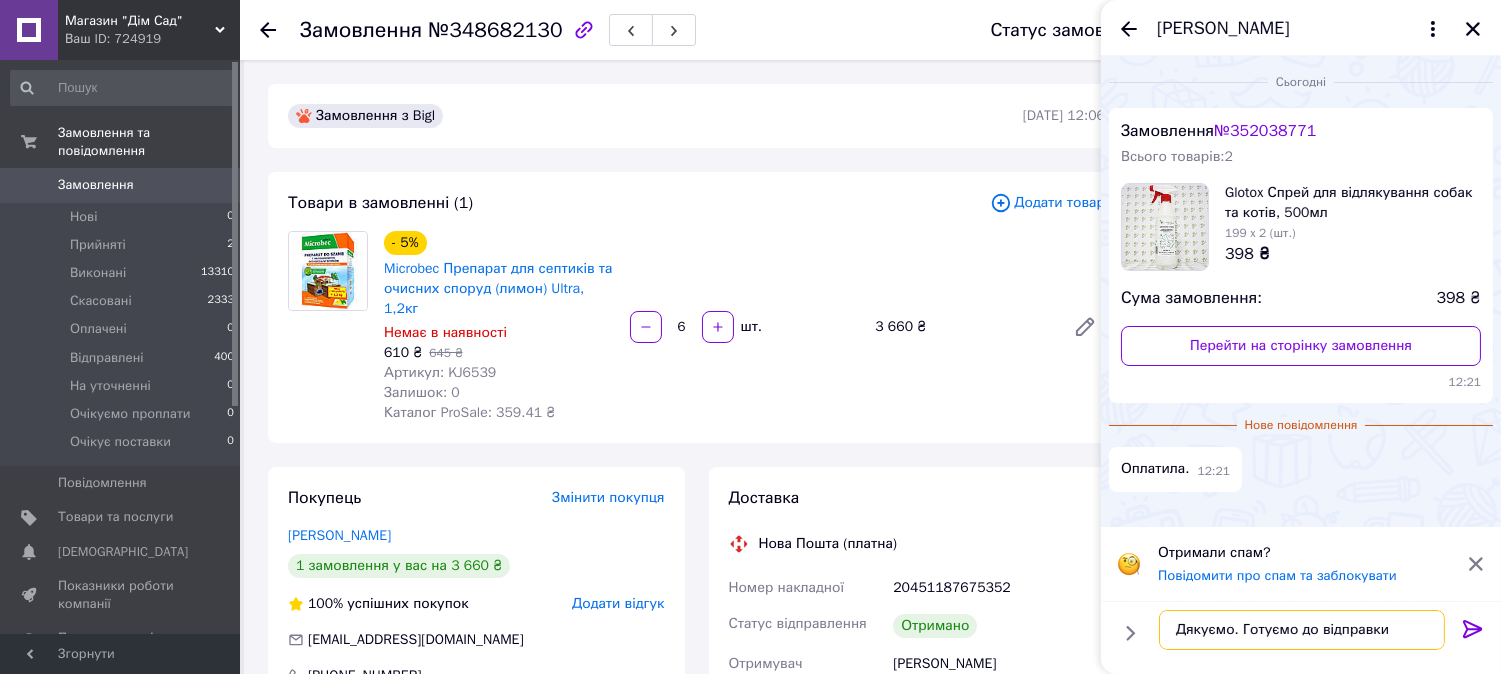 type 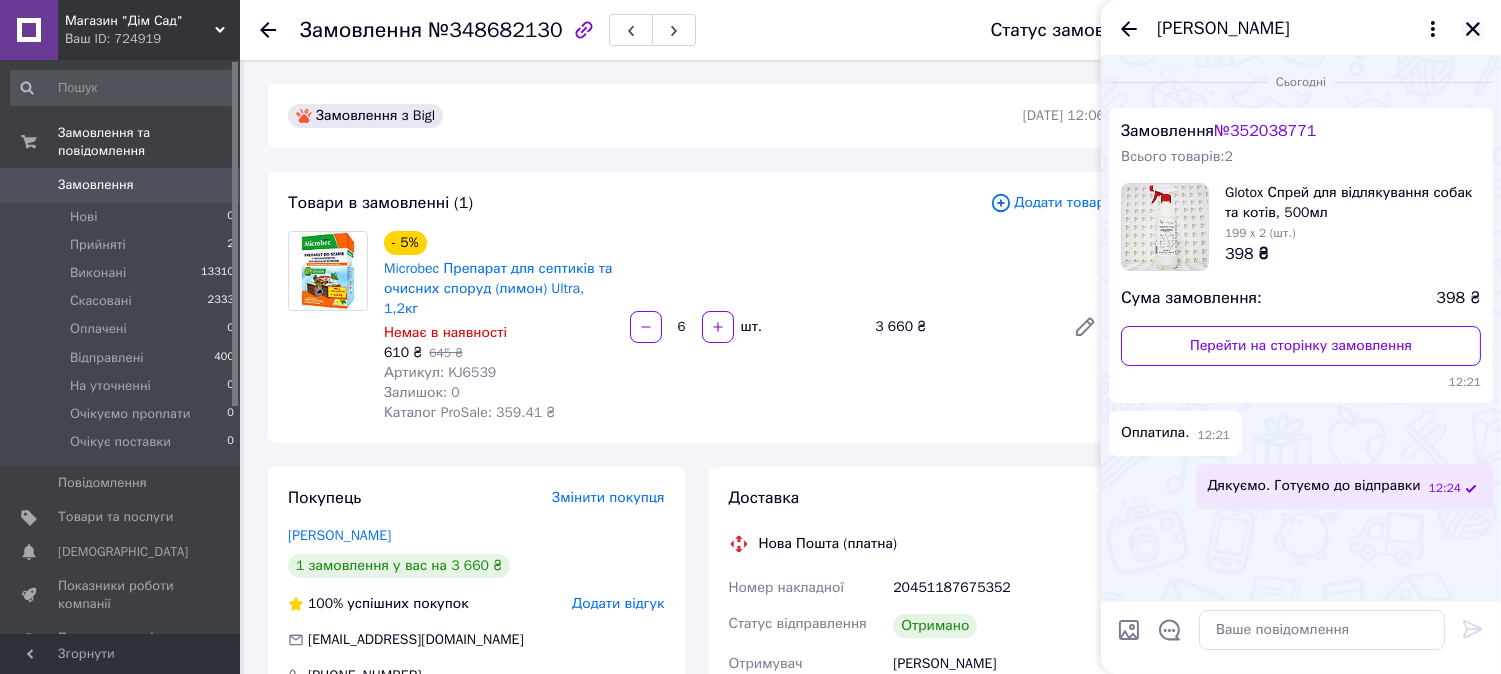click 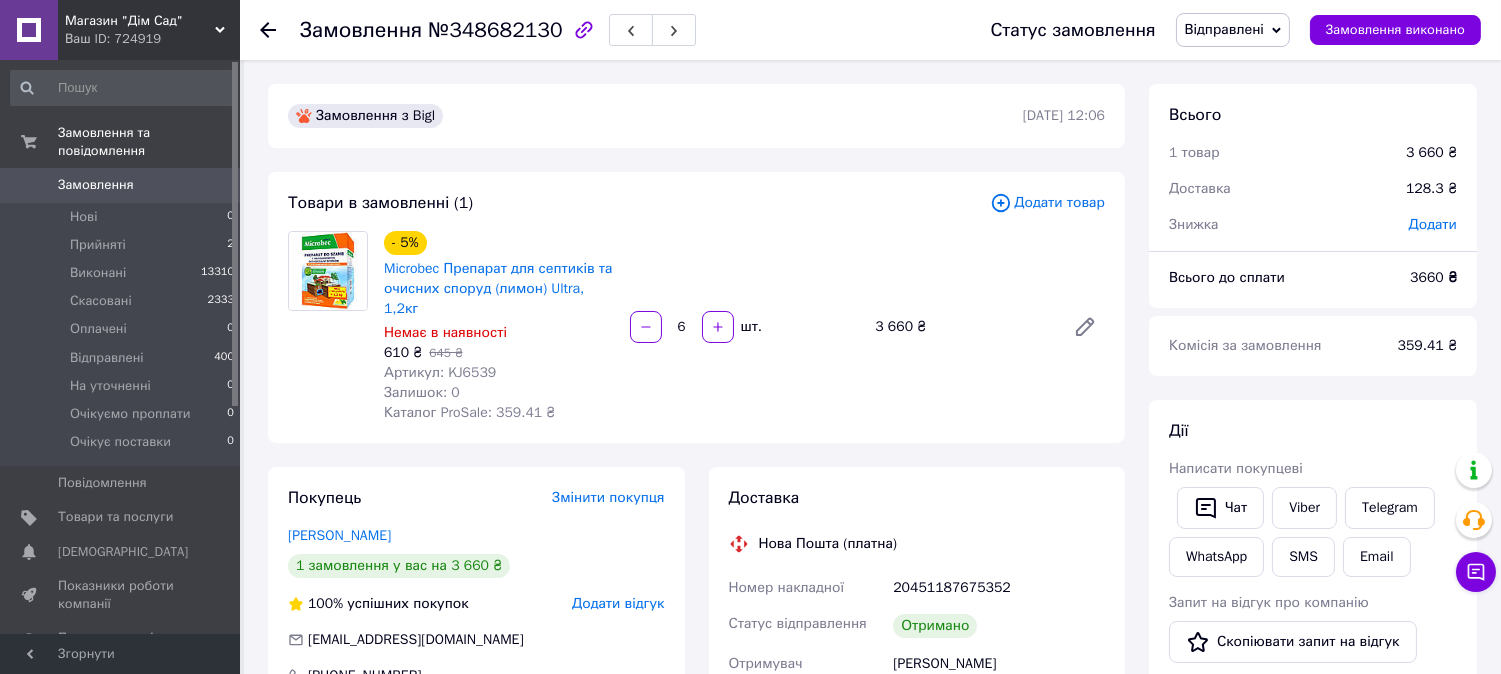 scroll, scrollTop: 258, scrollLeft: 0, axis: vertical 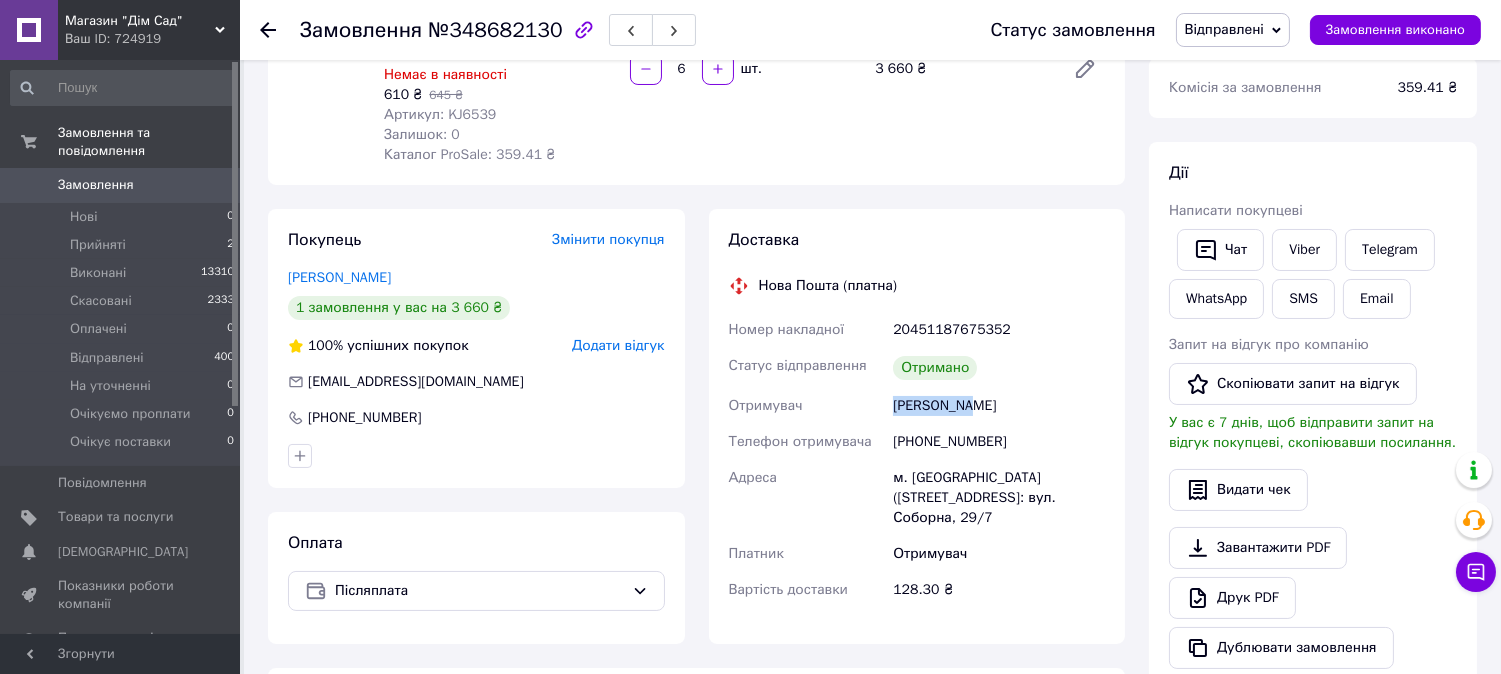 drag, startPoint x: 964, startPoint y: 385, endPoint x: 892, endPoint y: 383, distance: 72.02777 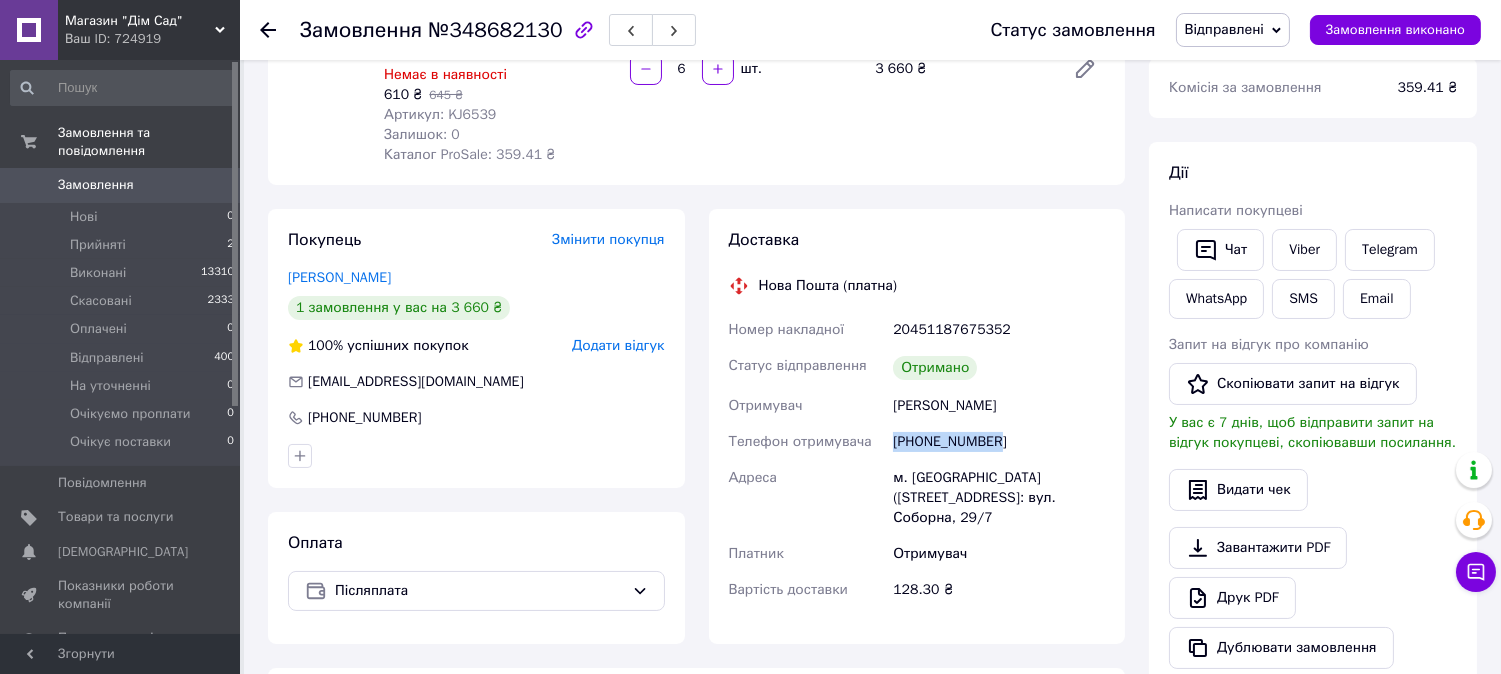 drag, startPoint x: 994, startPoint y: 415, endPoint x: 871, endPoint y: 421, distance: 123.146255 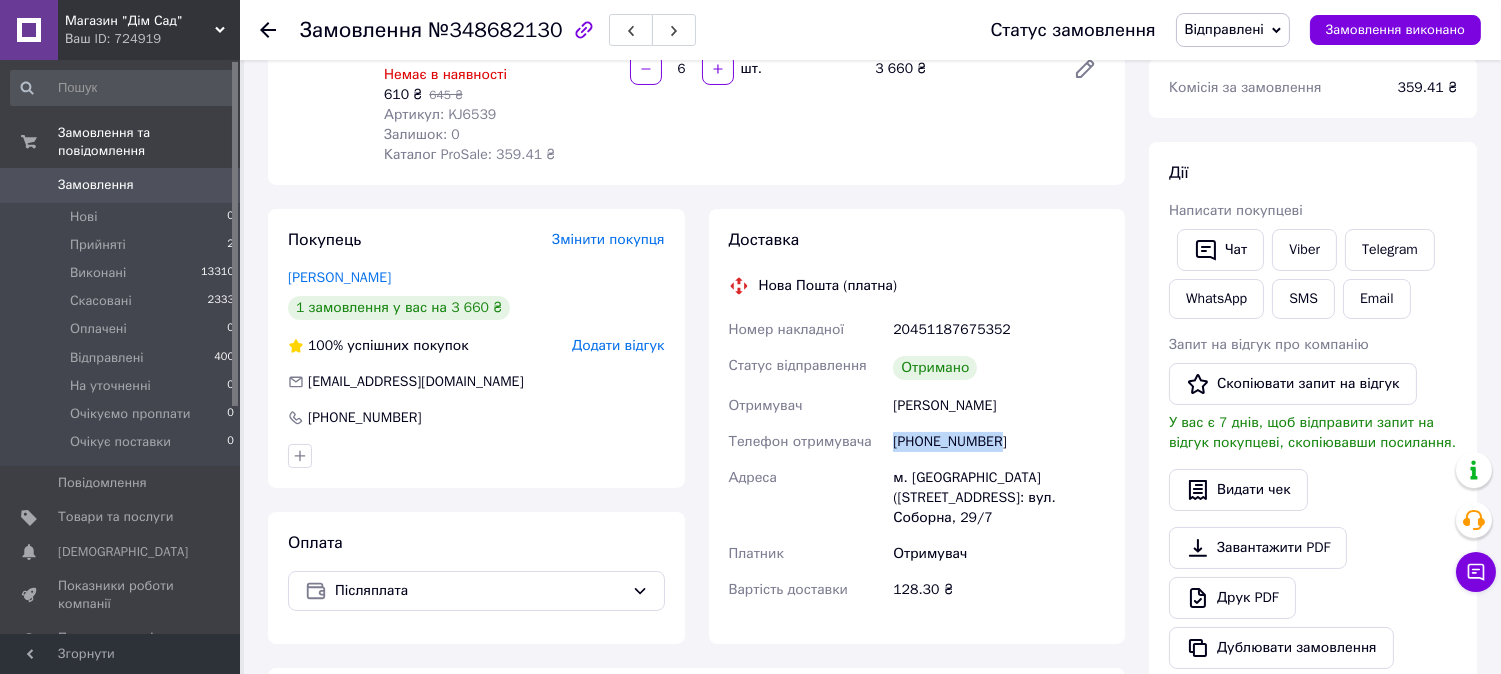 scroll, scrollTop: 0, scrollLeft: 0, axis: both 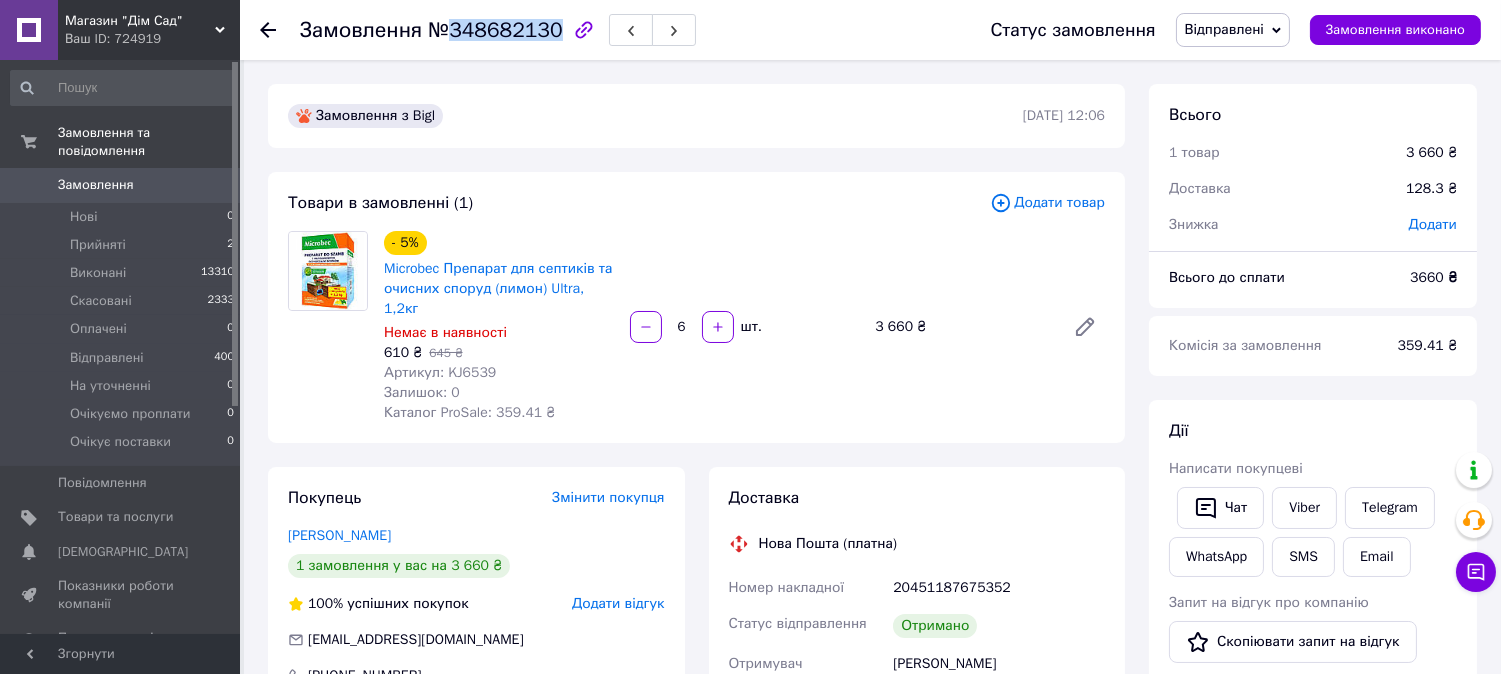 drag, startPoint x: 446, startPoint y: 26, endPoint x: 545, endPoint y: 33, distance: 99.24717 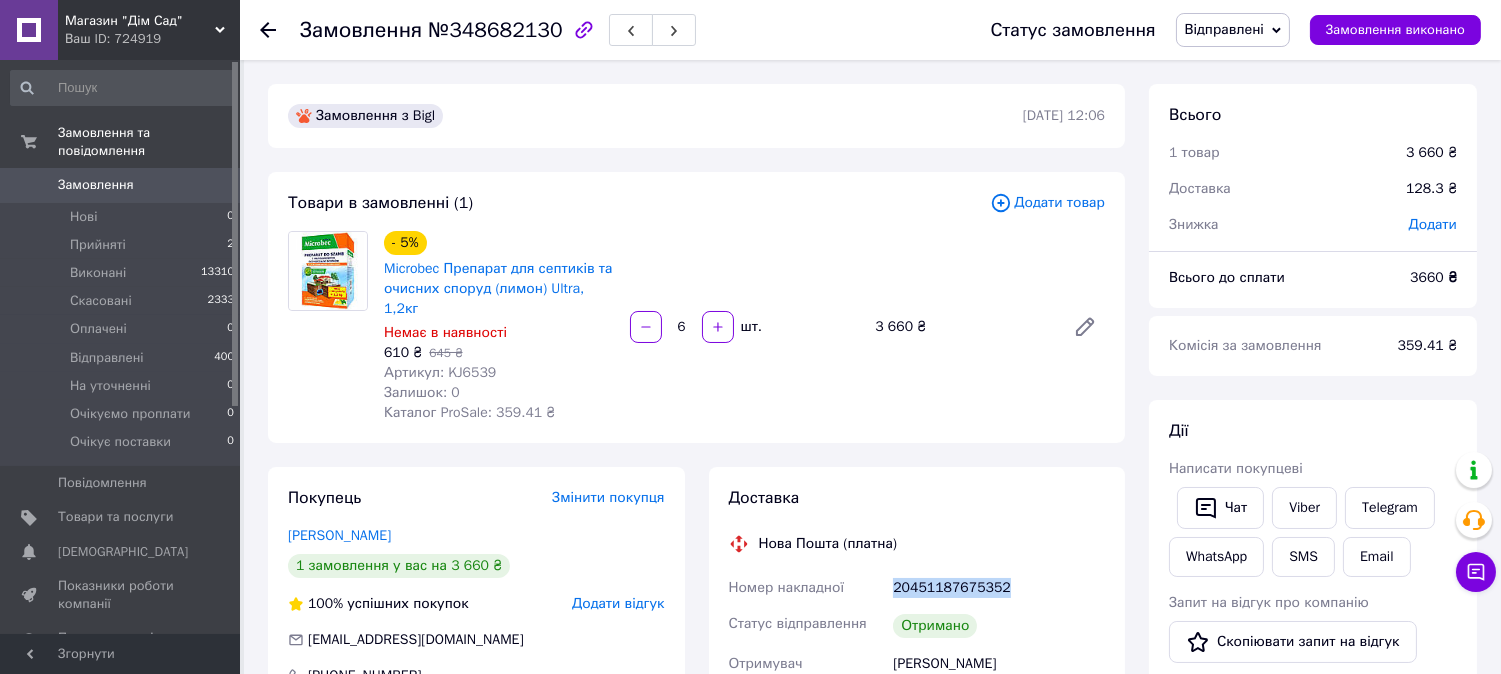 drag, startPoint x: 884, startPoint y: 566, endPoint x: 996, endPoint y: 572, distance: 112.1606 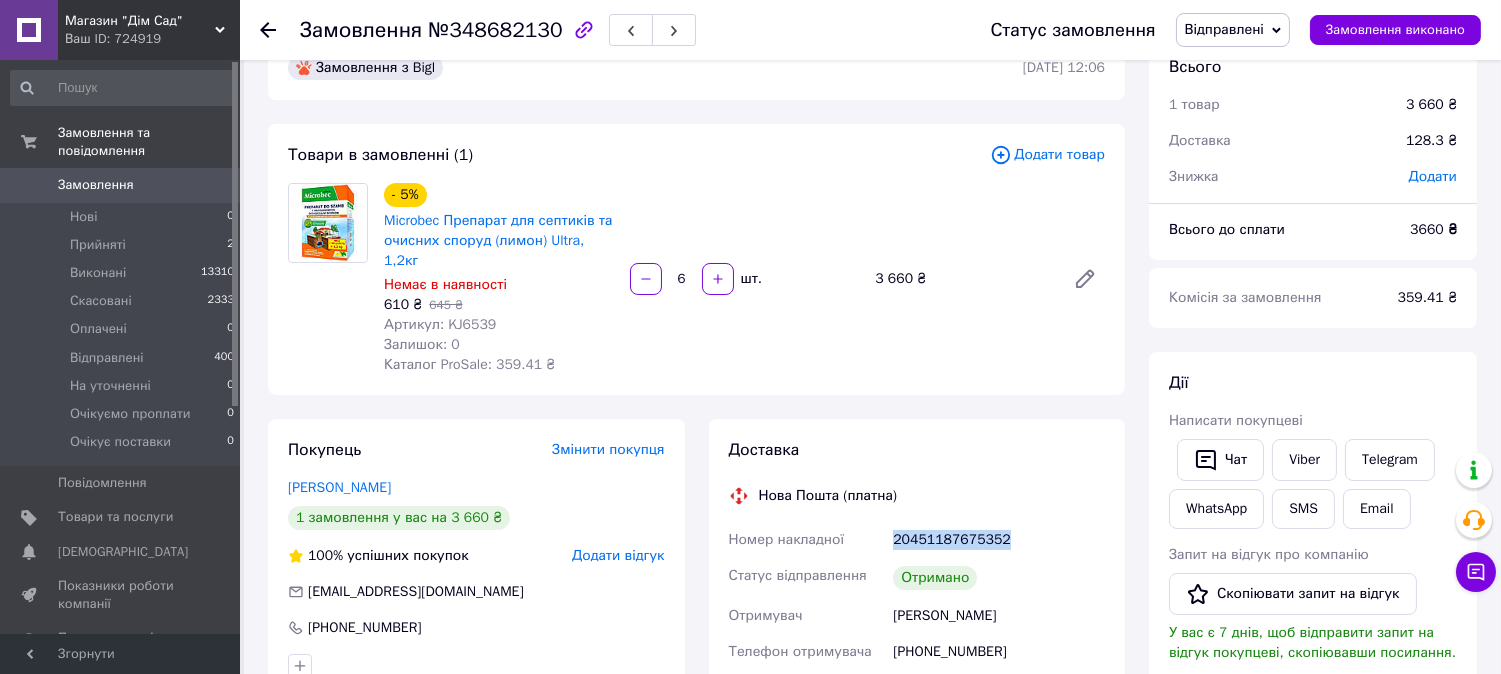 scroll, scrollTop: 0, scrollLeft: 0, axis: both 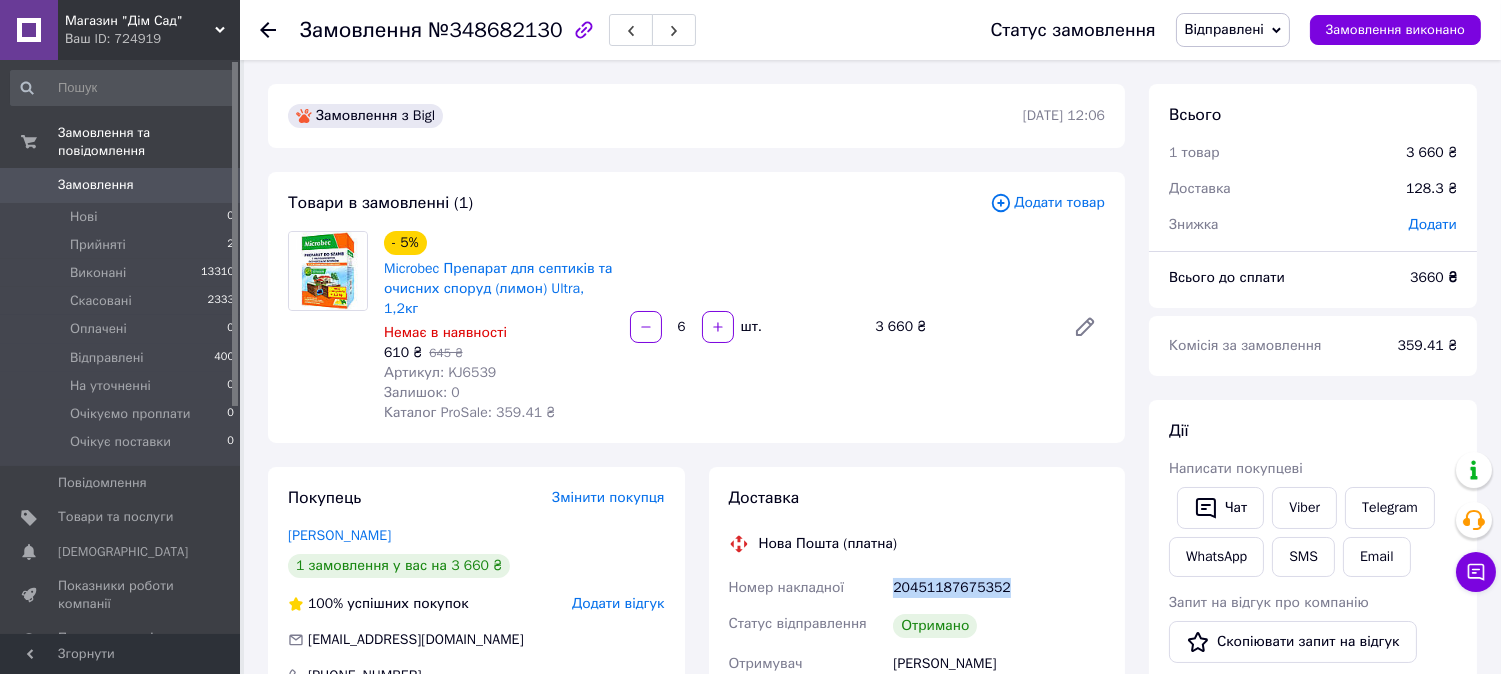 click on "Відправлені" at bounding box center [1233, 30] 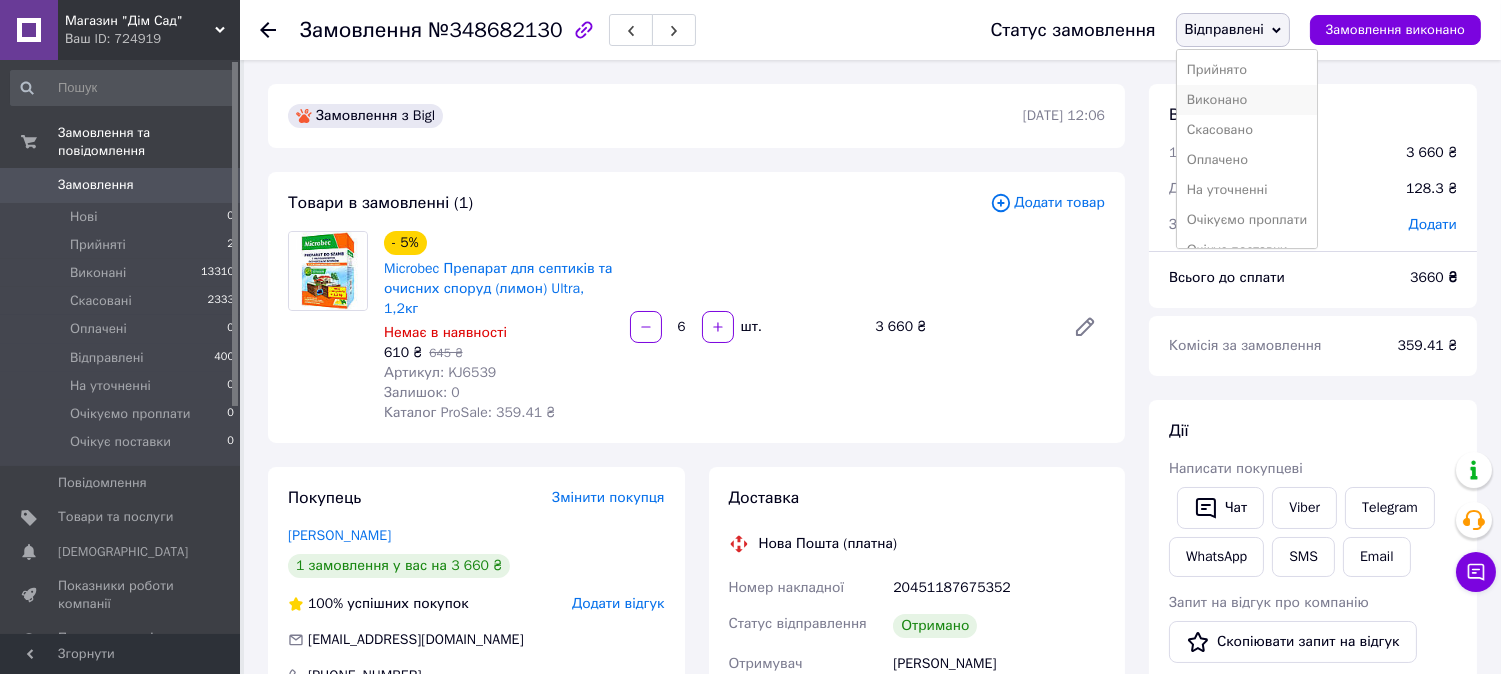 click on "Виконано" at bounding box center (1247, 100) 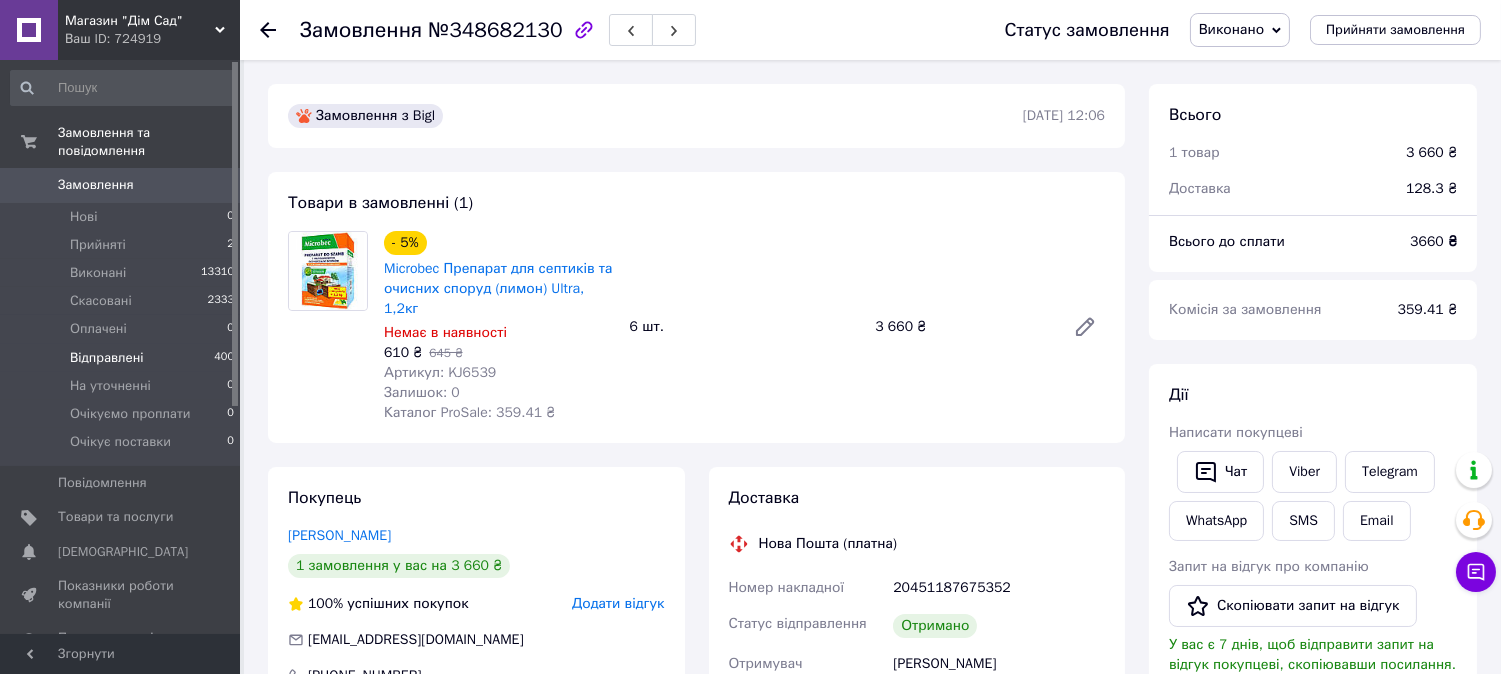 click on "Відправлені" at bounding box center (107, 358) 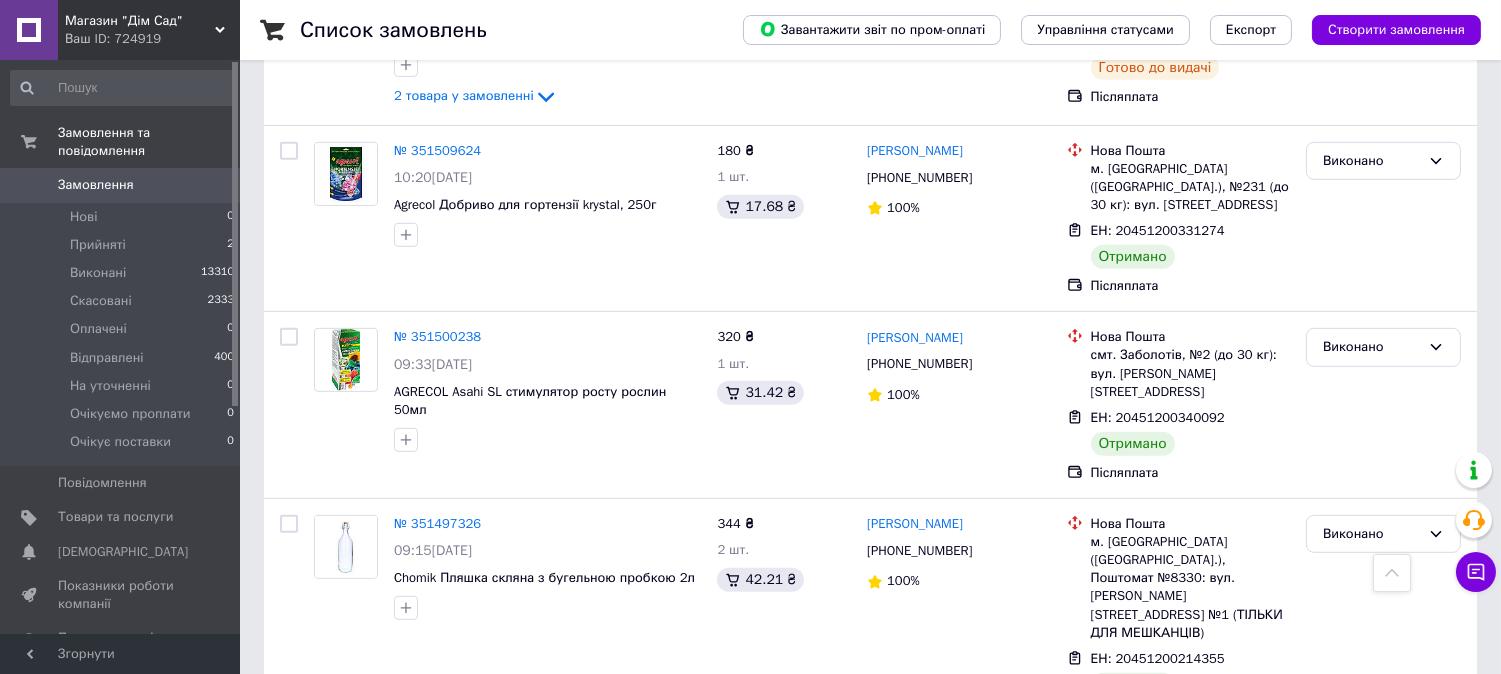 scroll, scrollTop: 1814, scrollLeft: 0, axis: vertical 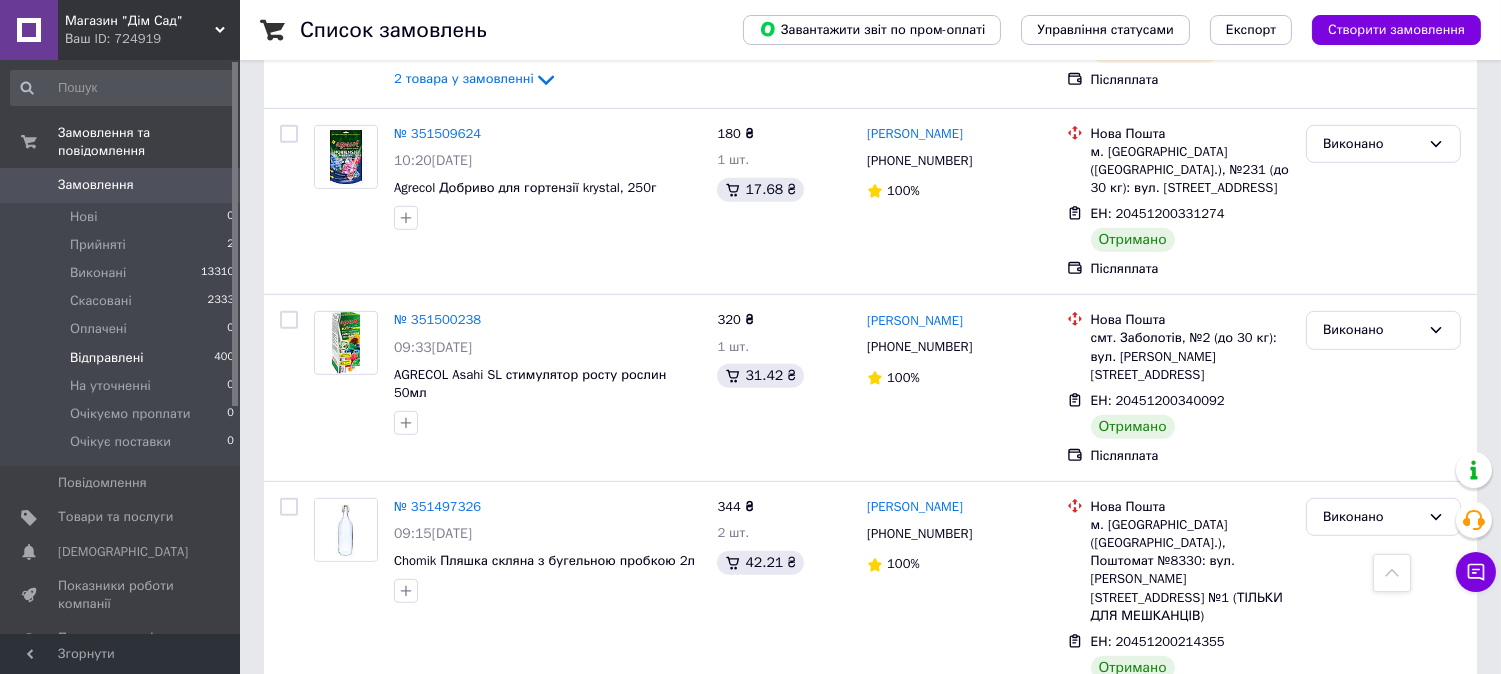 click on "Відправлені" at bounding box center [107, 358] 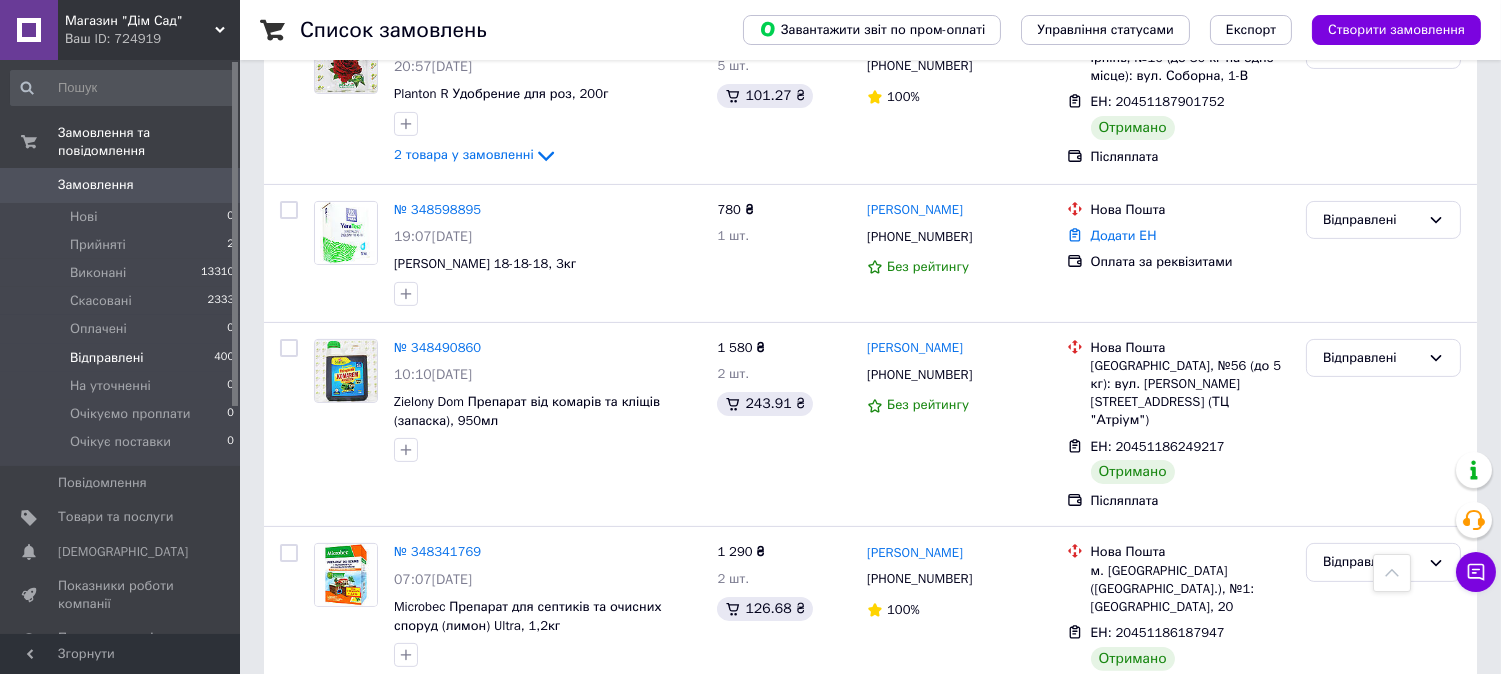 scroll, scrollTop: 777, scrollLeft: 0, axis: vertical 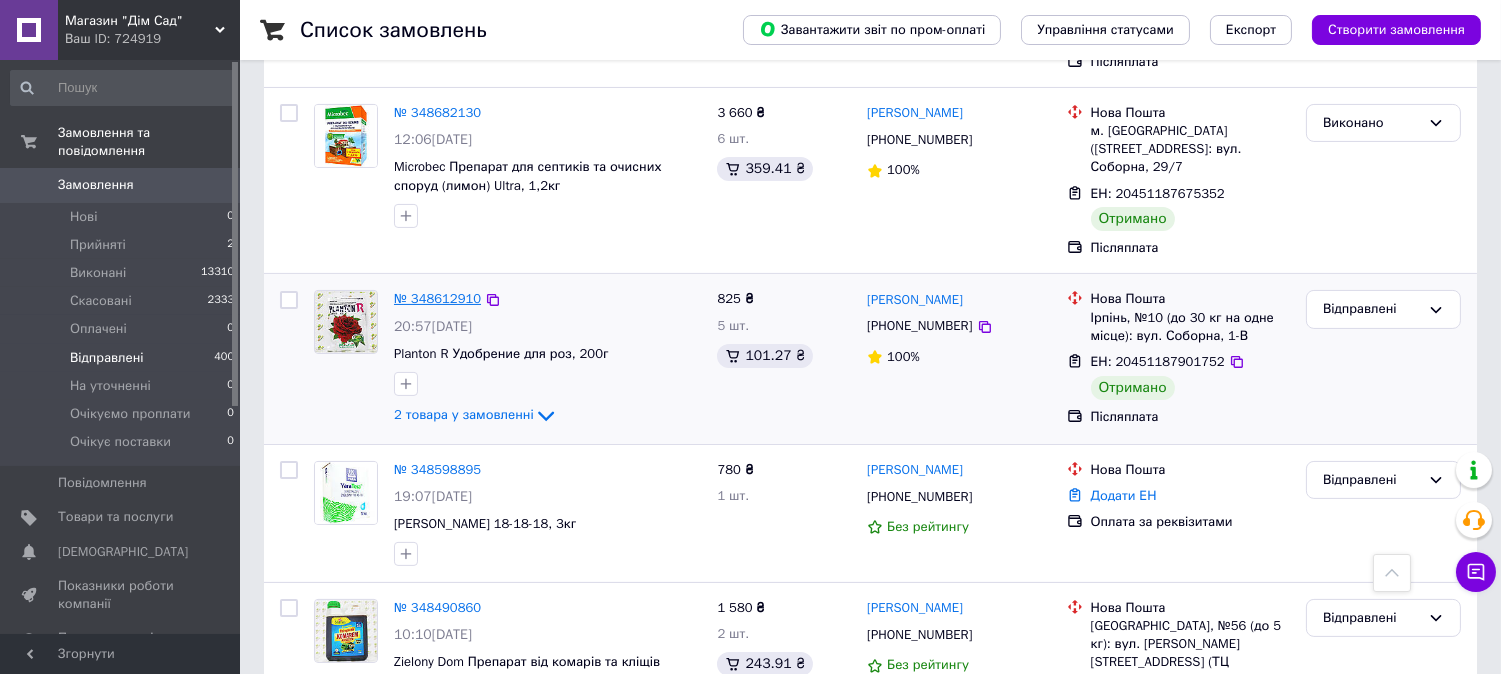 click on "№ 348612910" at bounding box center (437, 298) 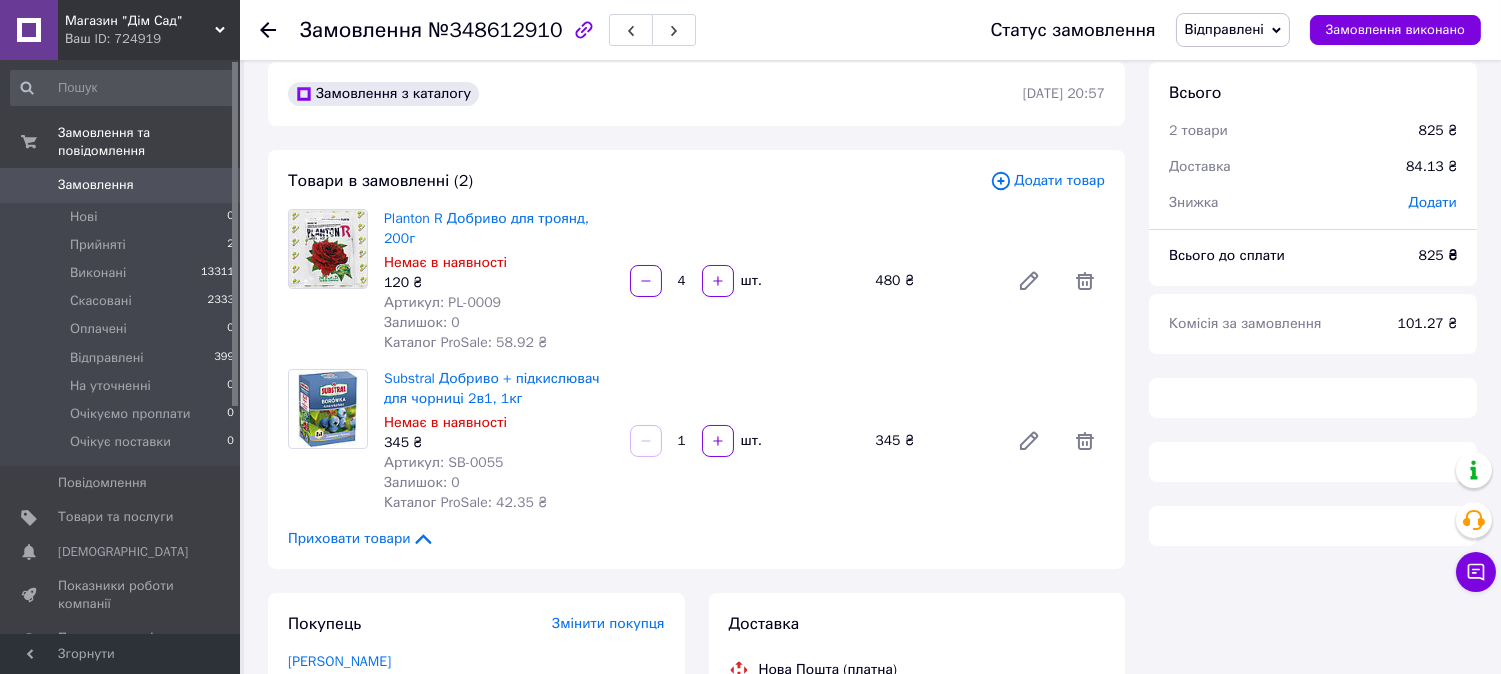 scroll, scrollTop: 0, scrollLeft: 0, axis: both 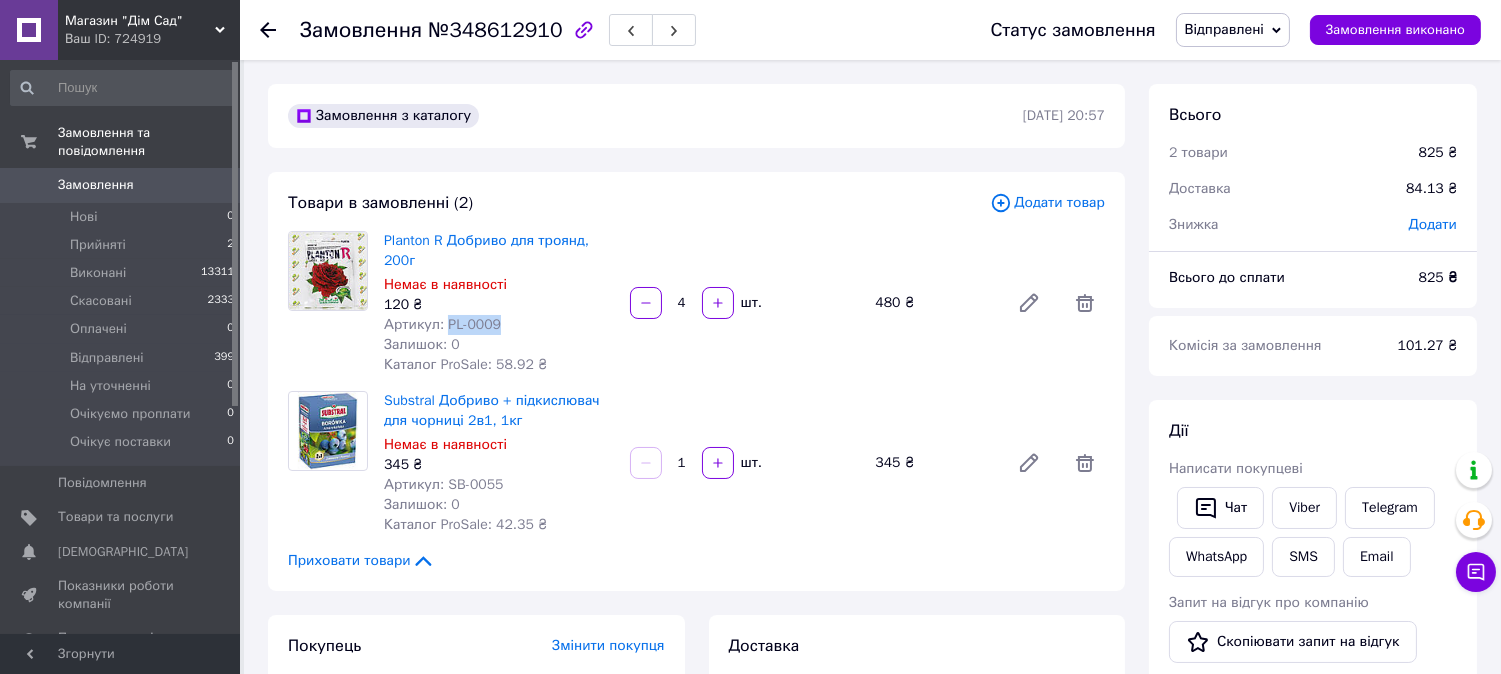 drag, startPoint x: 493, startPoint y: 322, endPoint x: 448, endPoint y: 326, distance: 45.17743 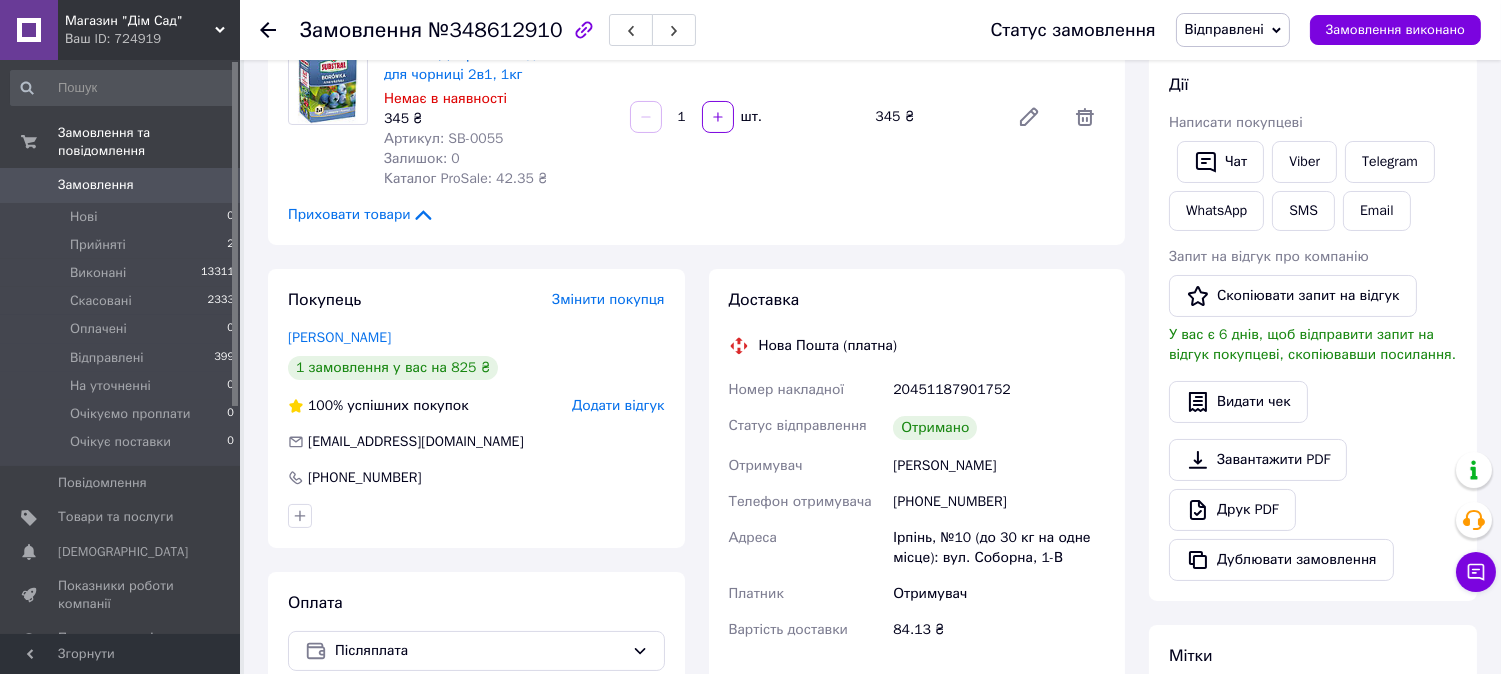 scroll, scrollTop: 87, scrollLeft: 0, axis: vertical 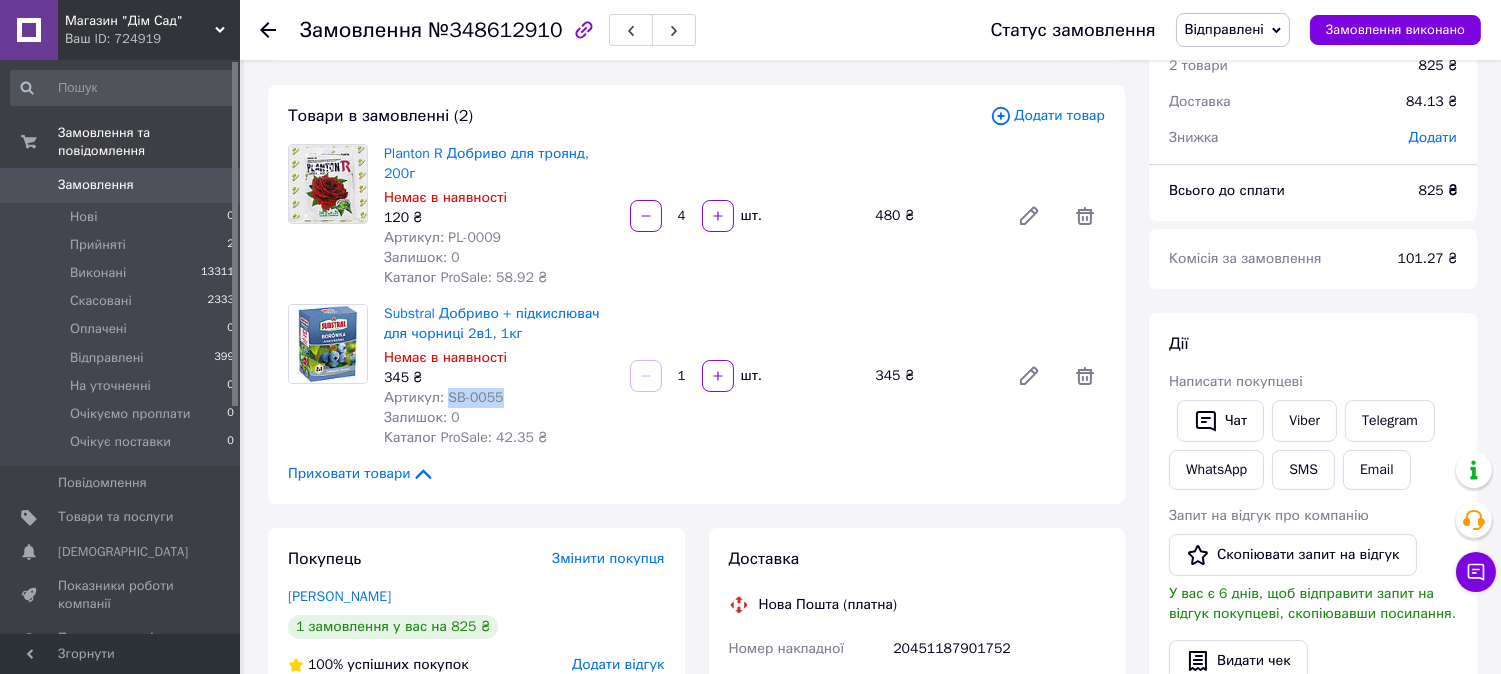 drag, startPoint x: 496, startPoint y: 395, endPoint x: 444, endPoint y: 403, distance: 52.611786 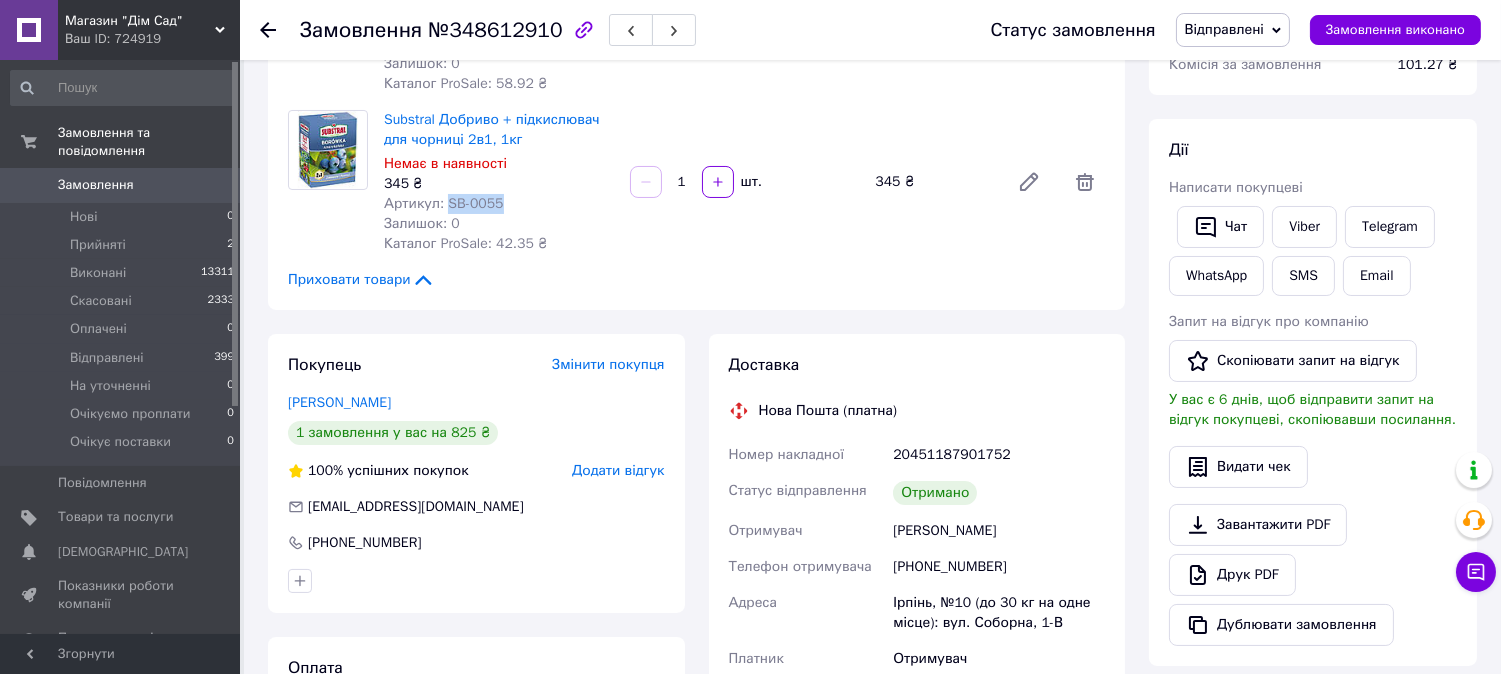 scroll, scrollTop: 518, scrollLeft: 0, axis: vertical 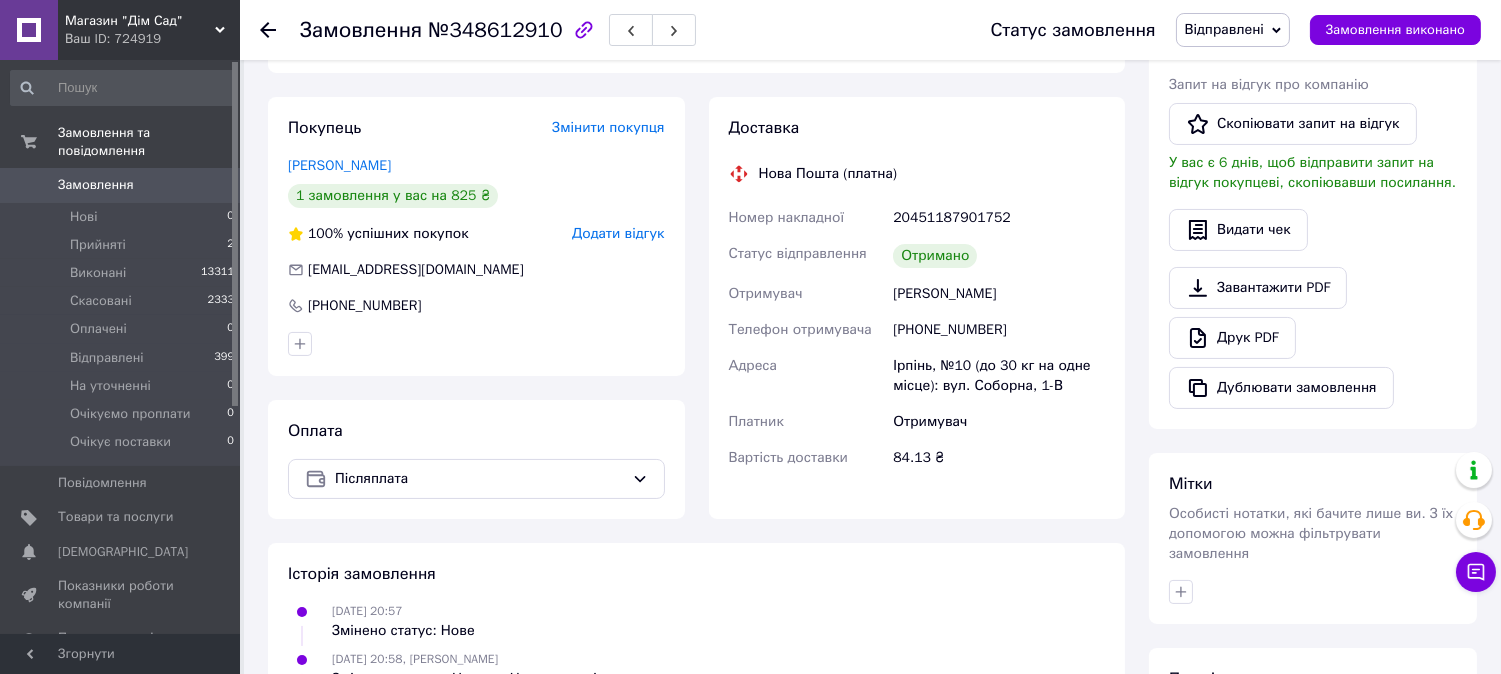 drag, startPoint x: 1005, startPoint y: 291, endPoint x: 878, endPoint y: 300, distance: 127.3185 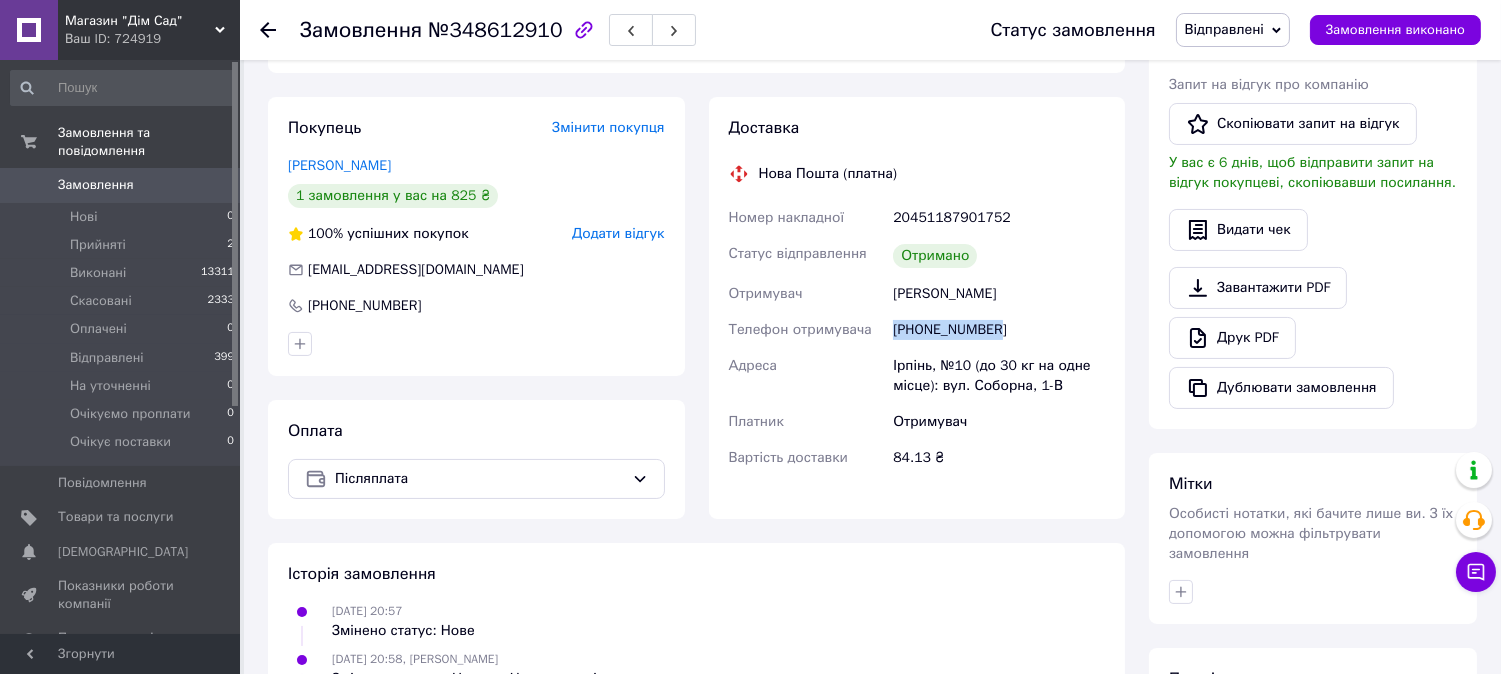 drag, startPoint x: 995, startPoint y: 330, endPoint x: 873, endPoint y: 330, distance: 122 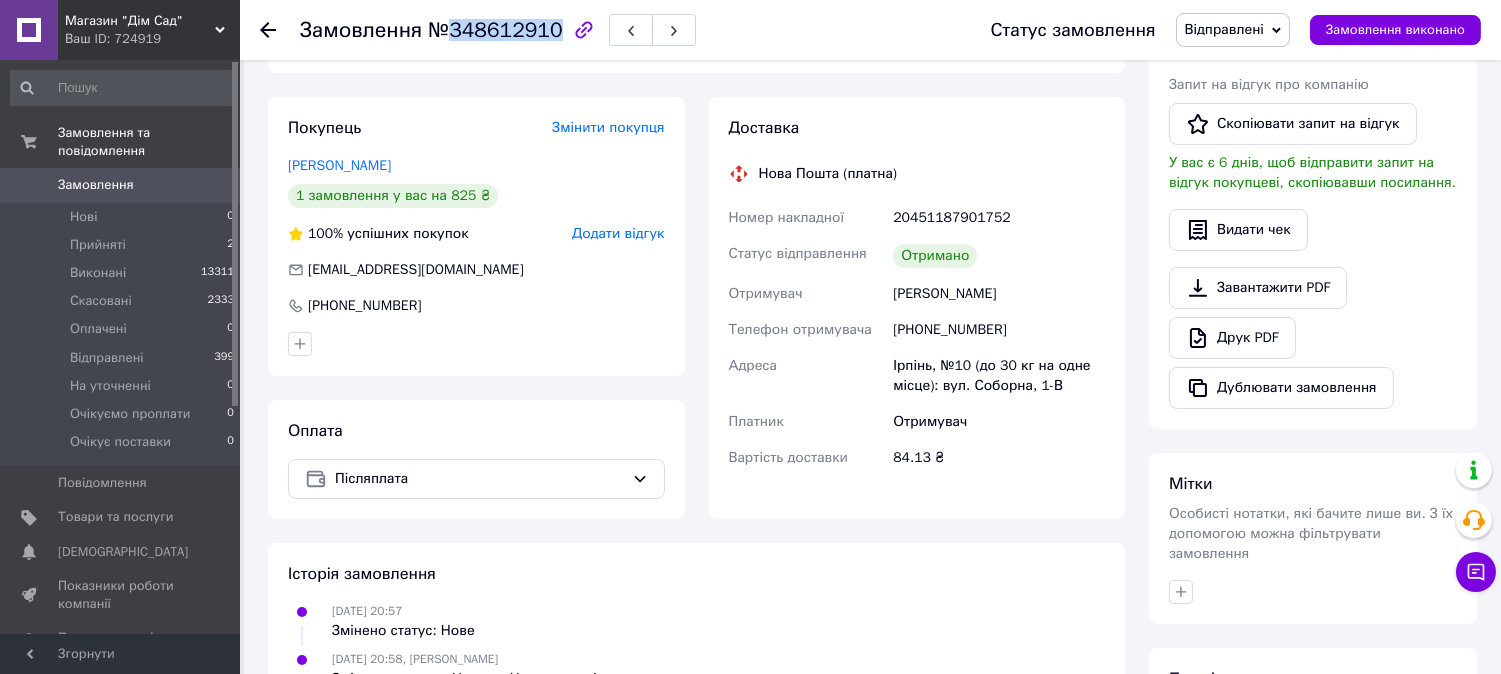 drag, startPoint x: 445, startPoint y: 23, endPoint x: 544, endPoint y: 38, distance: 100.12991 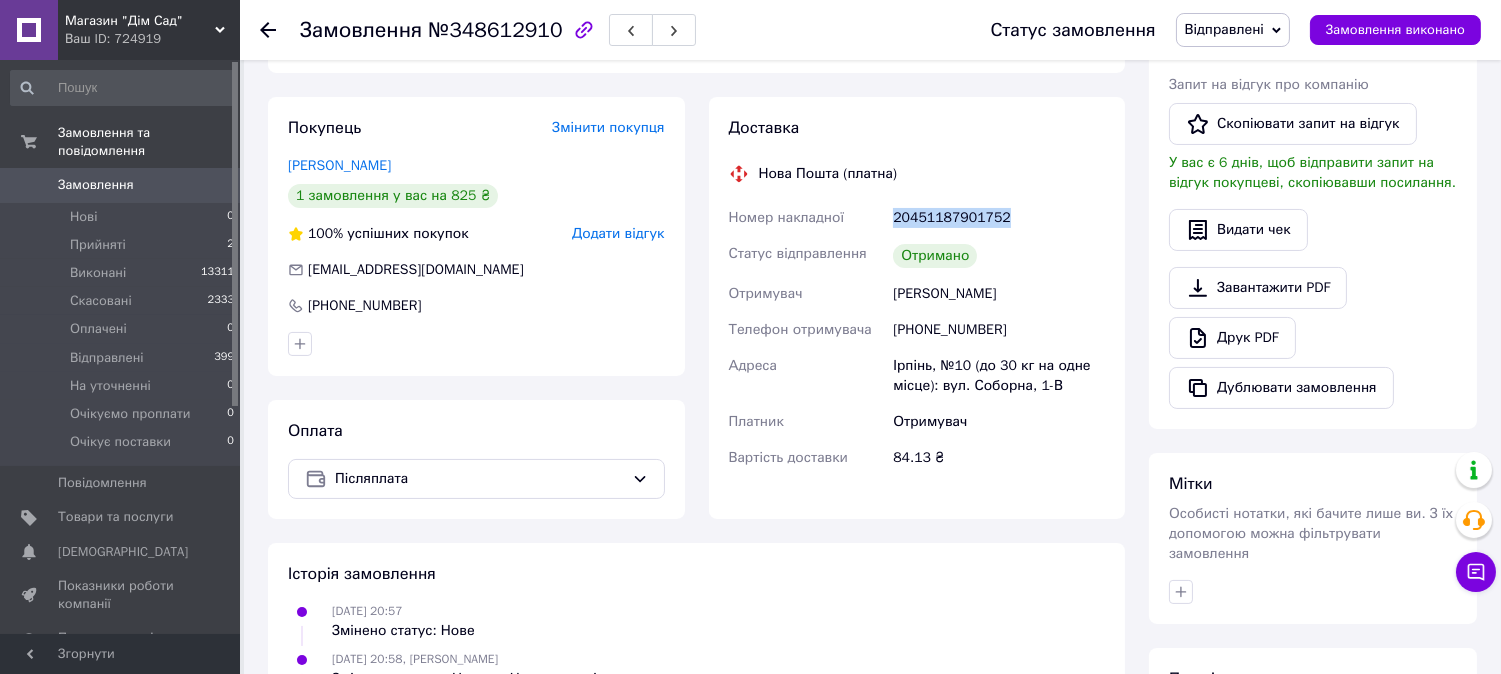 drag, startPoint x: 891, startPoint y: 217, endPoint x: 1004, endPoint y: 215, distance: 113.0177 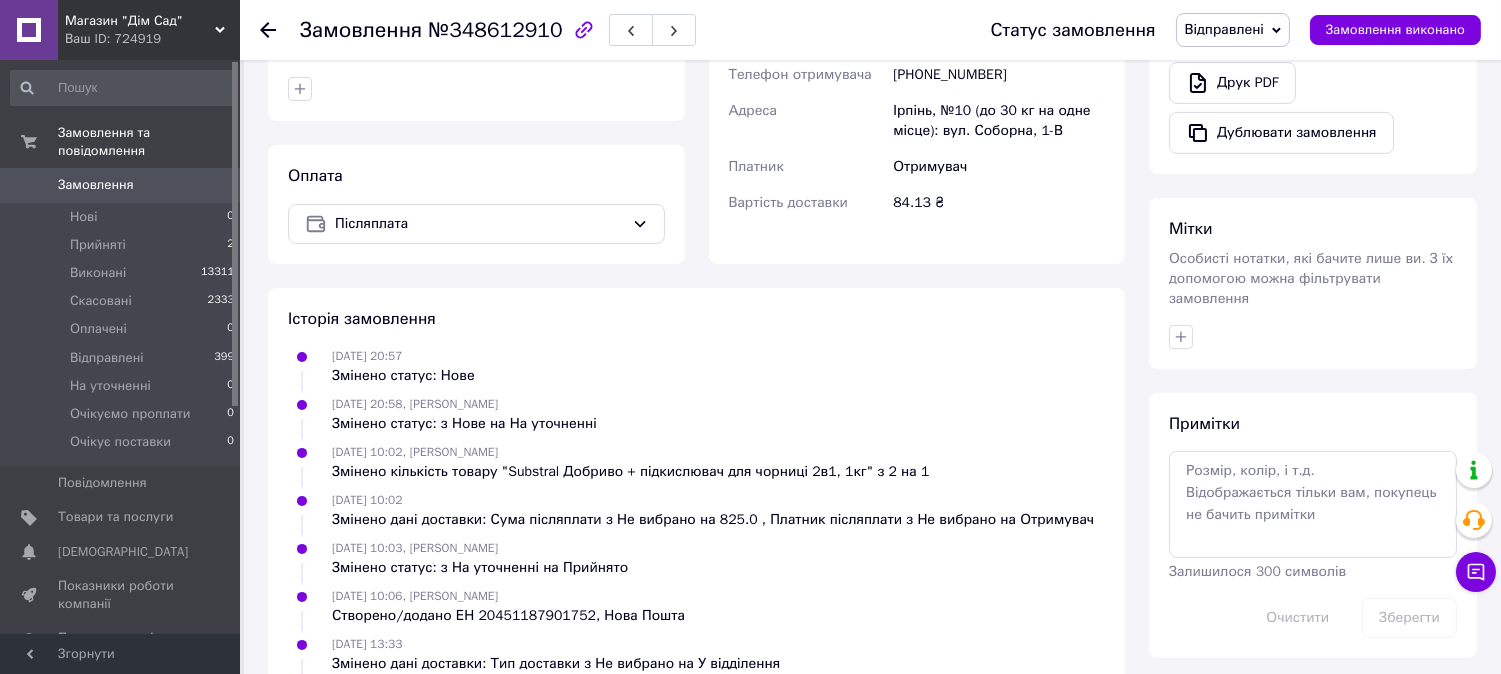 scroll, scrollTop: 777, scrollLeft: 0, axis: vertical 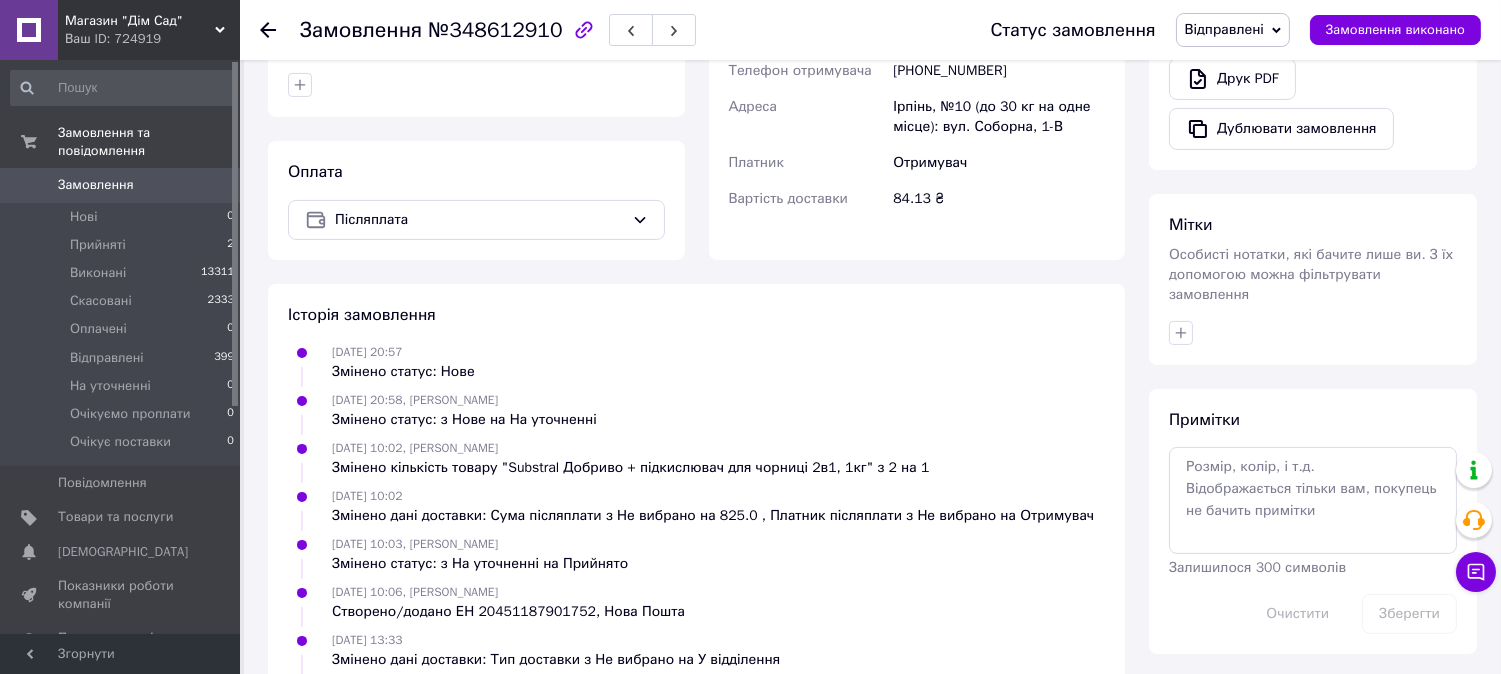 click on "Відправлені" at bounding box center [1233, 30] 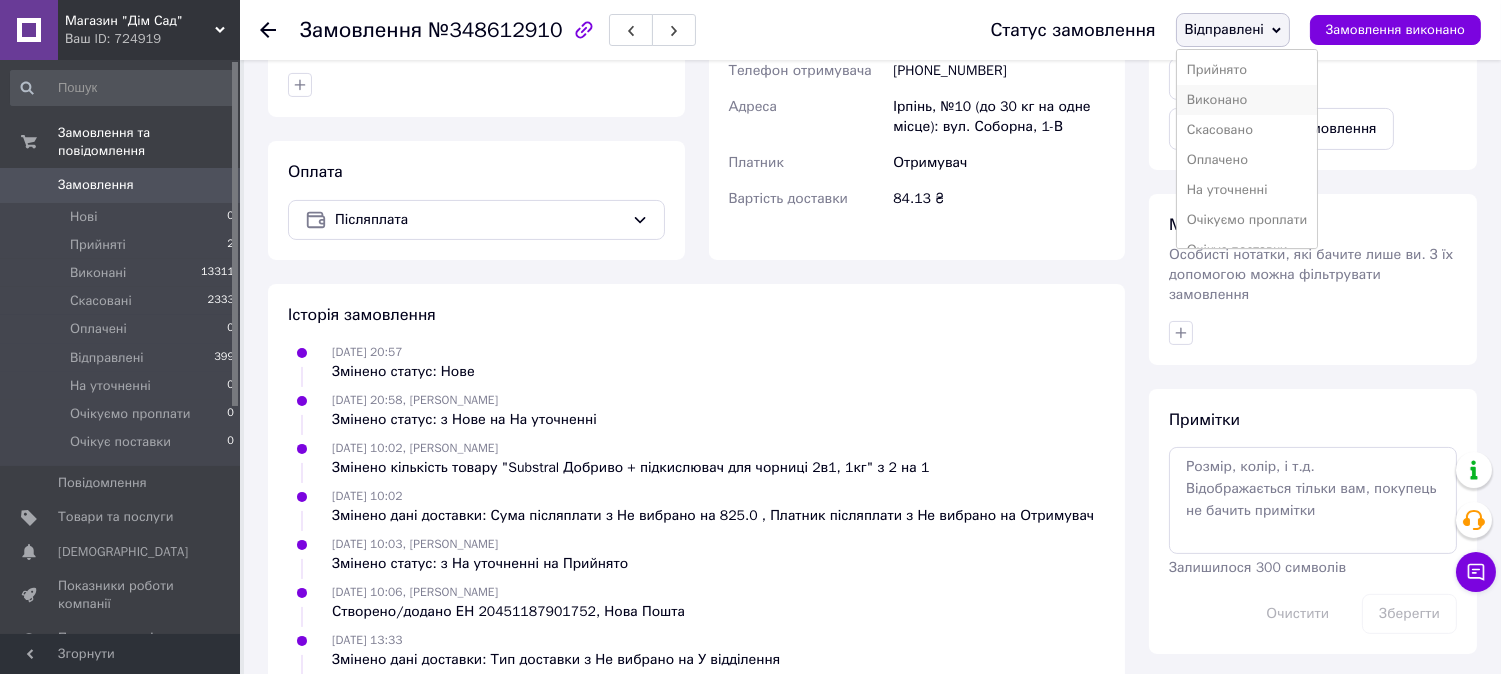 click on "Виконано" at bounding box center [1247, 100] 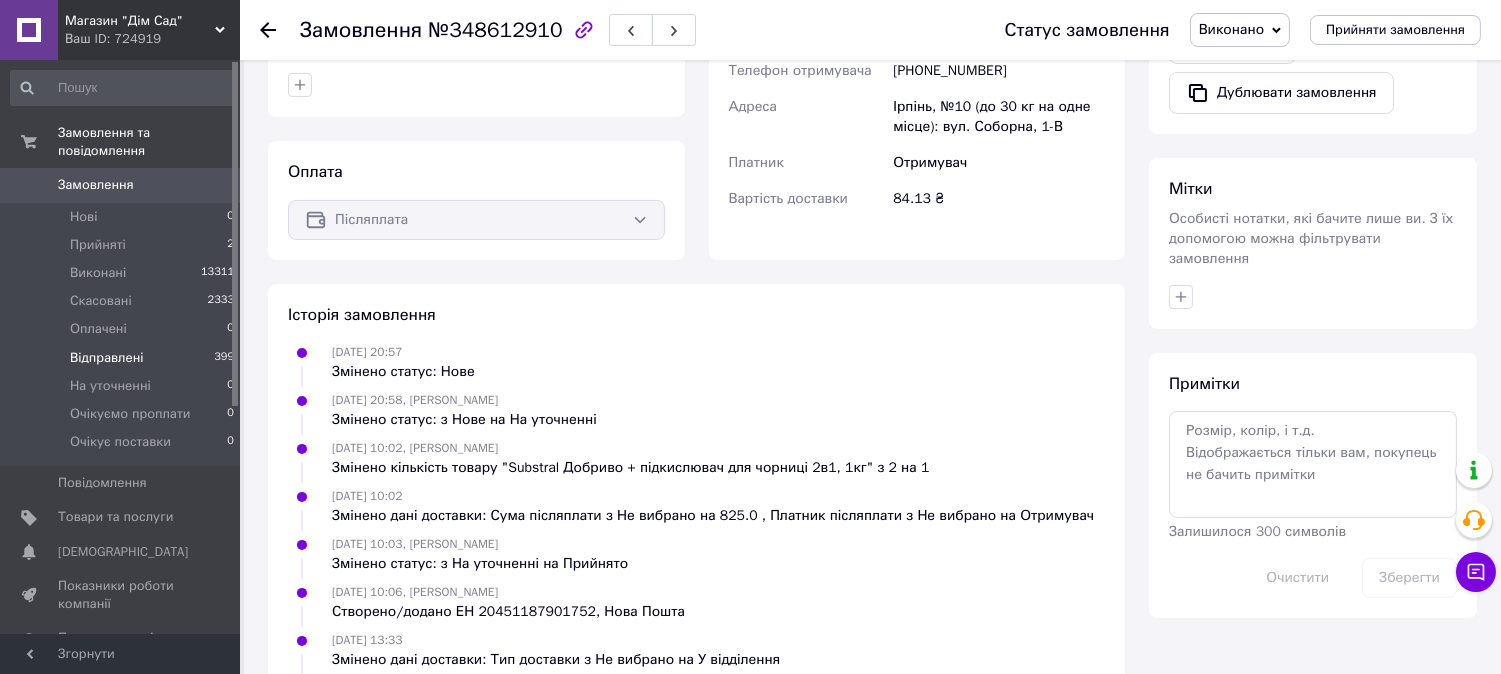 click on "Відправлені" at bounding box center [107, 358] 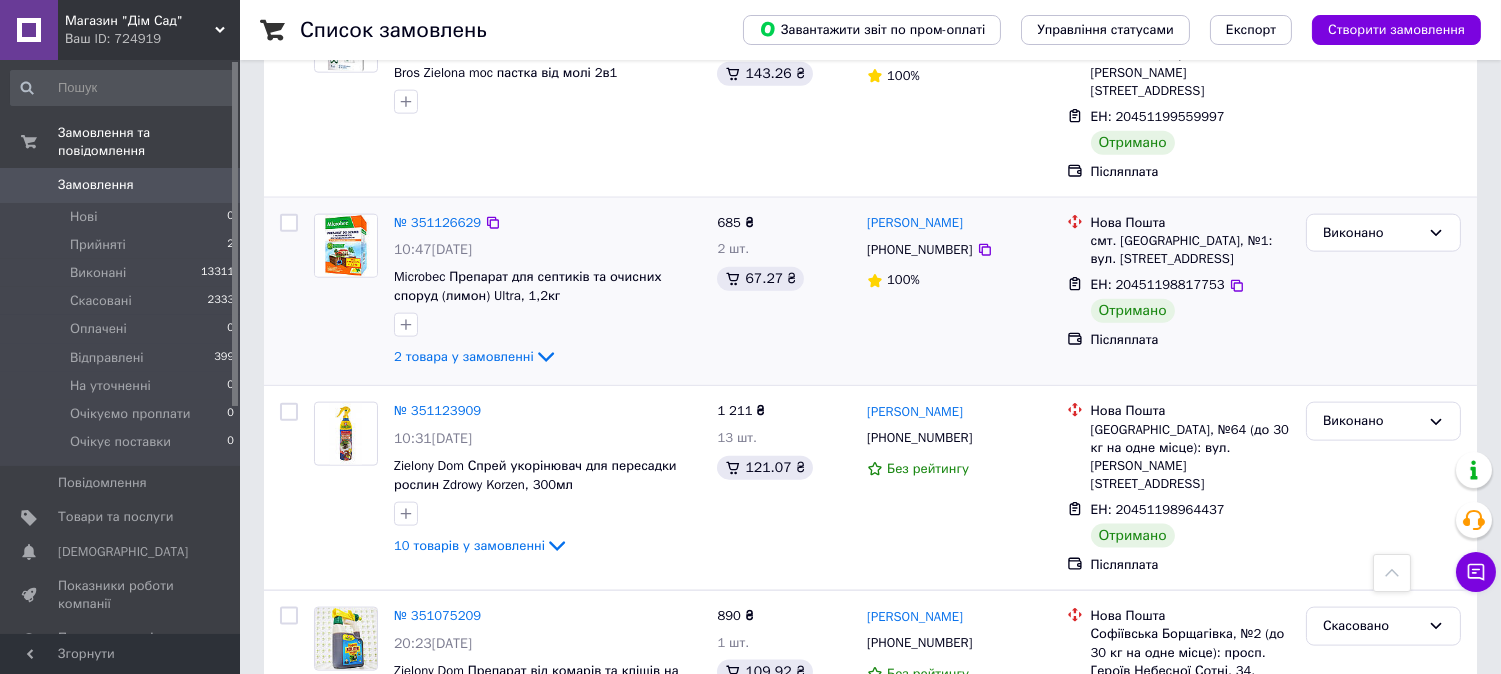 scroll, scrollTop: 4666, scrollLeft: 0, axis: vertical 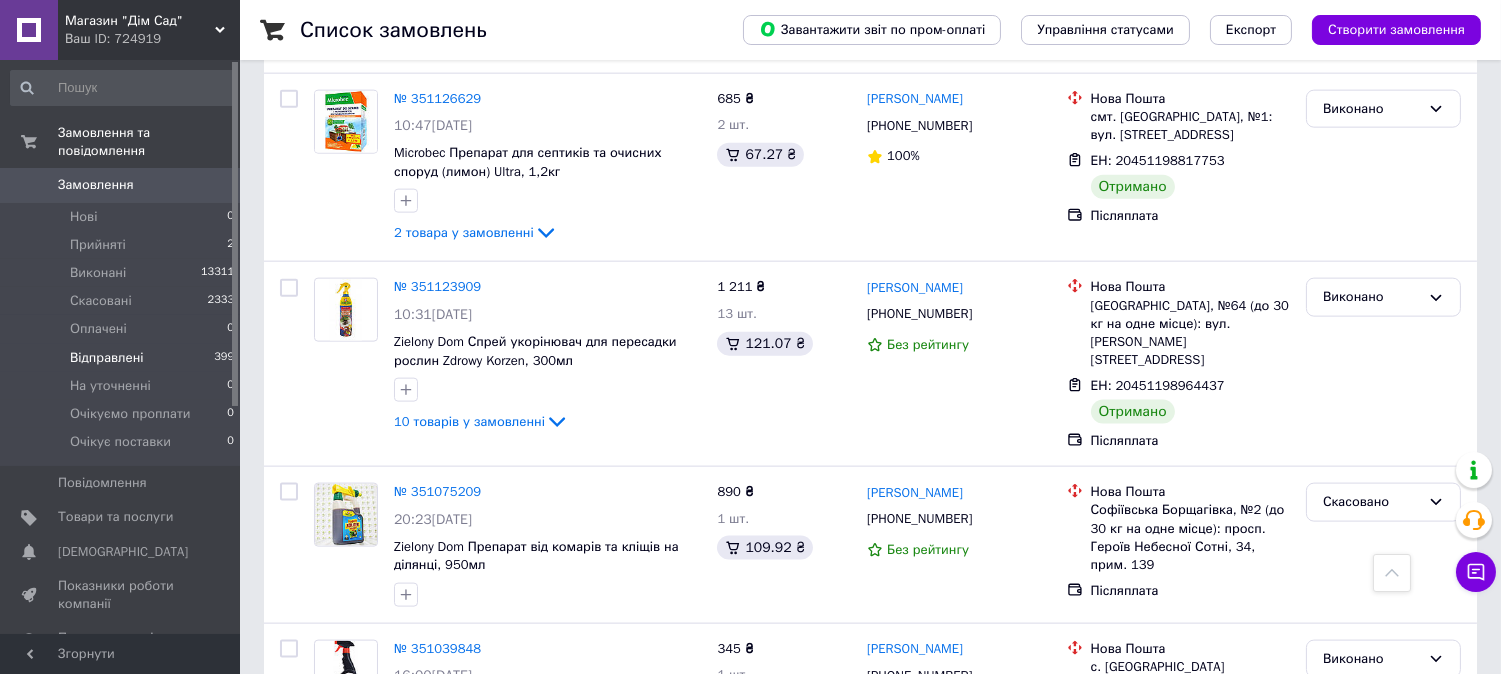 click on "Відправлені" at bounding box center [107, 358] 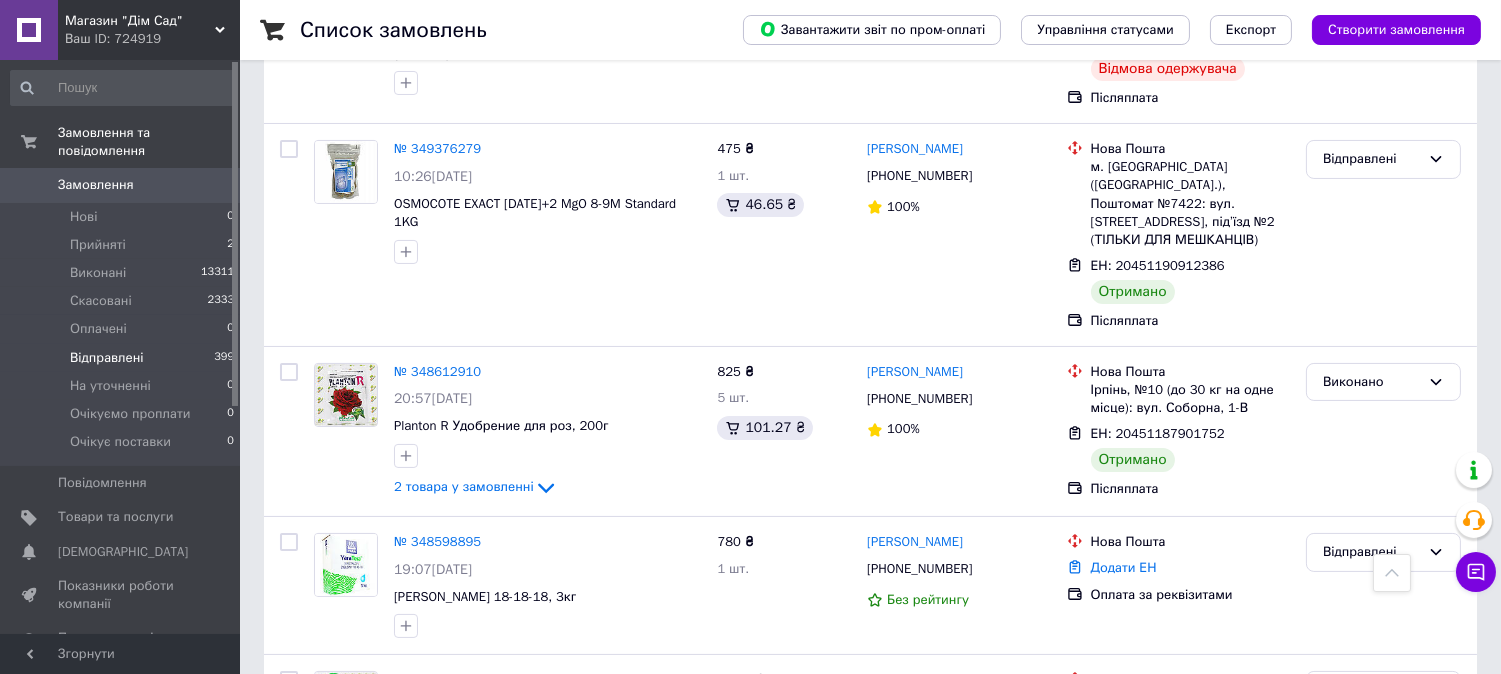 scroll, scrollTop: 777, scrollLeft: 0, axis: vertical 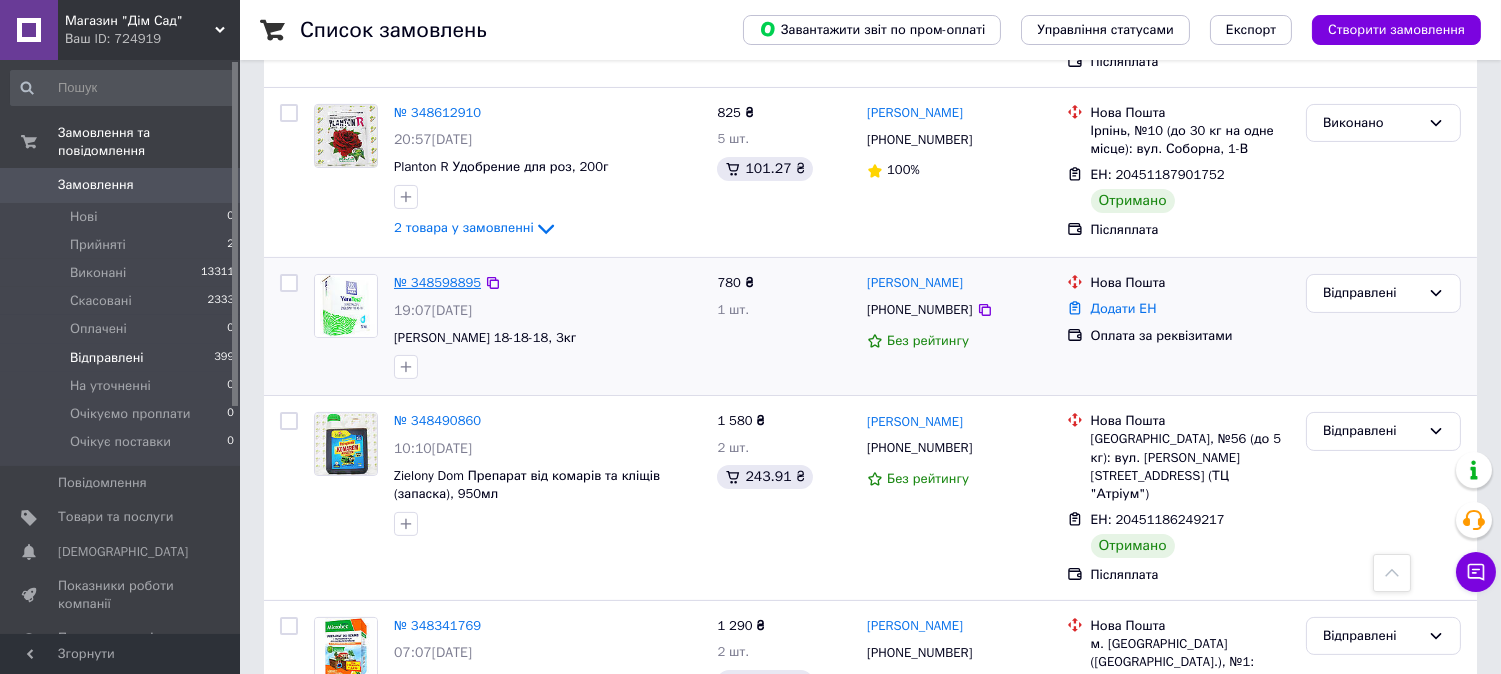 click on "№ 348598895" at bounding box center (437, 282) 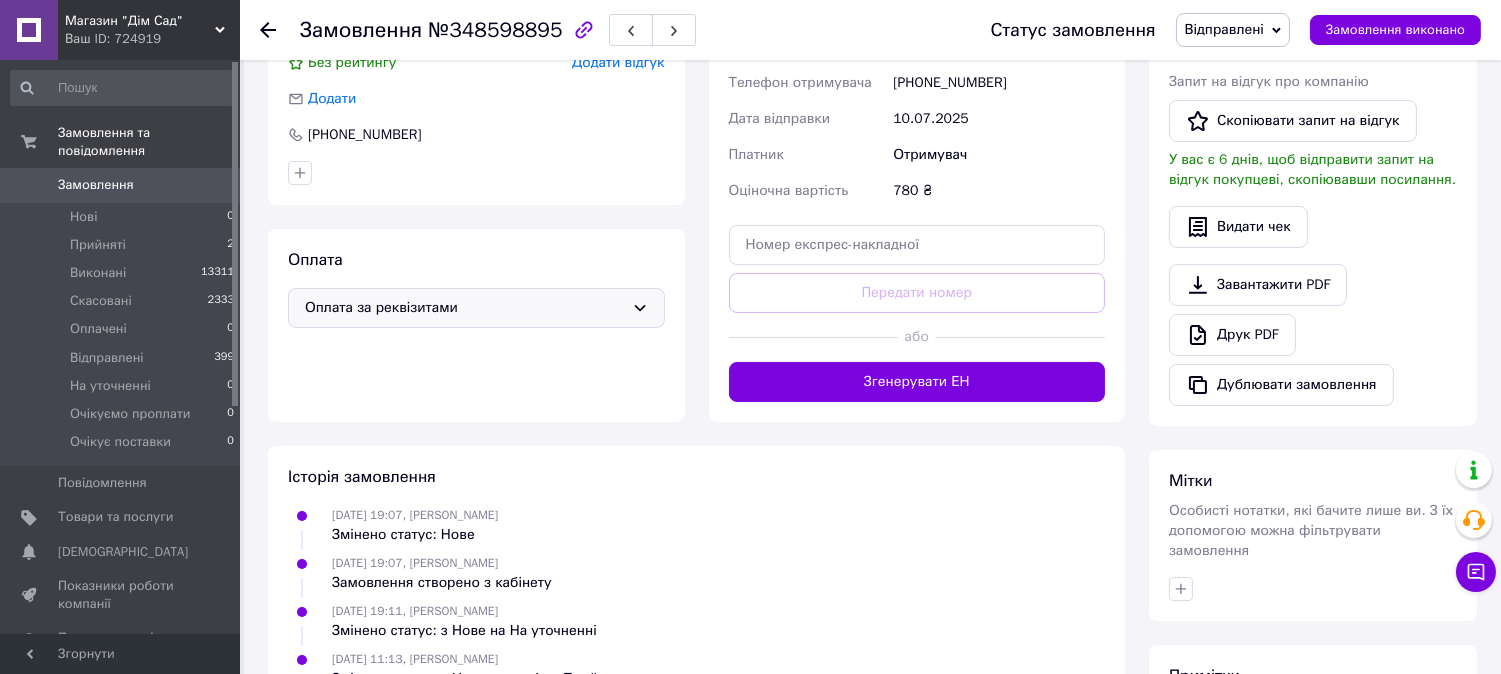 scroll, scrollTop: 0, scrollLeft: 0, axis: both 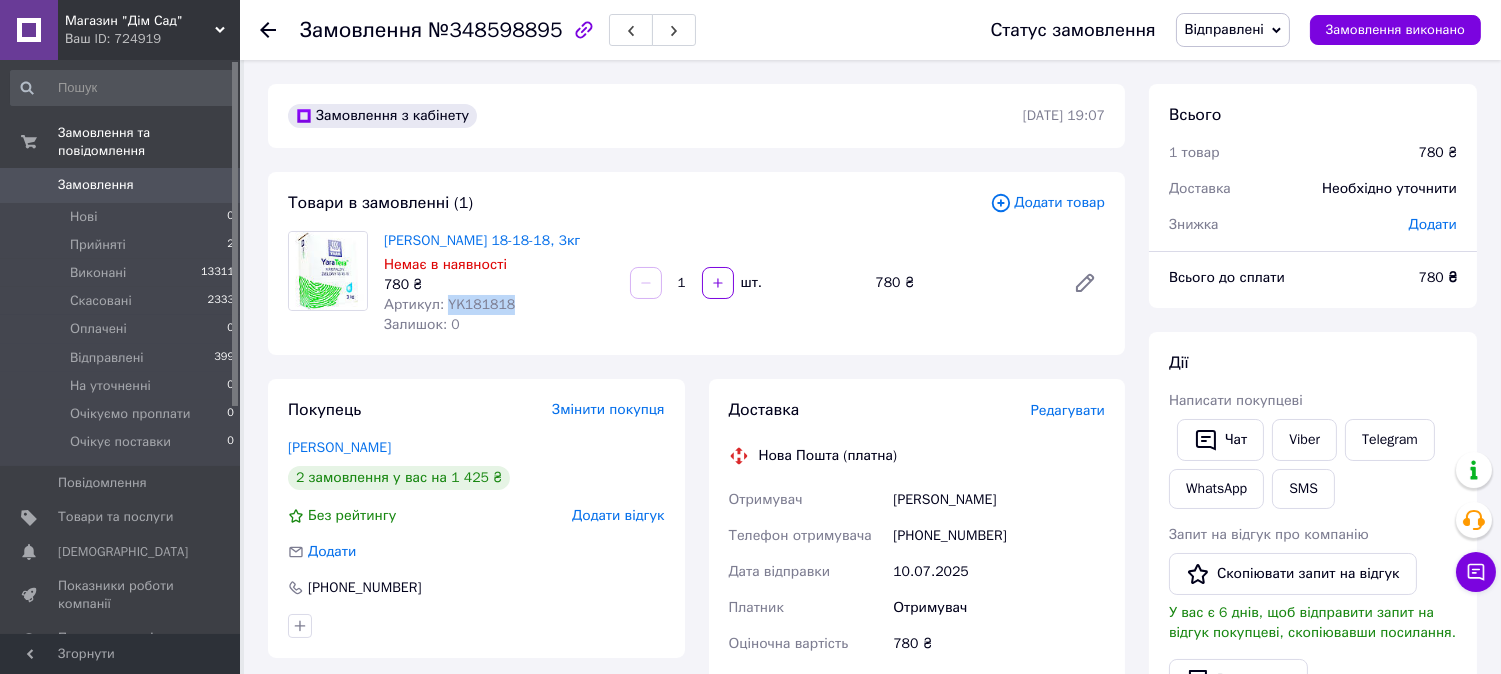 drag, startPoint x: 503, startPoint y: 324, endPoint x: 446, endPoint y: 320, distance: 57.14018 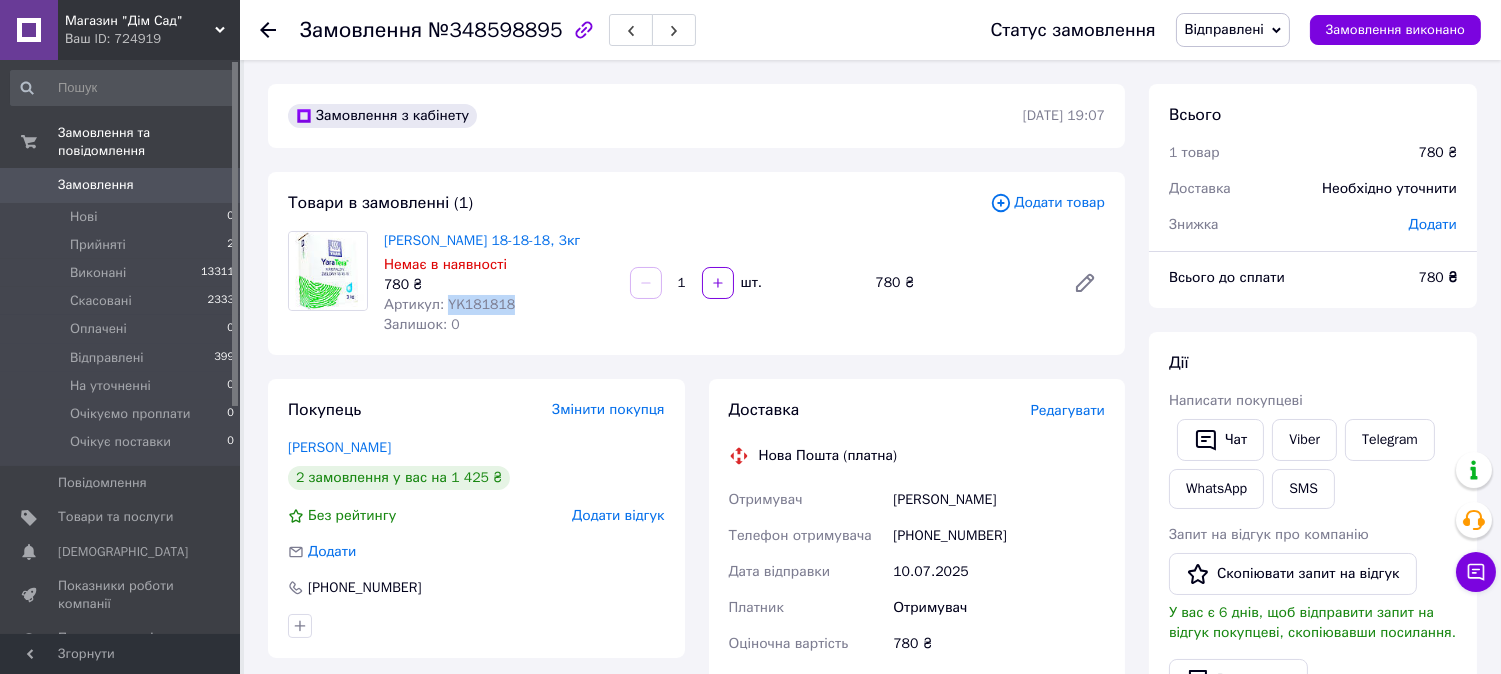 drag, startPoint x: 1013, startPoint y: 518, endPoint x: 891, endPoint y: 518, distance: 122 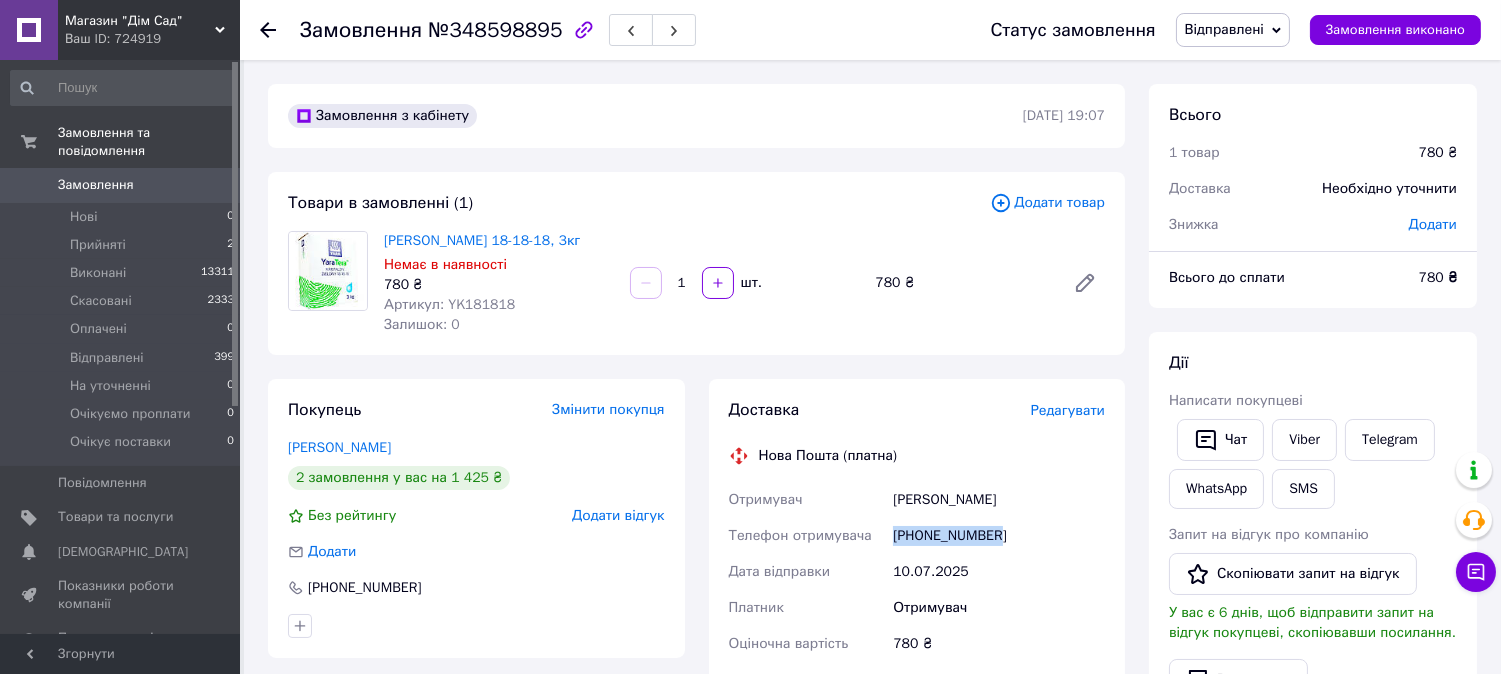 drag, startPoint x: 991, startPoint y: 558, endPoint x: 895, endPoint y: 555, distance: 96.04687 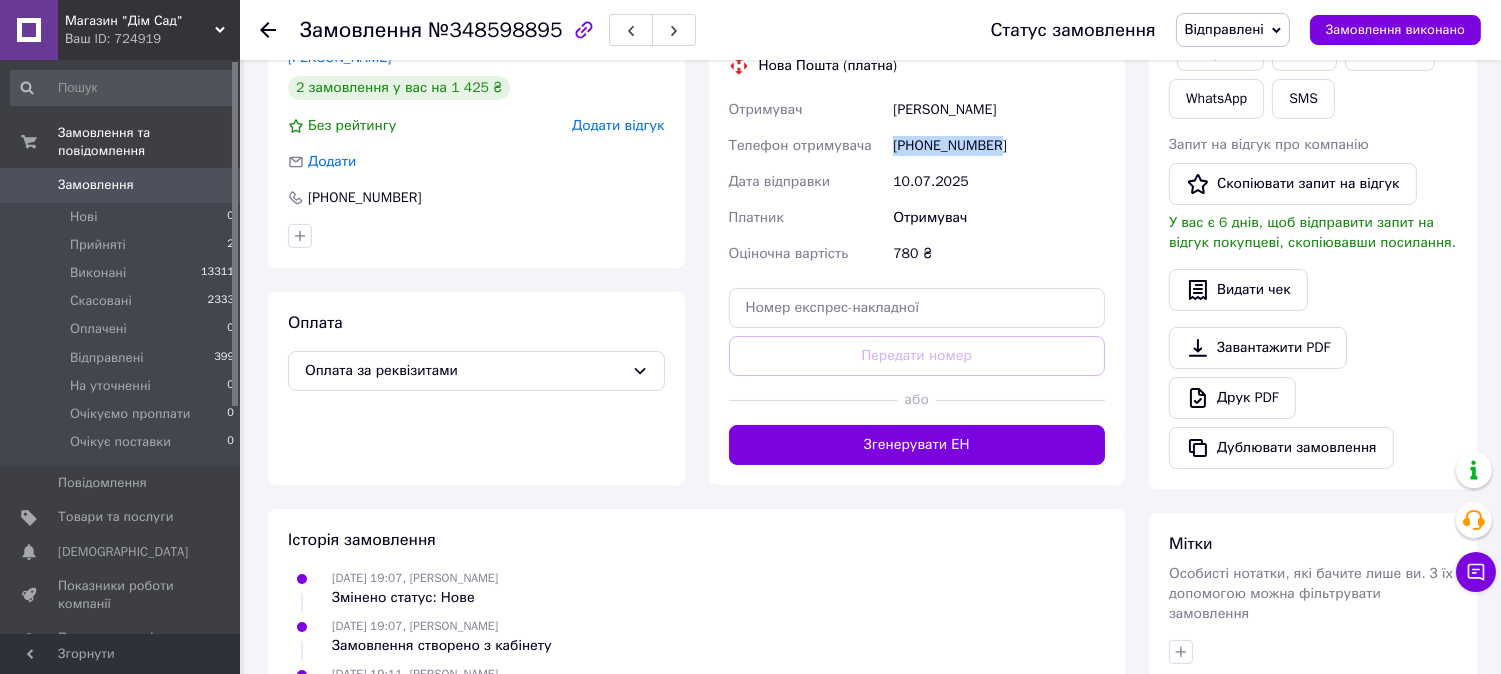 scroll, scrollTop: 258, scrollLeft: 0, axis: vertical 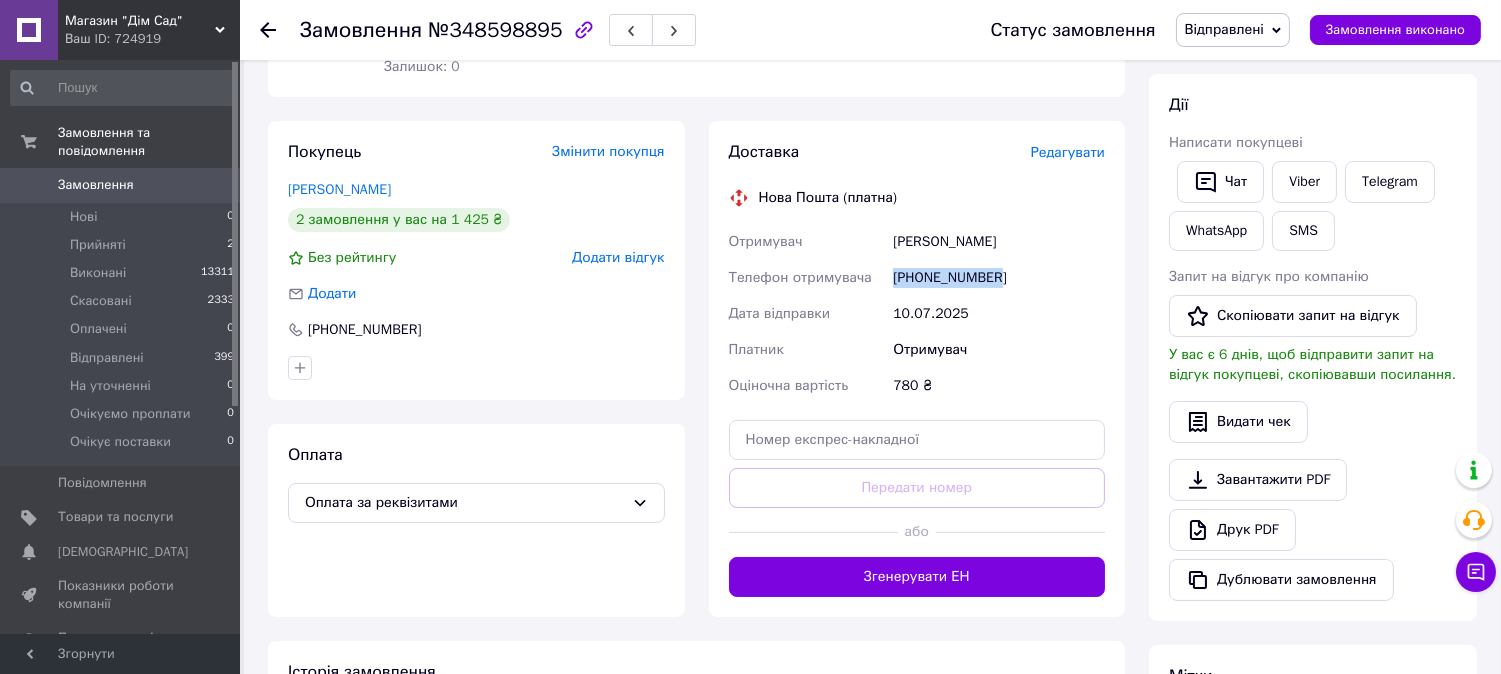 click on "Відправлені" at bounding box center [1233, 30] 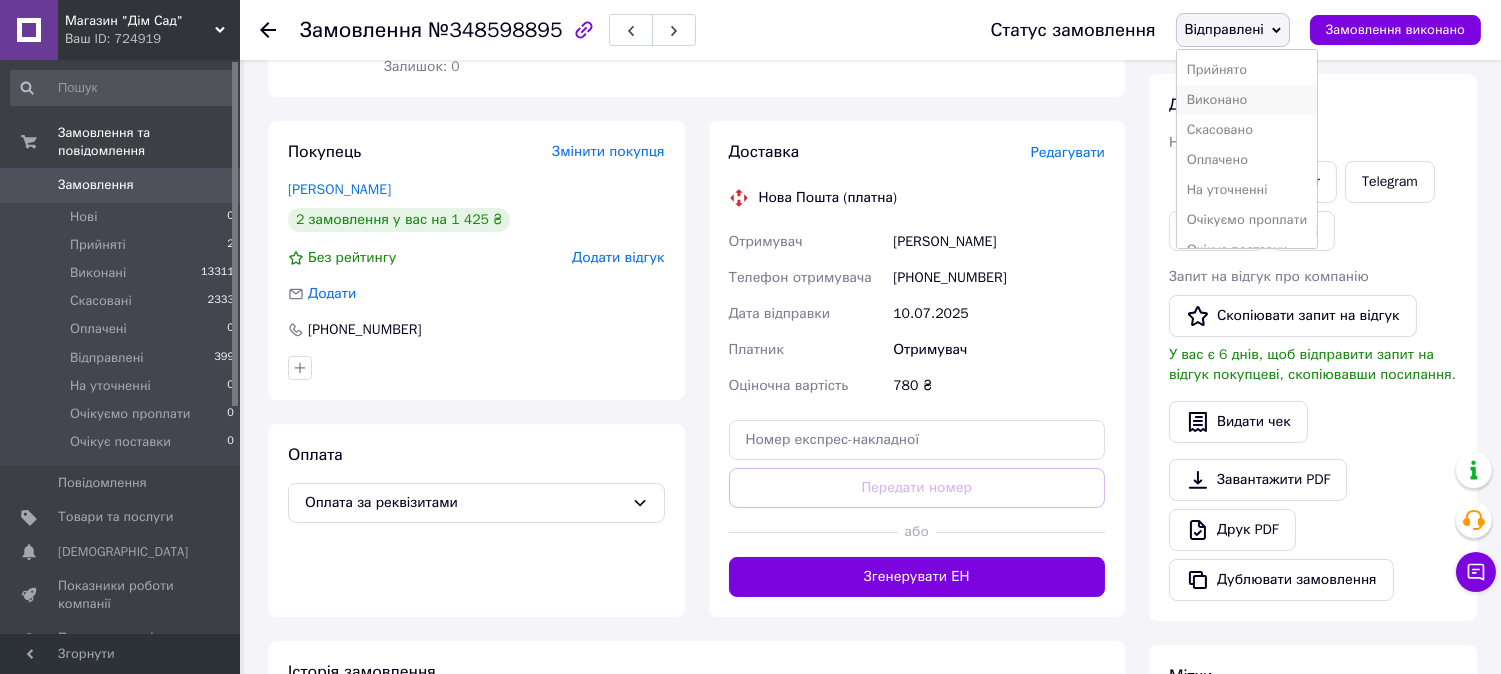 click on "Виконано" at bounding box center [1247, 100] 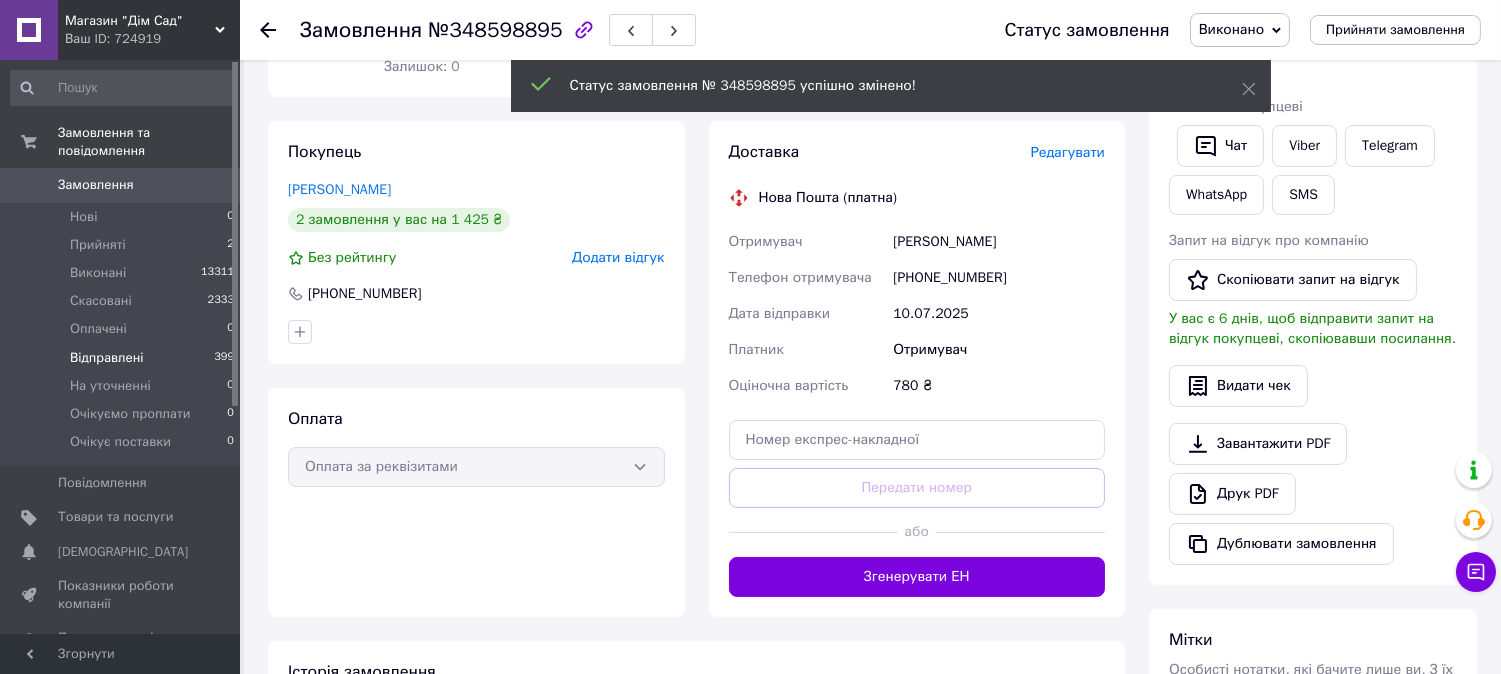 click on "Відправлені" at bounding box center [107, 358] 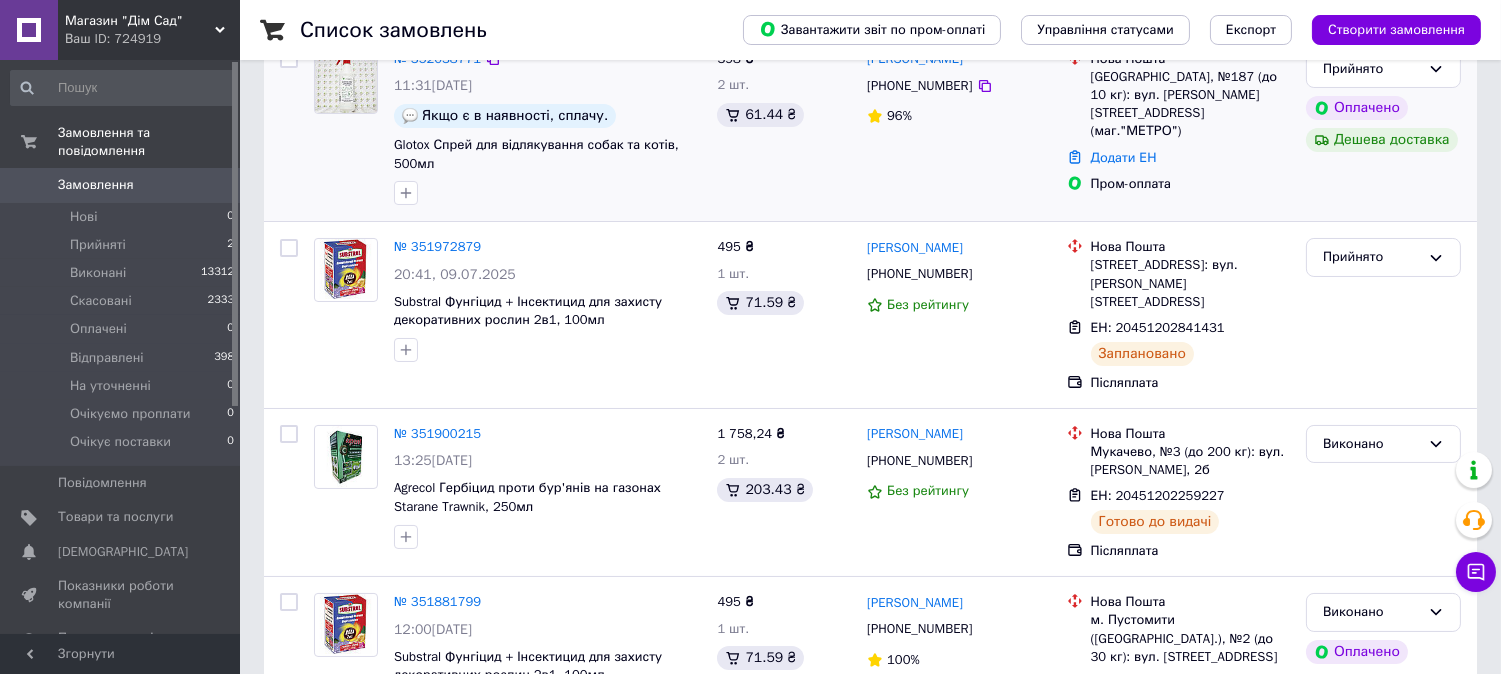 scroll, scrollTop: 258, scrollLeft: 0, axis: vertical 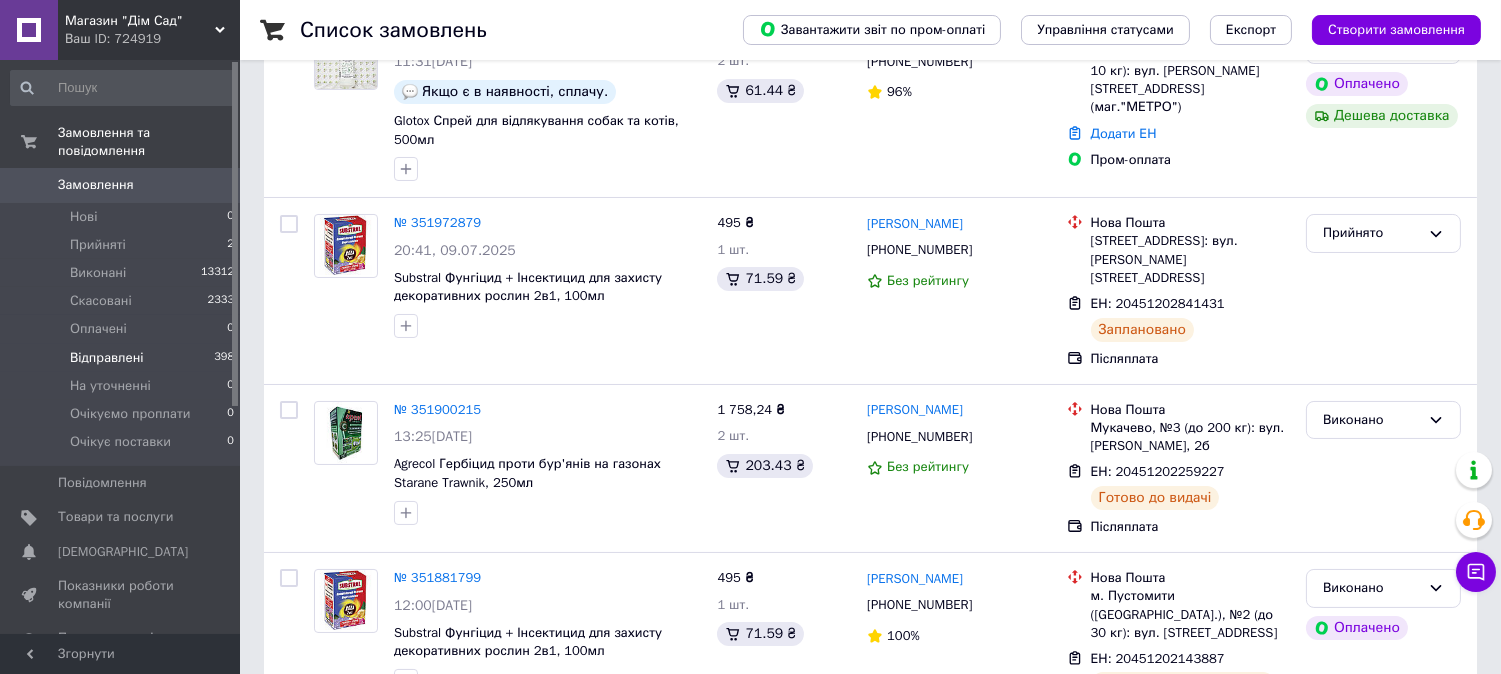 click on "Відправлені" at bounding box center (107, 358) 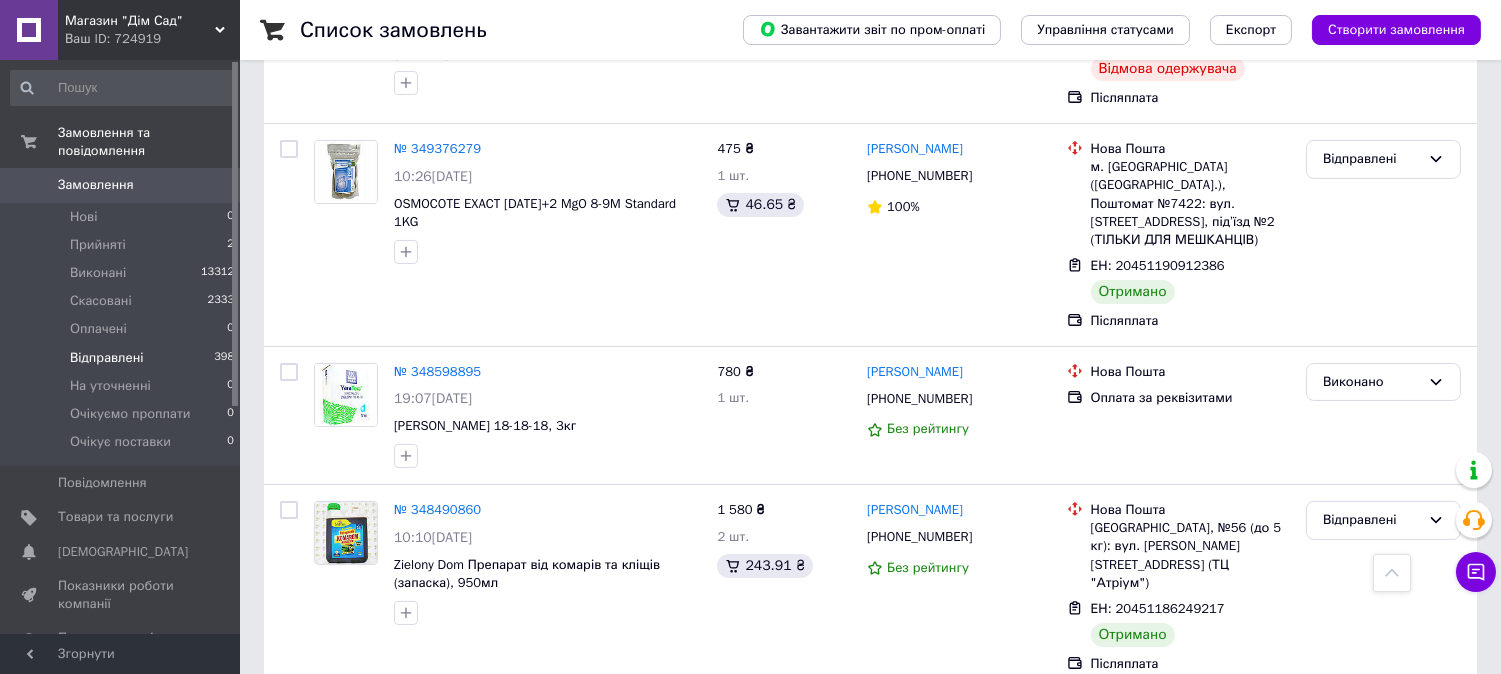 scroll, scrollTop: 777, scrollLeft: 0, axis: vertical 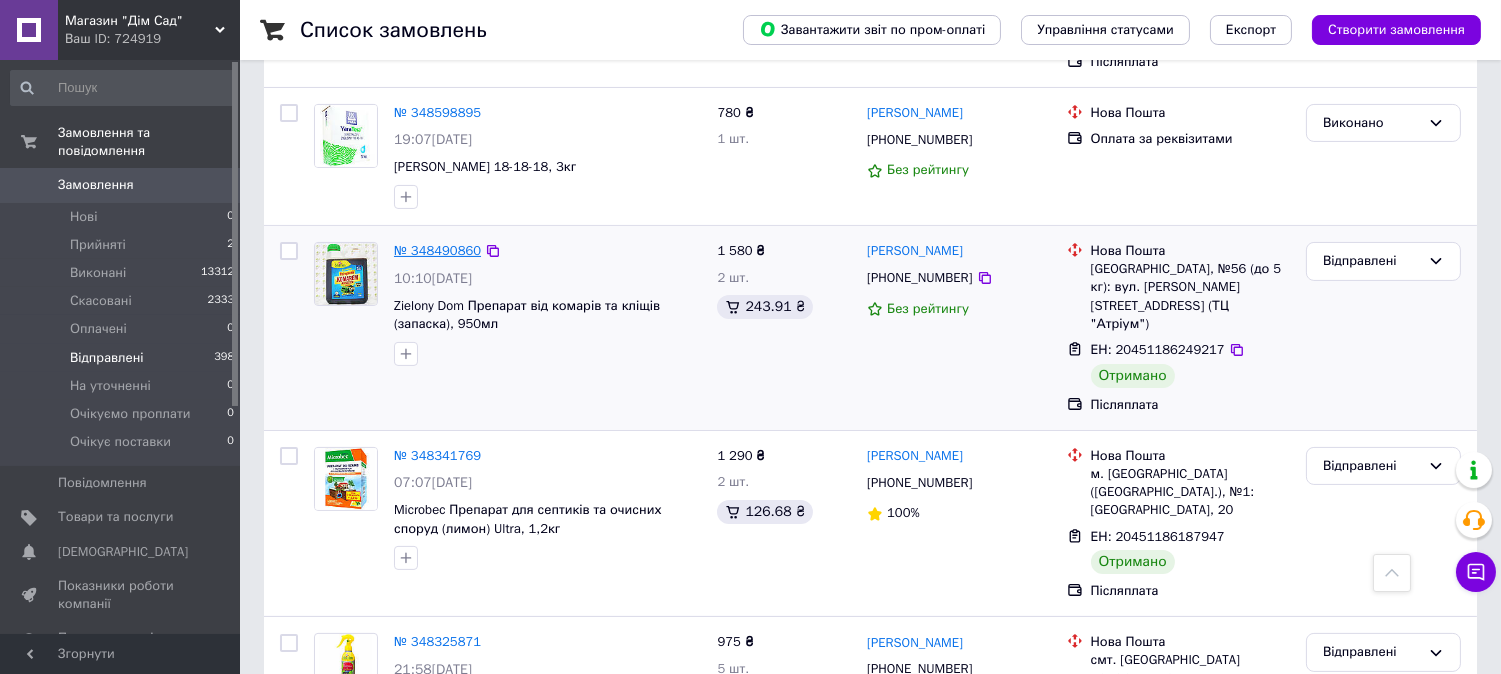 click on "№ 348490860" at bounding box center (437, 250) 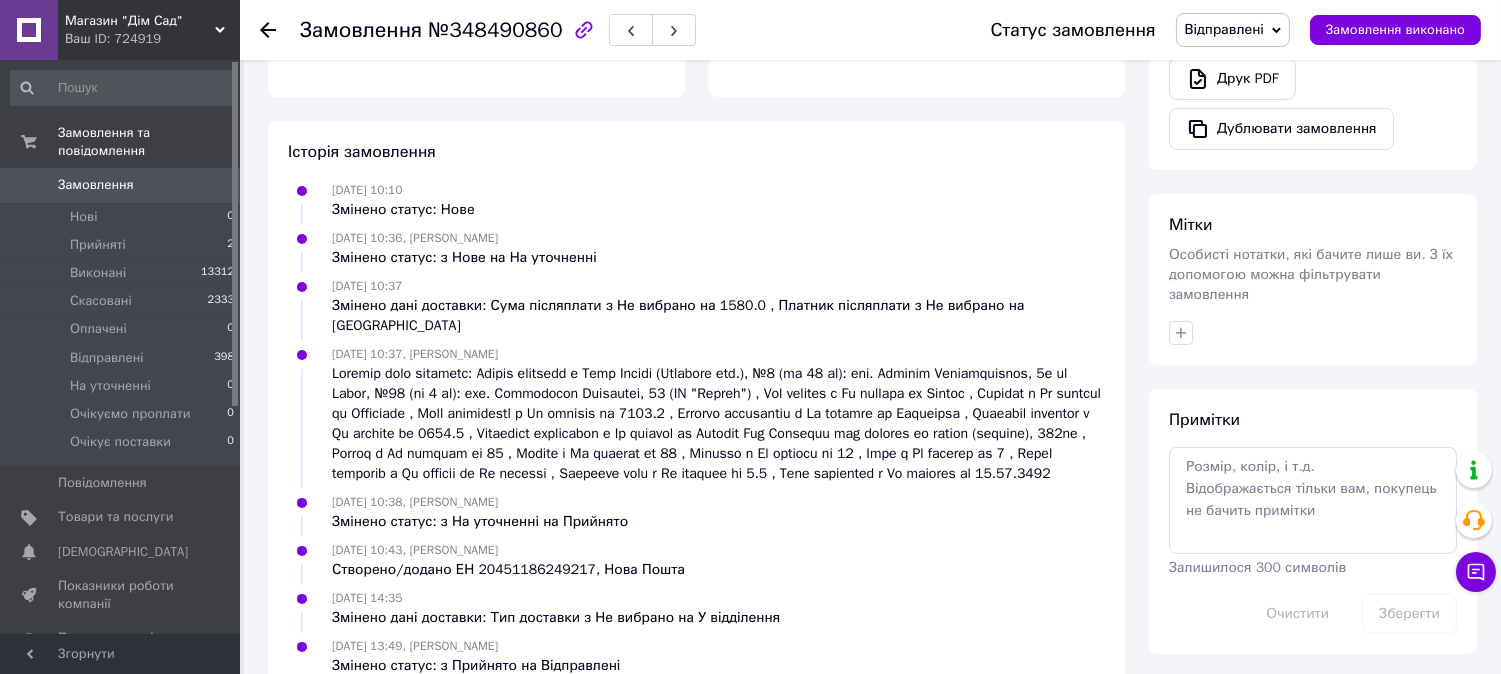 scroll, scrollTop: 0, scrollLeft: 0, axis: both 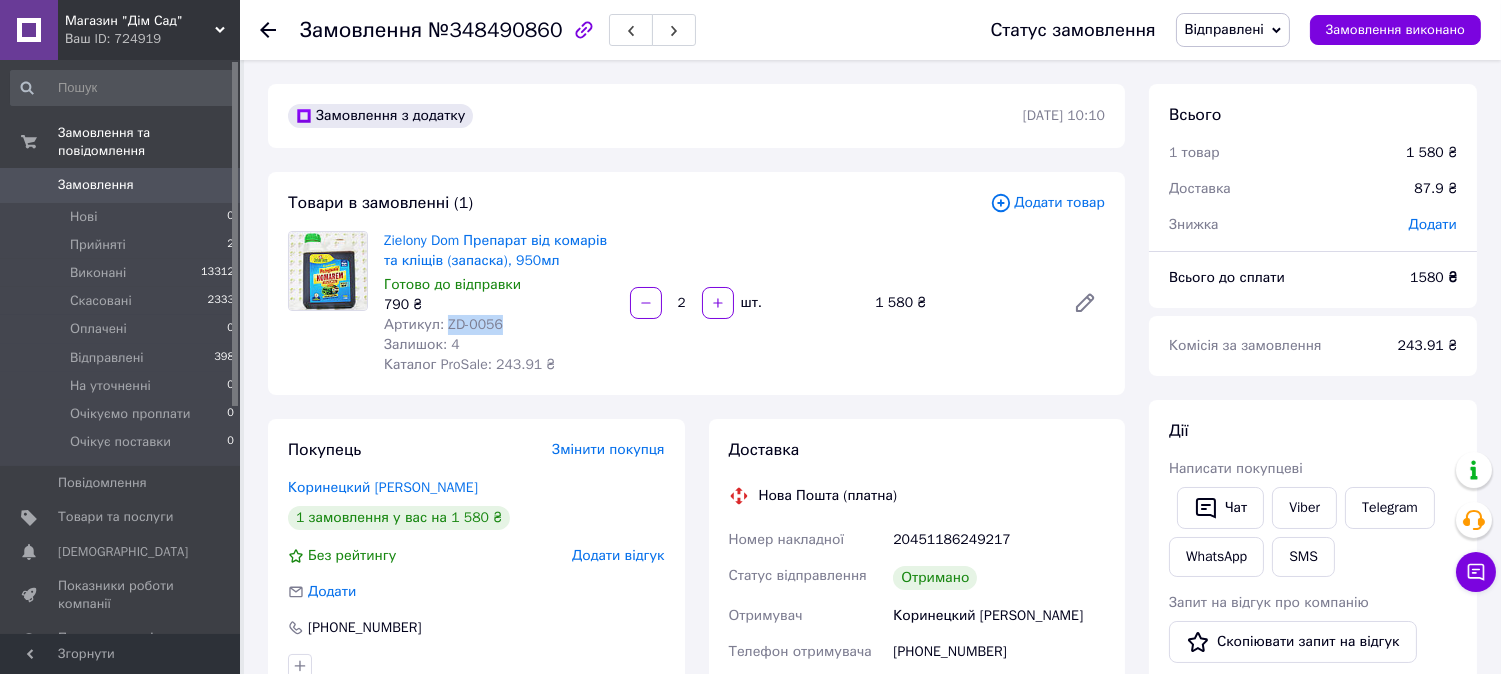 drag, startPoint x: 495, startPoint y: 322, endPoint x: 446, endPoint y: 321, distance: 49.010204 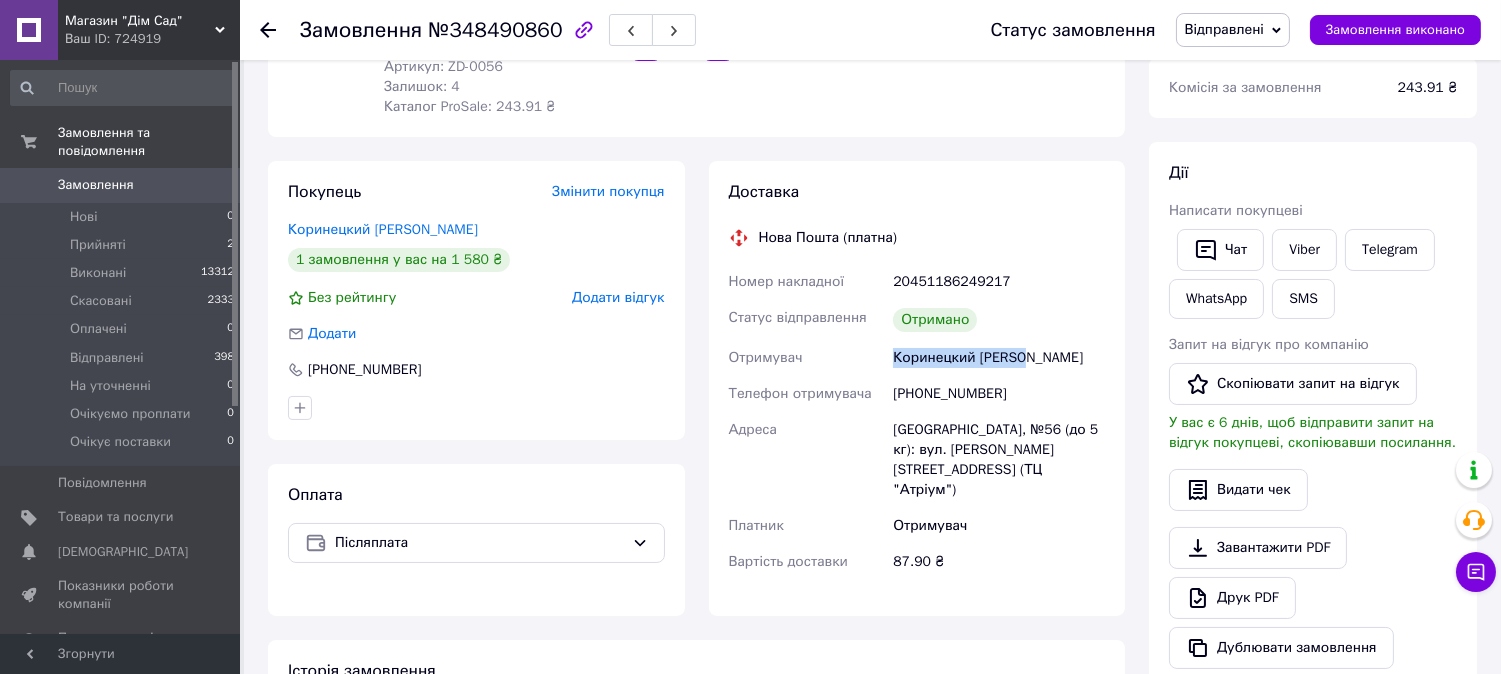 drag, startPoint x: 1030, startPoint y: 355, endPoint x: 895, endPoint y: 358, distance: 135.03333 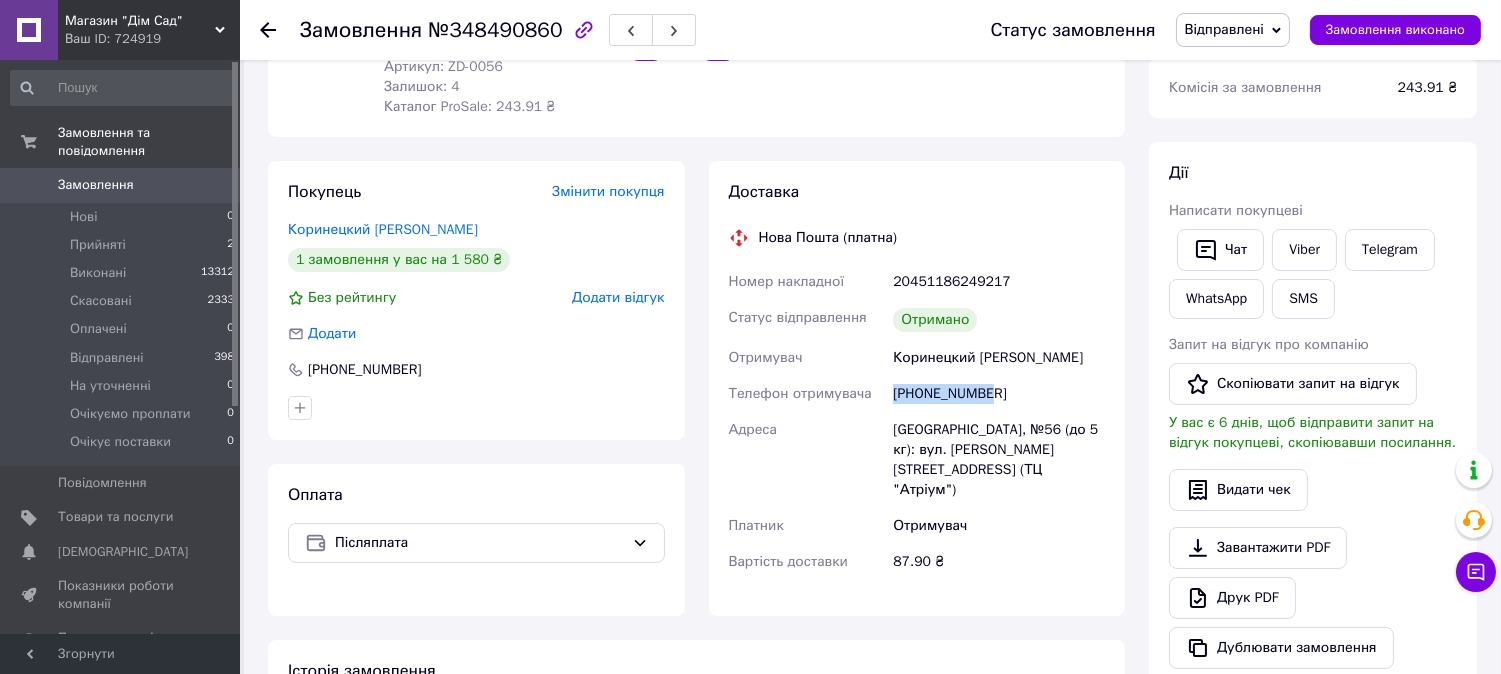 drag, startPoint x: 982, startPoint y: 400, endPoint x: 888, endPoint y: 404, distance: 94.08507 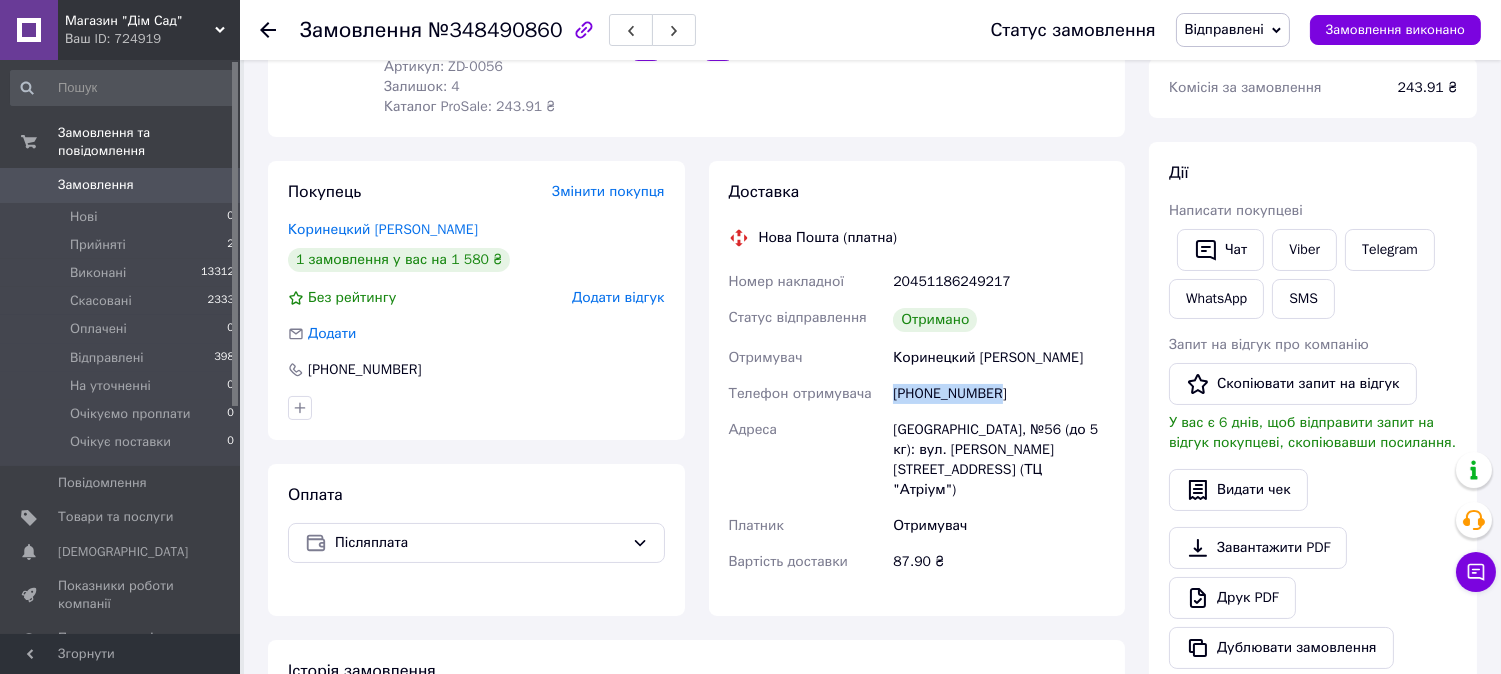 drag, startPoint x: 1017, startPoint y: 397, endPoint x: 873, endPoint y: 397, distance: 144 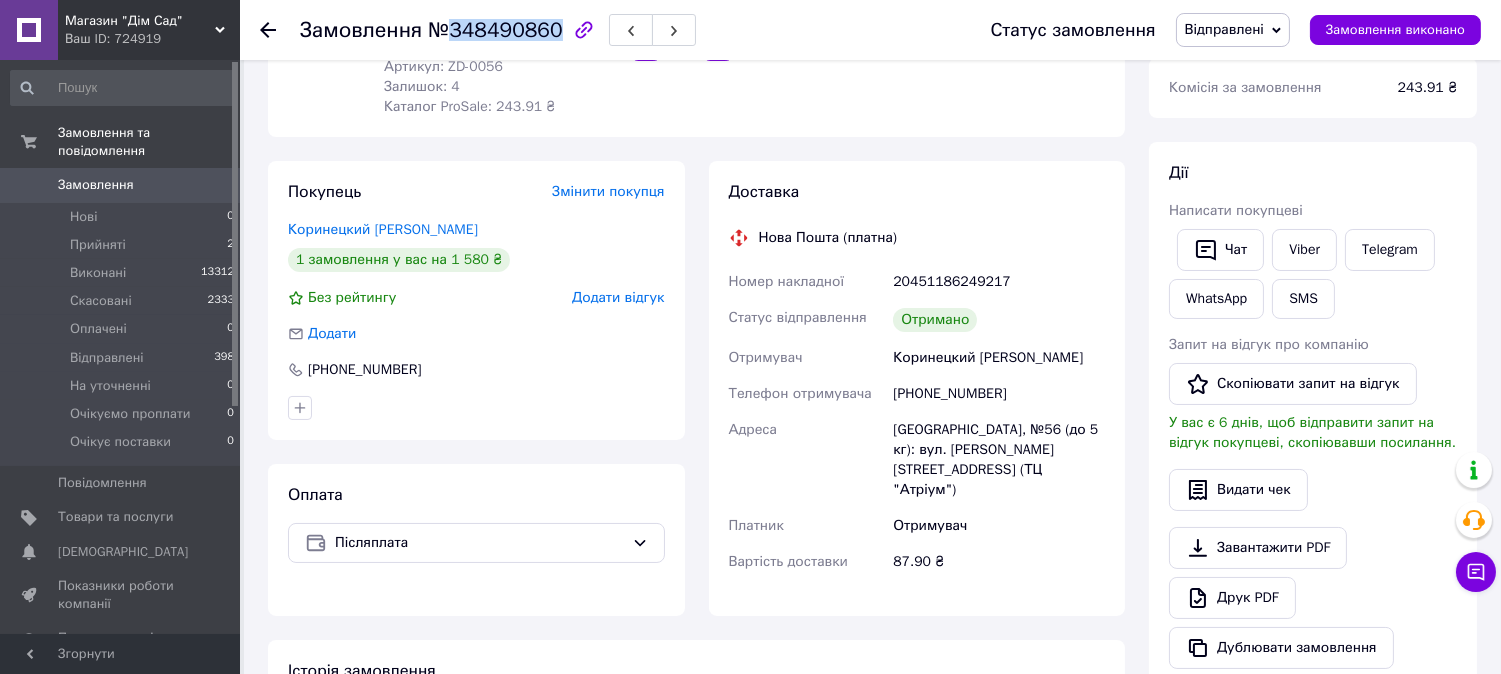 drag, startPoint x: 450, startPoint y: 28, endPoint x: 544, endPoint y: 31, distance: 94.04786 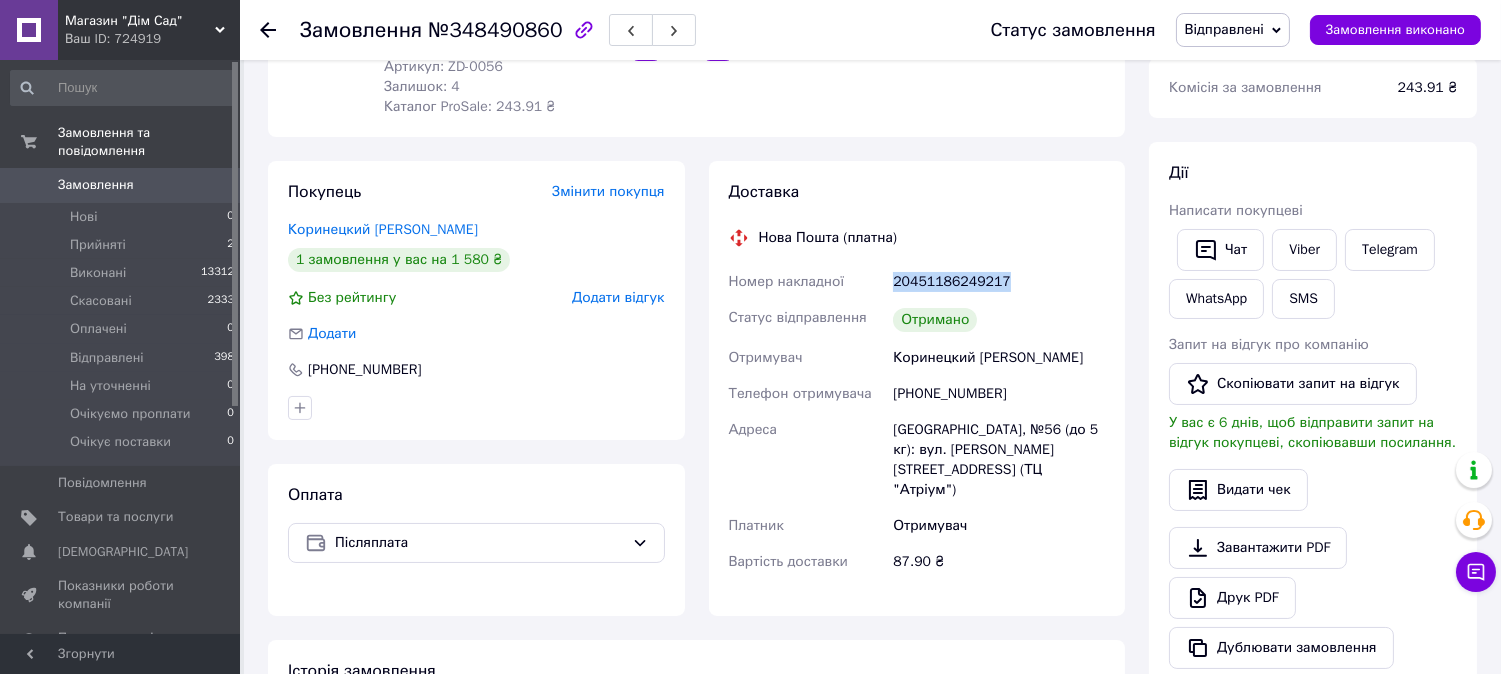 drag, startPoint x: 893, startPoint y: 281, endPoint x: 1016, endPoint y: 278, distance: 123.03658 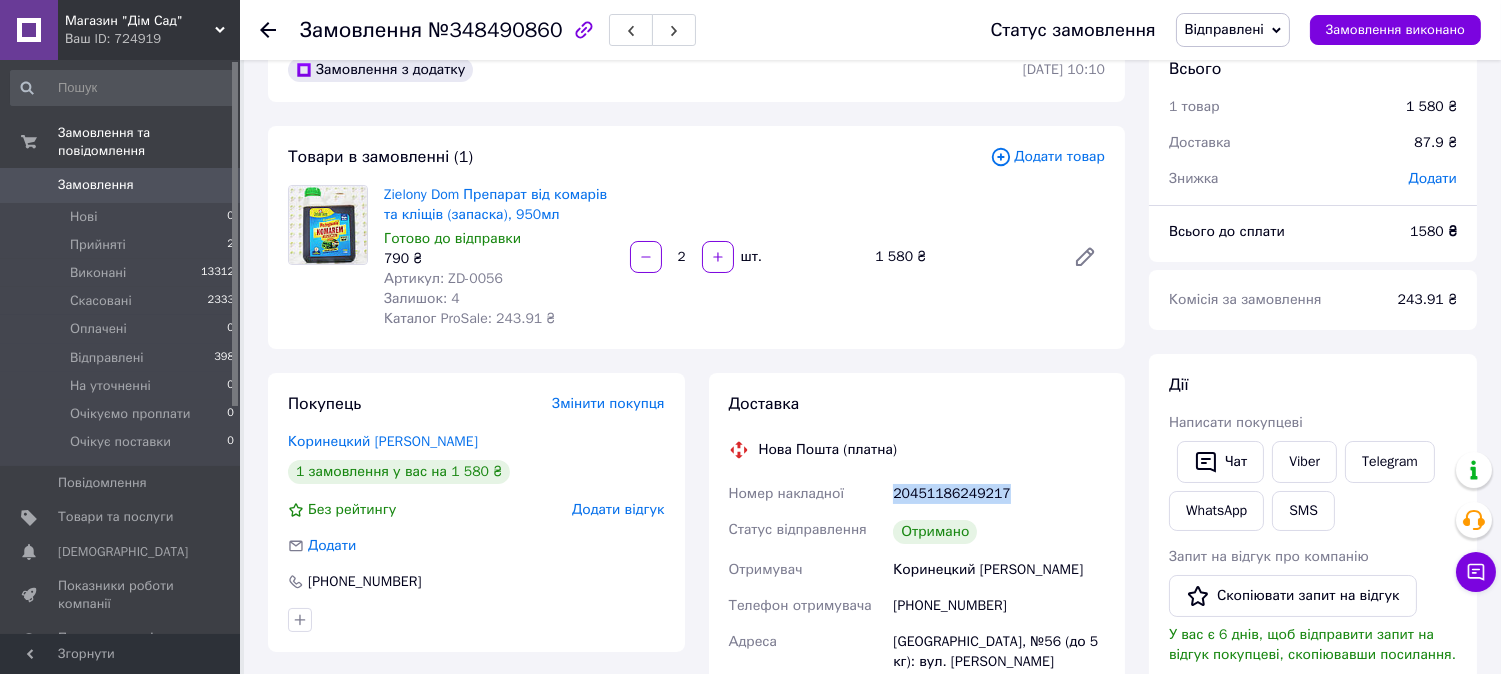 scroll, scrollTop: 0, scrollLeft: 0, axis: both 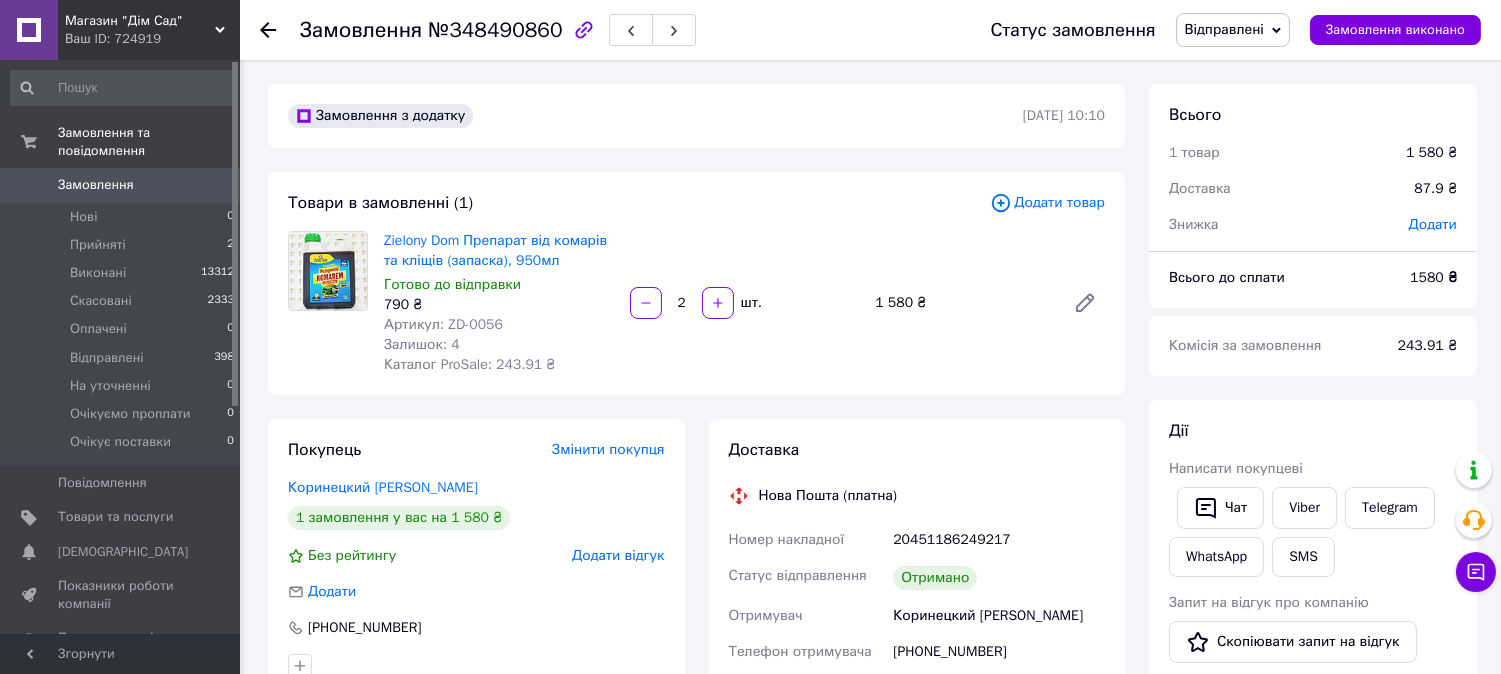 click 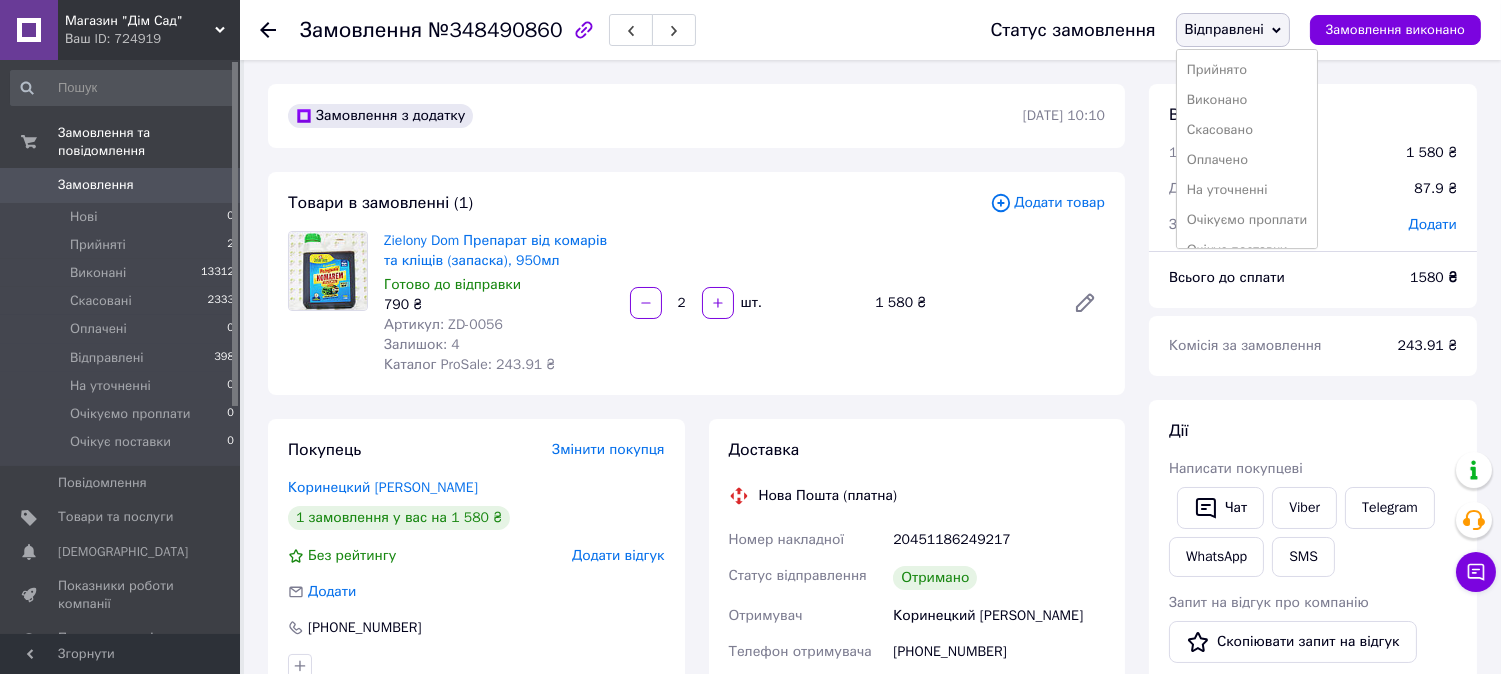 click on "Виконано" at bounding box center [1247, 100] 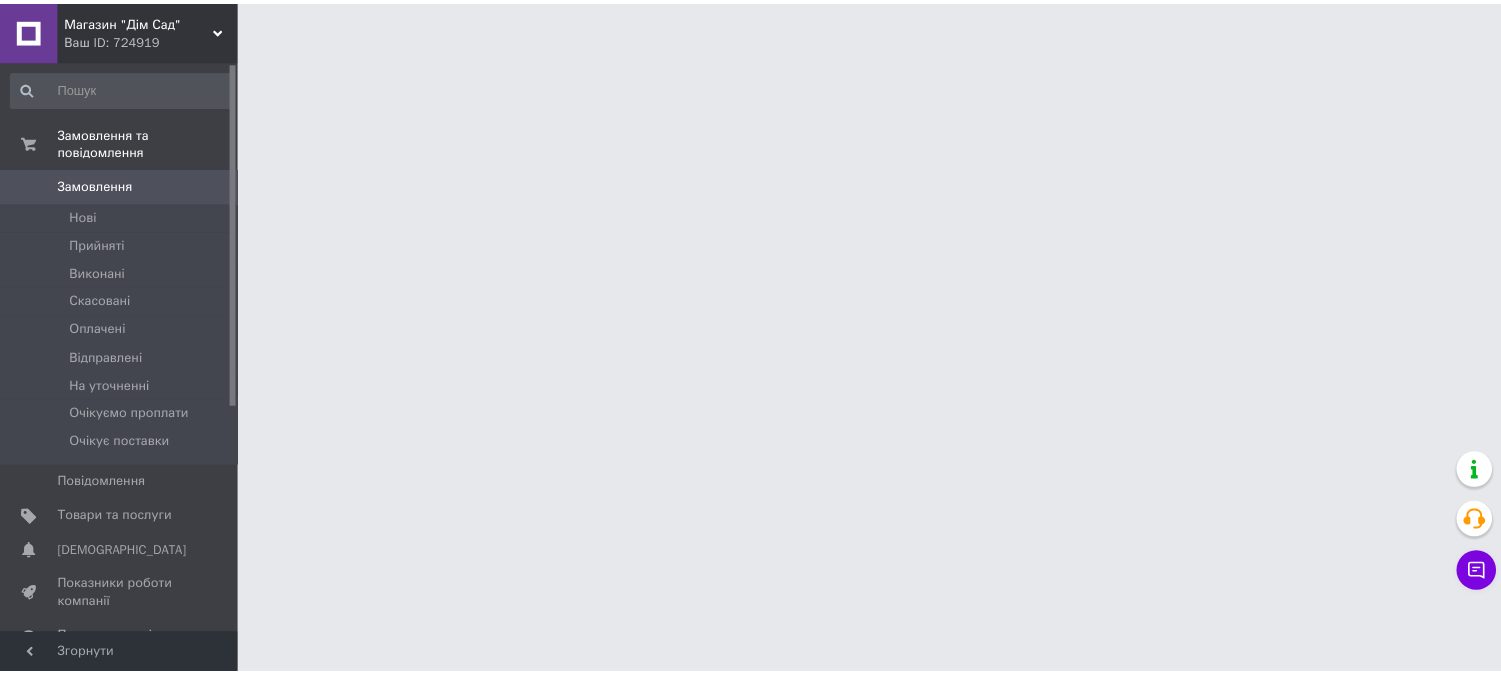 scroll, scrollTop: 0, scrollLeft: 0, axis: both 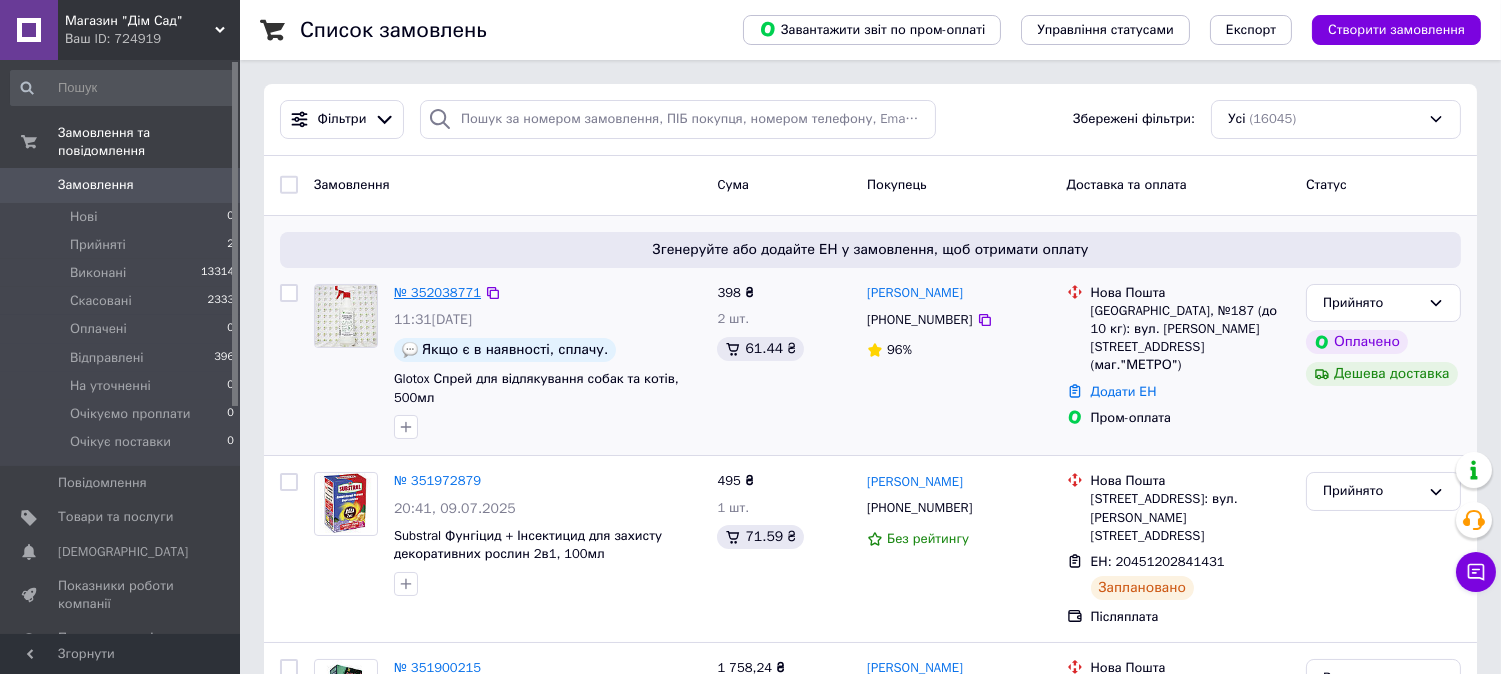 click on "№ 352038771" at bounding box center [437, 292] 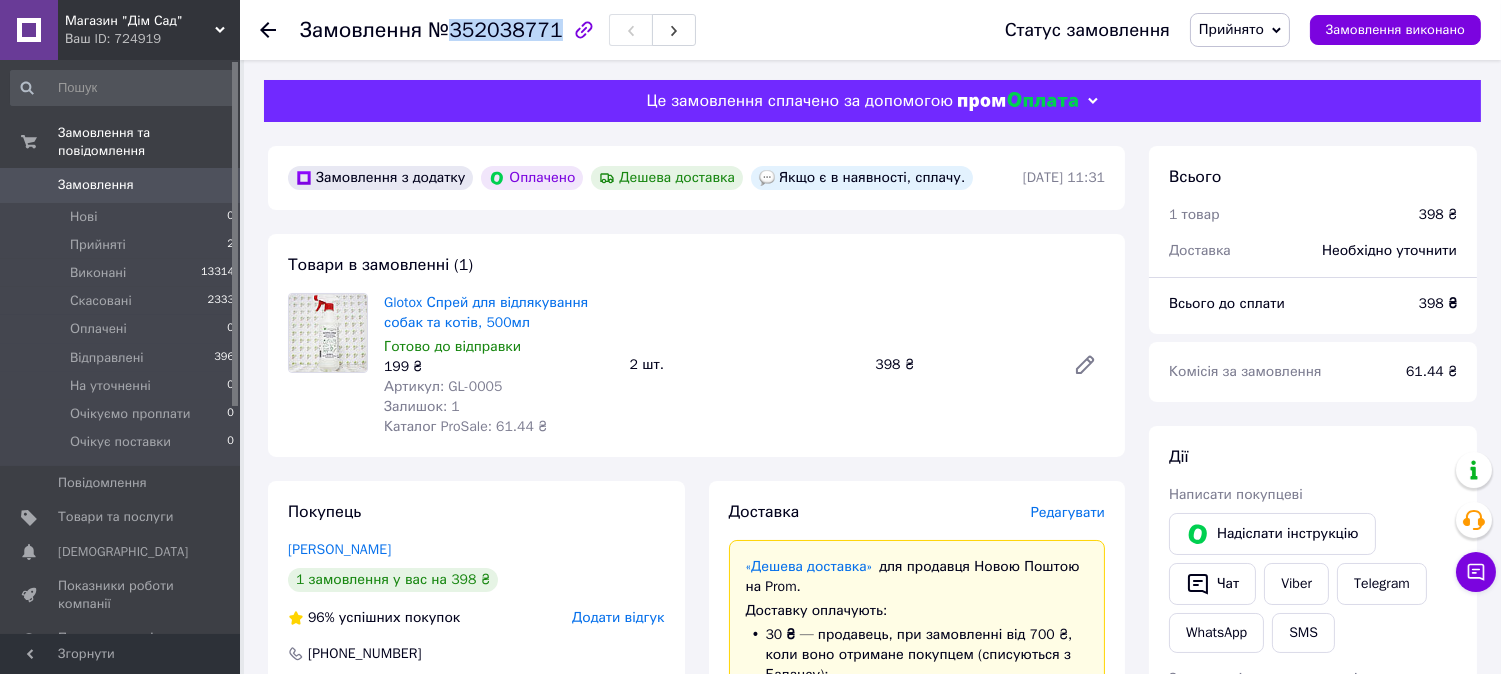 drag, startPoint x: 443, startPoint y: 23, endPoint x: 544, endPoint y: 34, distance: 101.597244 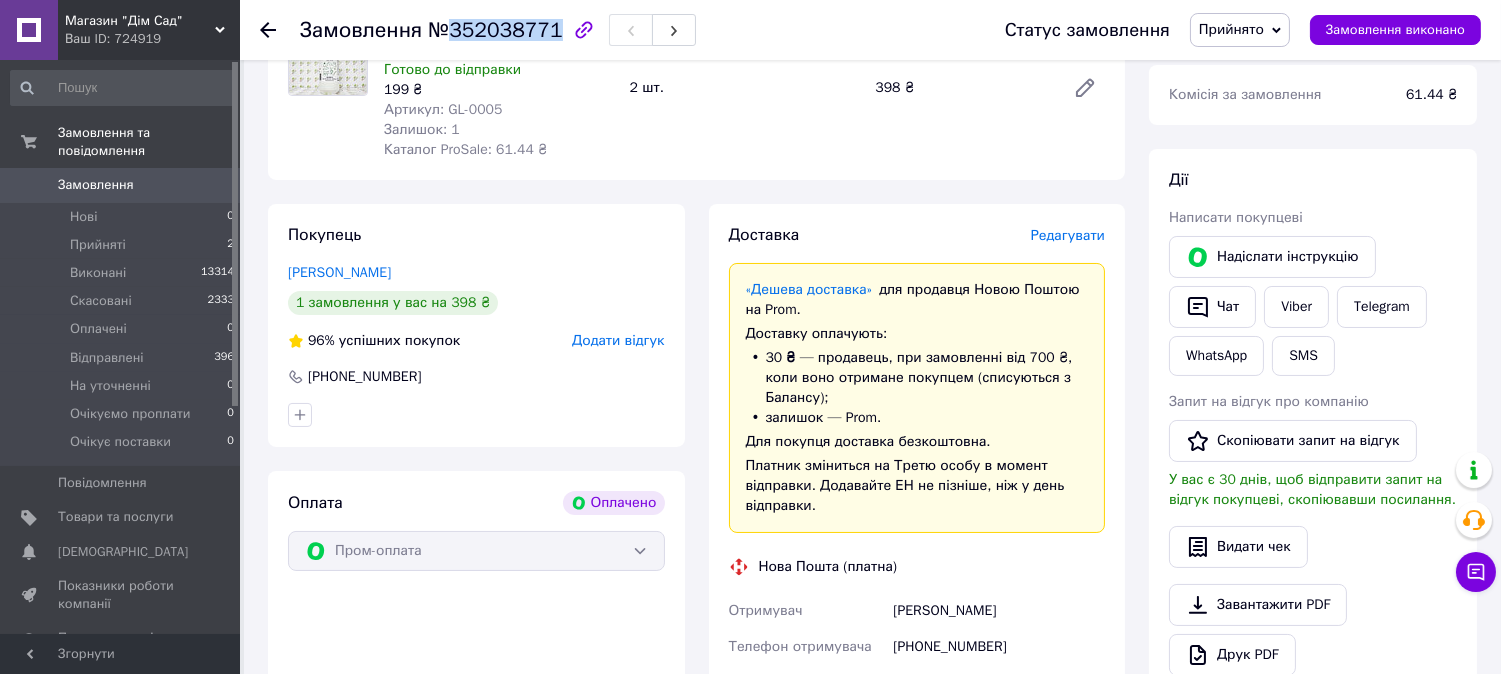 scroll, scrollTop: 518, scrollLeft: 0, axis: vertical 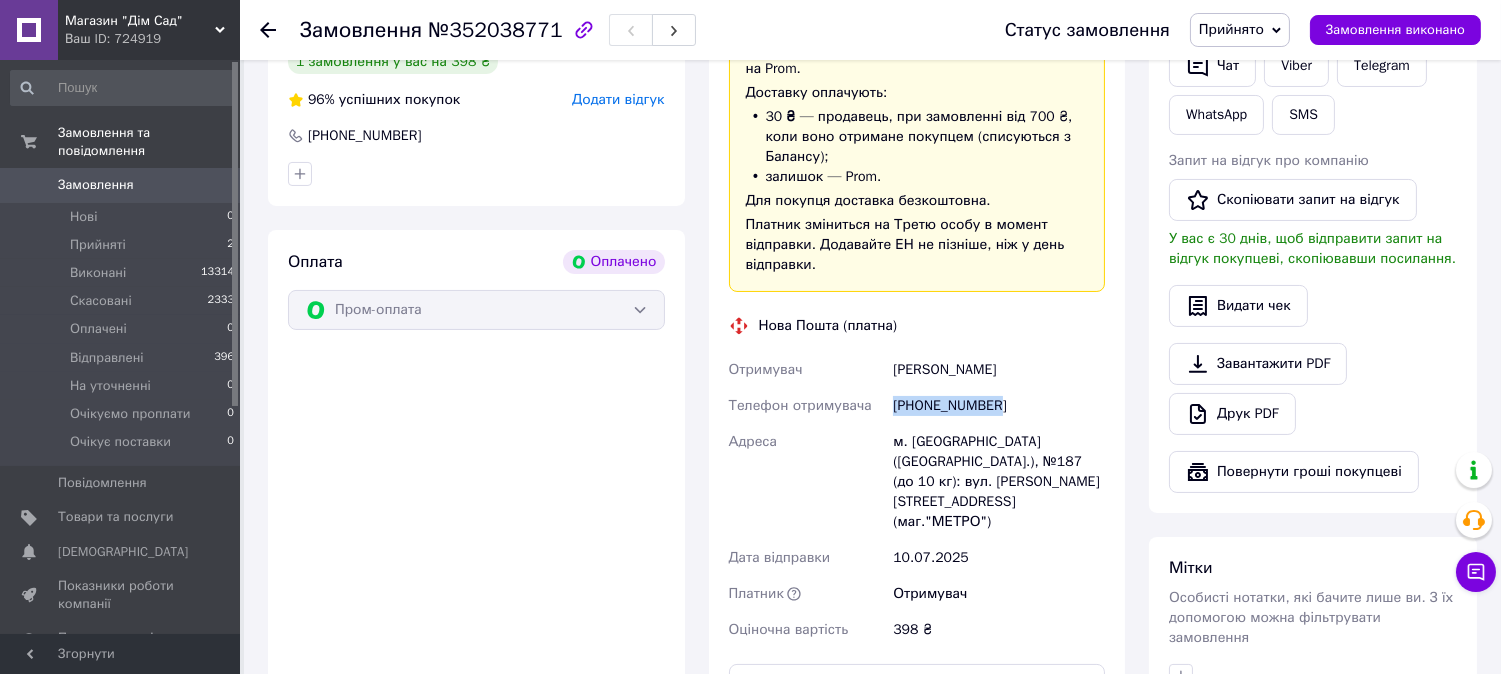 drag, startPoint x: 997, startPoint y: 412, endPoint x: 894, endPoint y: 403, distance: 103.392456 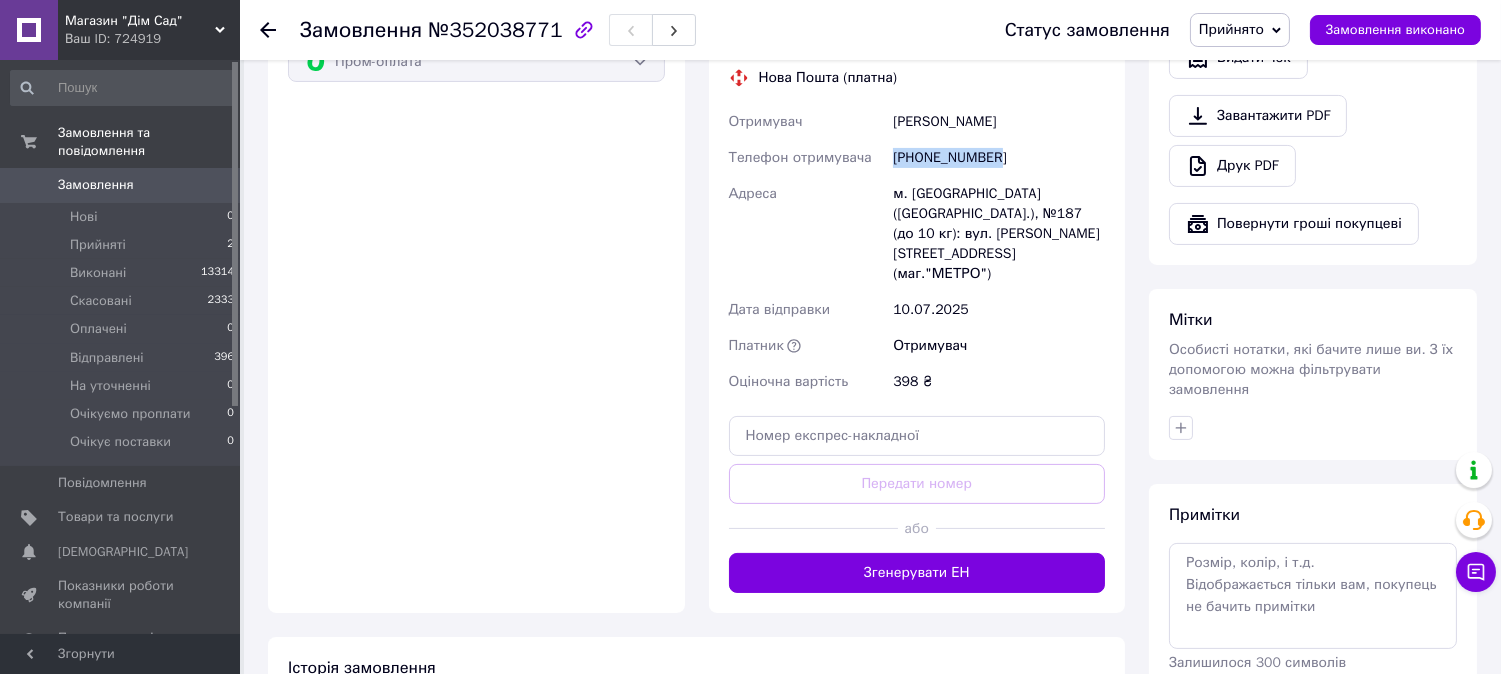 scroll, scrollTop: 777, scrollLeft: 0, axis: vertical 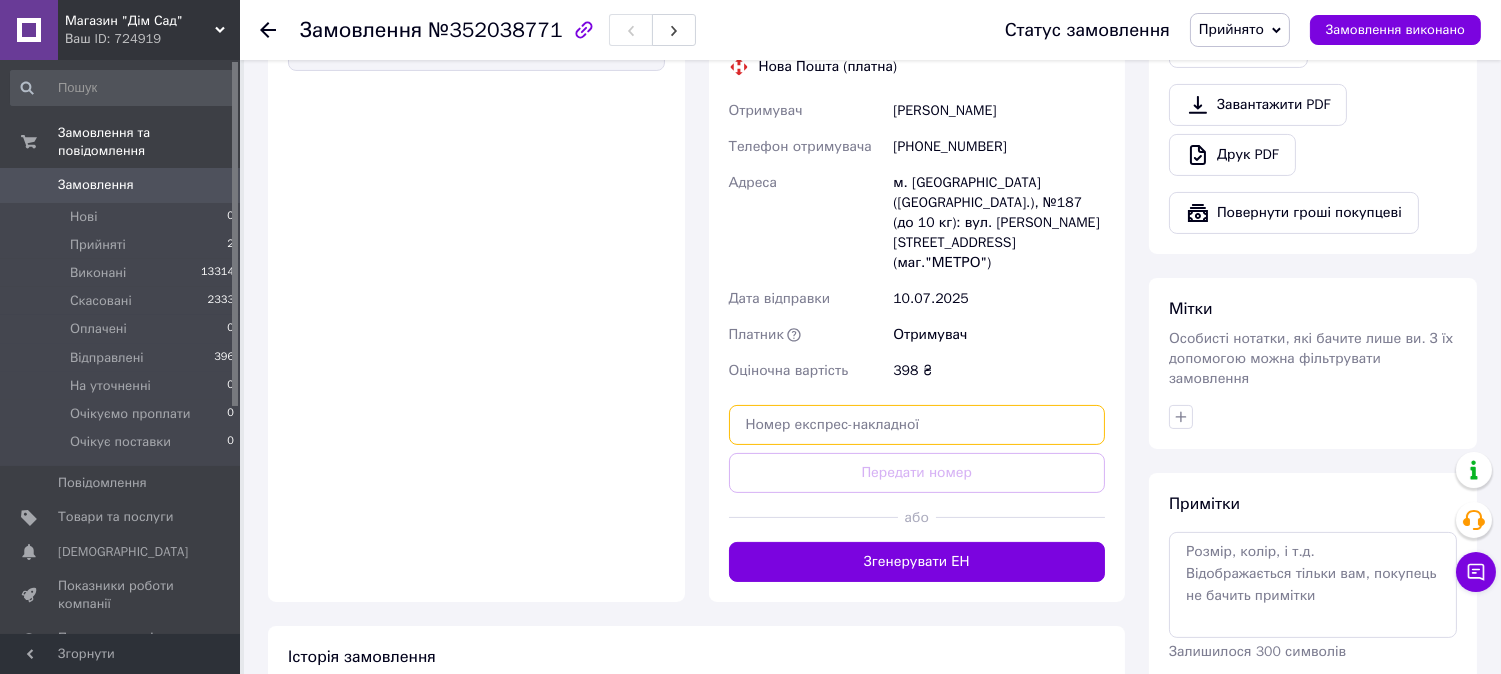 click at bounding box center [917, 425] 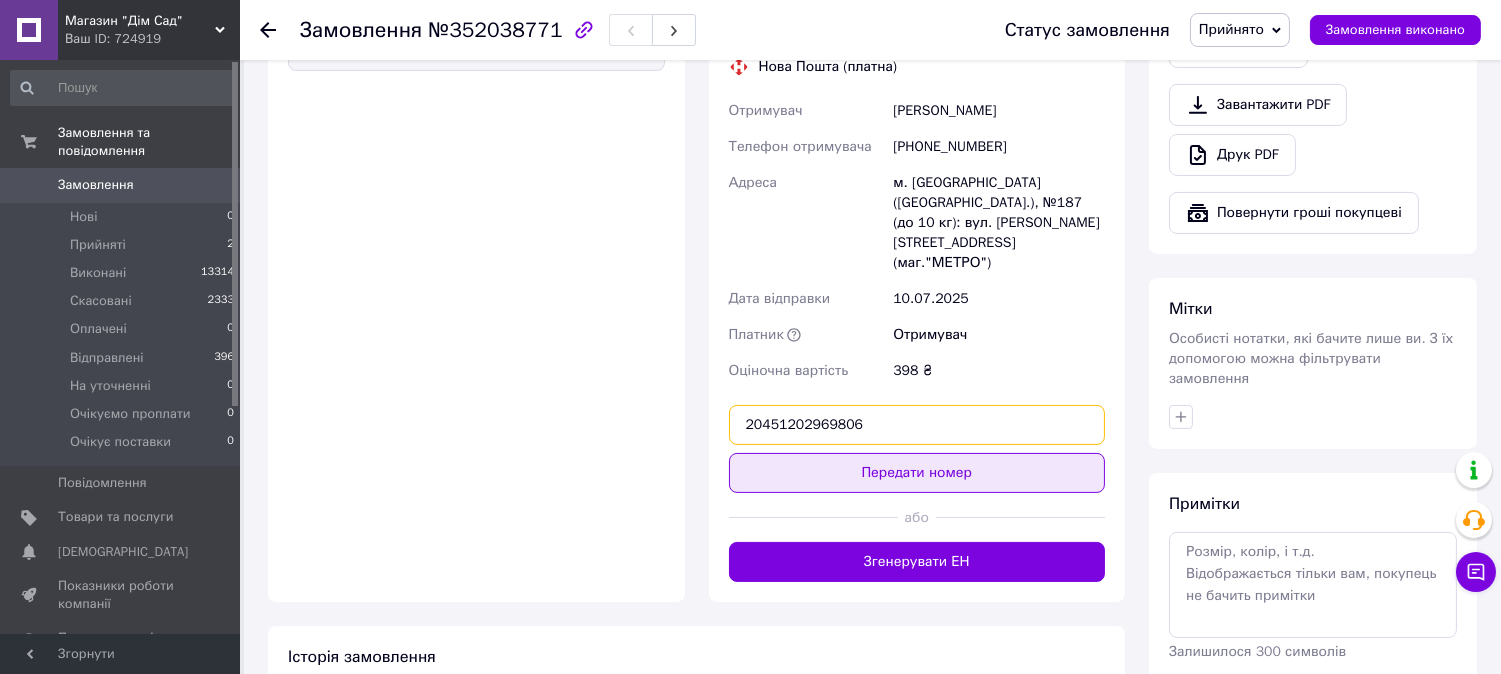 type on "20451202969806" 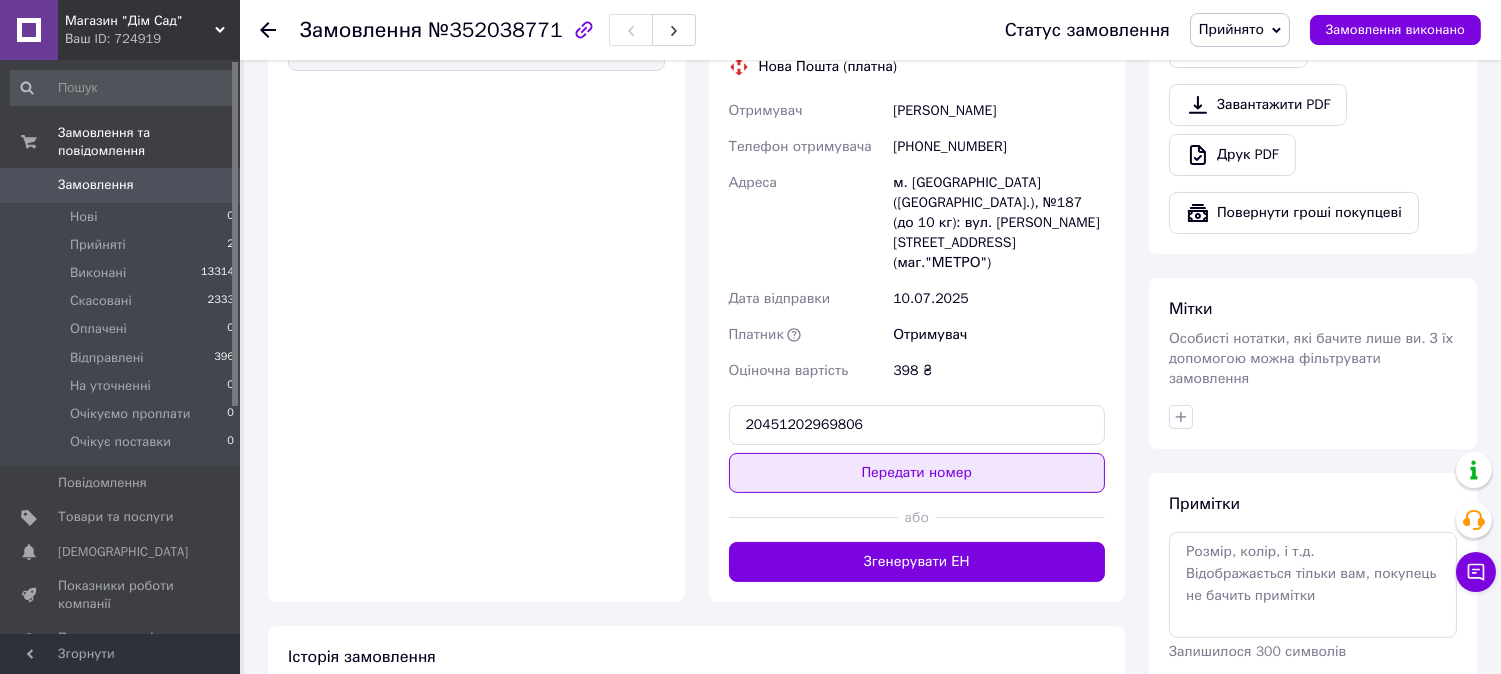 click on "Передати номер" at bounding box center (917, 473) 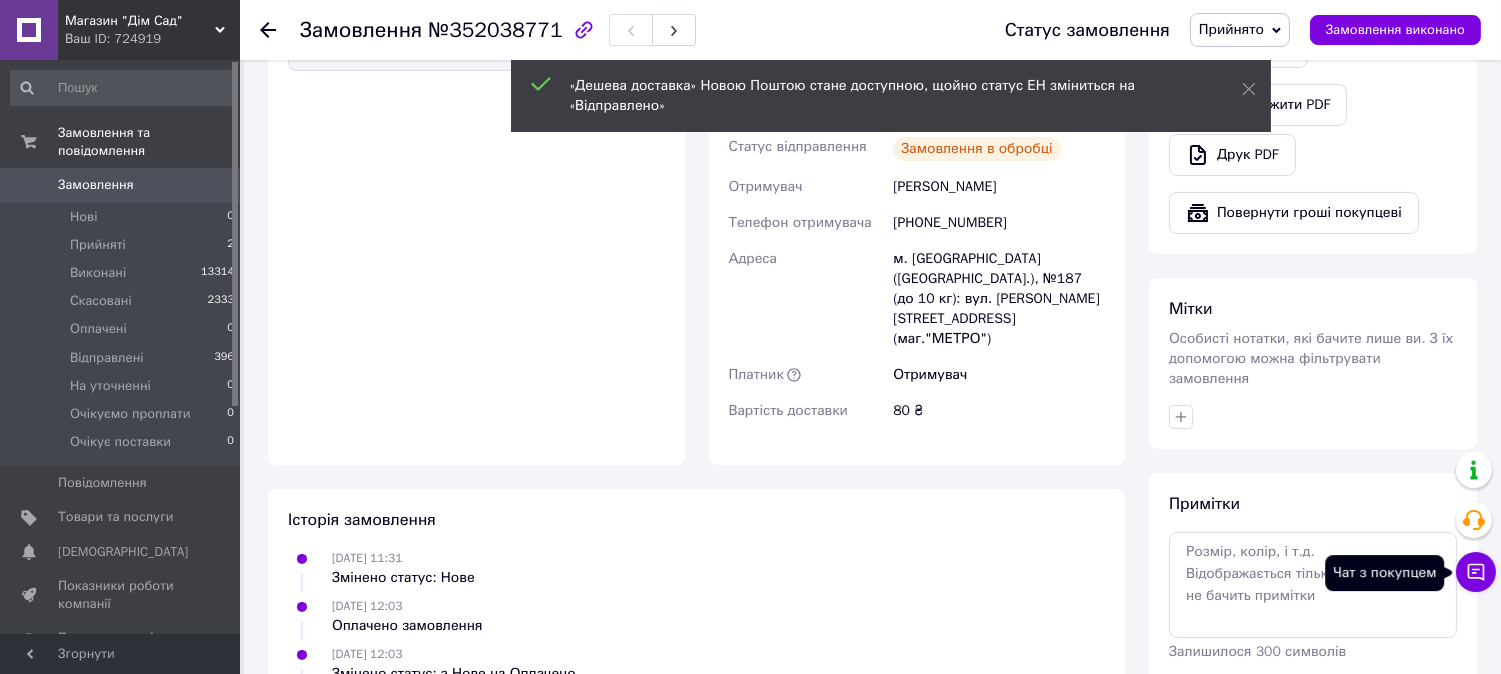 click 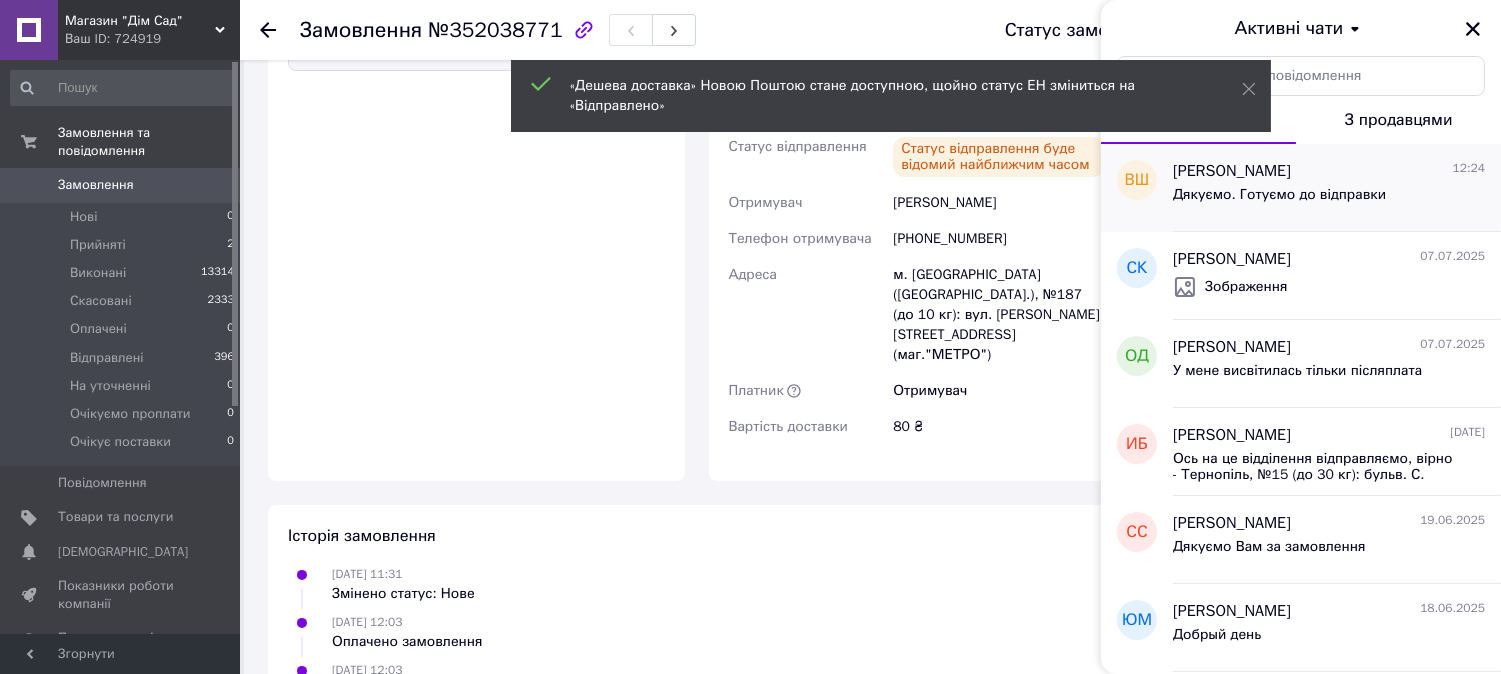 click on "[PERSON_NAME]" at bounding box center [1232, 171] 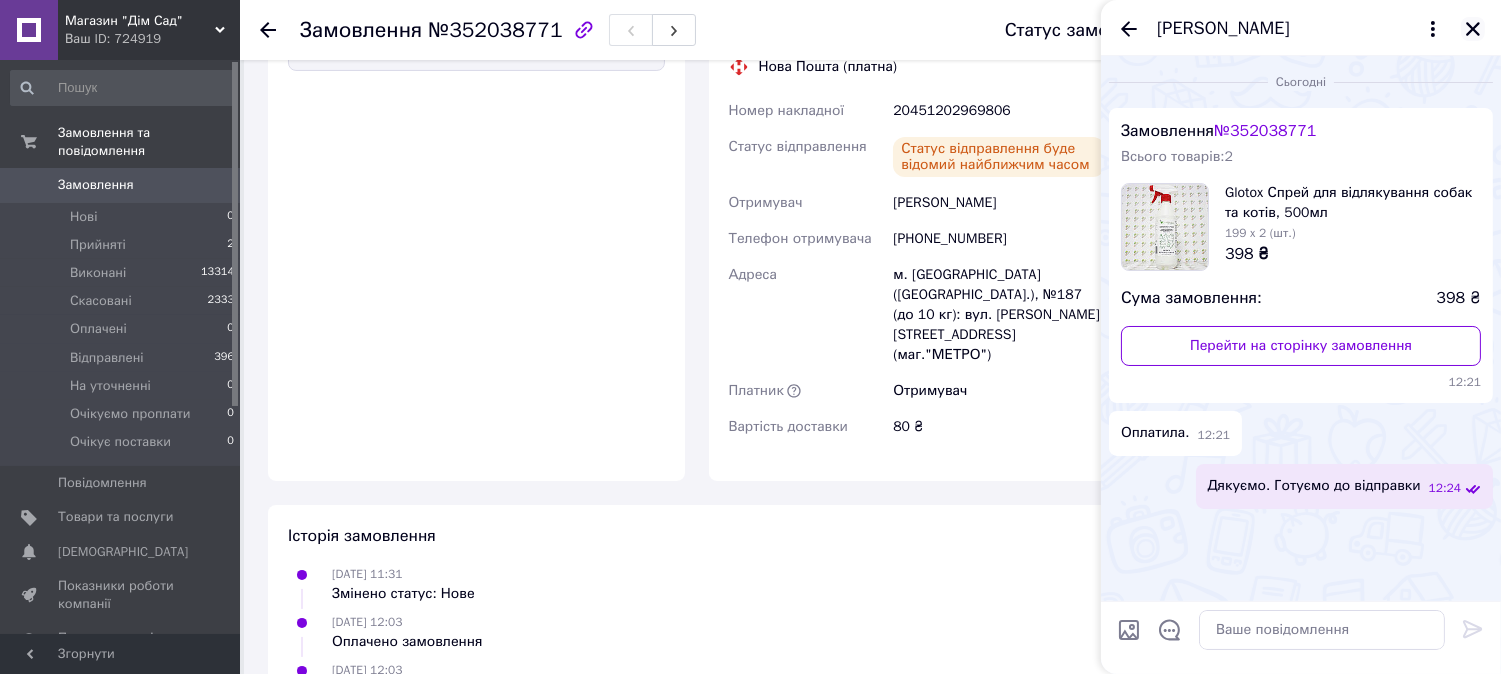 click 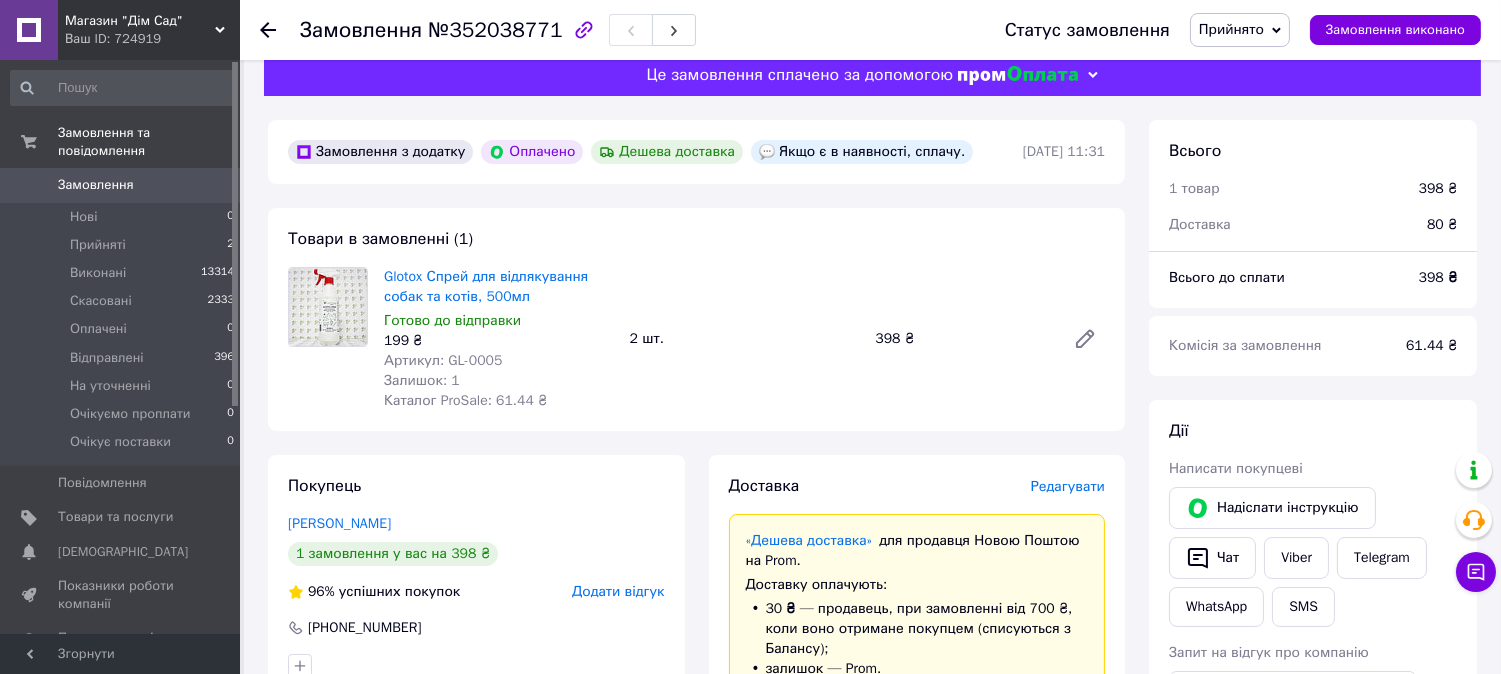 scroll, scrollTop: 0, scrollLeft: 0, axis: both 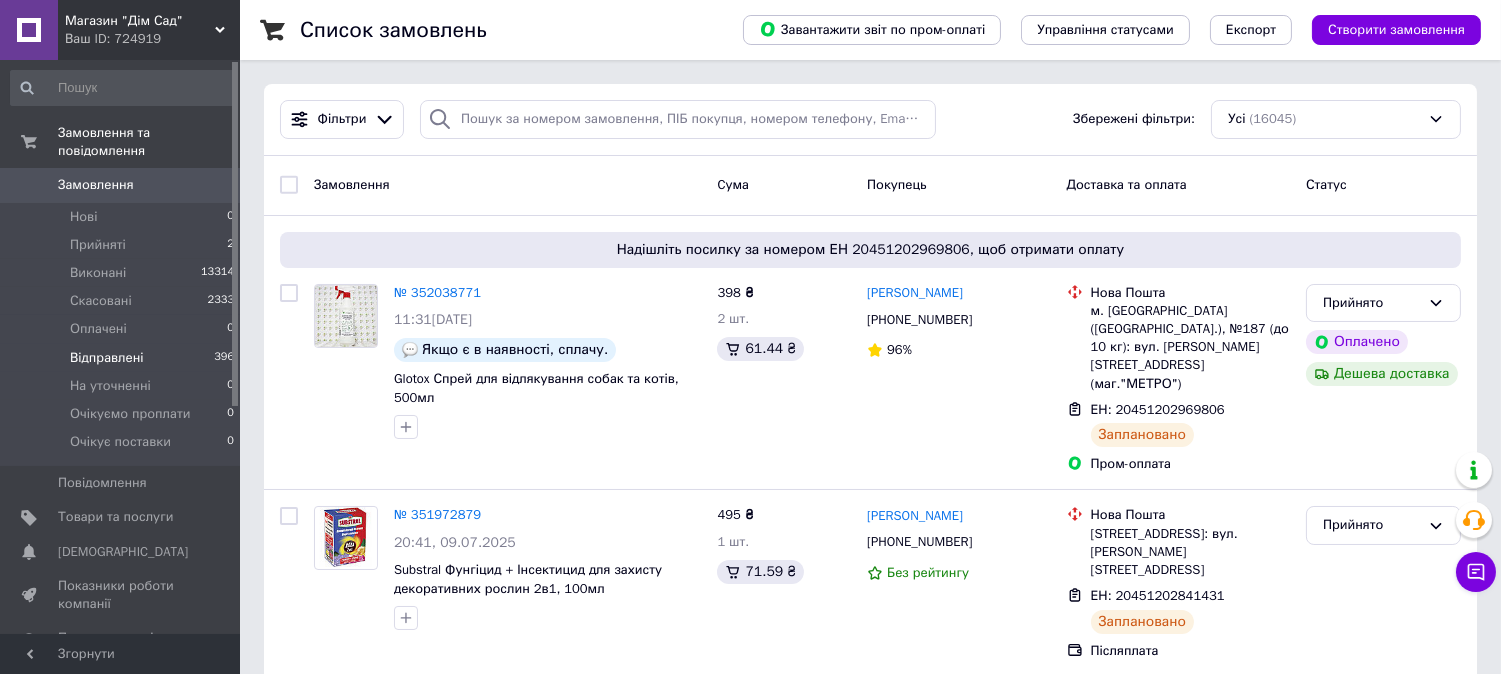 click on "Відправлені" at bounding box center (107, 358) 